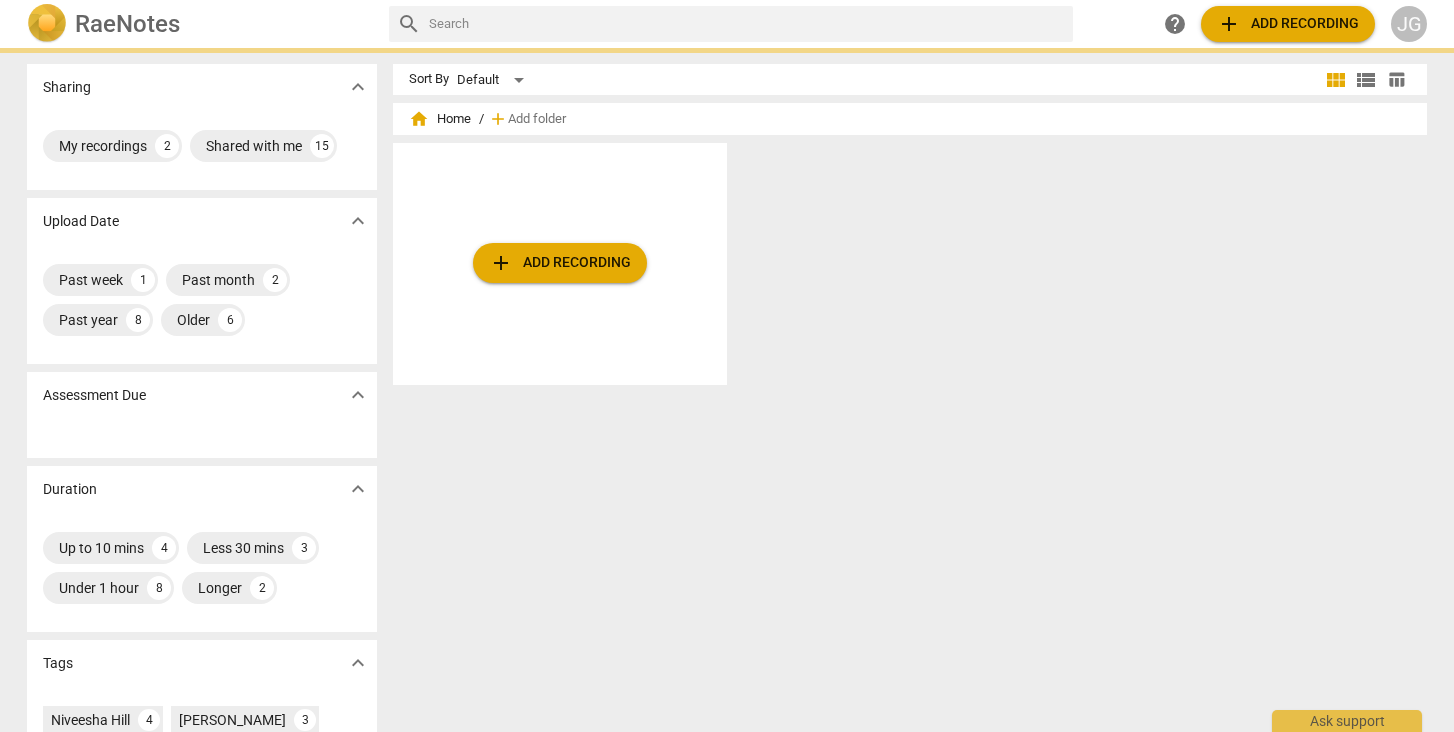 scroll, scrollTop: 0, scrollLeft: 0, axis: both 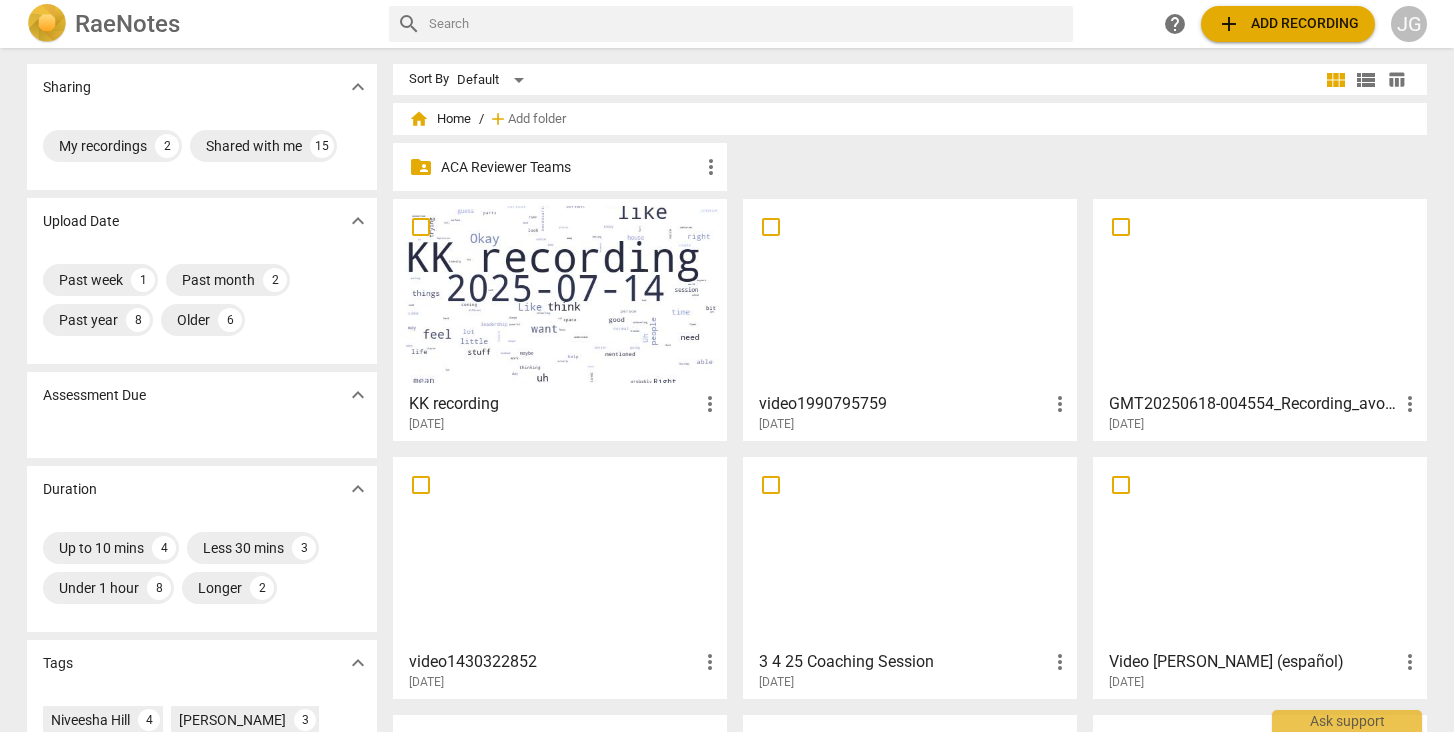 click on "ACA Reviewer Teams" at bounding box center [570, 167] 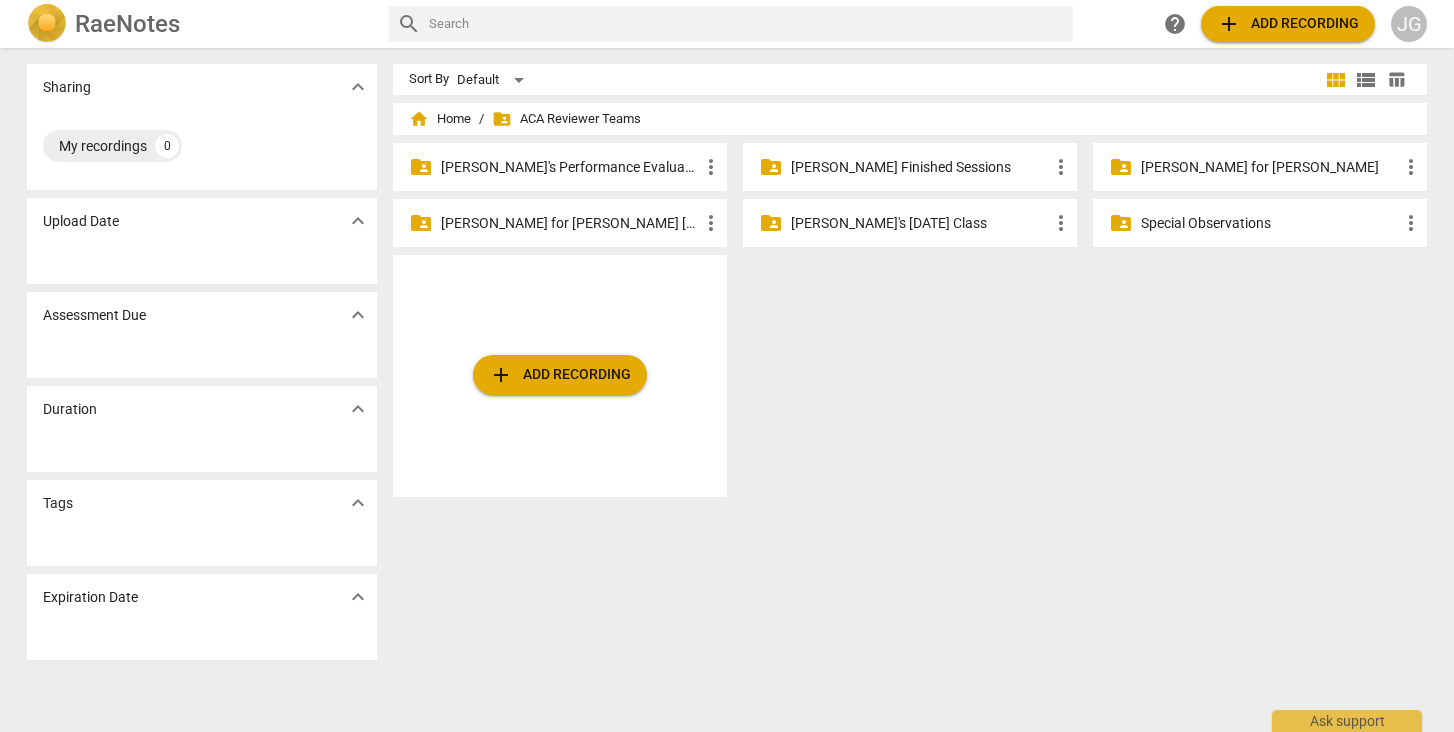 click on "[PERSON_NAME]'s Performance Evaluations" at bounding box center (570, 167) 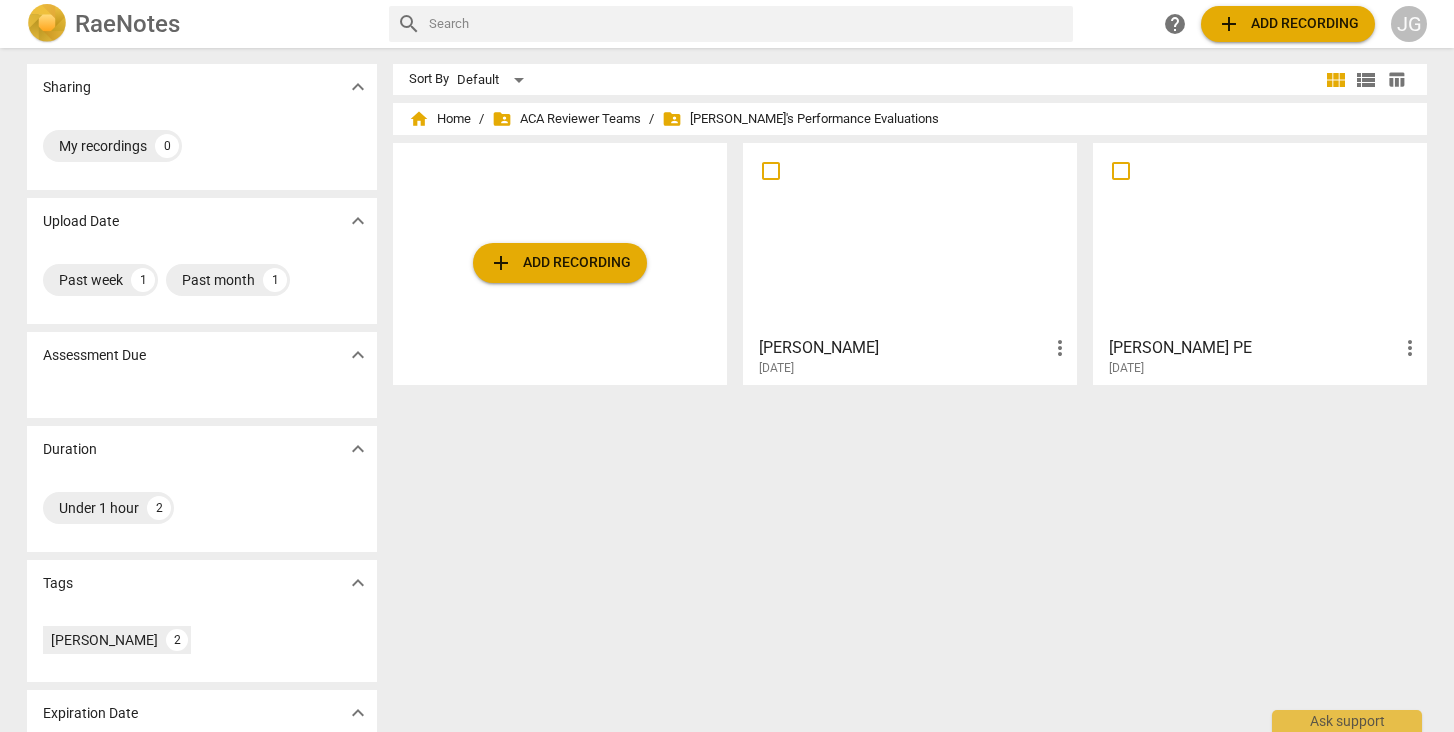 click at bounding box center (1260, 238) 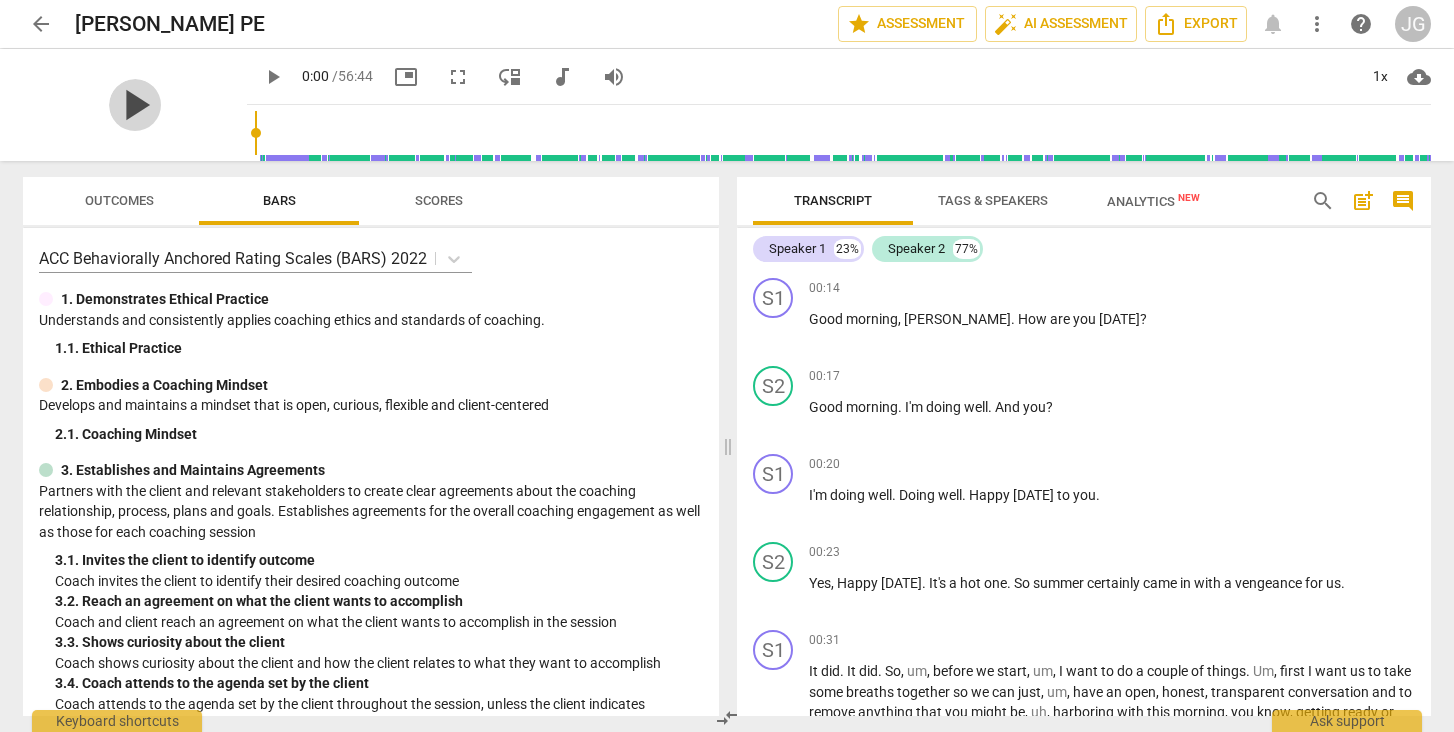 click on "play_arrow" at bounding box center (135, 105) 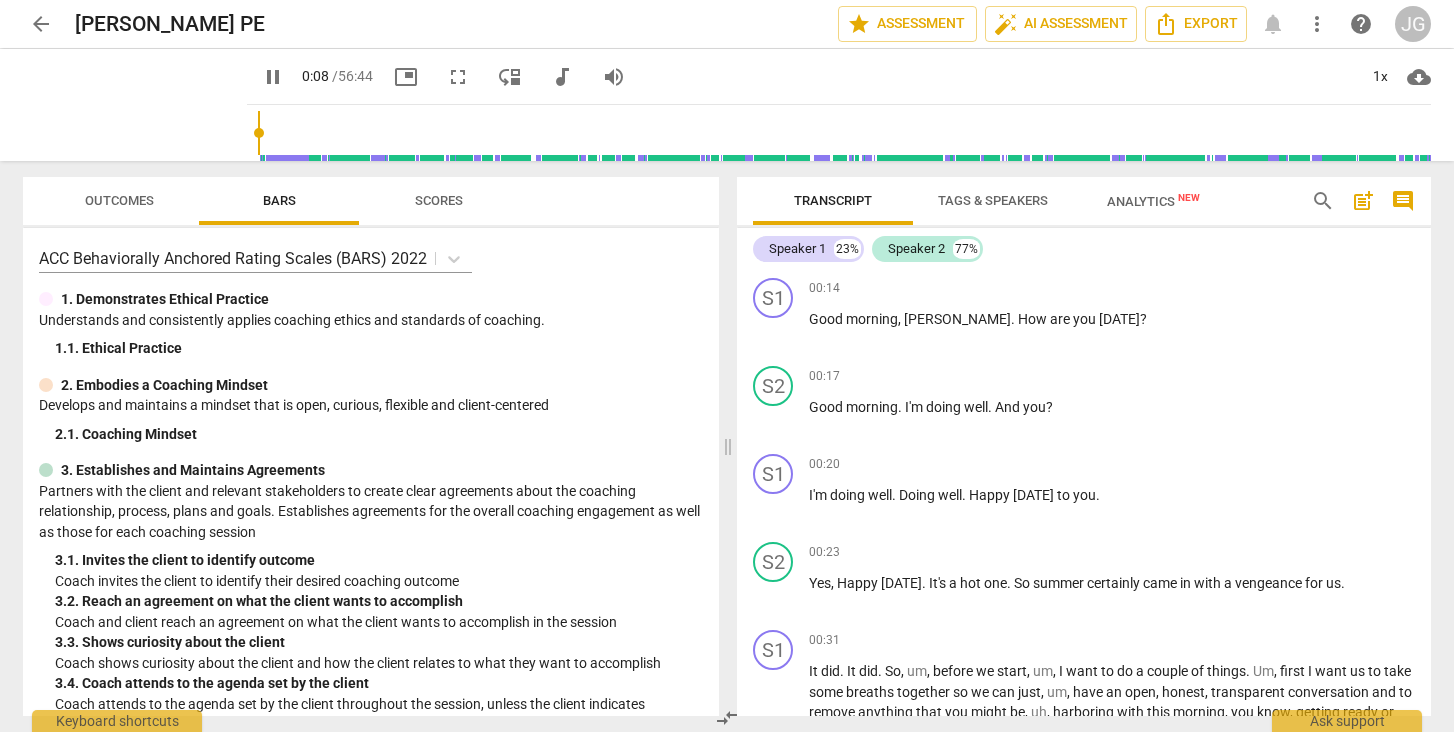 click on "post_add" at bounding box center (1363, 201) 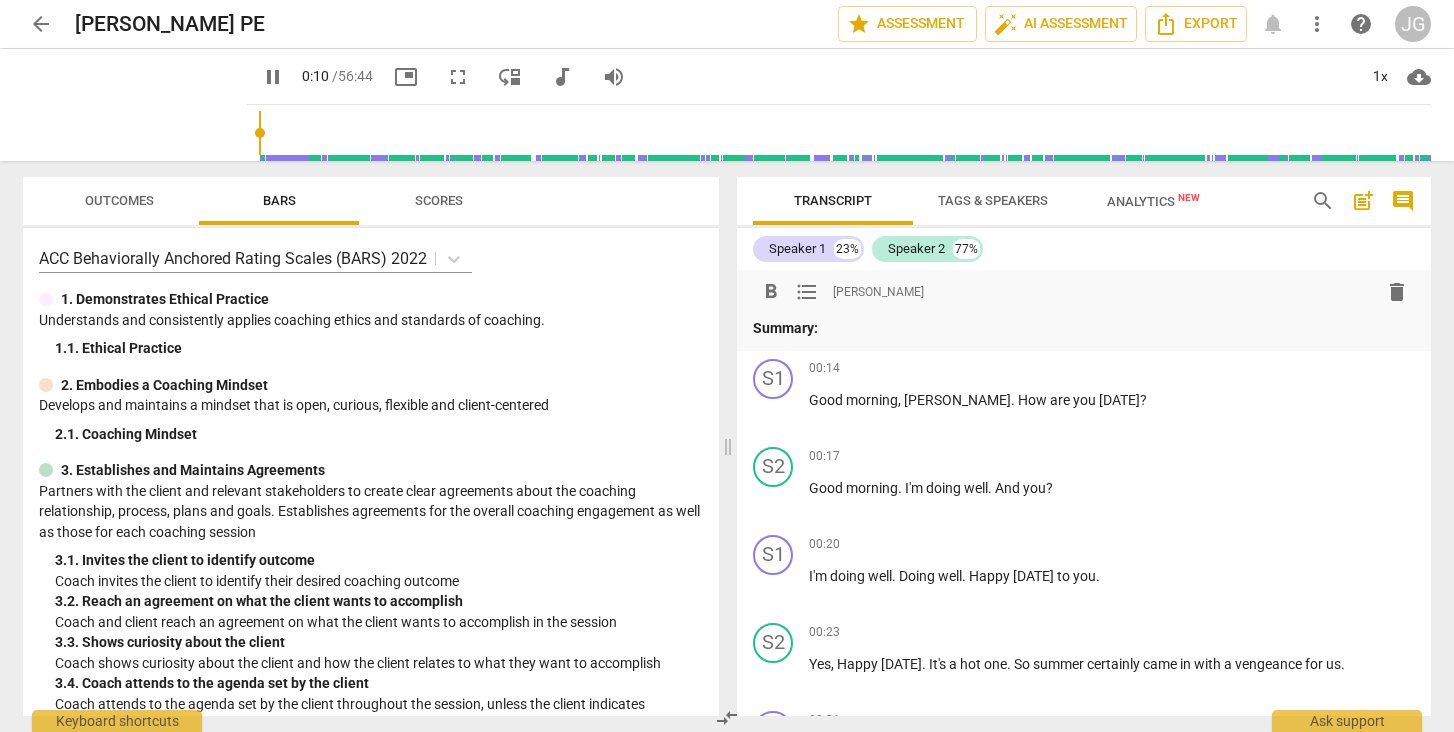 click on "delete" at bounding box center [1397, 292] 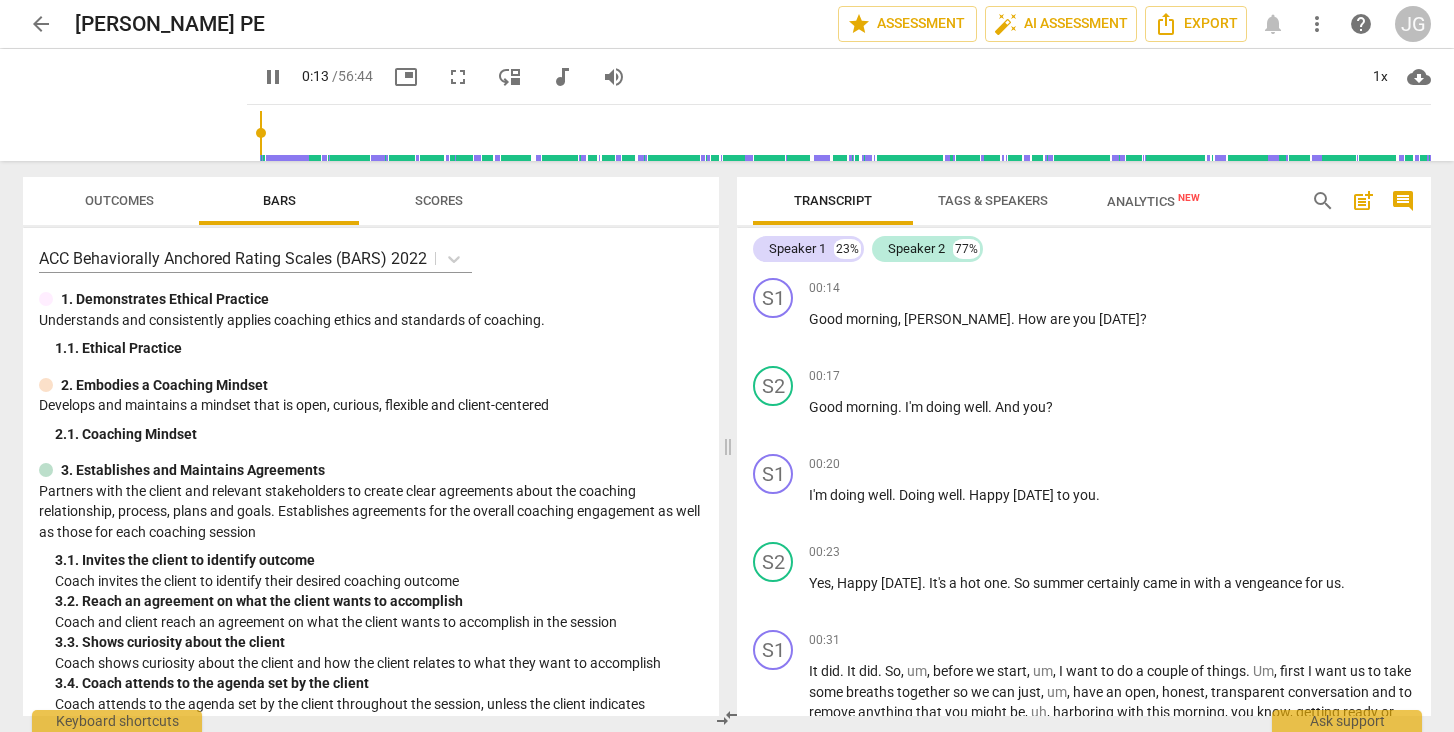 click on "comment" at bounding box center [1403, 201] 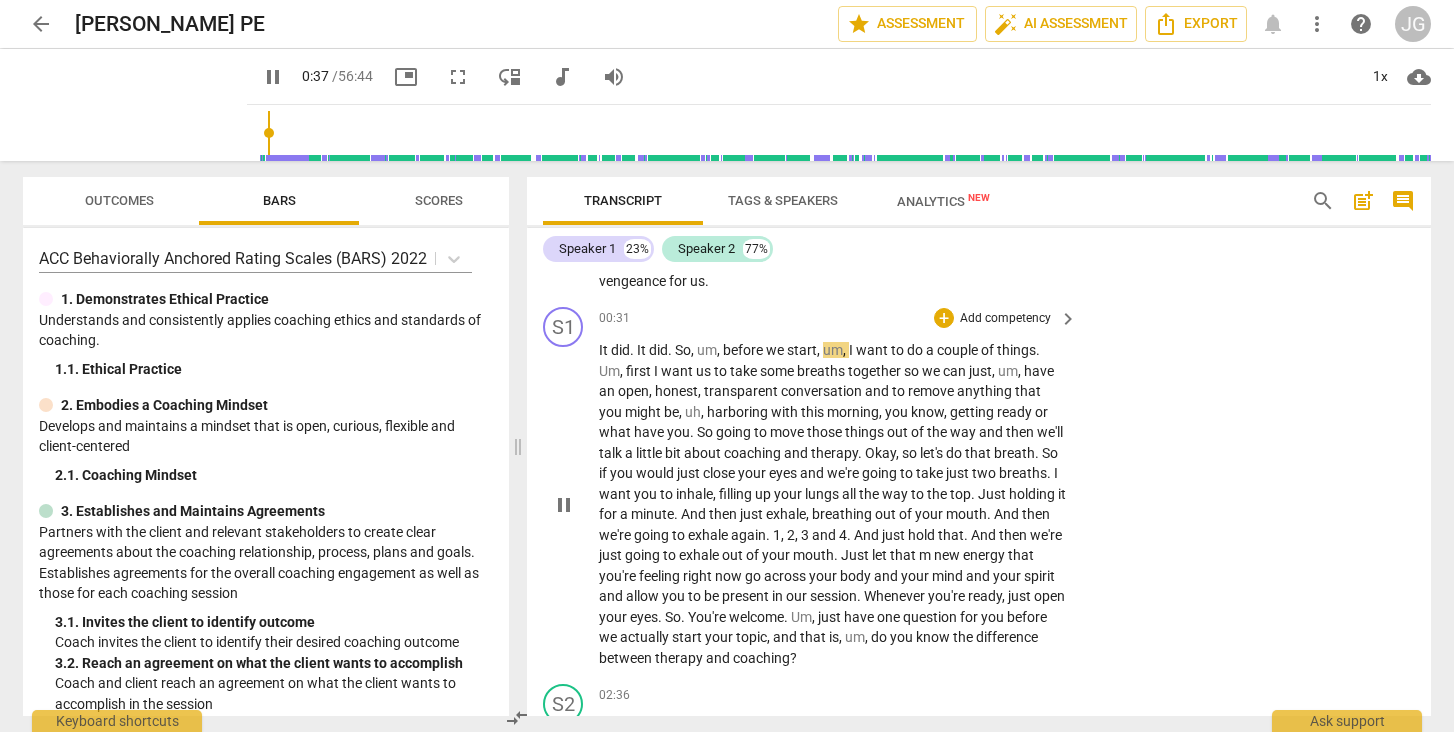 scroll, scrollTop: 347, scrollLeft: 0, axis: vertical 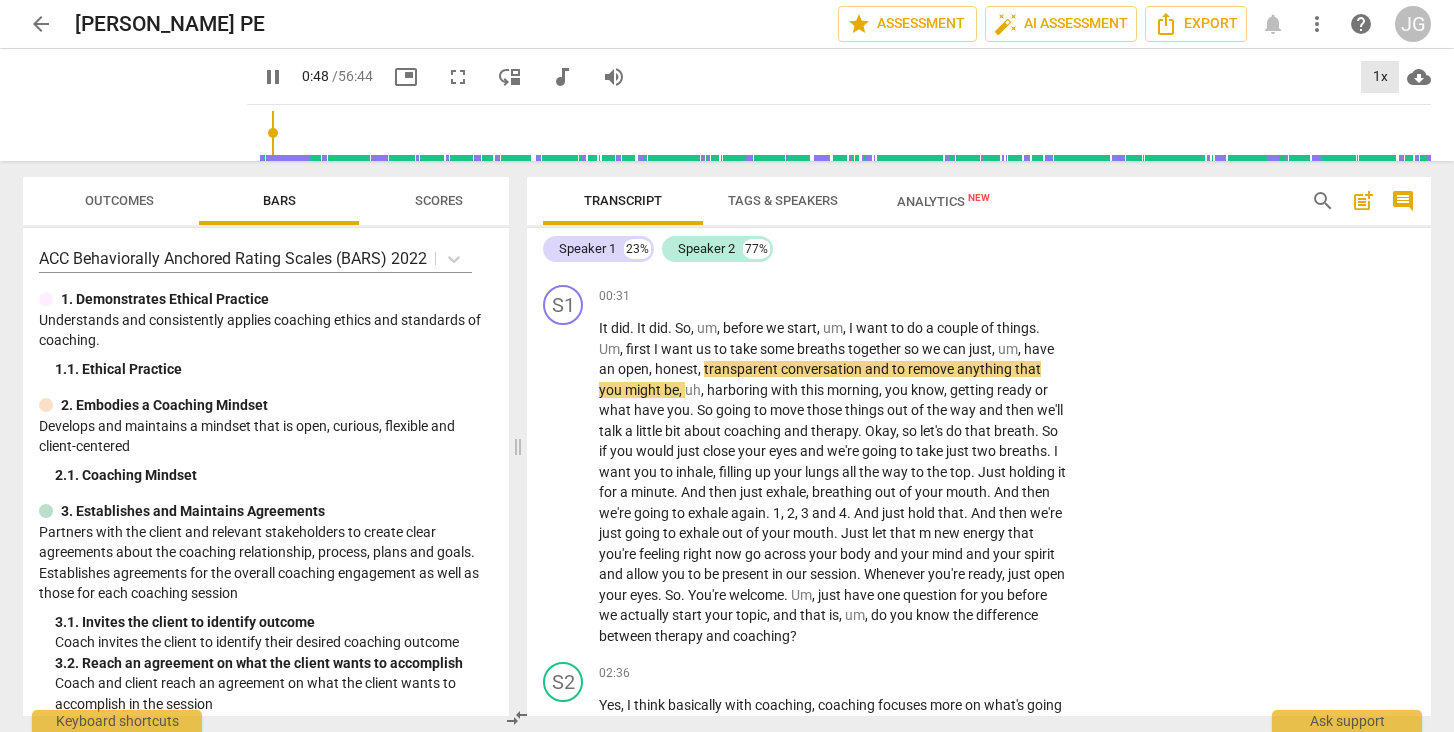 click on "1x" at bounding box center [1380, 77] 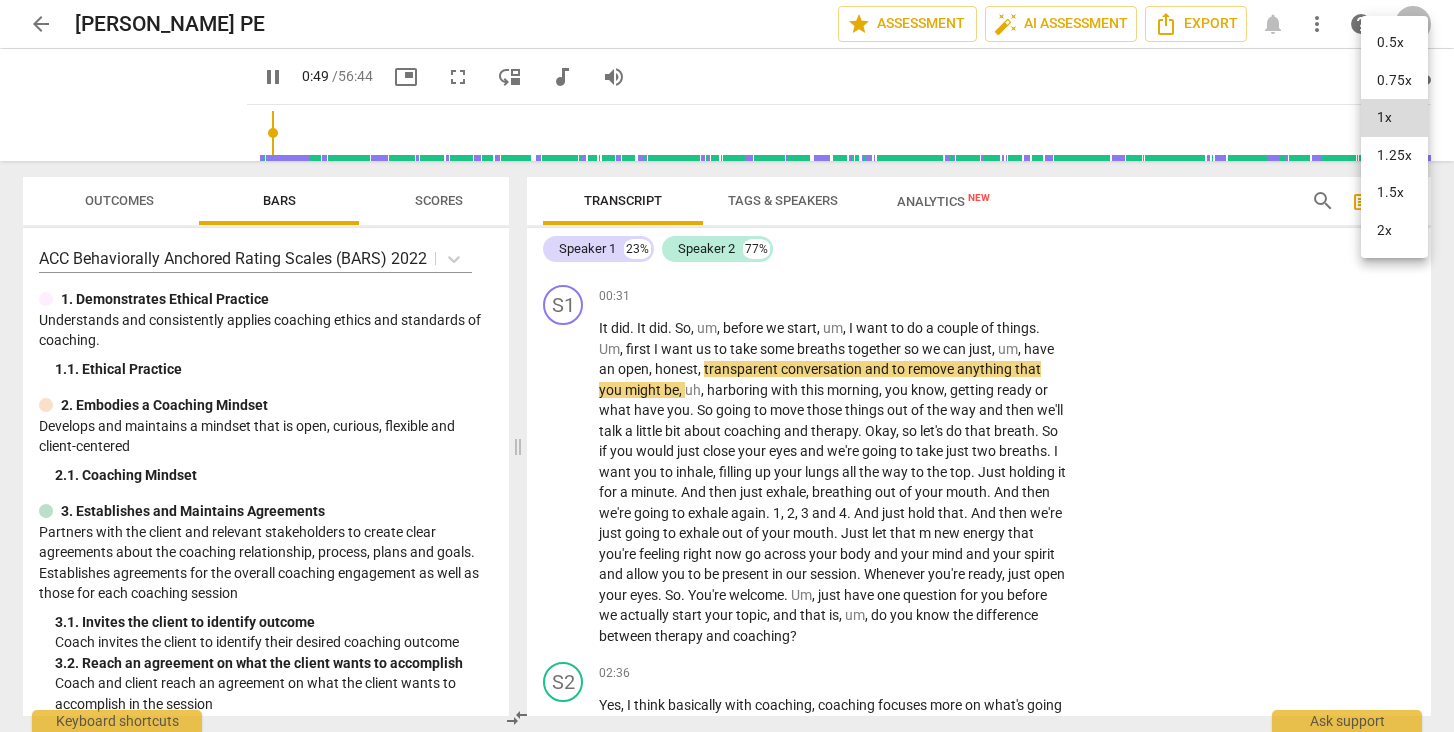 click on "2x" at bounding box center (1394, 231) 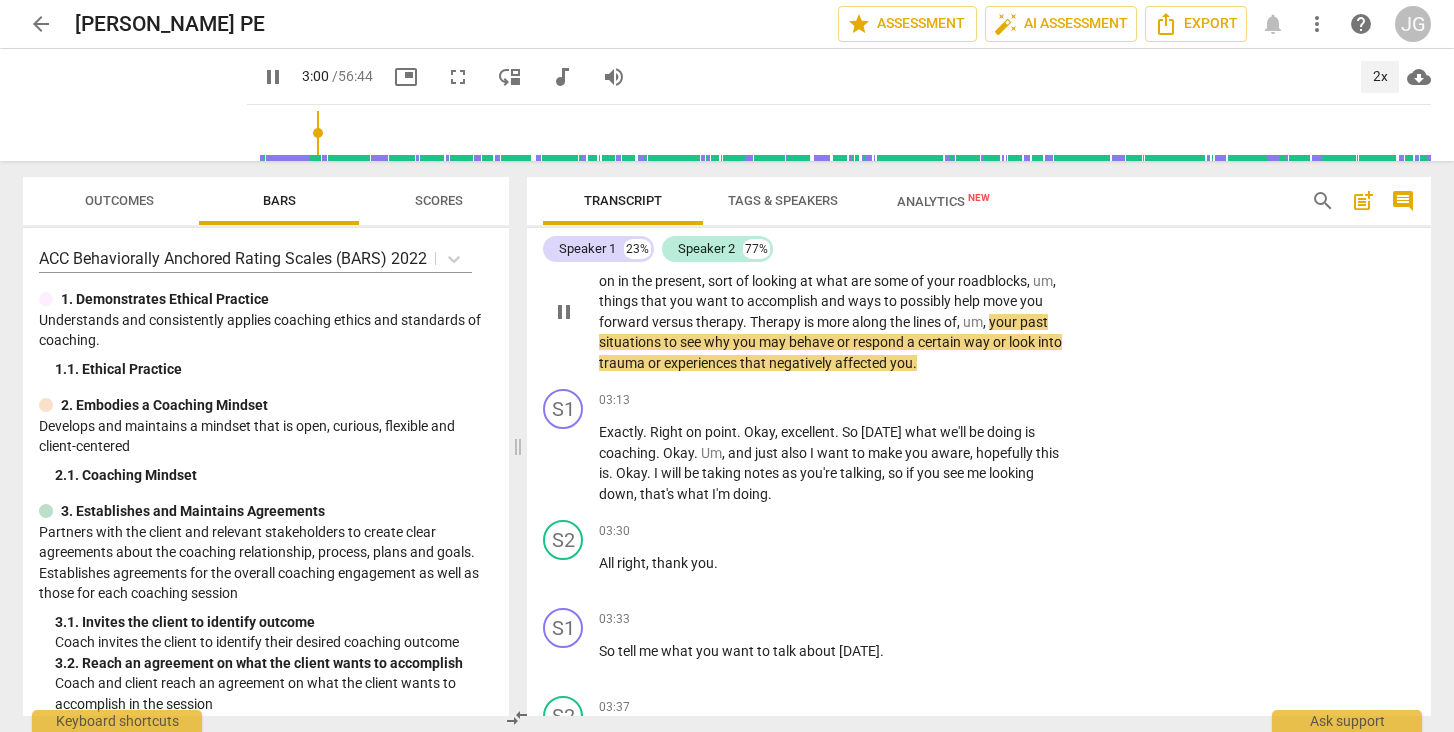 scroll, scrollTop: 795, scrollLeft: 0, axis: vertical 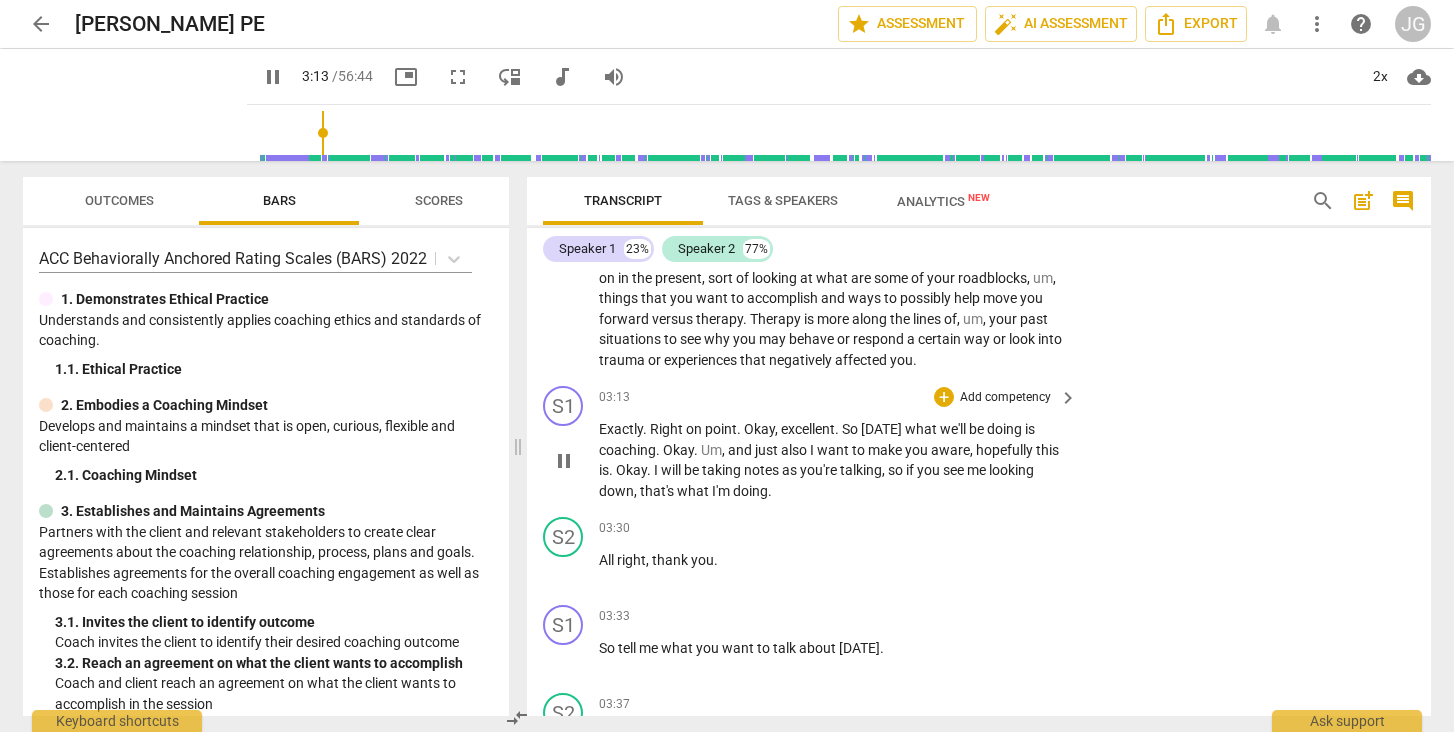 click on "pause" at bounding box center [564, 461] 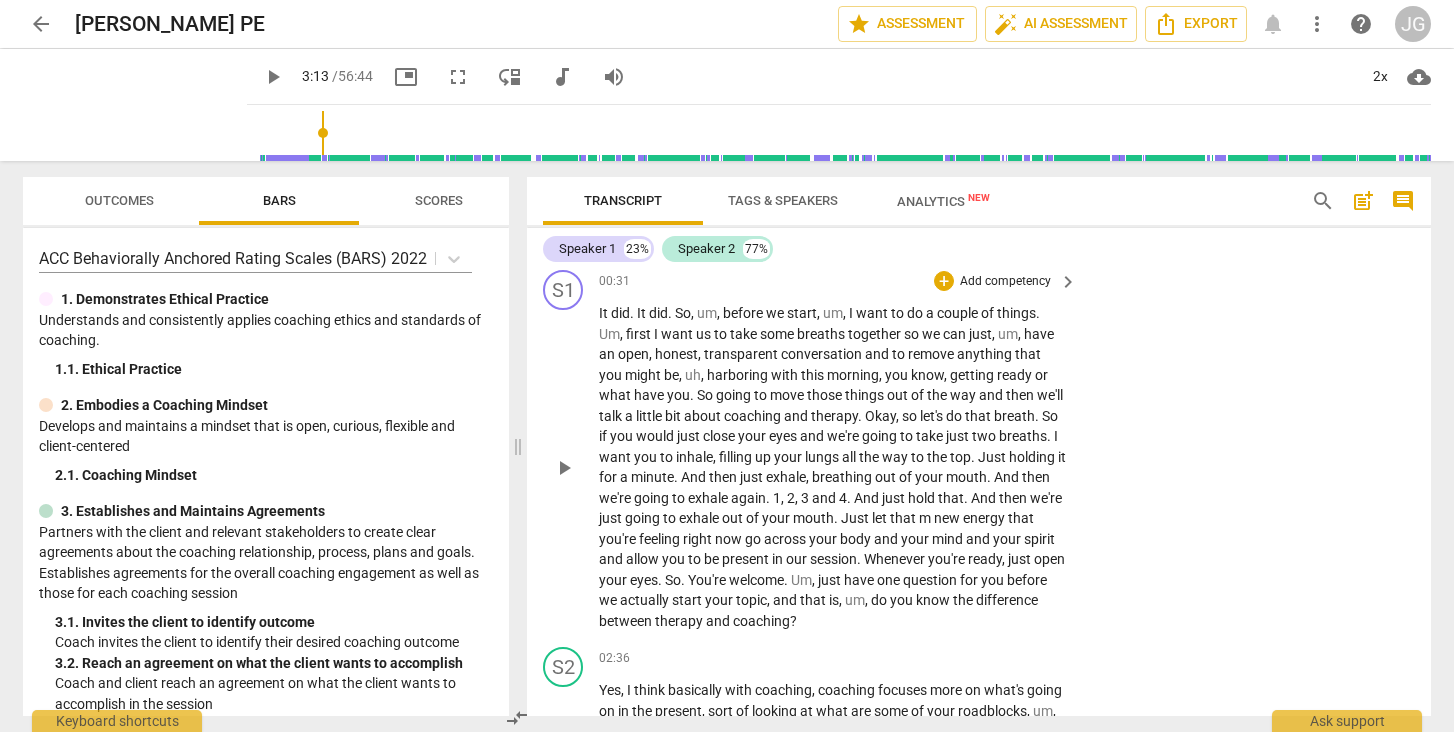 scroll, scrollTop: 366, scrollLeft: 0, axis: vertical 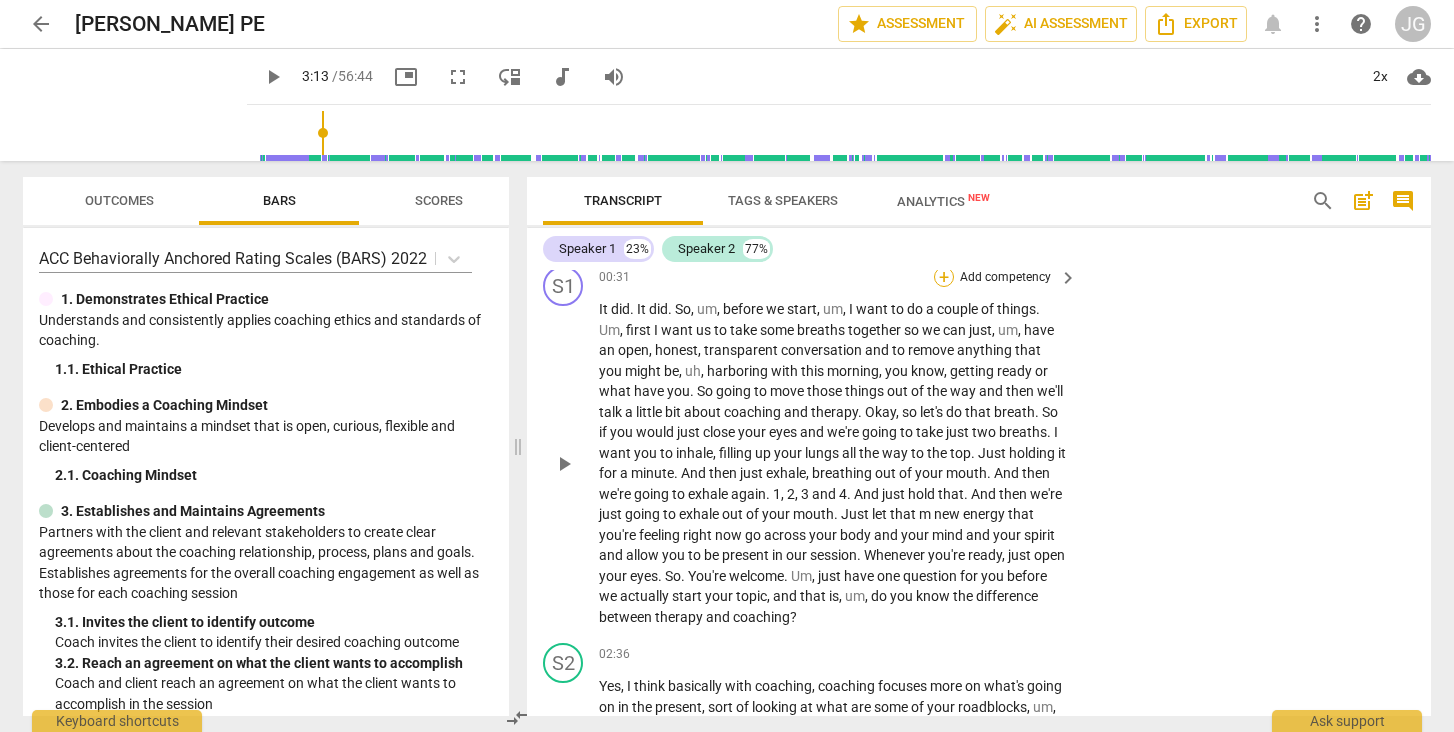 click on "+" at bounding box center [944, 277] 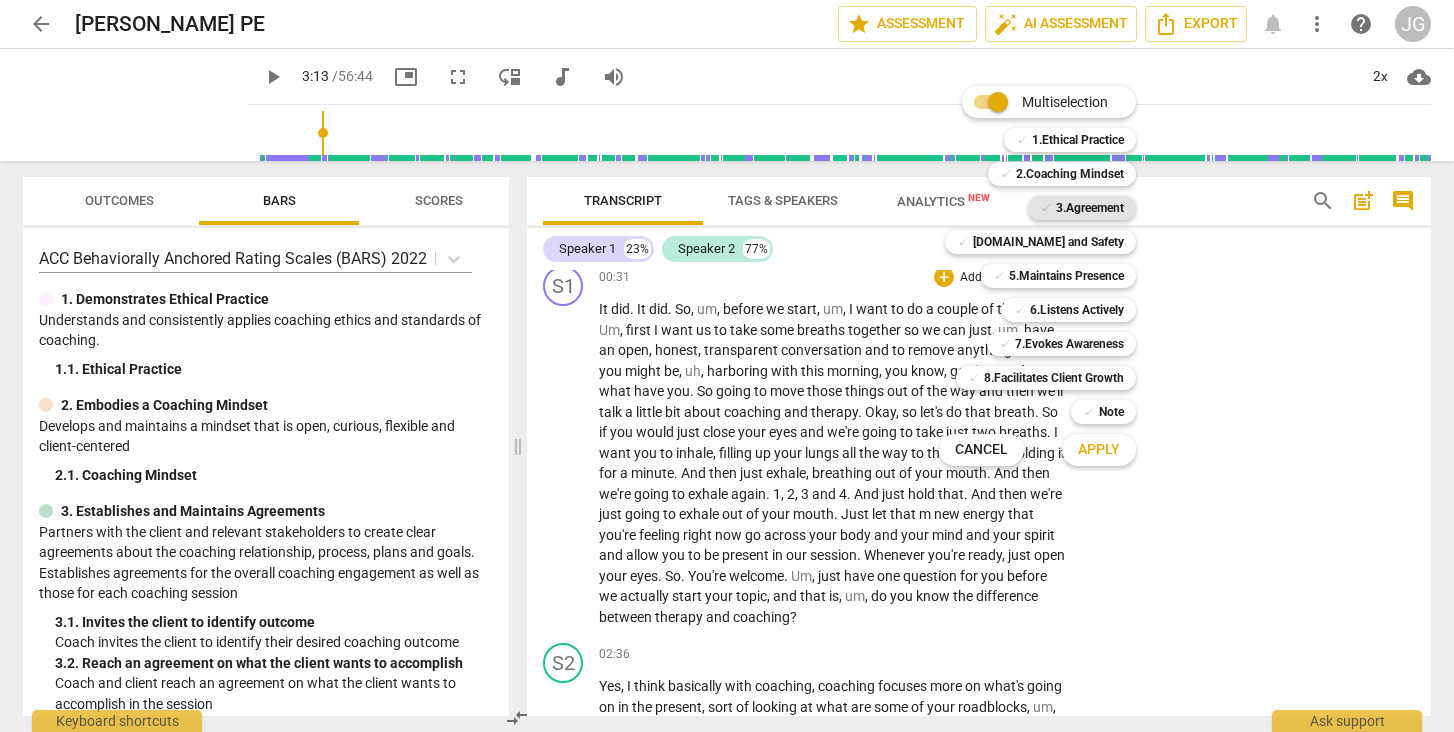 click on "3.Agreement" at bounding box center (1090, 208) 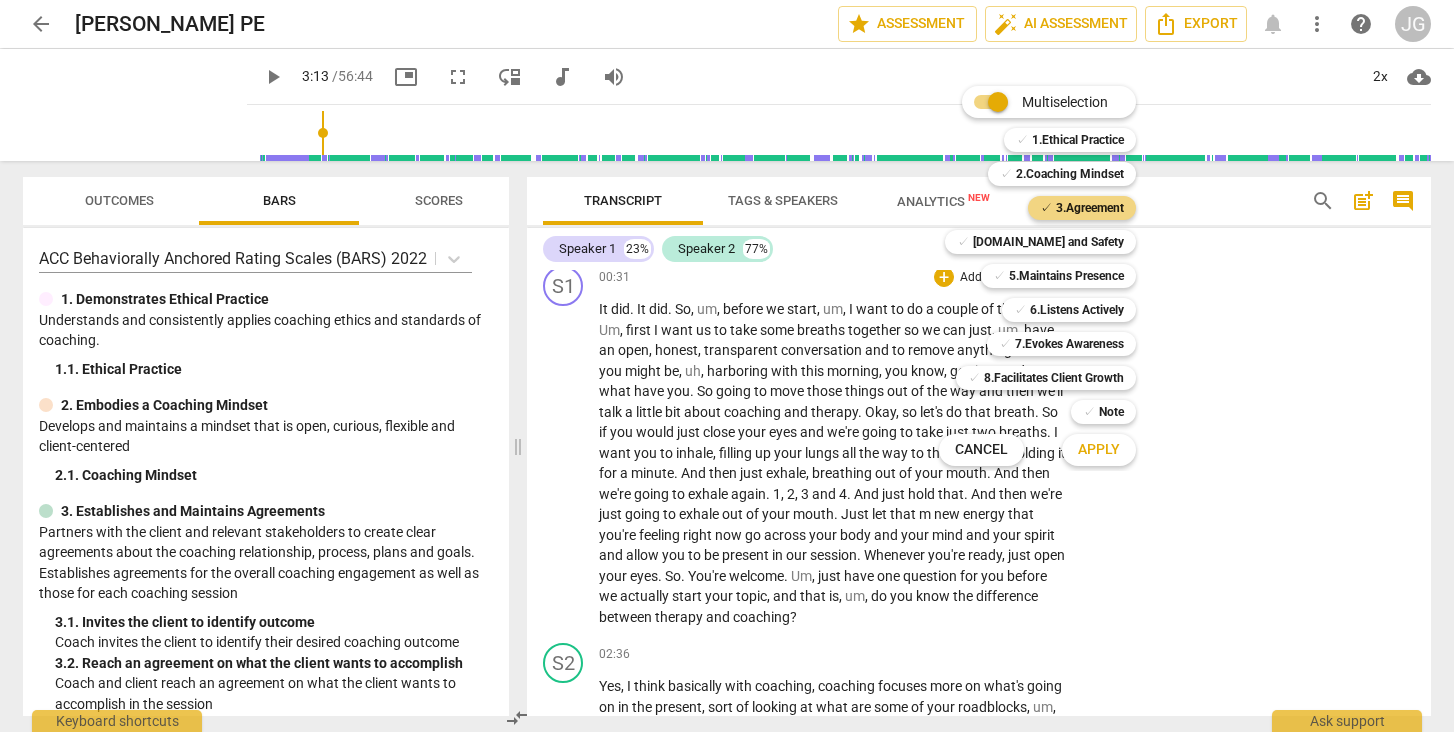 click on "Apply" at bounding box center (1099, 450) 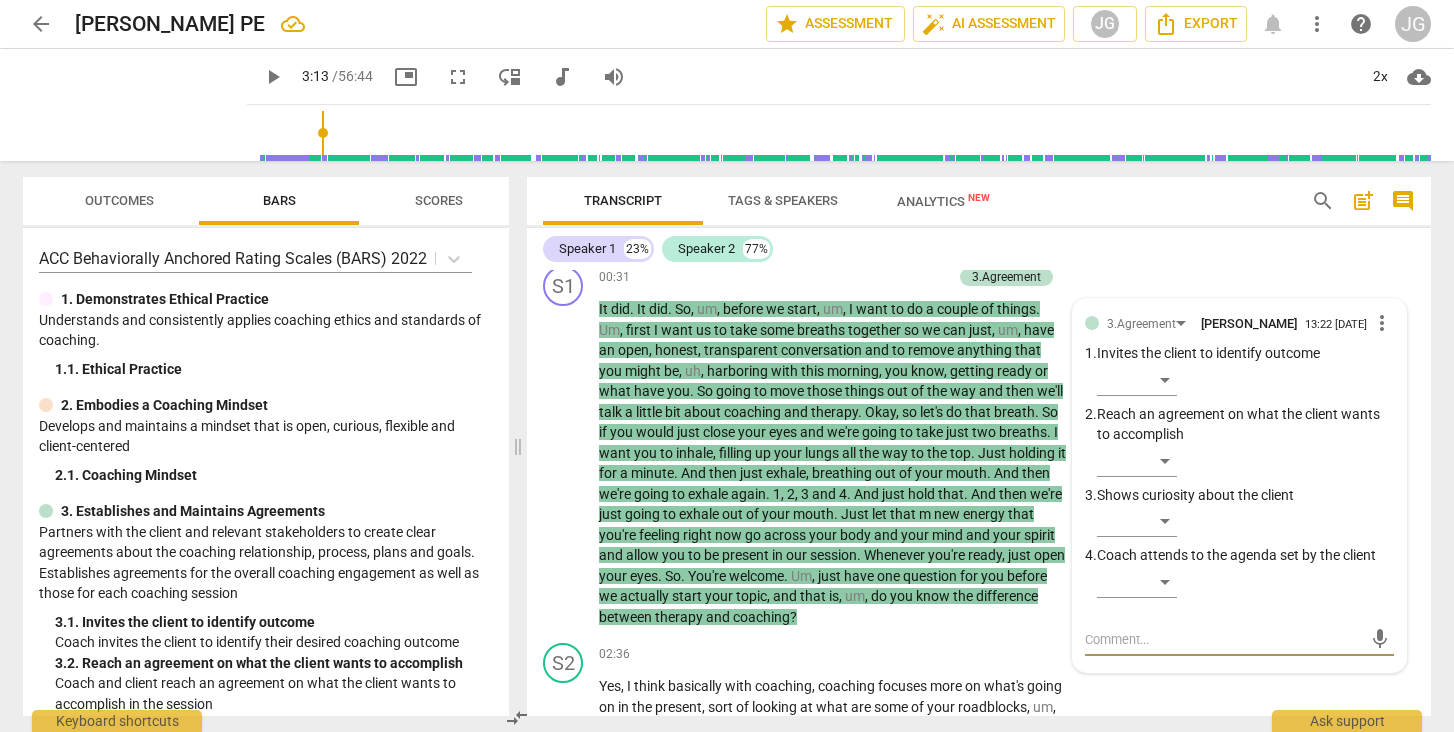 paste on ""I sometimes use a brief grounding exercise to begin sessions. Would you be open to that, or is there another way you’d prefer to start [DATE]?"" 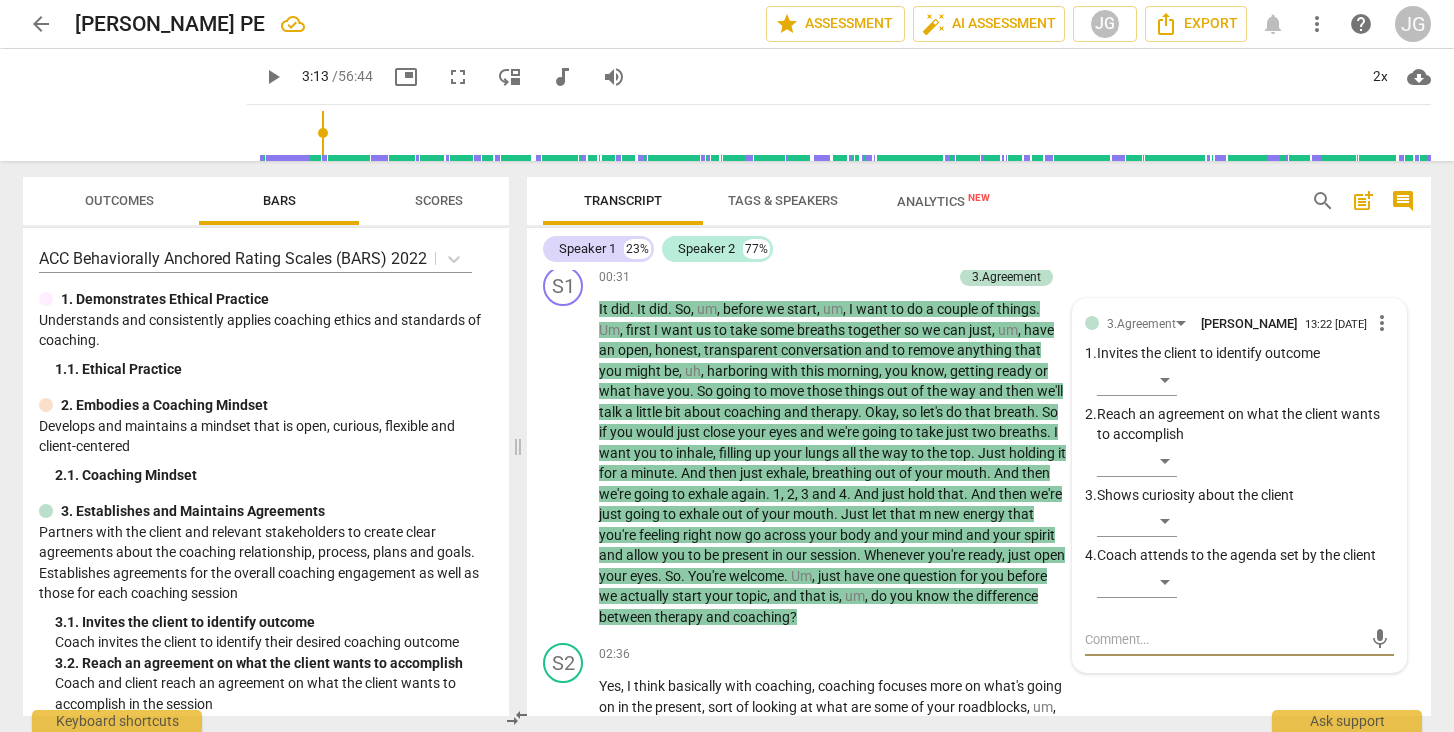 type on ""I sometimes use a brief grounding exercise to begin sessions. Would you be open to that, or is there another way you’d prefer to start [DATE]?"" 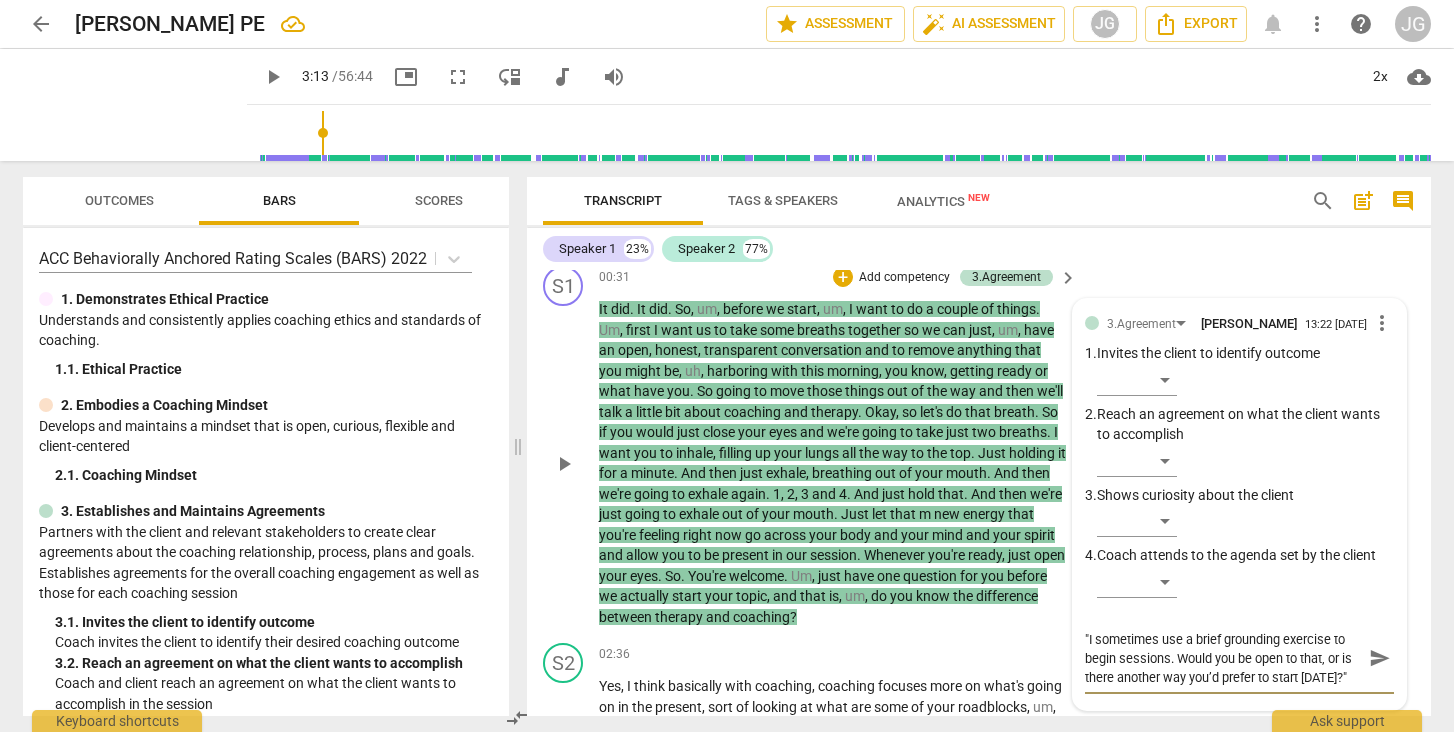 scroll, scrollTop: 0, scrollLeft: 0, axis: both 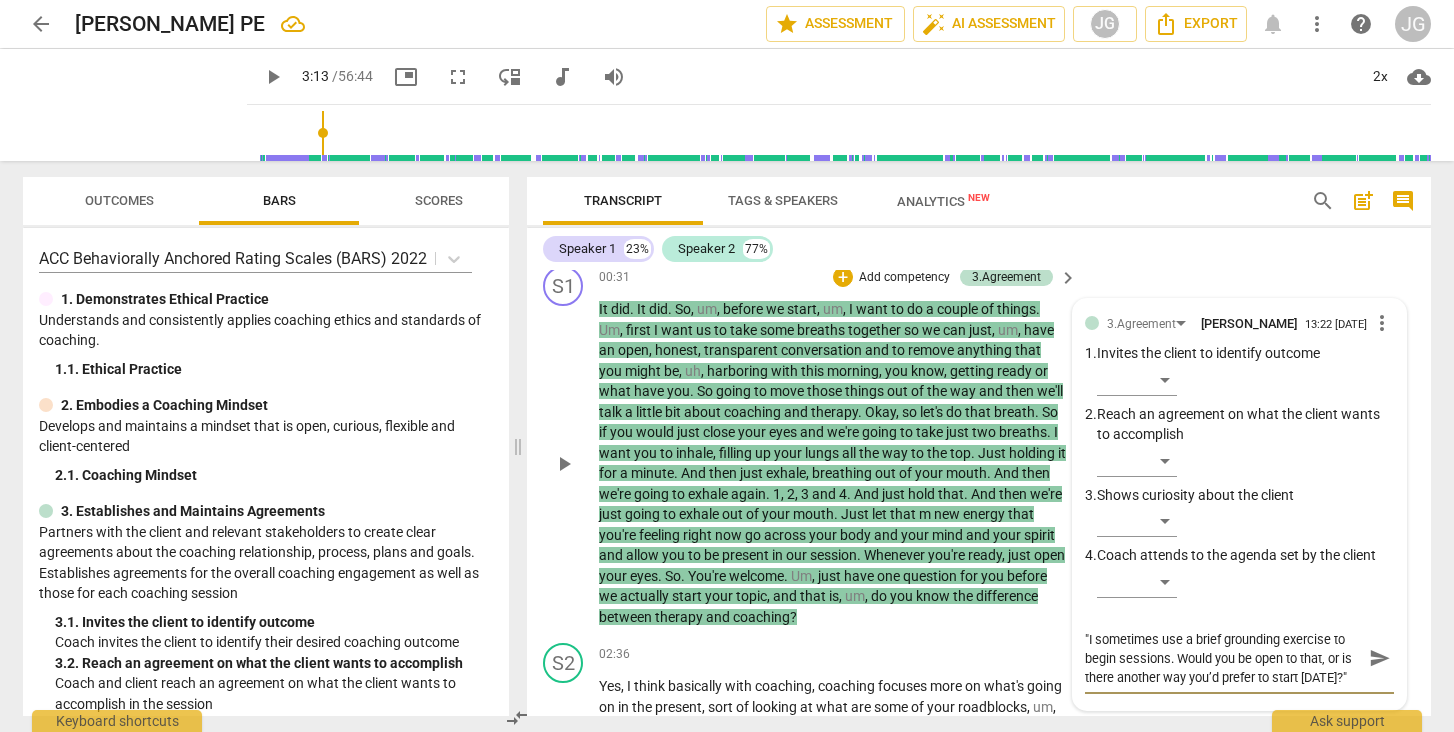 drag, startPoint x: 1221, startPoint y: 641, endPoint x: 1279, endPoint y: 639, distance: 58.034473 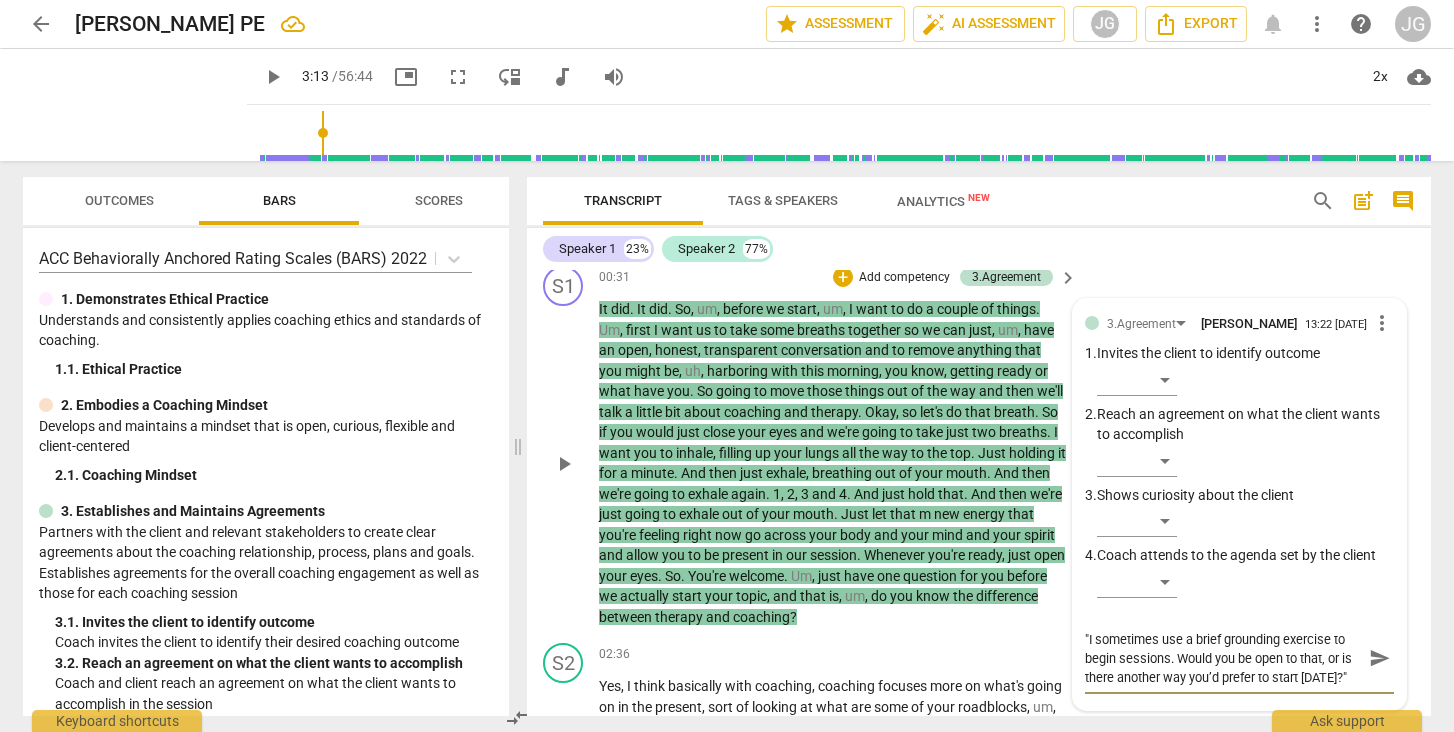 click on ""I sometimes use a brief grounding exercise to begin sessions. Would you be open to that, or is there another way you’d prefer to start [DATE]?"" at bounding box center [1223, 658] 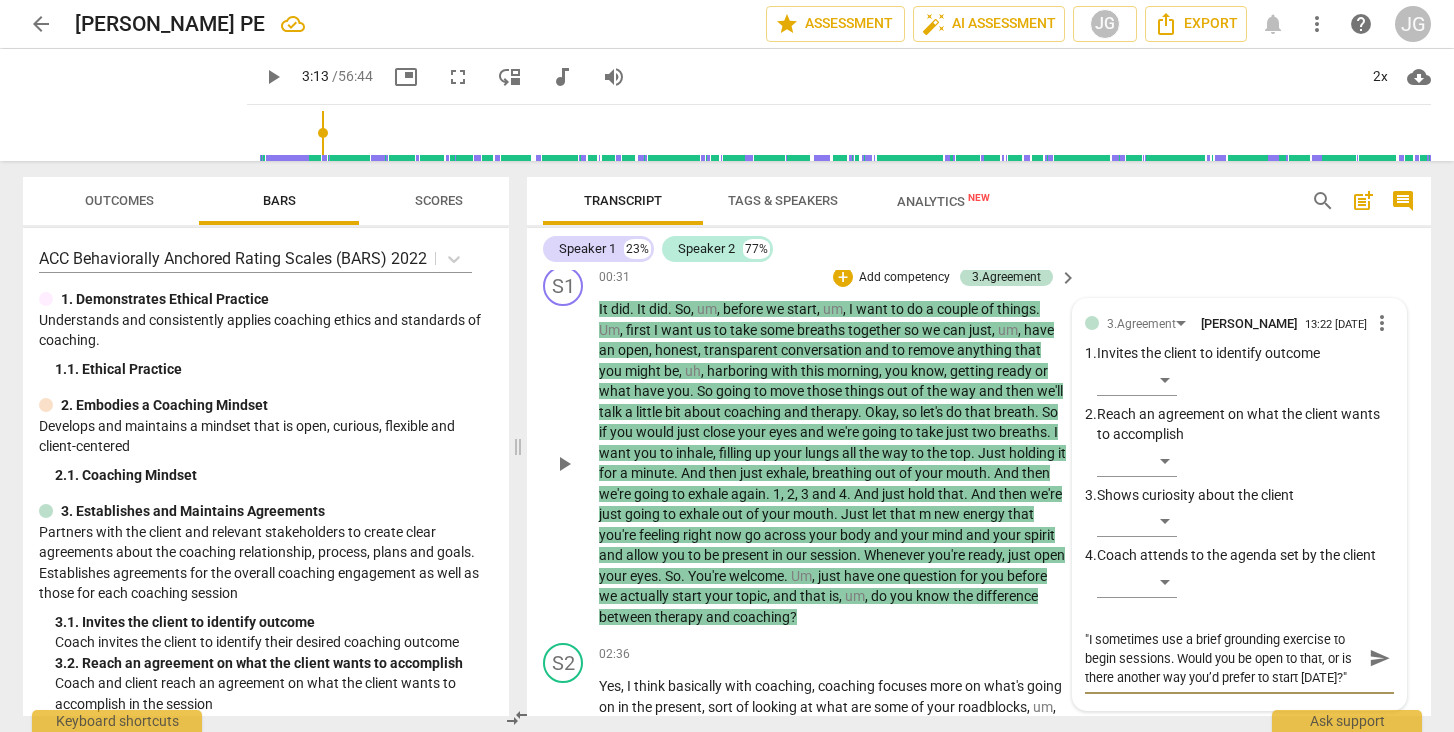 type on ""I sometimes use a brief b exercise to begin sessions. Would you be open to that, or is there another way you’d prefer to start [DATE]?"" 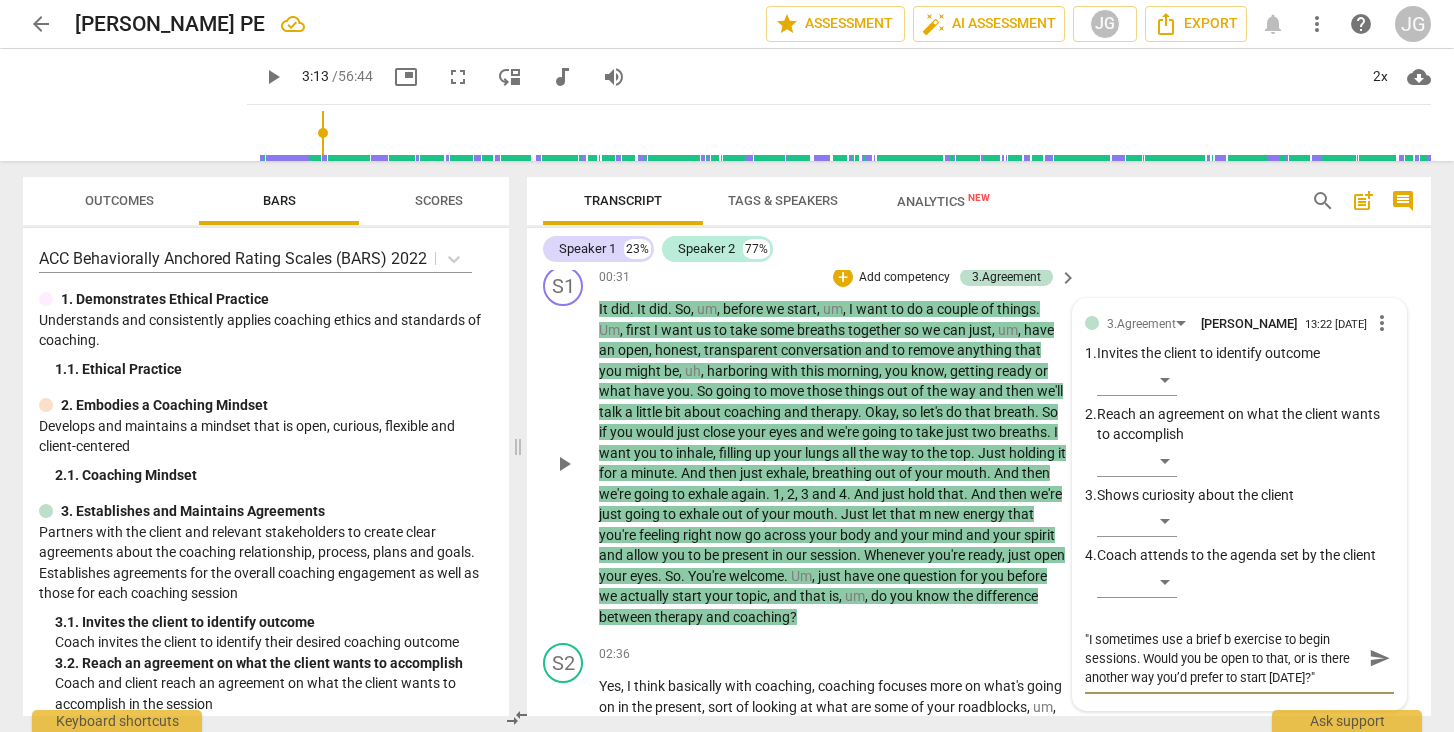 type on ""I sometimes use a brief br exercise to begin sessions. Would you be open to that, or is there another way you’d prefer to start [DATE]?"" 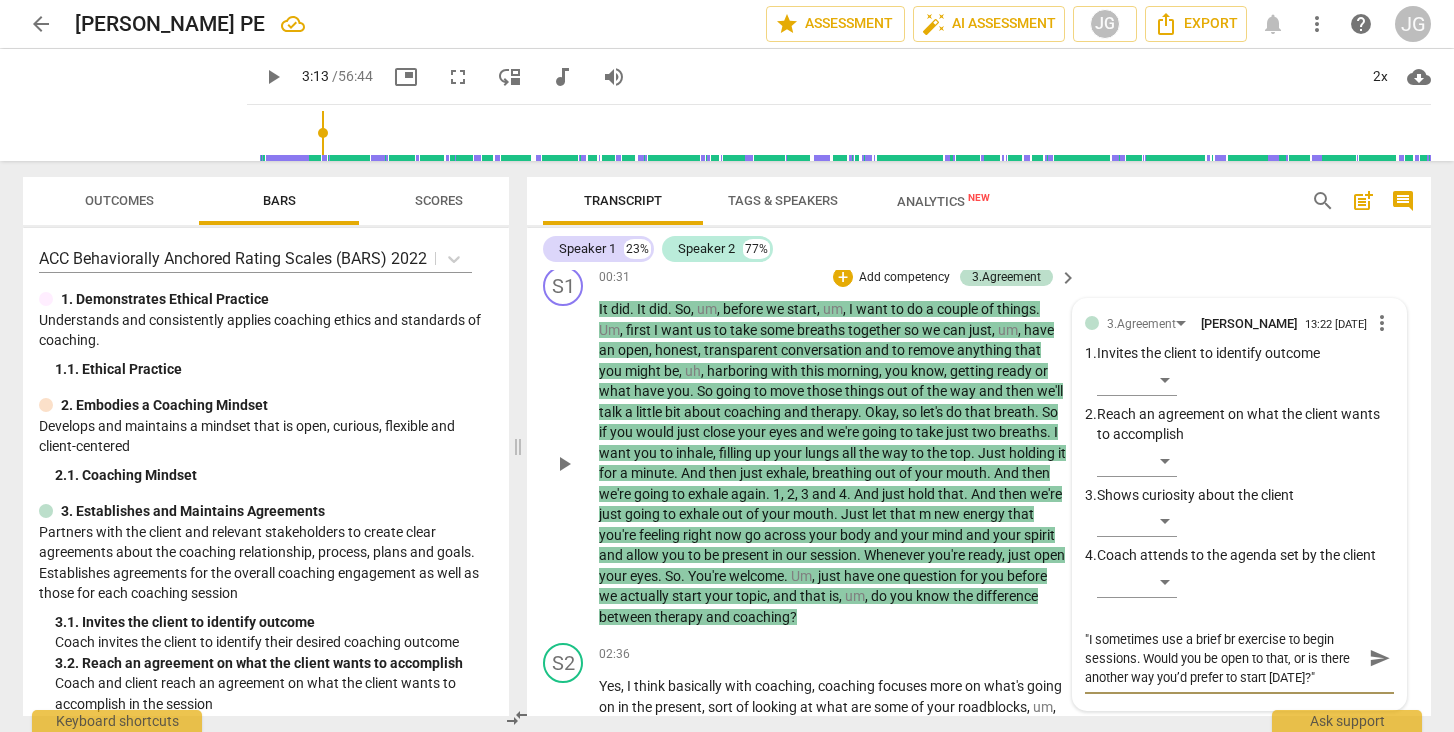 type on ""I sometimes use a brief bre exercise to begin sessions. Would you be open to that, or is there another way you’d prefer to start [DATE]?"" 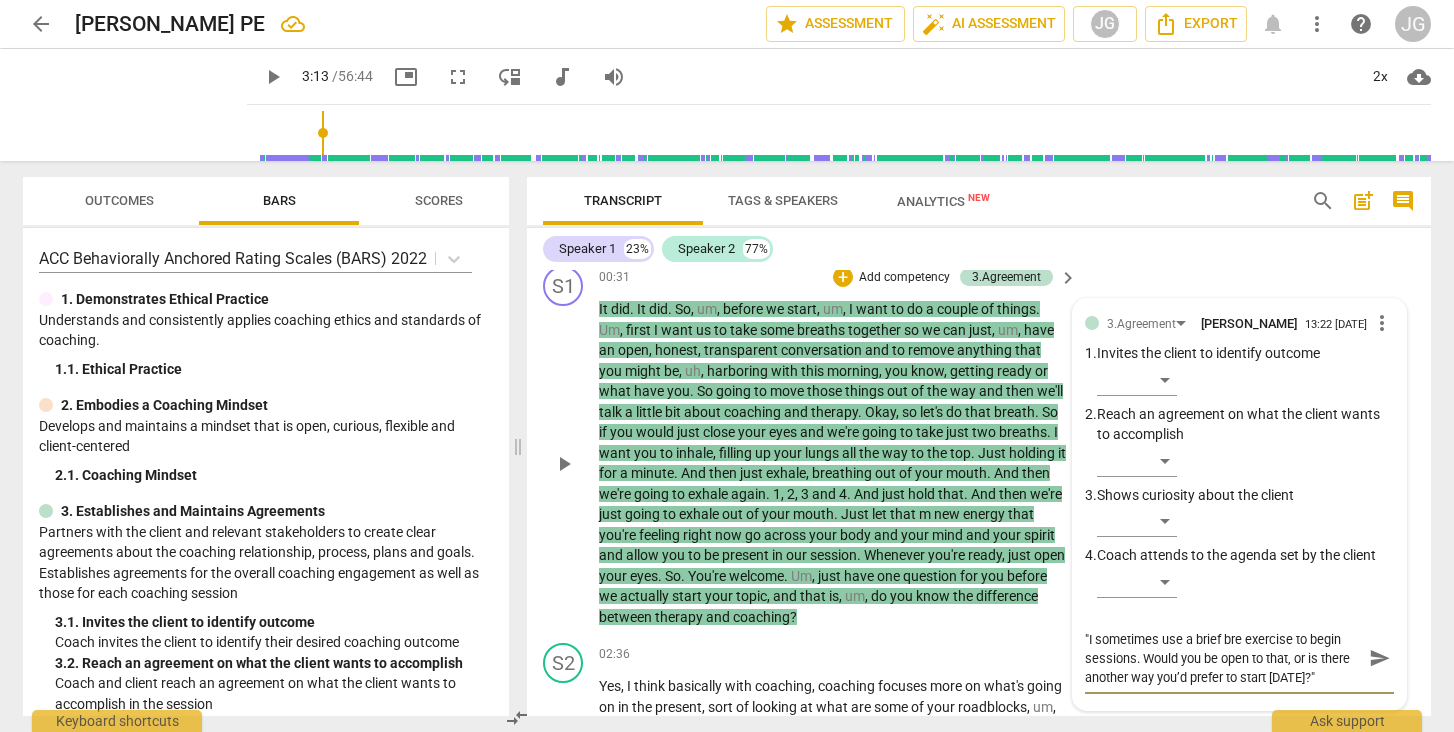 type on ""I sometimes use a brief brea exercise to begin sessions. Would you be open to that, or is there another way you’d prefer to start [DATE]?"" 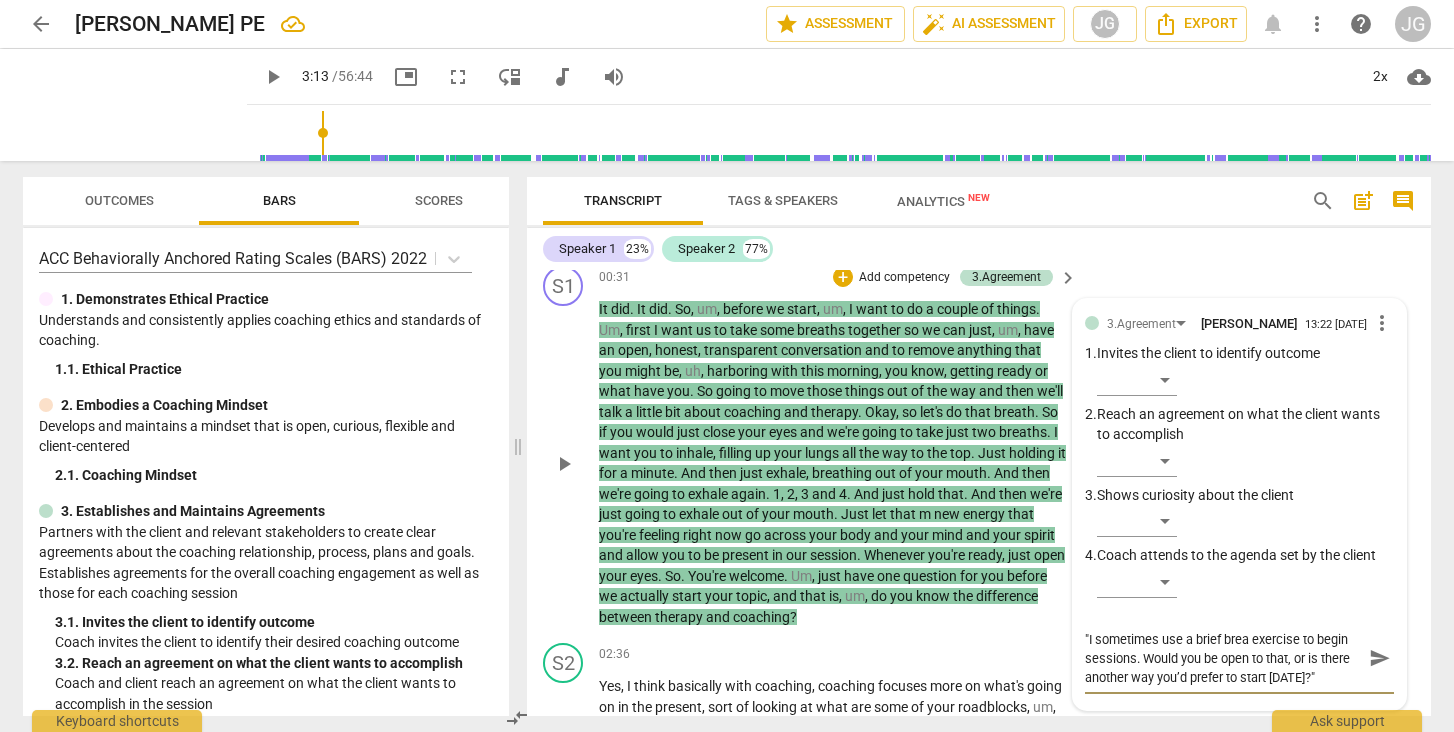 type on ""I sometimes use a brief breat exercise to begin sessions. Would you be open to that, or is there another way you’d prefer to start [DATE]?"" 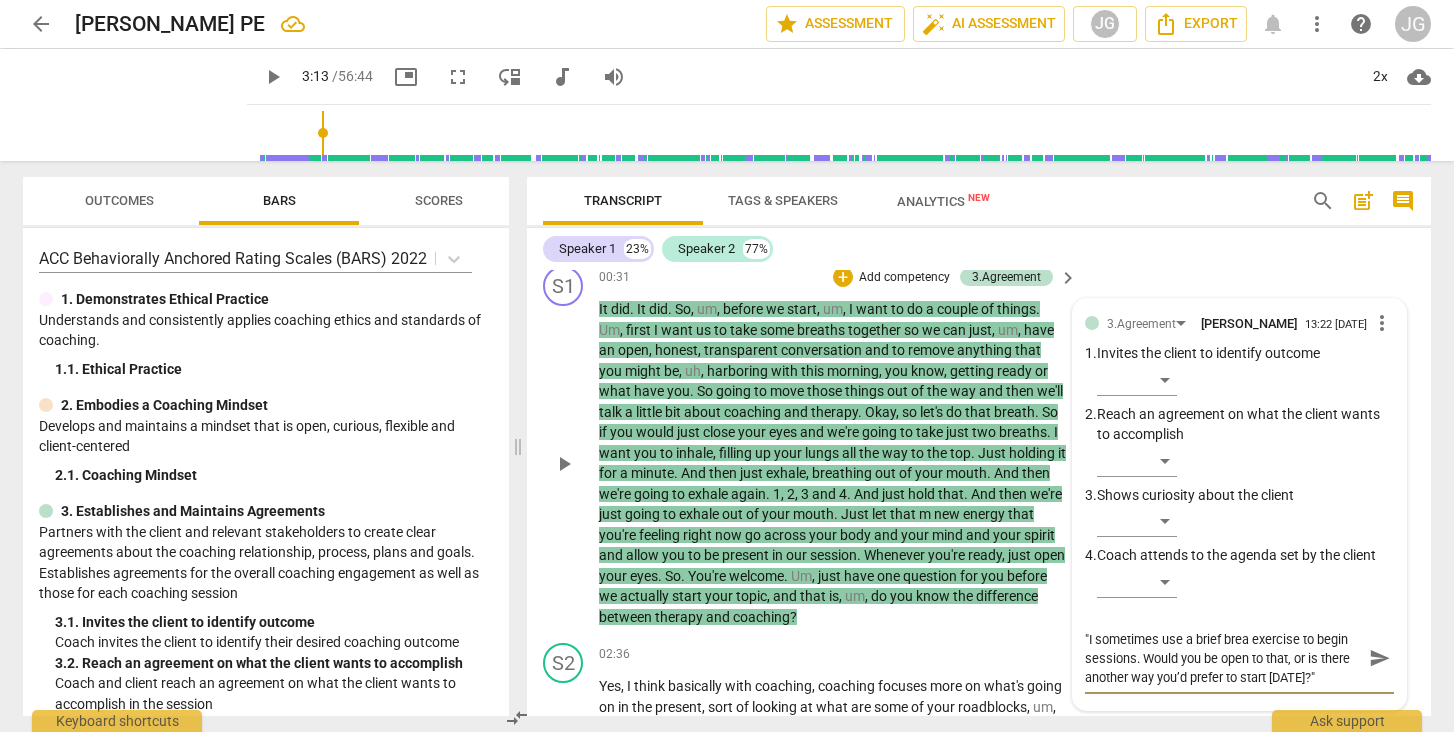 type on ""I sometimes use a brief breat exercise to begin sessions. Would you be open to that, or is there another way you’d prefer to start [DATE]?"" 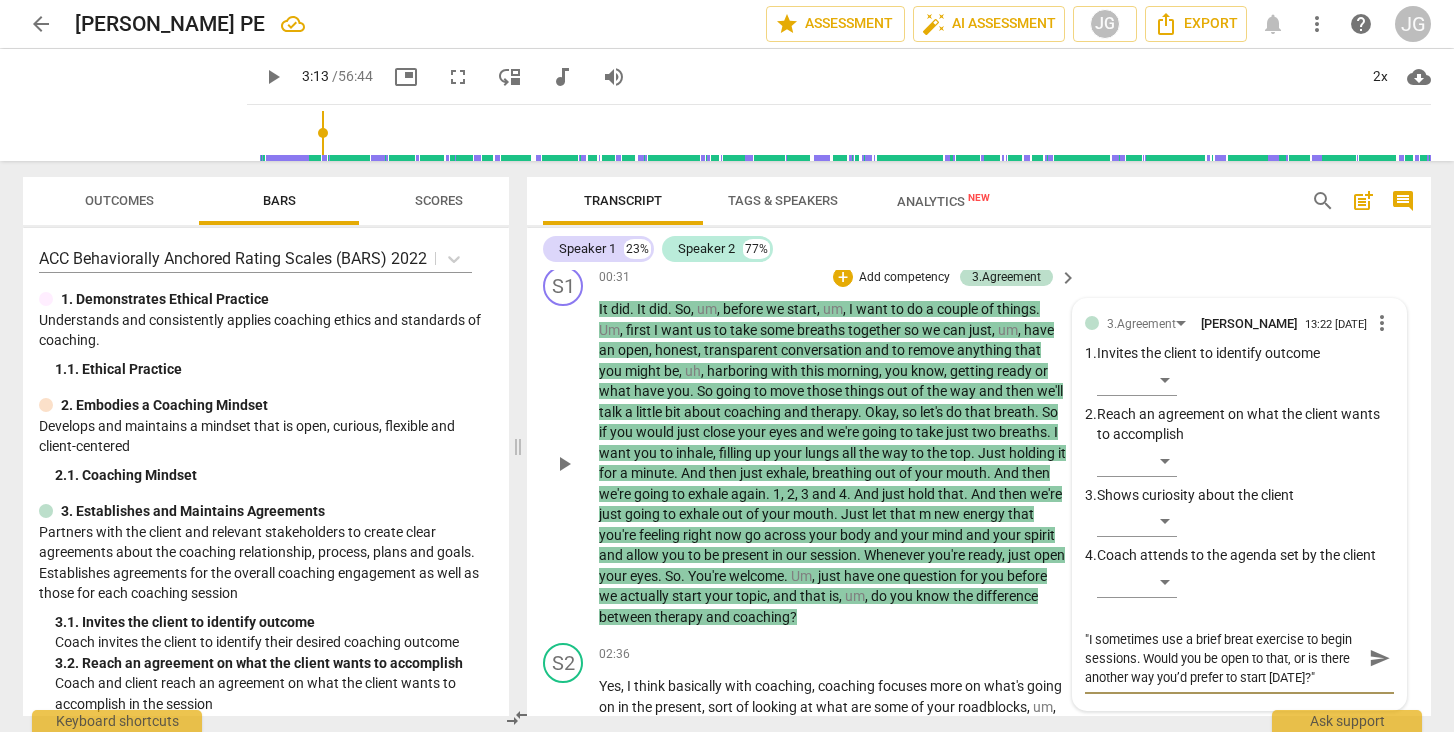 type on ""I sometimes use a brief breath exercise to begin sessions. Would you be open to that, or is there another way you’d prefer to start [DATE]?"" 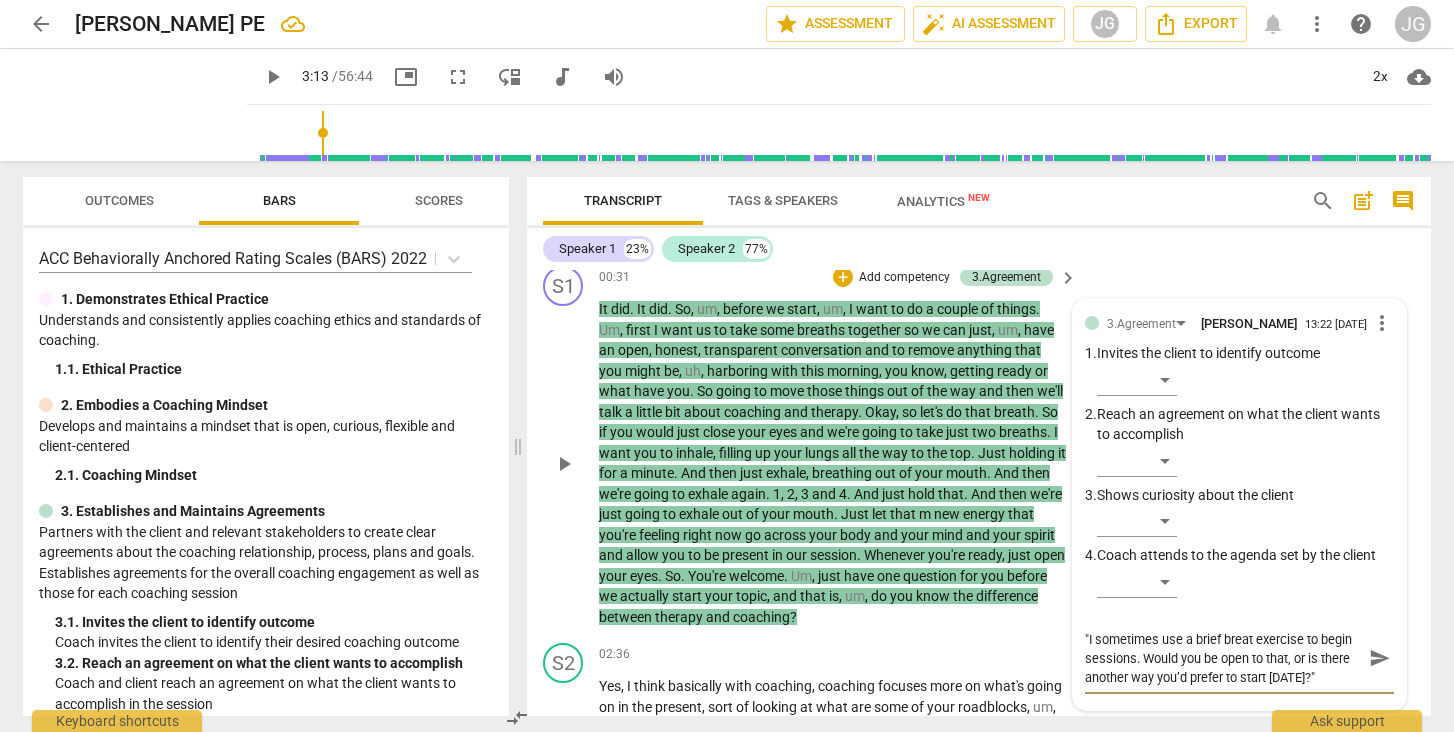 type on ""I sometimes use a brief breath exercise to begin sessions. Would you be open to that, or is there another way you’d prefer to start [DATE]?"" 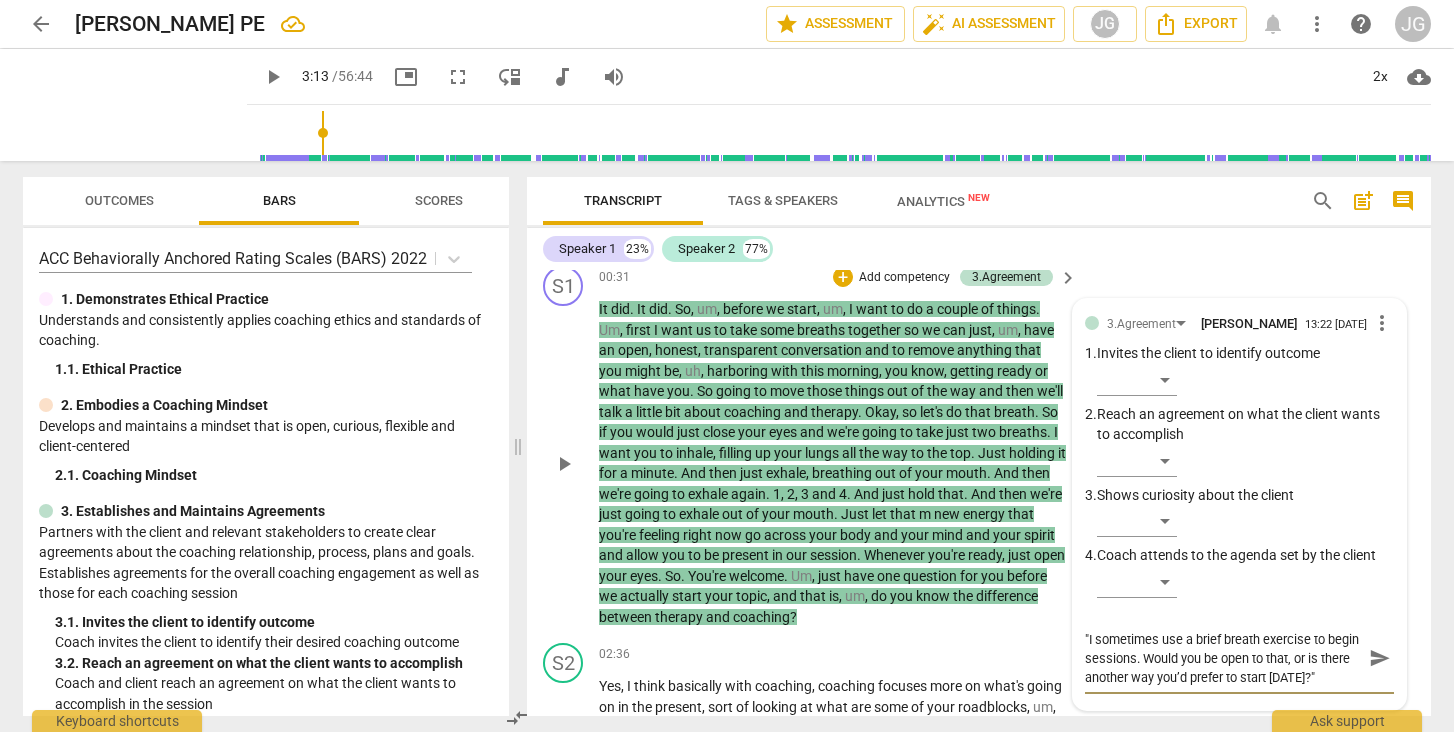 type on ""I sometimes use a brief breathi exercise to begin sessions. Would you be open to that, or is there another way you’d prefer to start [DATE]?"" 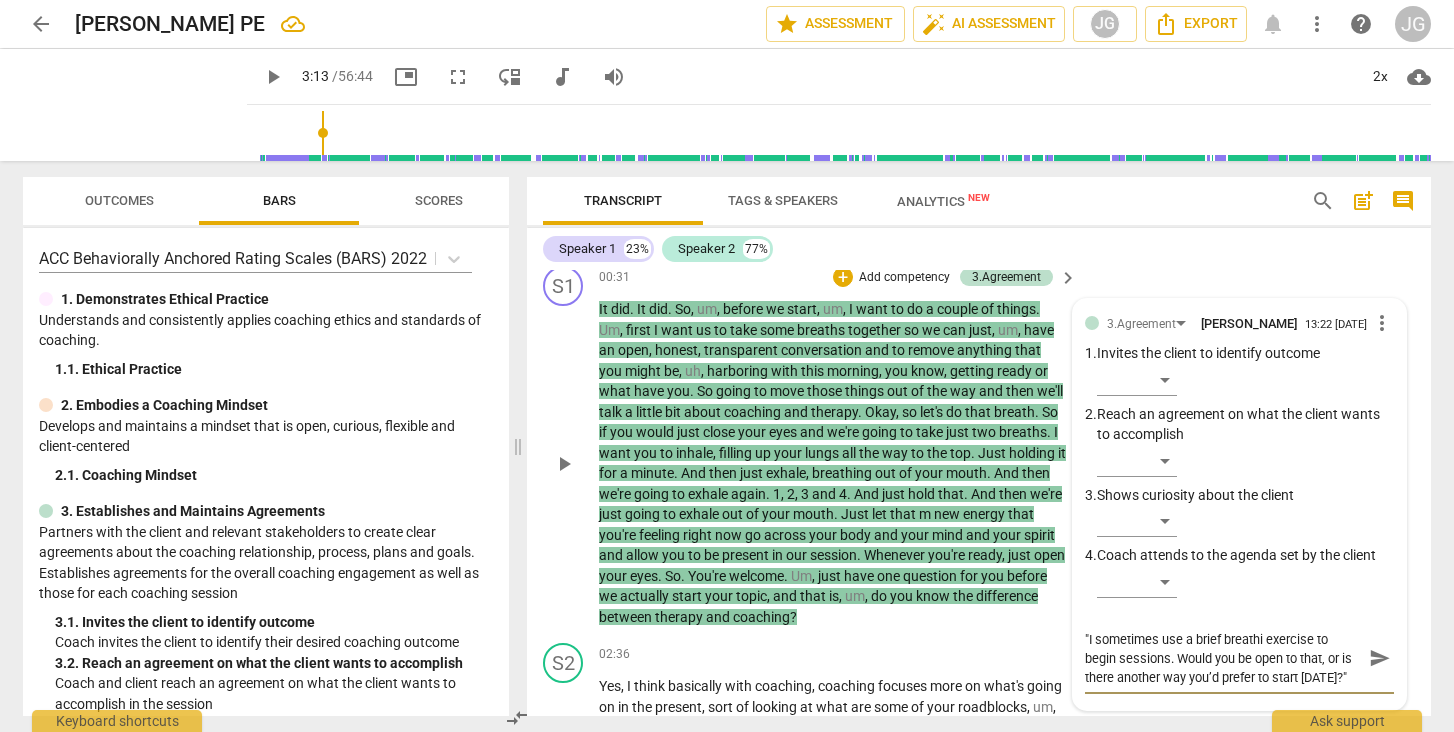 type on ""I sometimes use a brief breathin exercise to begin sessions. Would you be open to that, or is there another way you’d prefer to start [DATE]?"" 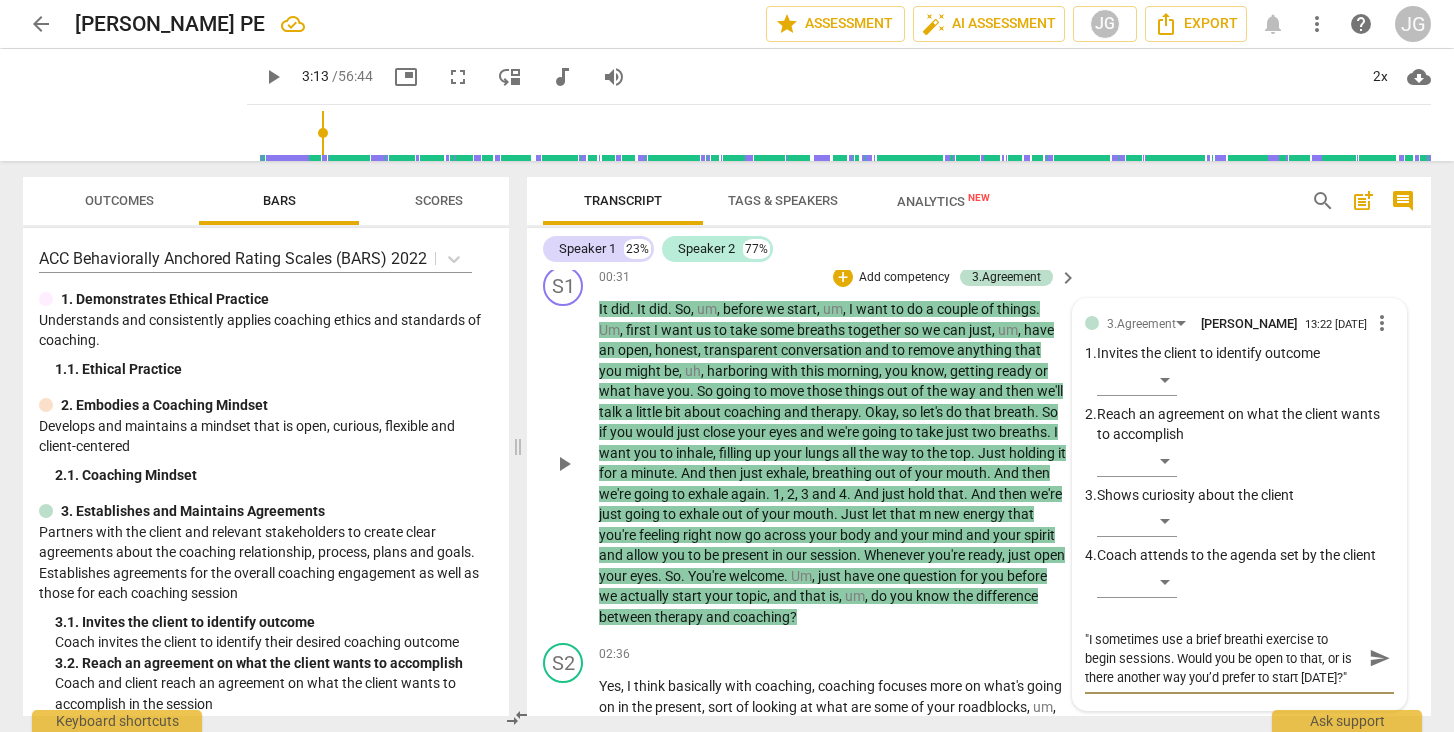 type on ""I sometimes use a brief breathin exercise to begin sessions. Would you be open to that, or is there another way you’d prefer to start [DATE]?"" 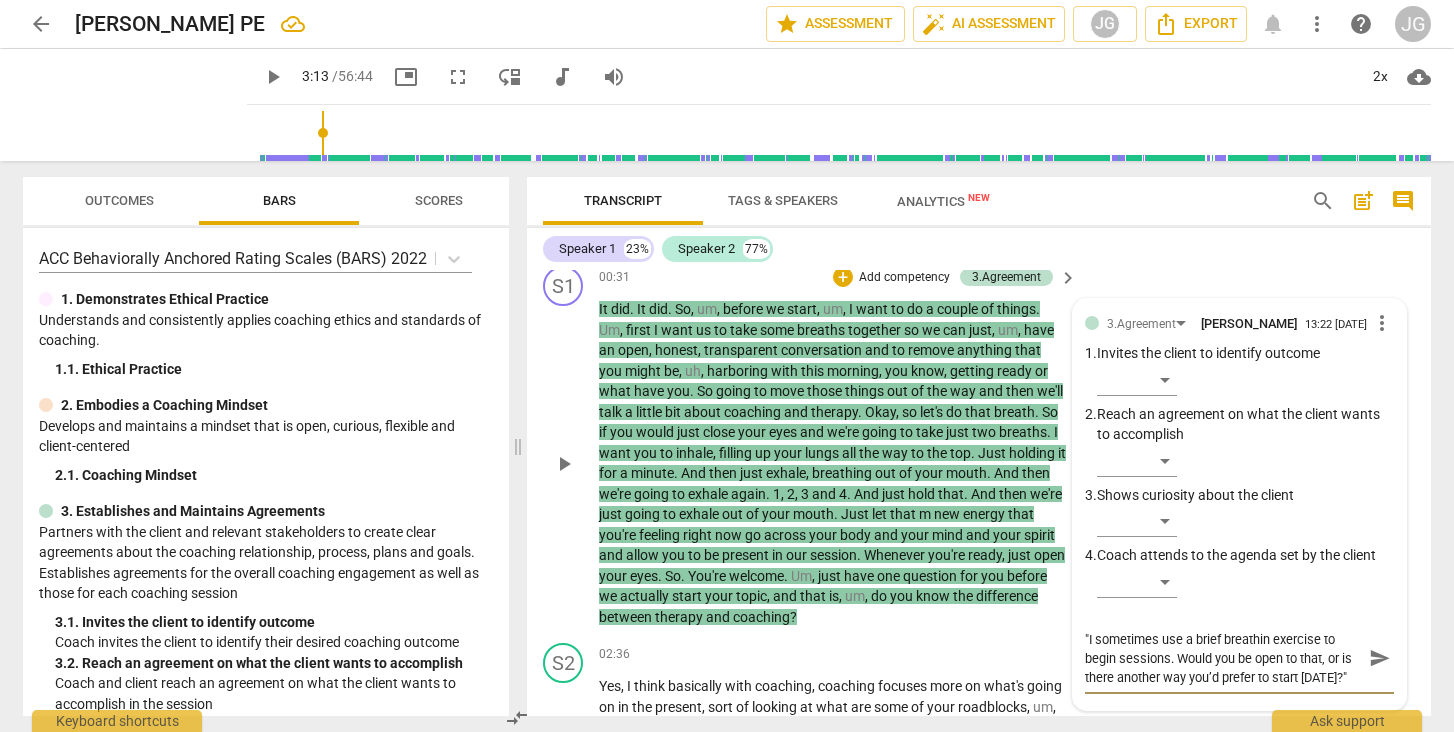 type on ""I sometimes use a brief [MEDICAL_DATA] to begin sessions. Would you be open to that, or is there another way you’d prefer to start [DATE]?"" 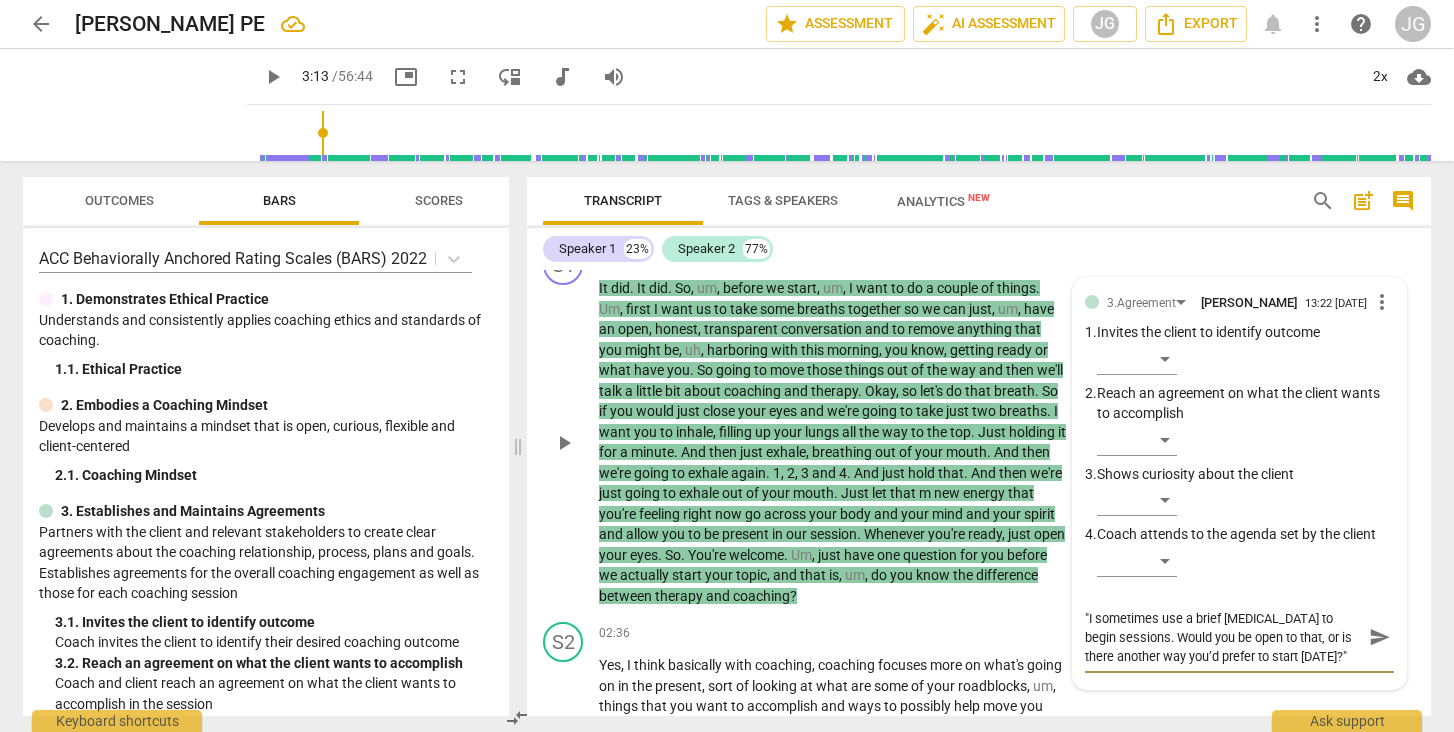 scroll, scrollTop: 393, scrollLeft: 0, axis: vertical 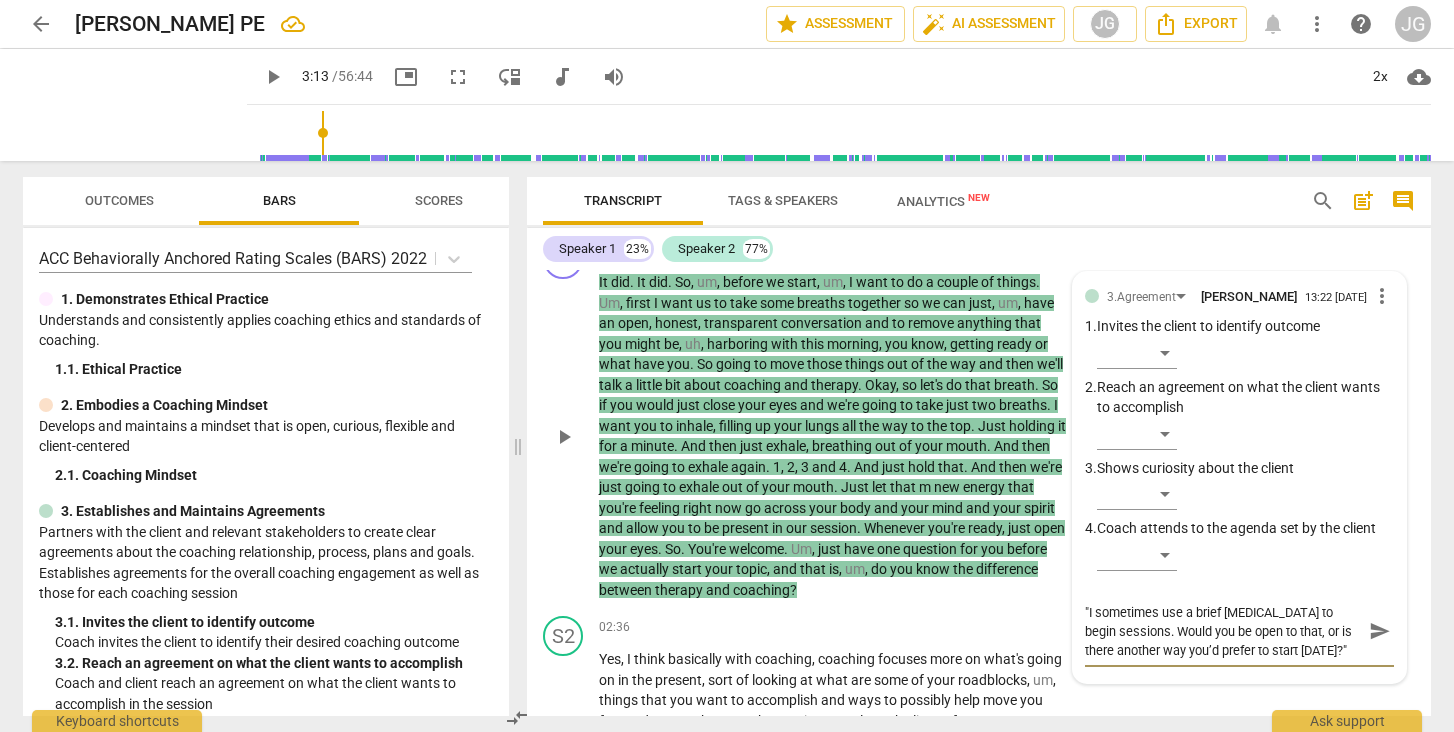 click on ""I sometimes use a brief [MEDICAL_DATA] to begin sessions. Would you be open to that, or is there another way you’d prefer to start [DATE]?"" at bounding box center (1223, 631) 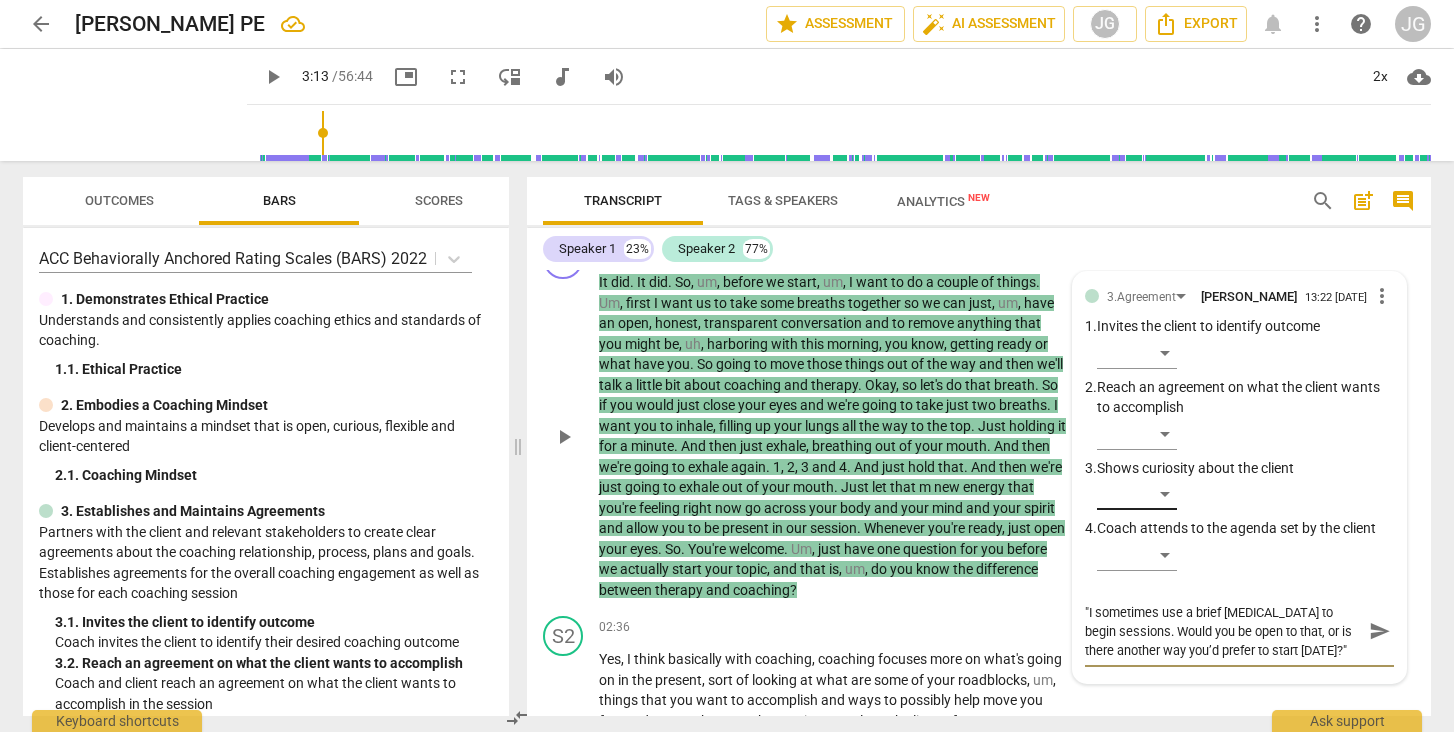 type on "I"I sometimes use a brief [MEDICAL_DATA] to begin sessions. Would you be open to that, or is there another way you’d prefer to start [DATE]?"" 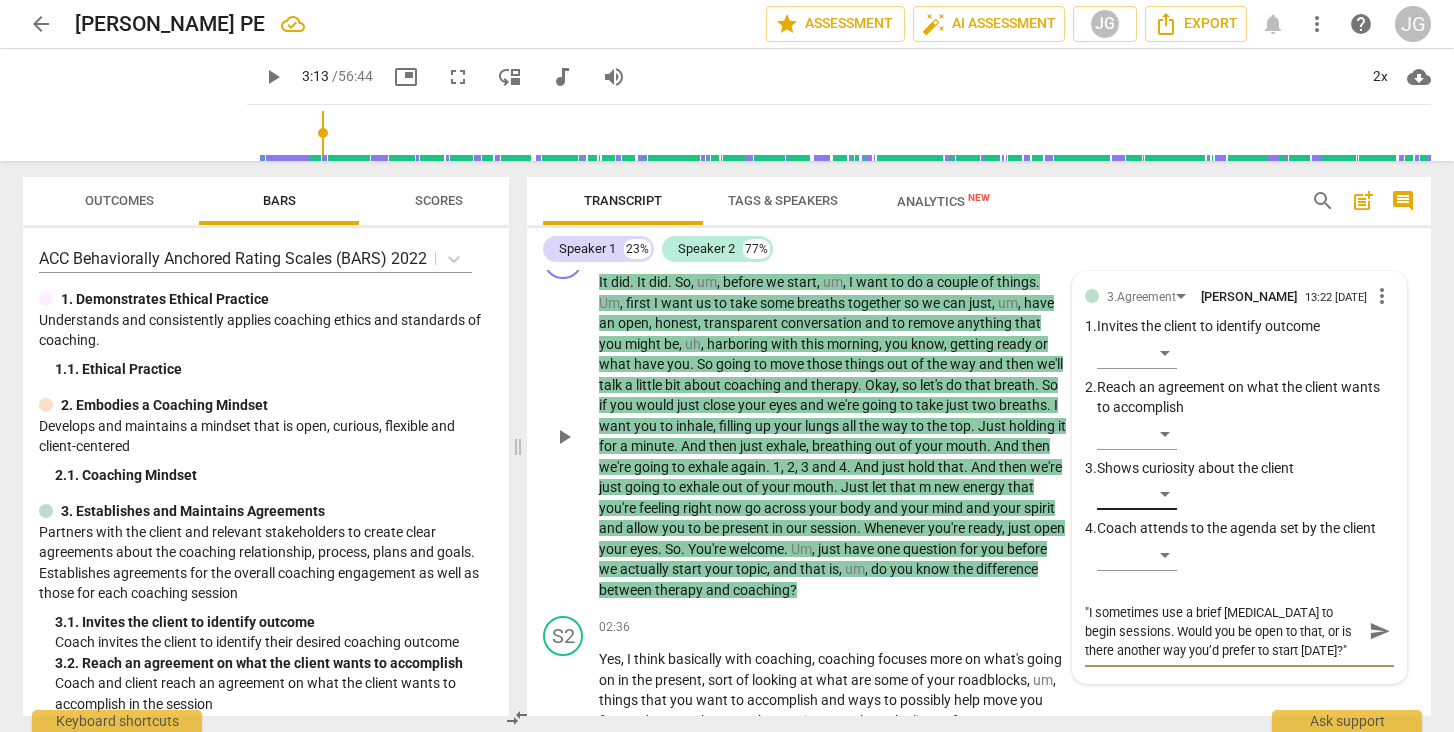 type on "I"I sometimes use a brief [MEDICAL_DATA] to begin sessions. Would you be open to that, or is there another way you’d prefer to start [DATE]?"" 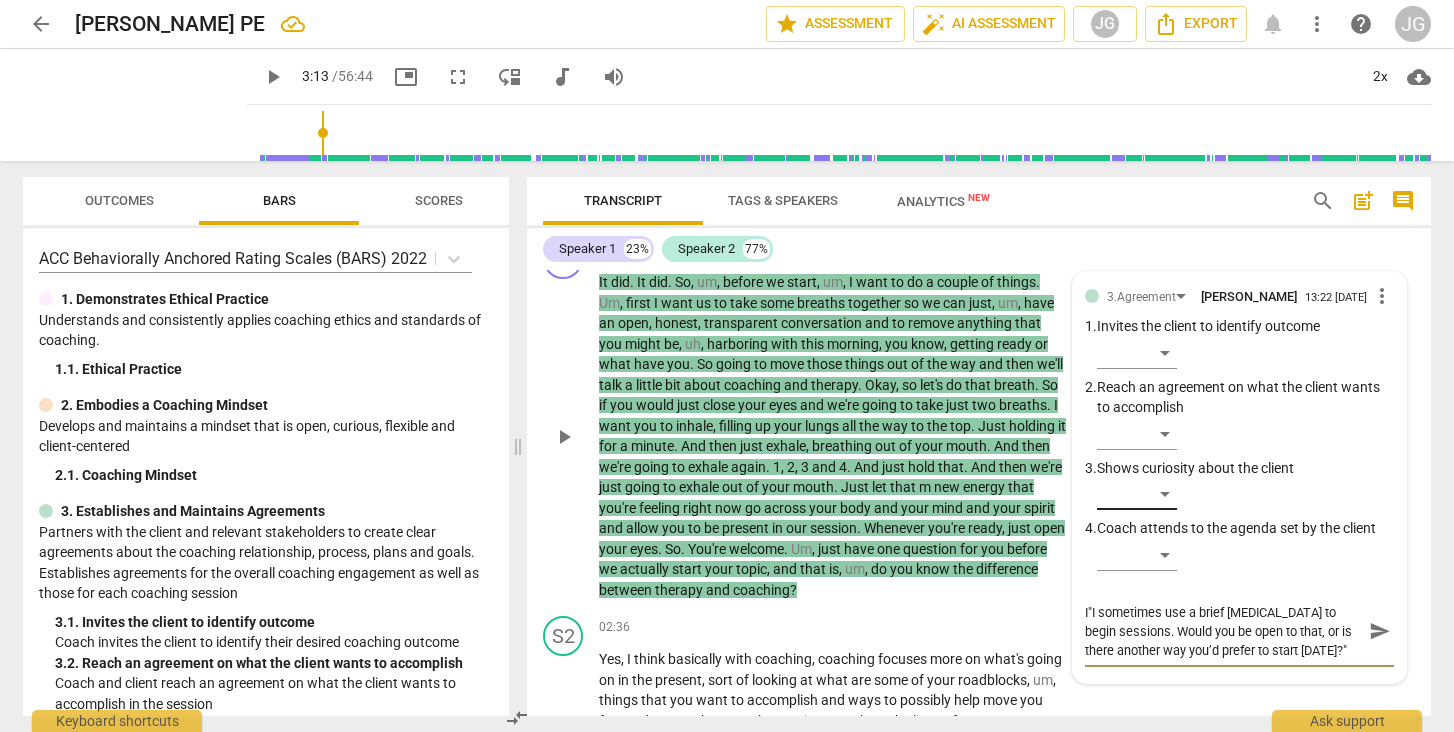type on "It"I sometimes use a brief [MEDICAL_DATA] to begin sessions. Would you be open to that, or is there another way you’d prefer to start [DATE]?"" 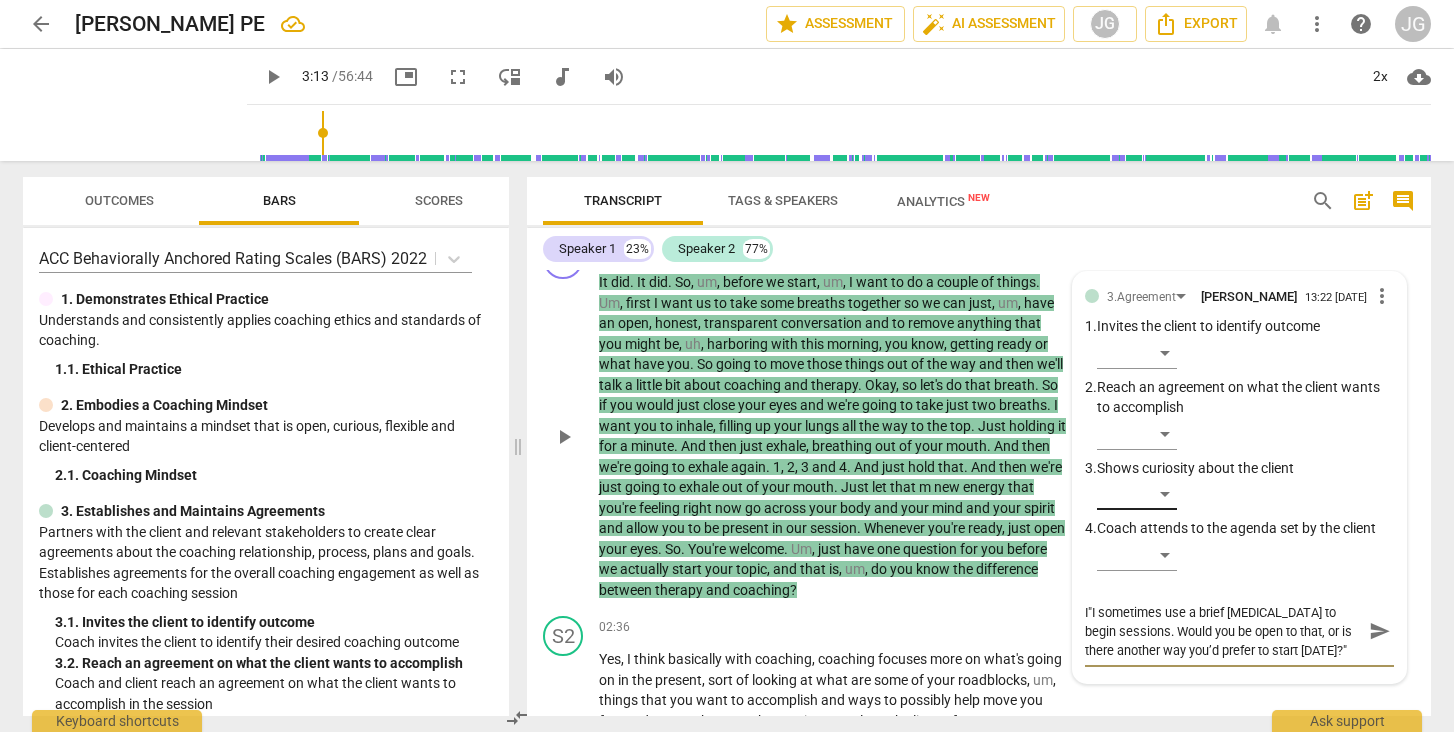 type on "It"I sometimes use a brief [MEDICAL_DATA] to begin sessions. Would you be open to that, or is there another way you’d prefer to start [DATE]?"" 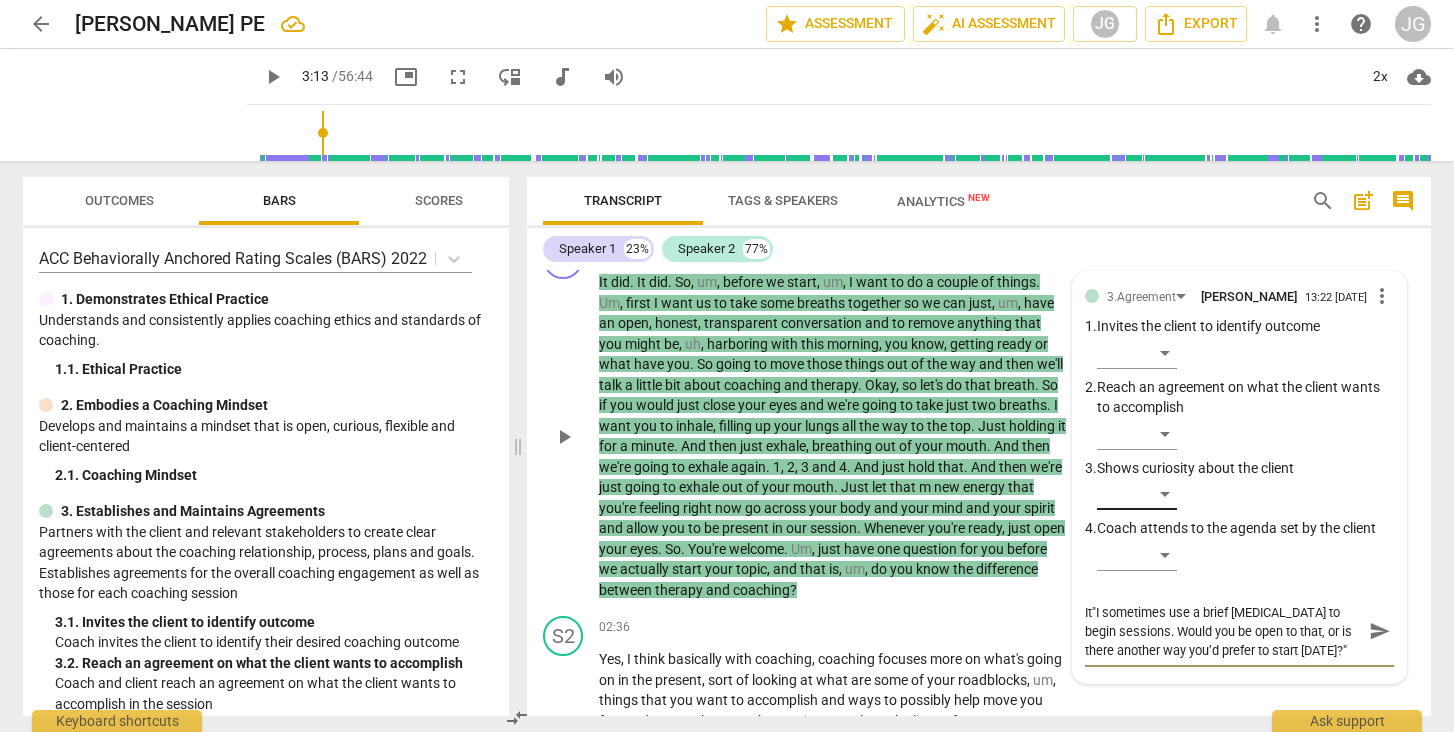 type on "It'"I sometimes use a brief [MEDICAL_DATA] to begin sessions. Would you be open to that, or is there another way you’d prefer to start [DATE]?"" 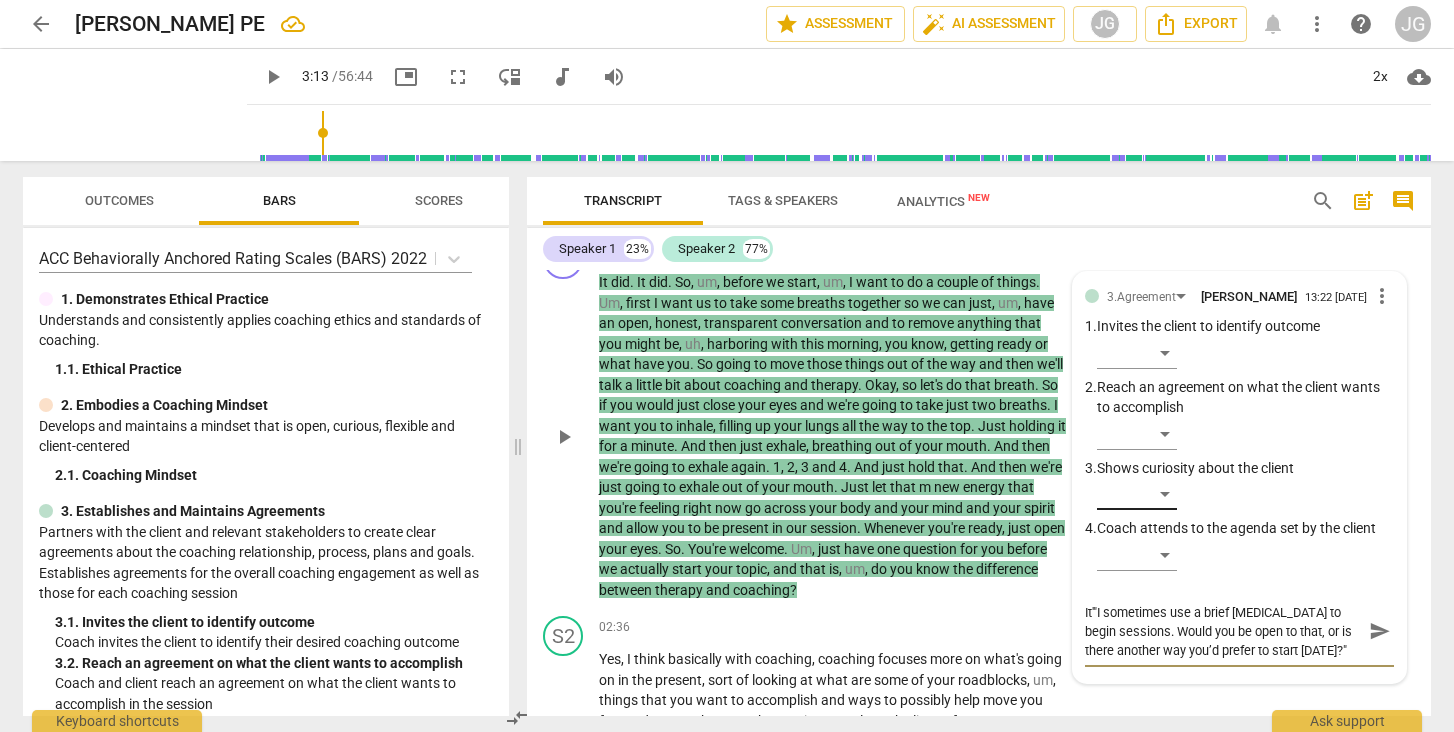 type on "It's"I sometimes use a brief [MEDICAL_DATA] to begin sessions. Would you be open to that, or is there another way you’d prefer to start [DATE]?"" 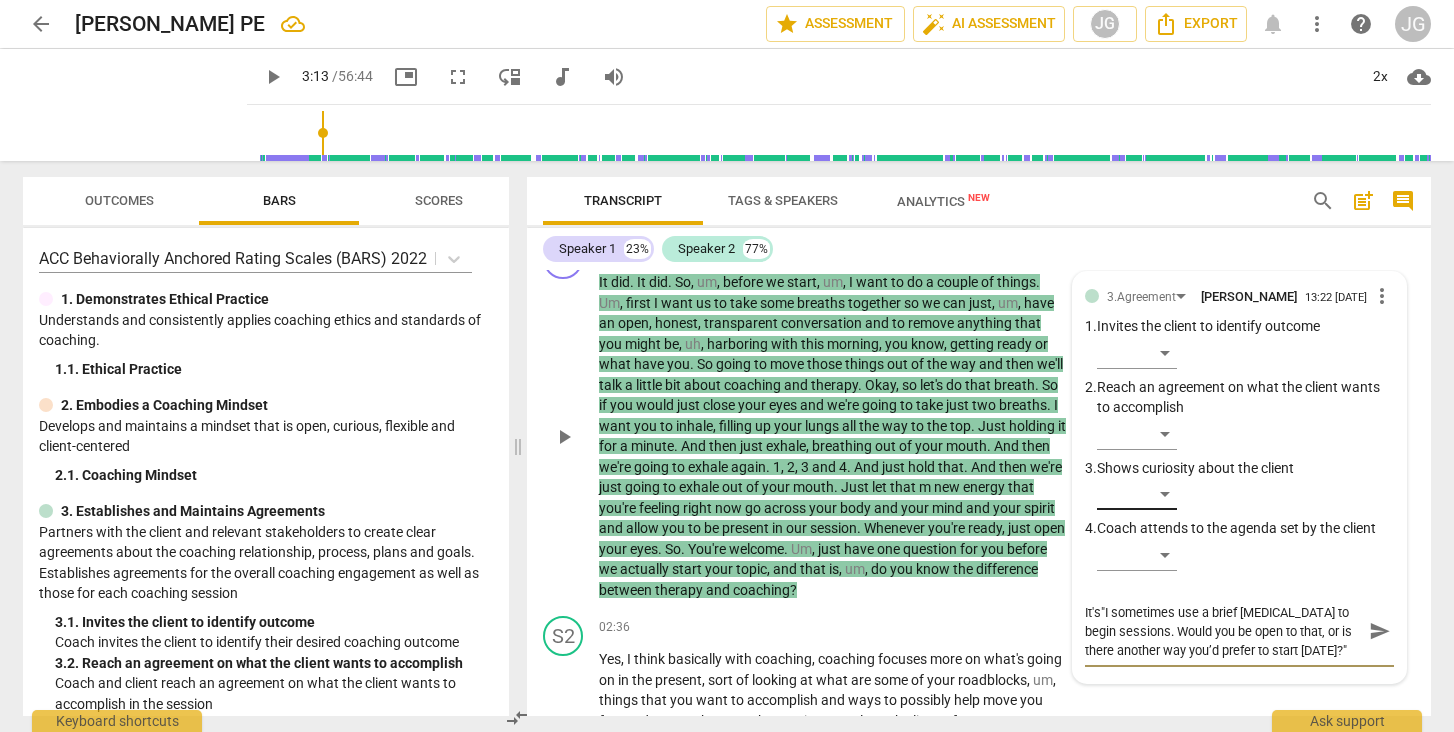type on "It's "I sometimes use a brief [MEDICAL_DATA] to begin sessions. Would you be open to that, or is there another way you’d prefer to start [DATE]?"" 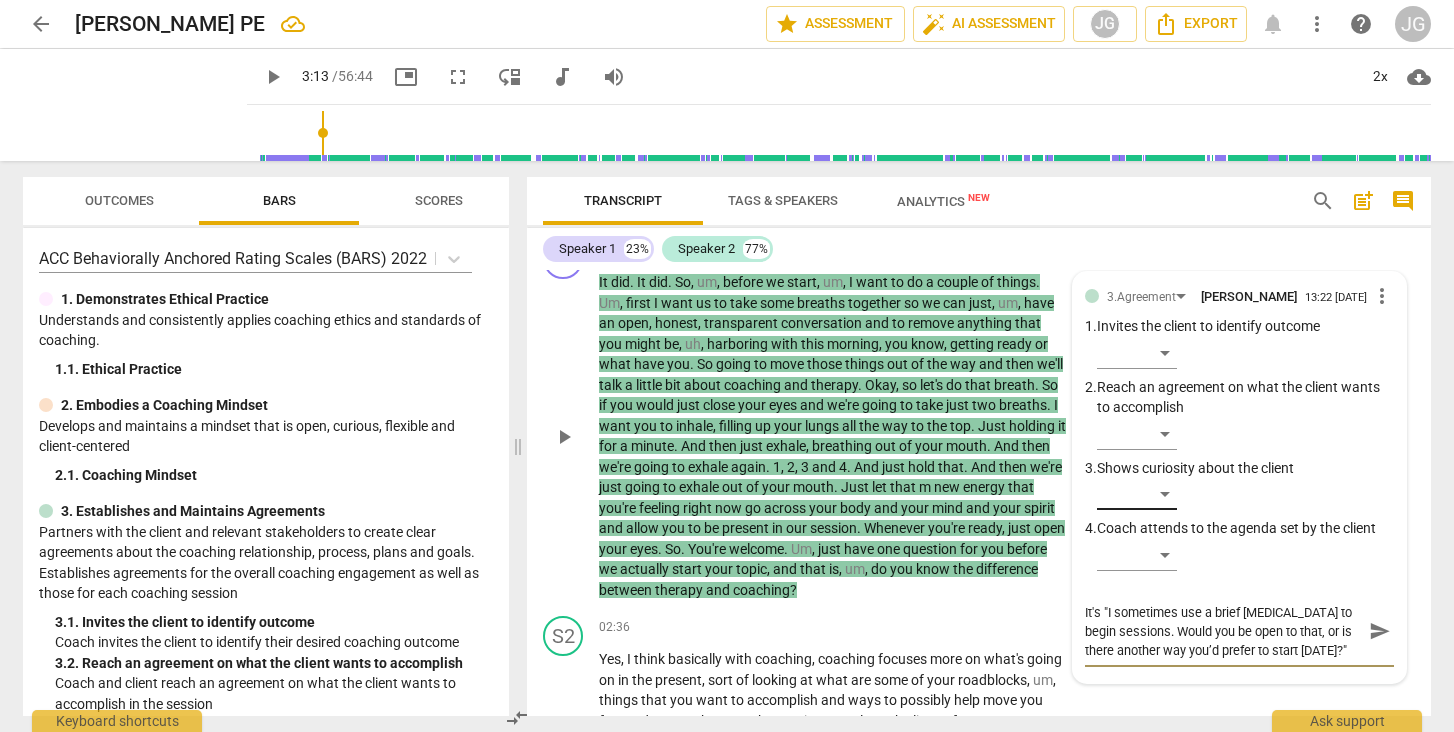 type on "It's u"I sometimes use a brief [MEDICAL_DATA] to begin sessions. Would you be open to that, or is there another way you’d prefer to start [DATE]?"" 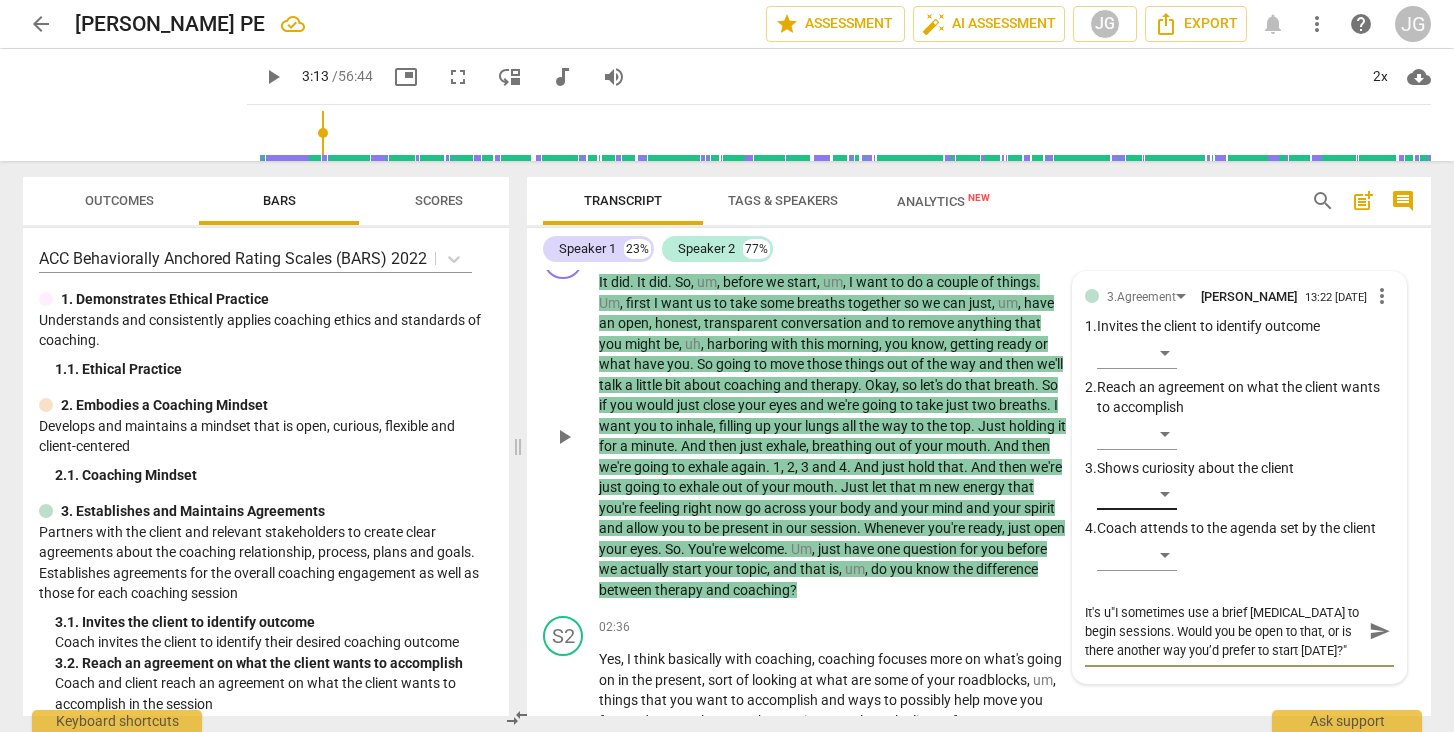 type on "It's un"I sometimes use a brief [MEDICAL_DATA] to begin sessions. Would you be open to that, or is there another way you’d prefer to start [DATE]?"" 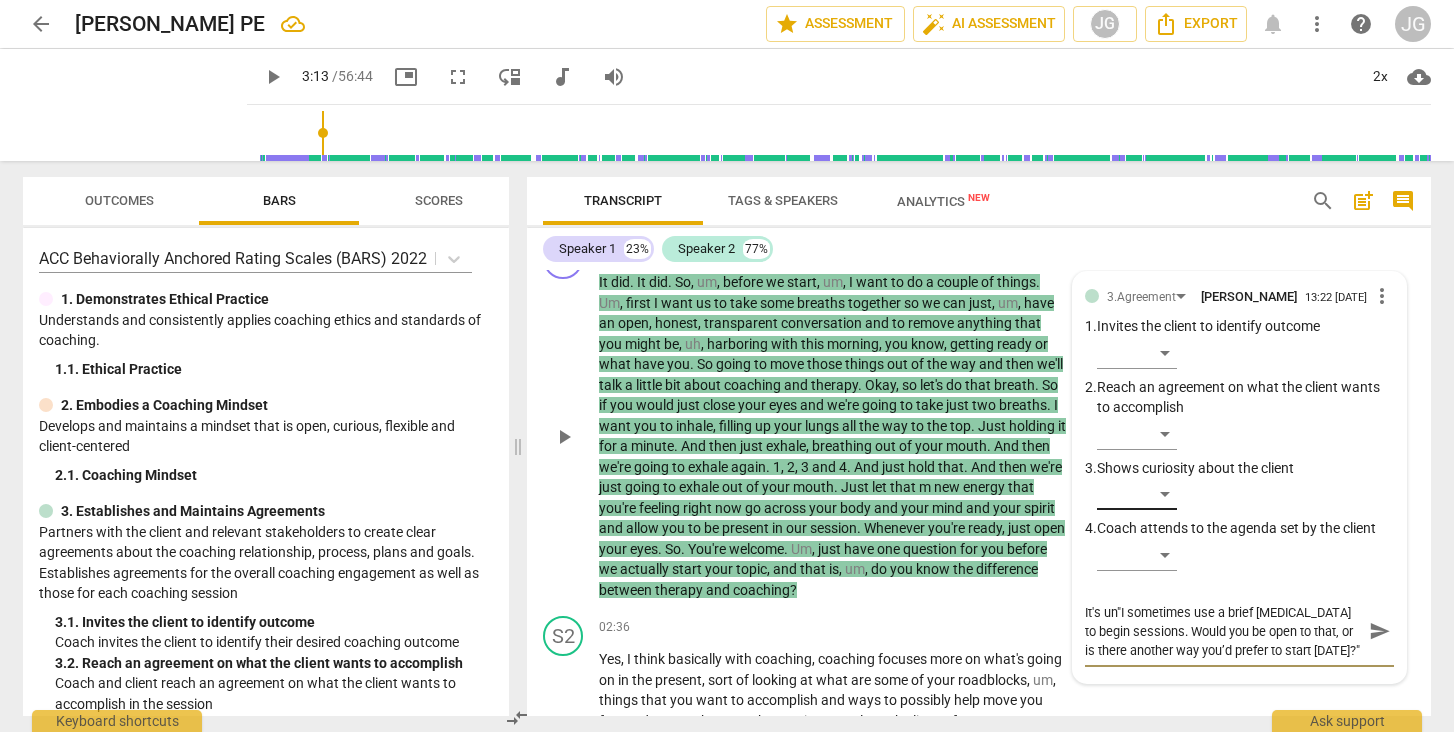 type on "It's unc"I sometimes use a brief [MEDICAL_DATA] to begin sessions. Would you be open to that, or is there another way you’d prefer to start [DATE]?"" 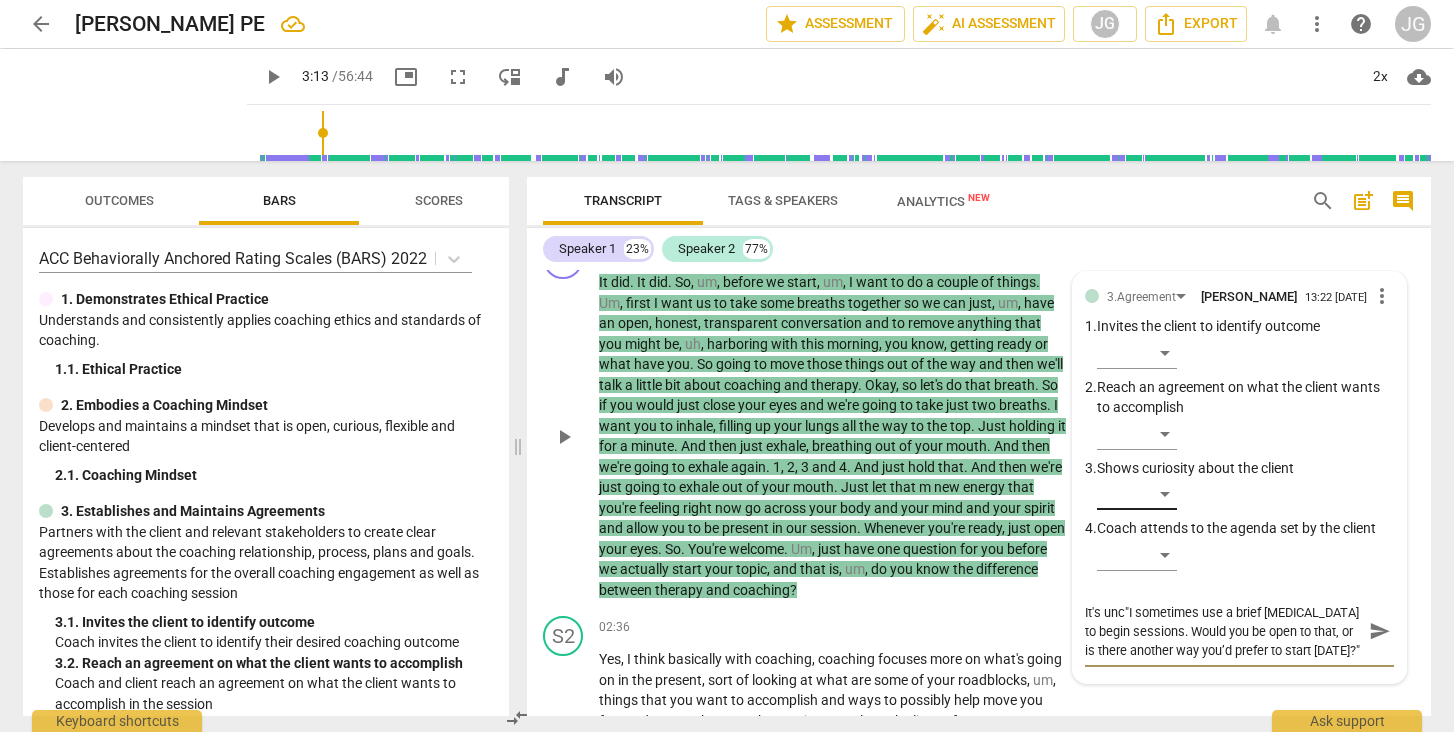 type on "It's uncl"I sometimes use a brief [MEDICAL_DATA] to begin sessions. Would you be open to that, or is there another way you’d prefer to start [DATE]?"" 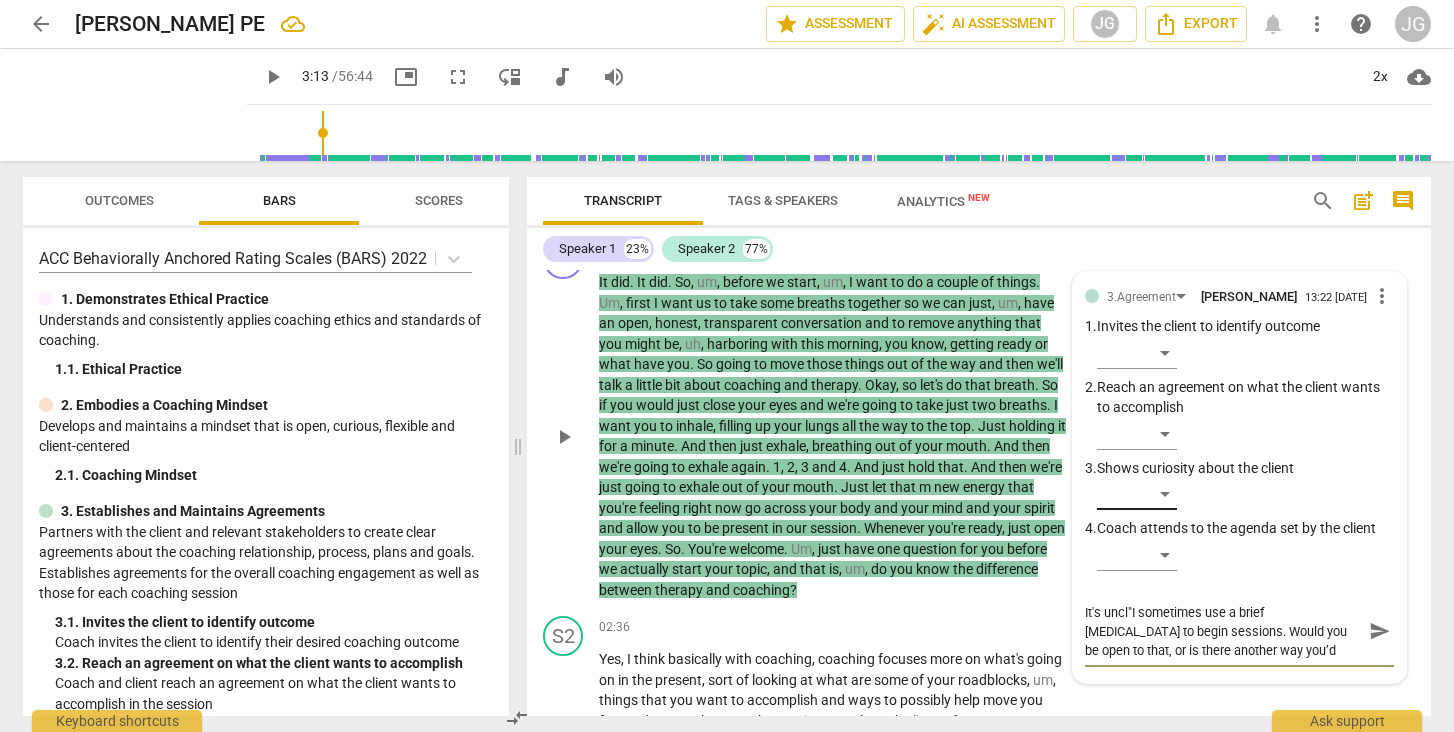 type on "It's uncle"I sometimes use a brief [MEDICAL_DATA] to begin sessions. Would you be open to that, or is there another way you’d prefer to start [DATE]?"" 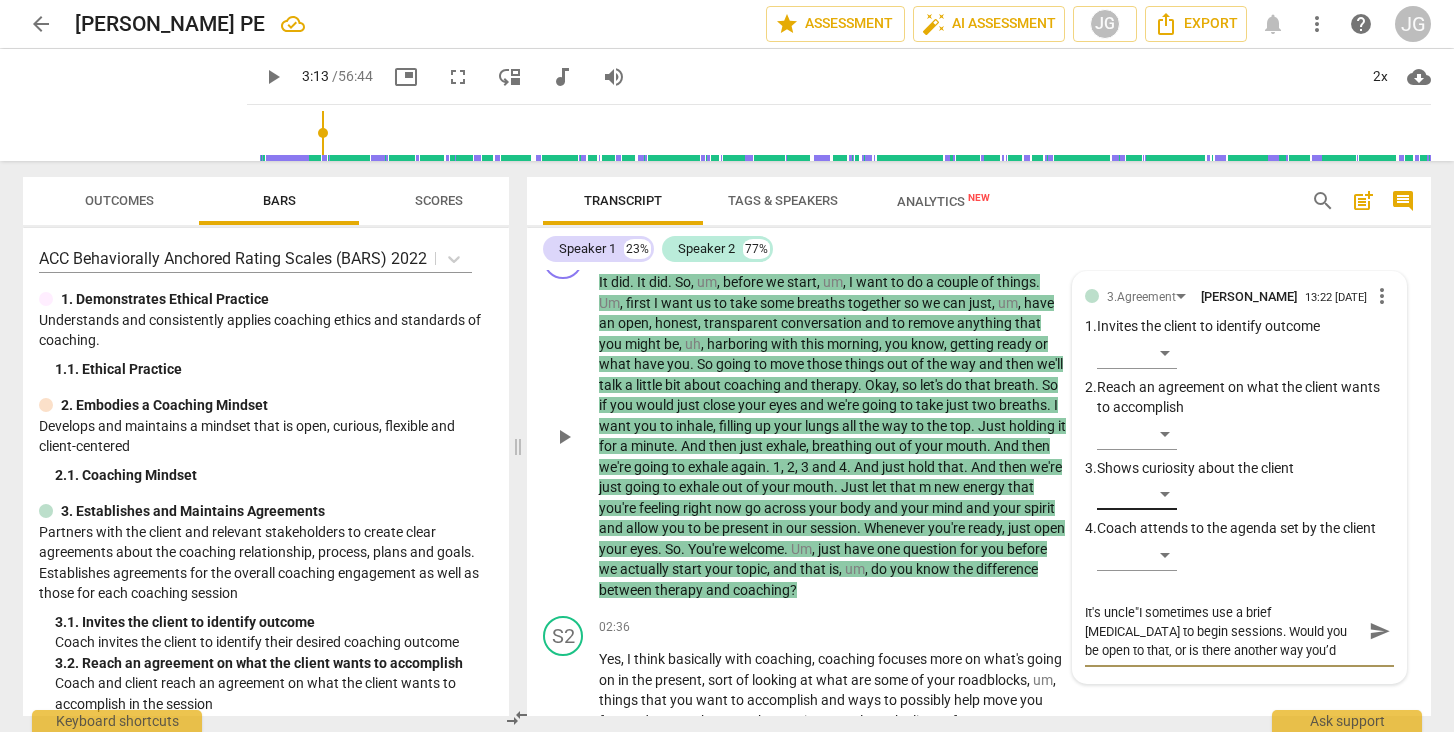 type on "It's unclea"I sometimes use a brief [MEDICAL_DATA] to begin sessions. Would you be open to that, or is there another way you’d prefer to start [DATE]?"" 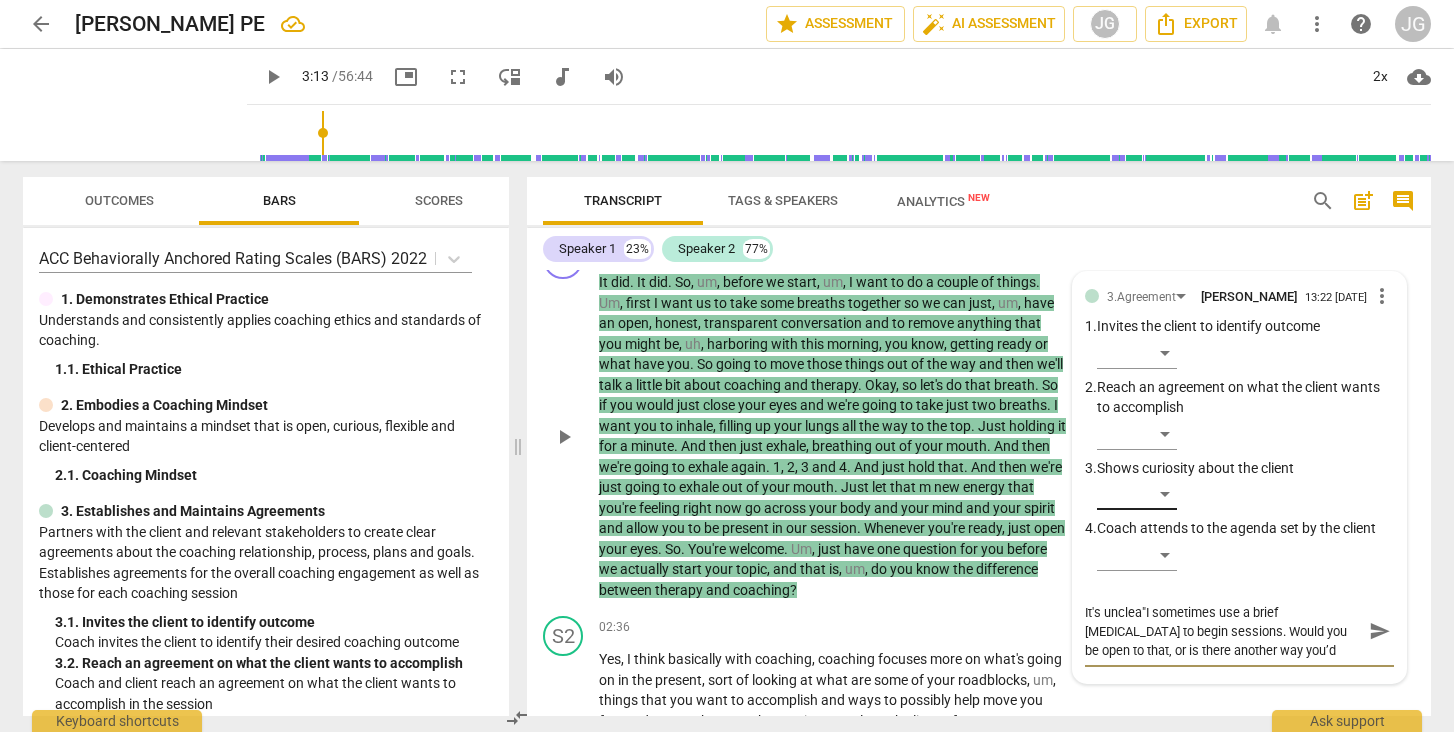 type on "It's unclear"I sometimes use a brief [MEDICAL_DATA] to begin sessions. Would you be open to that, or is there another way you’d prefer to start [DATE]?"" 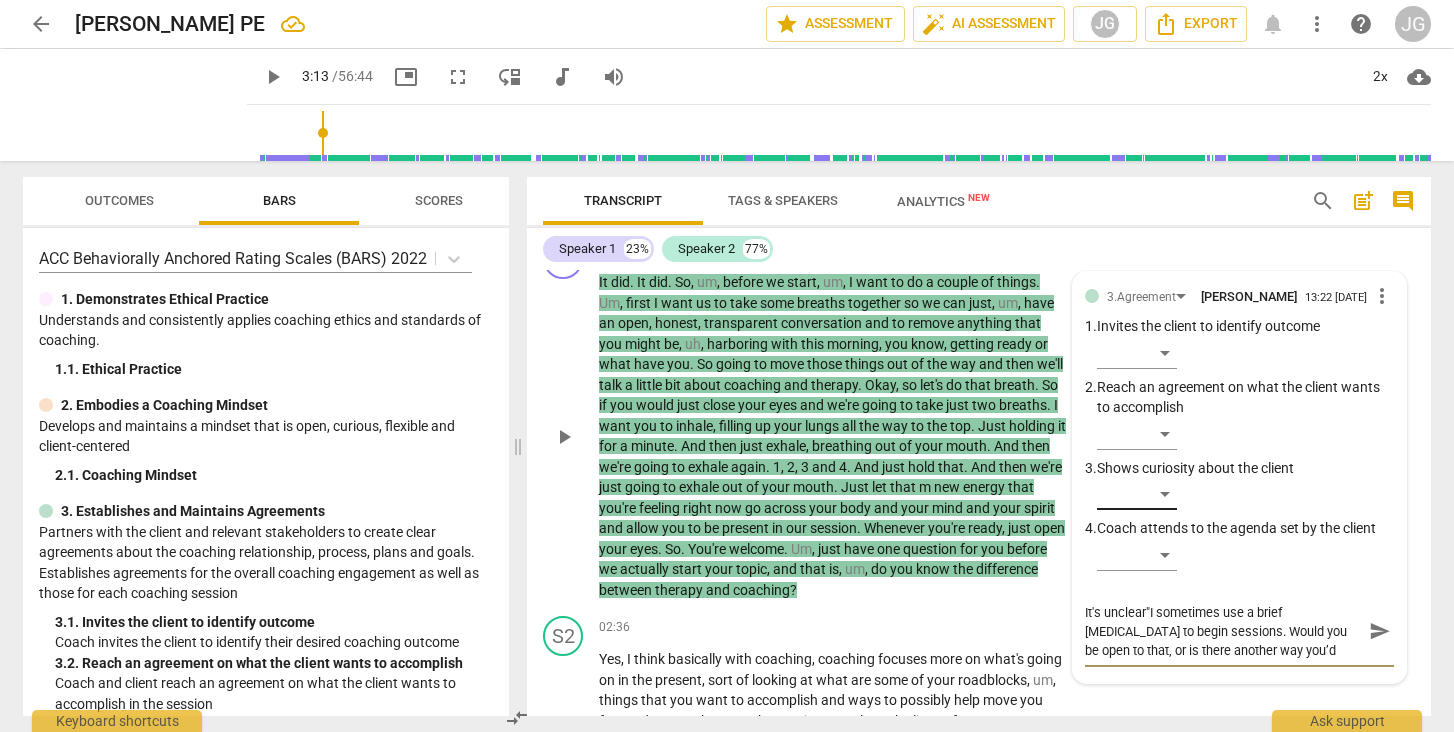 type on "It's unclear "I sometimes use a brief [MEDICAL_DATA] to begin sessions. Would you be open to that, or is there another way you’d prefer to start [DATE]?"" 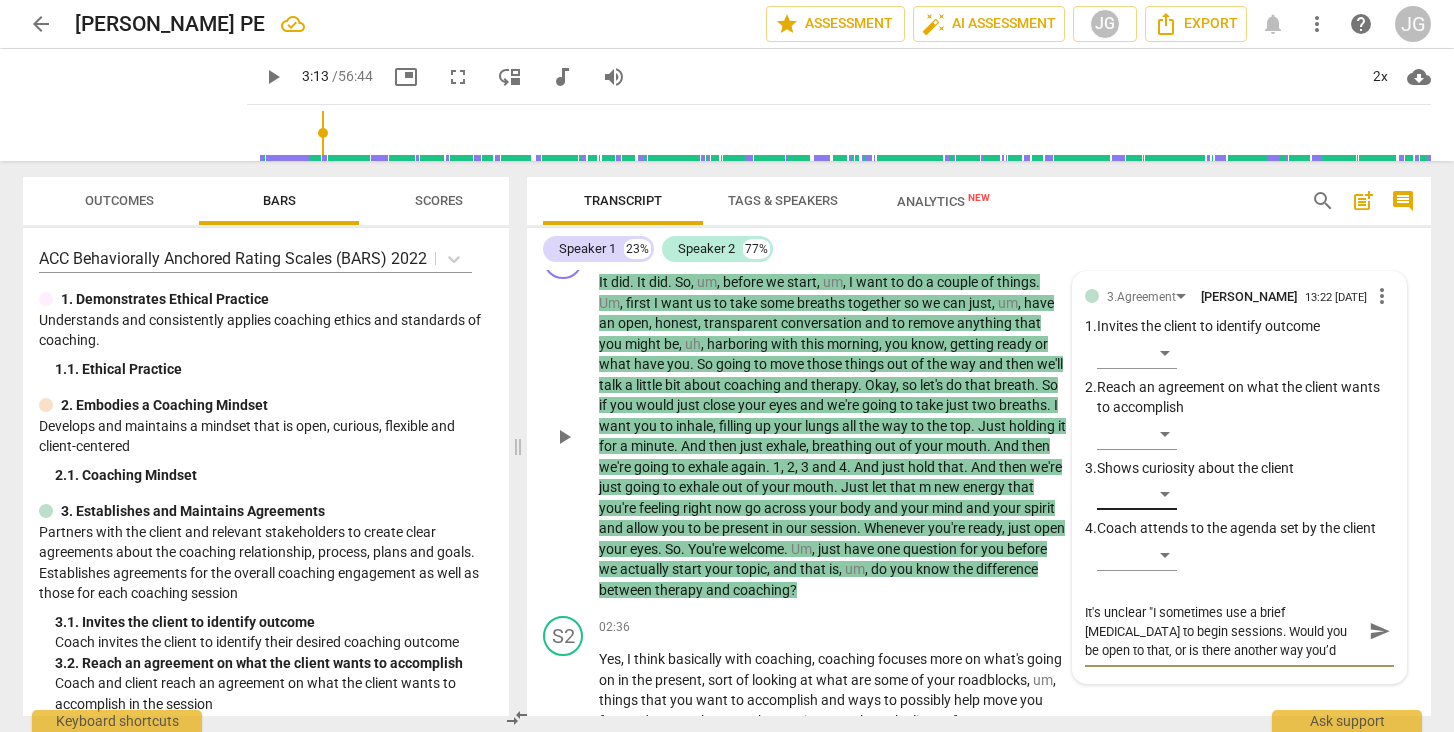type on "It's unclear i"I sometimes use a brief [MEDICAL_DATA] to begin sessions. Would you be open to that, or is there another way you’d prefer to start [DATE]?"" 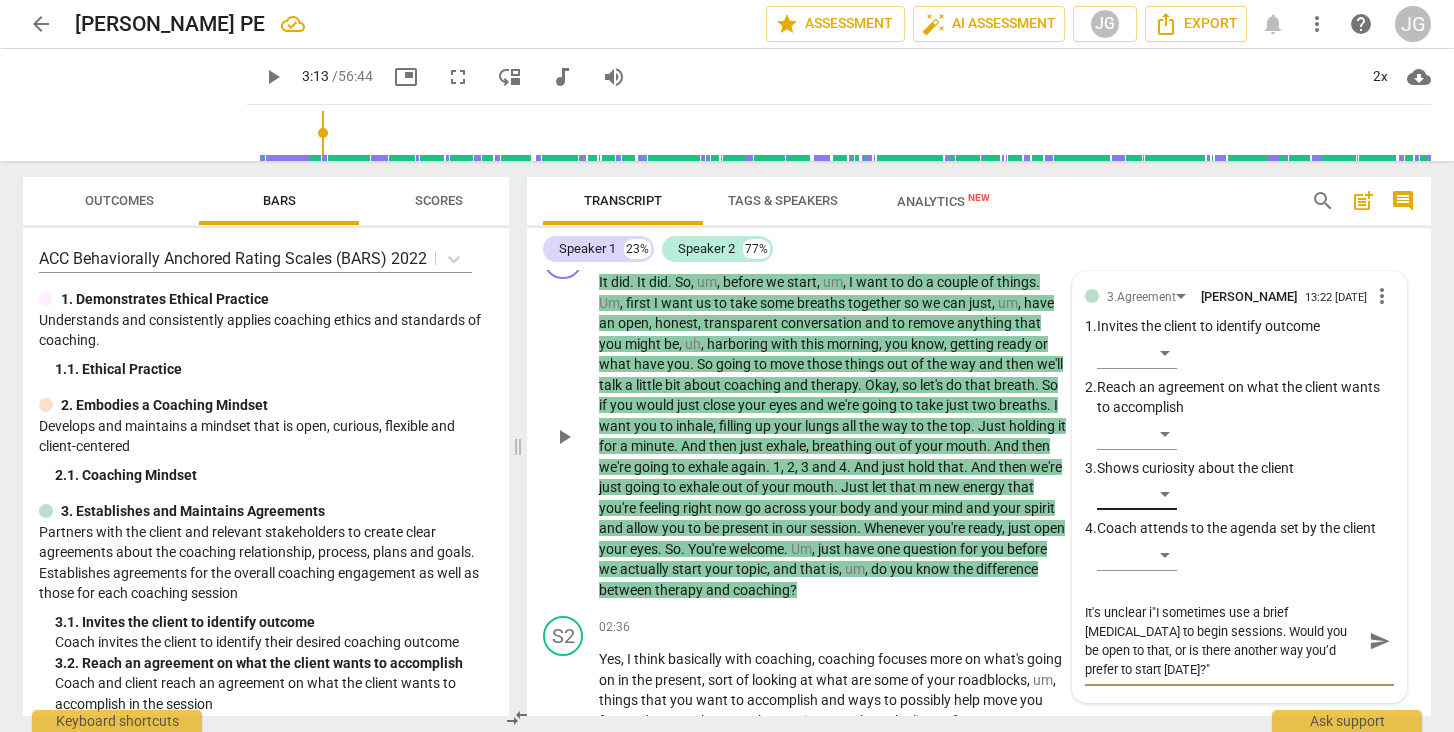 type on "It's unclear if"I sometimes use a brief [MEDICAL_DATA] to begin sessions. Would you be open to that, or is there another way you’d prefer to start [DATE]?"" 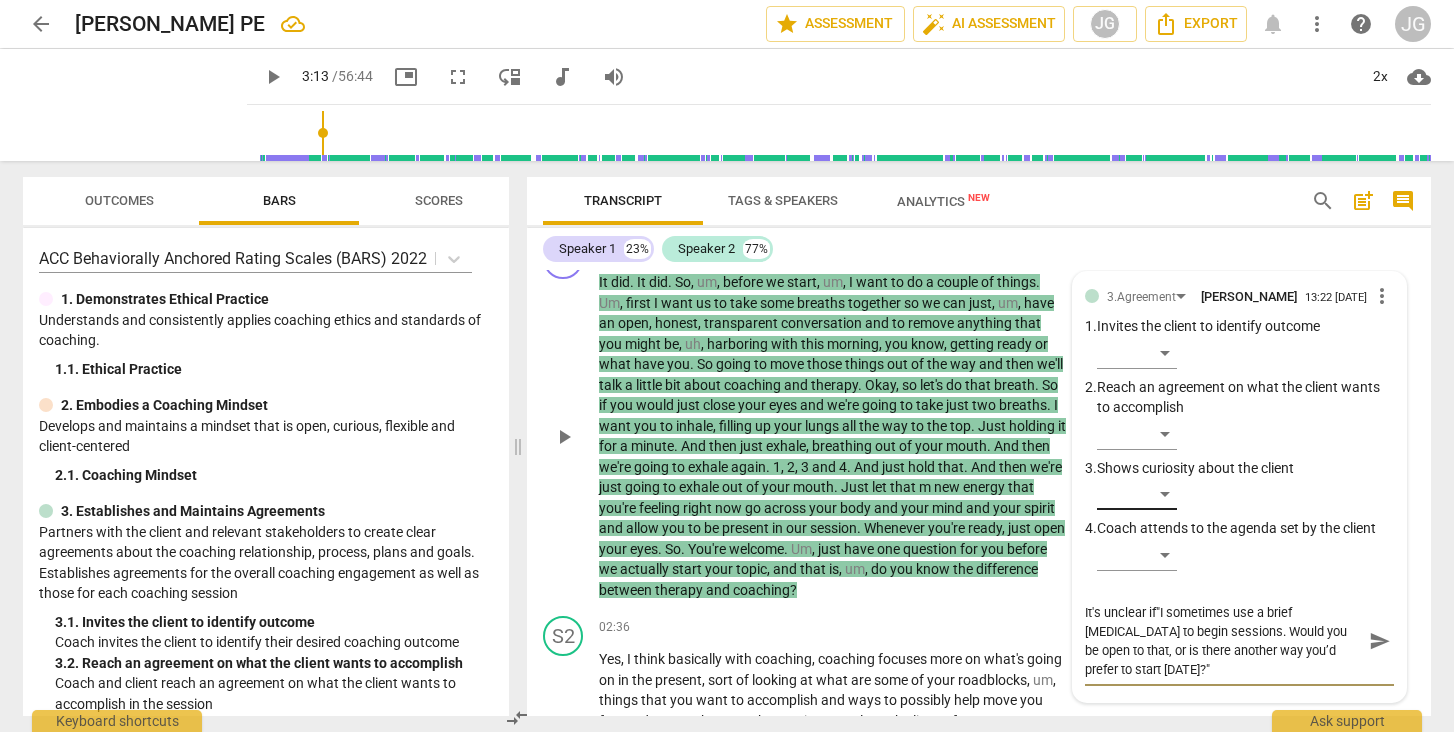 type on "It's unclear if "I sometimes use a brief [MEDICAL_DATA] to begin sessions. Would you be open to that, or is there another way you’d prefer to start [DATE]?"" 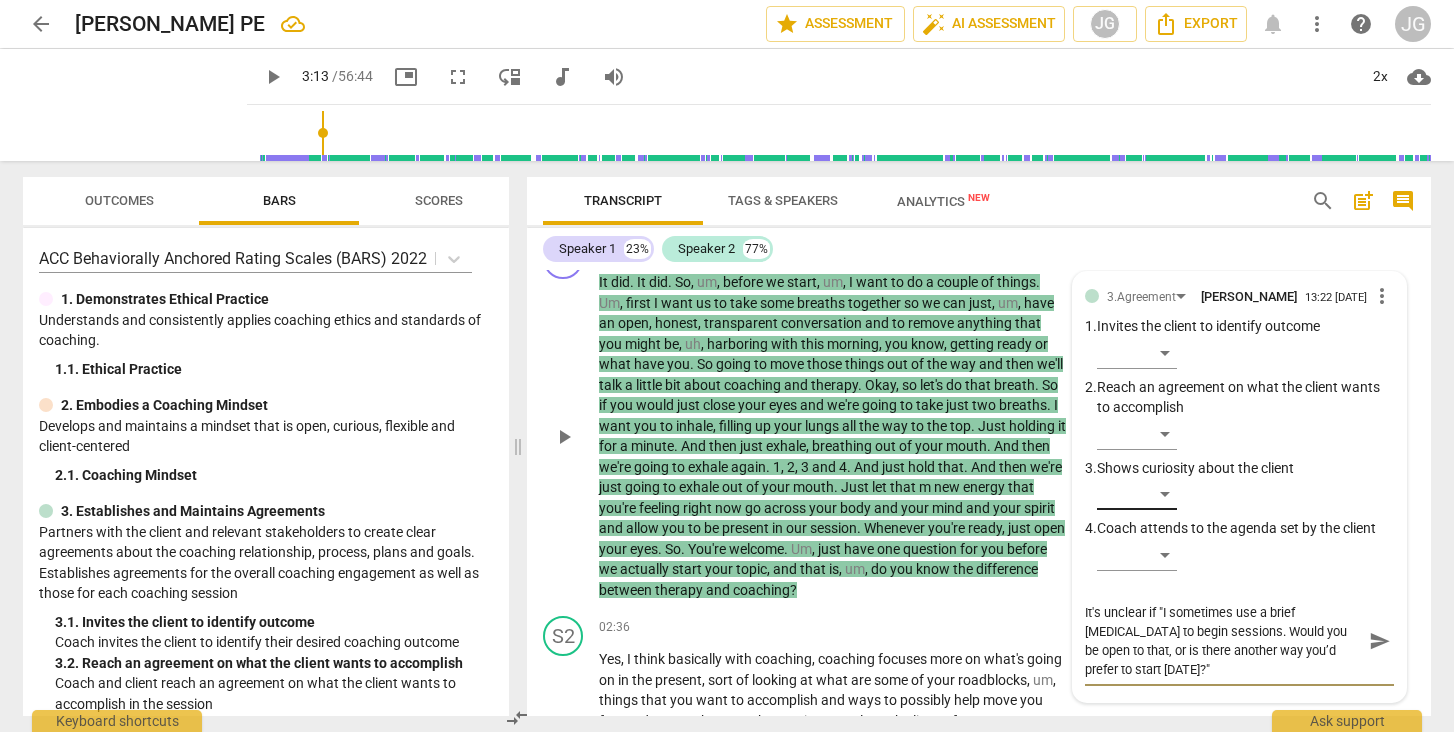 type on "It's unclear if i"I sometimes use a brief [MEDICAL_DATA] to begin sessions. Would you be open to that, or is there another way you’d prefer to start [DATE]?"" 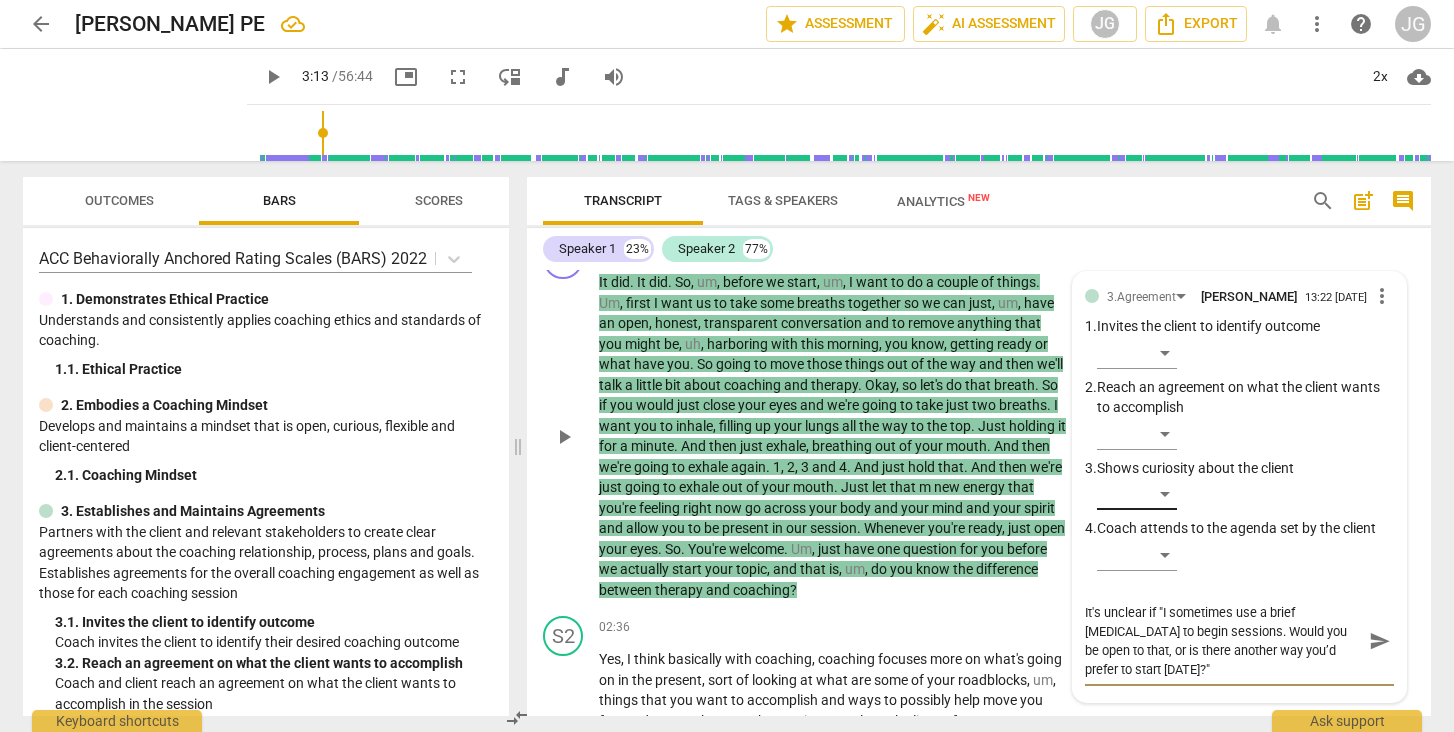 type on "It's unclear if i"I sometimes use a brief [MEDICAL_DATA] to begin sessions. Would you be open to that, or is there another way you’d prefer to start [DATE]?"" 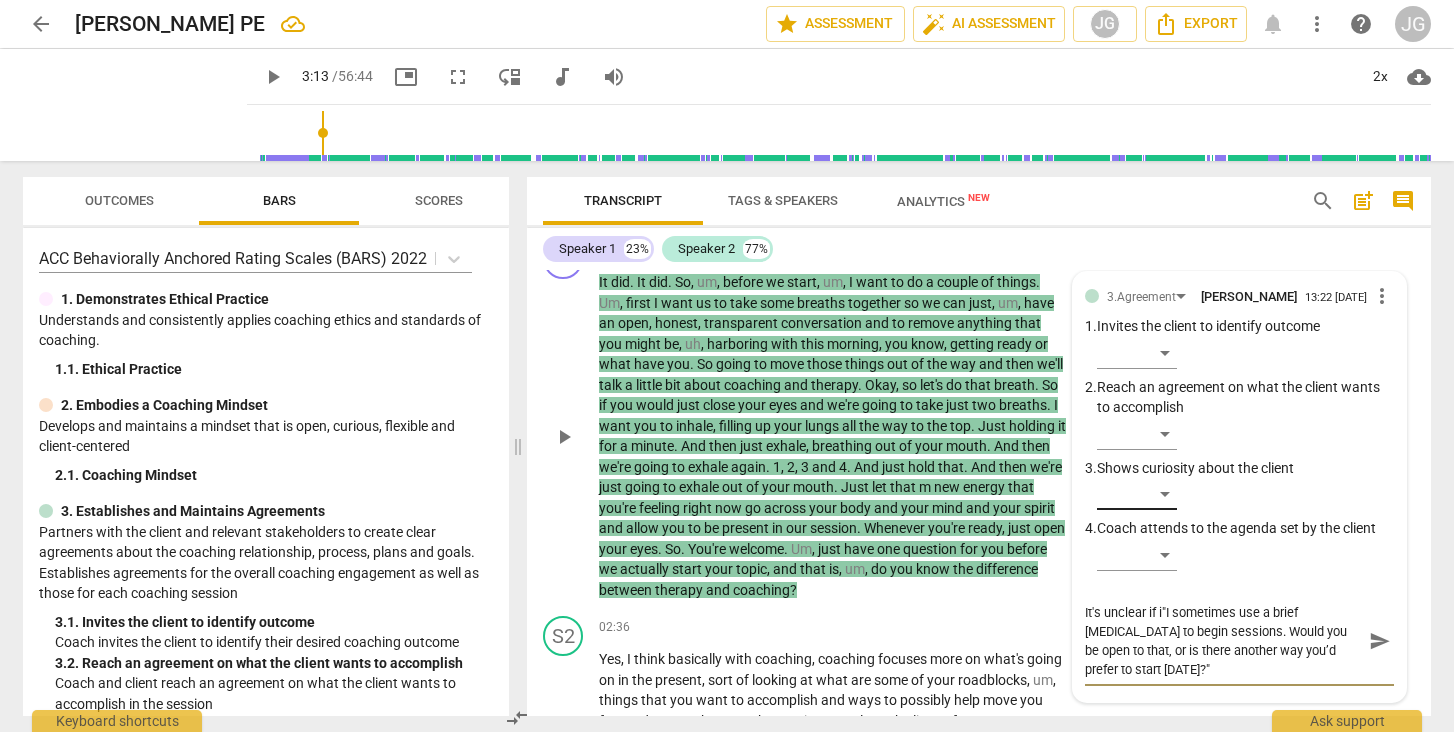 type on "It's unclear if in"I sometimes use a brief [MEDICAL_DATA] to begin sessions. Would you be open to that, or is there another way you’d prefer to start [DATE]?"" 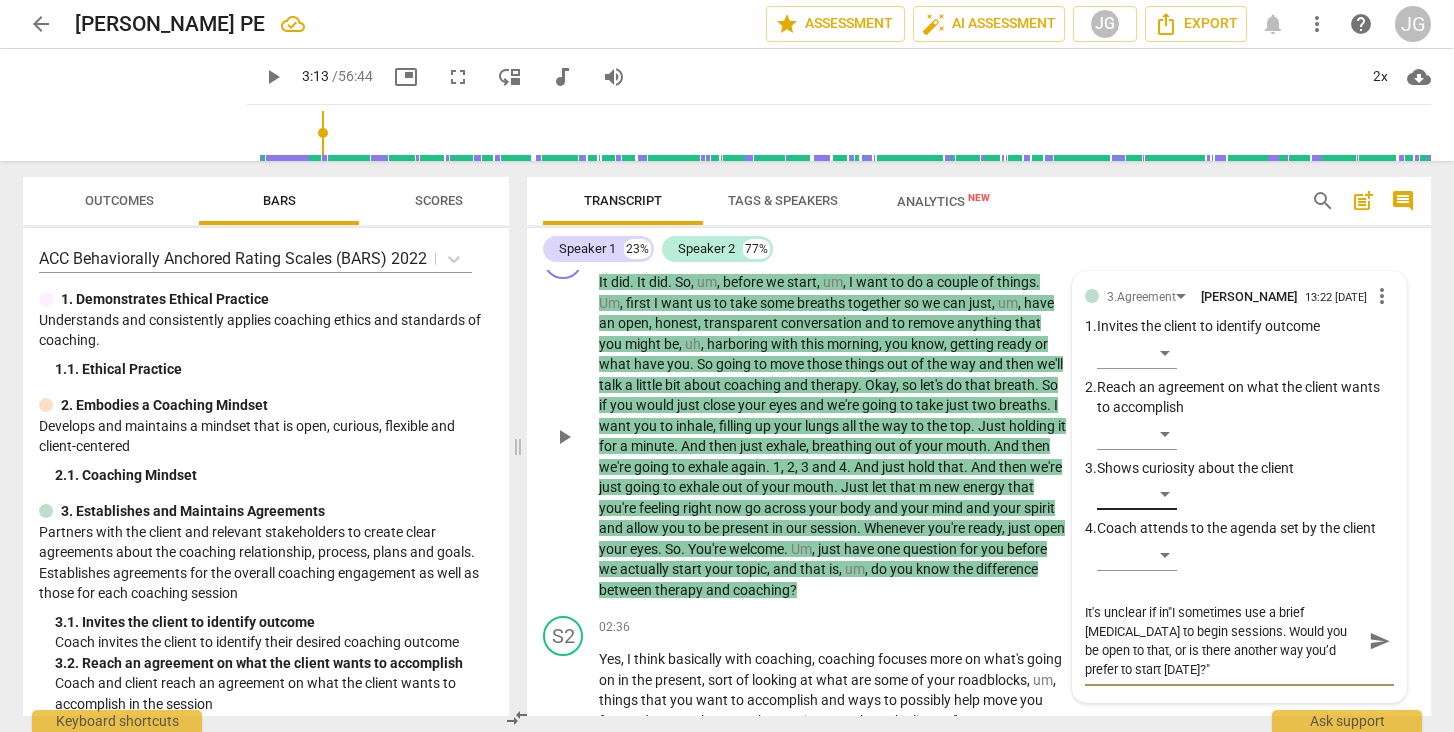 type on "It's unclear if in "I sometimes use a brief [MEDICAL_DATA] to begin sessions. Would you be open to that, or is there another way you’d prefer to start [DATE]?"" 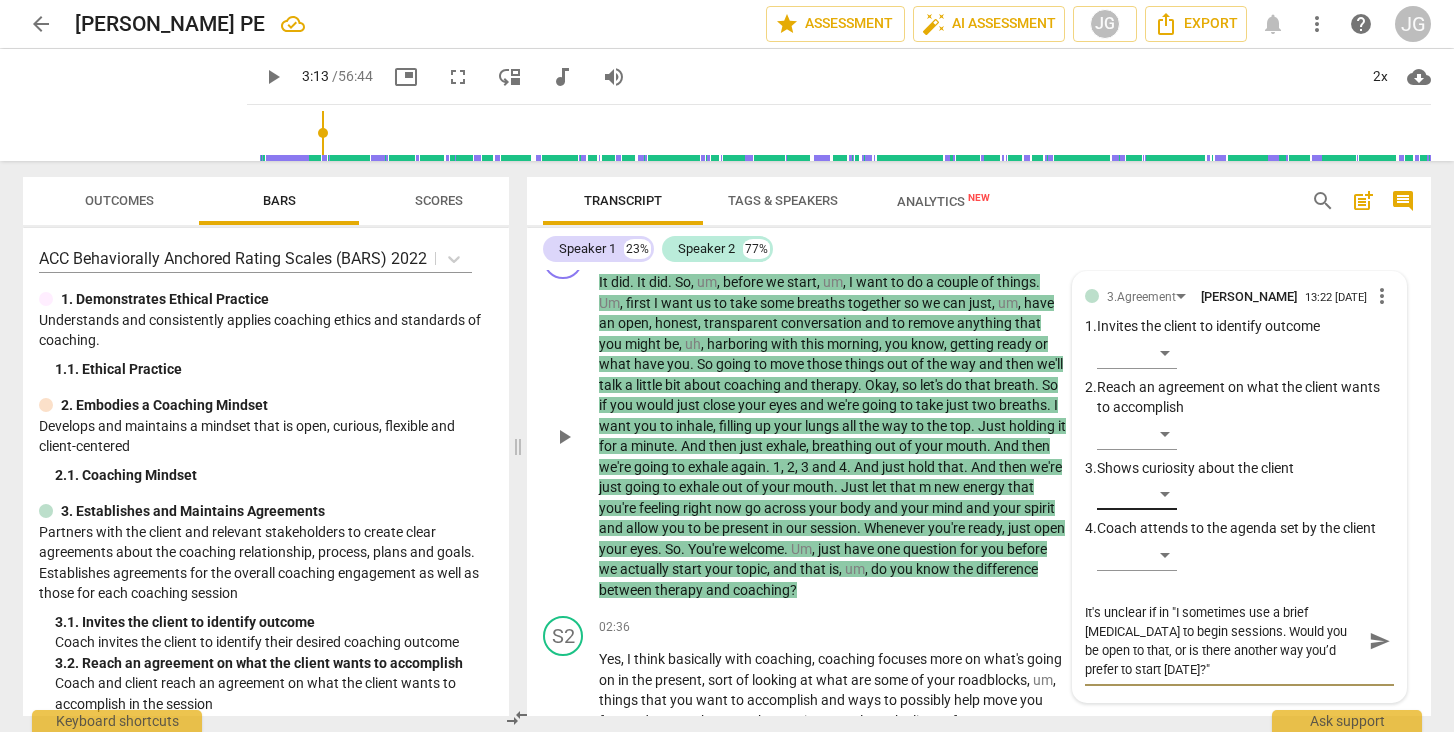 type on "It's unclear if in t"I sometimes use a brief [MEDICAL_DATA] to begin sessions. Would you be open to that, or is there another way you’d prefer to start [DATE]?"" 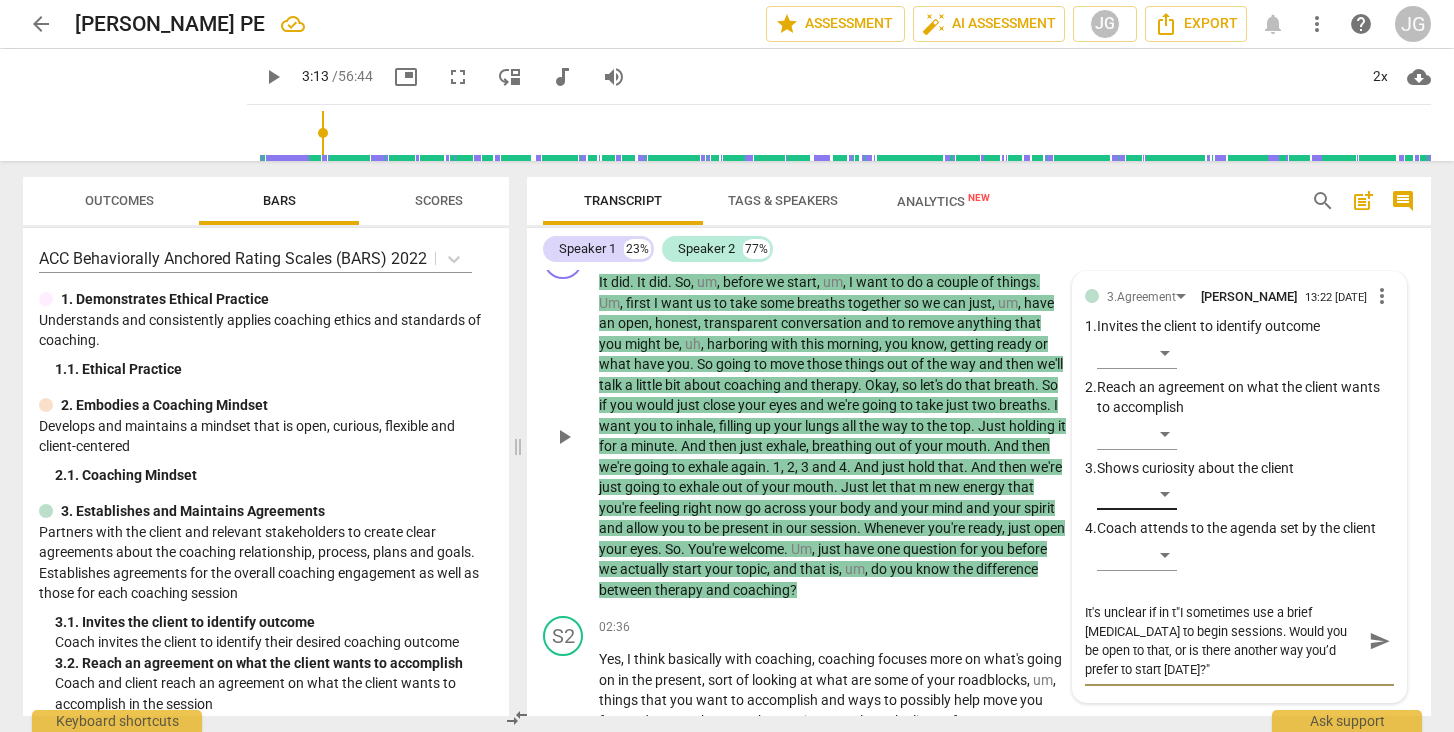 type on "It's unclear if in th"I sometimes use a brief [MEDICAL_DATA] to begin sessions. Would you be open to that, or is there another way you’d prefer to start [DATE]?"" 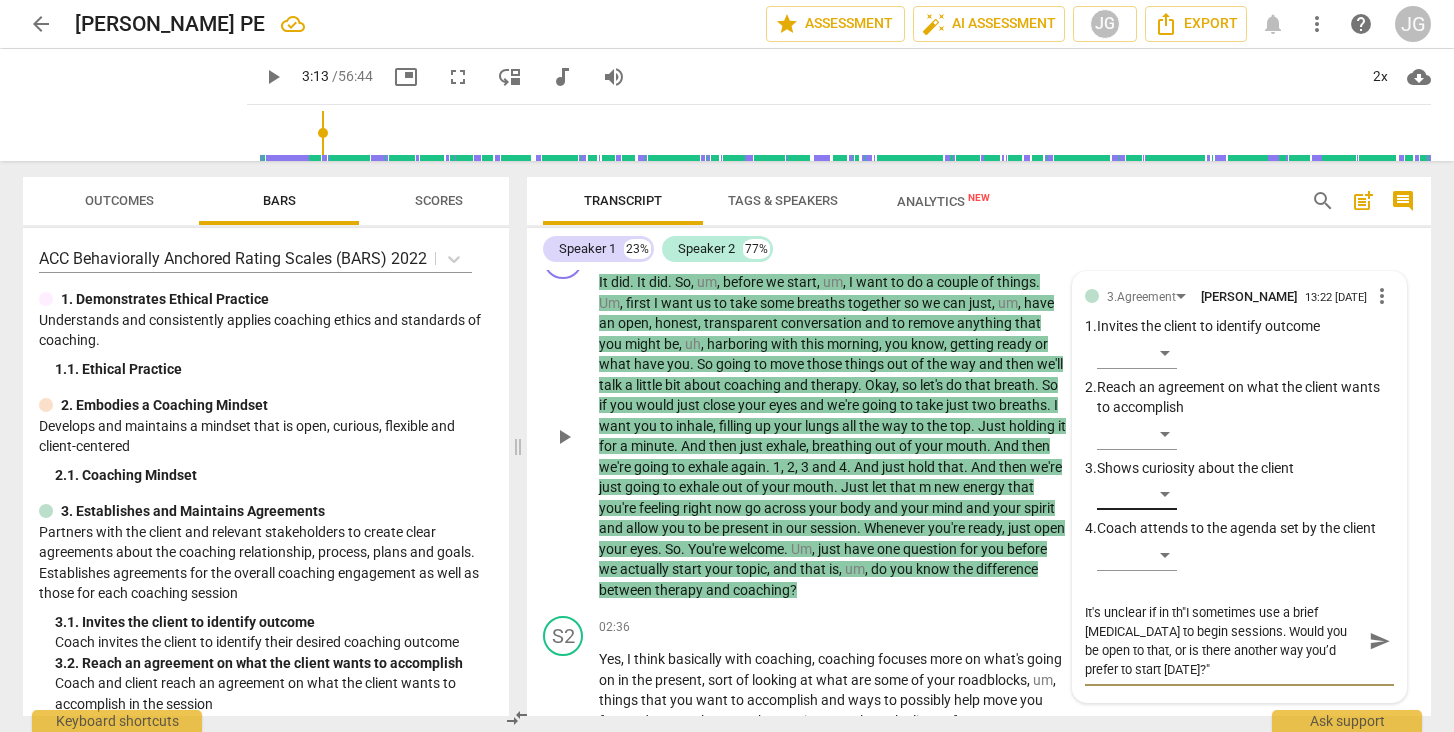 type on "It's unclear if in thi"I sometimes use a brief [MEDICAL_DATA] to begin sessions. Would you be open to that, or is there another way you’d prefer to start [DATE]?"" 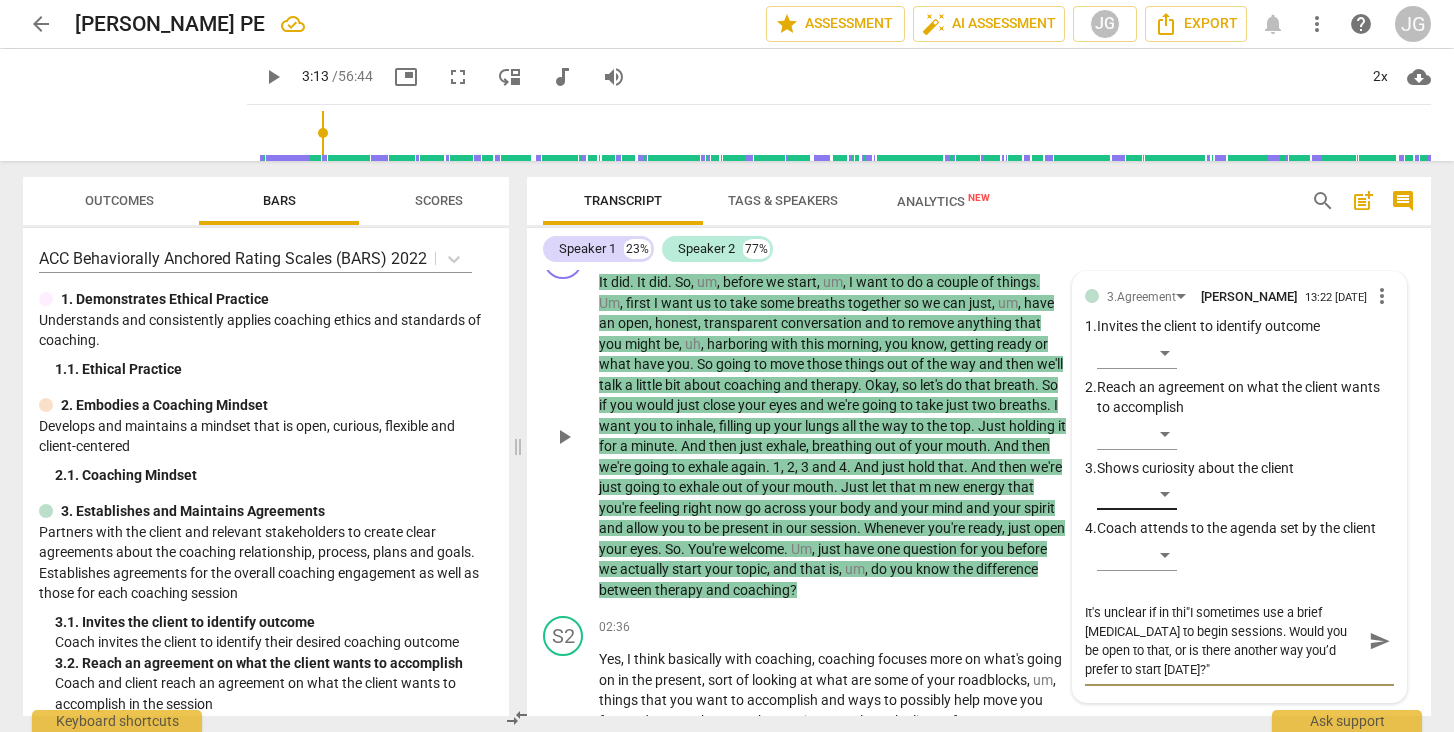 type on "It's unclear if in this"I sometimes use a brief [MEDICAL_DATA] to begin sessions. Would you be open to that, or is there another way you’d prefer to start [DATE]?"" 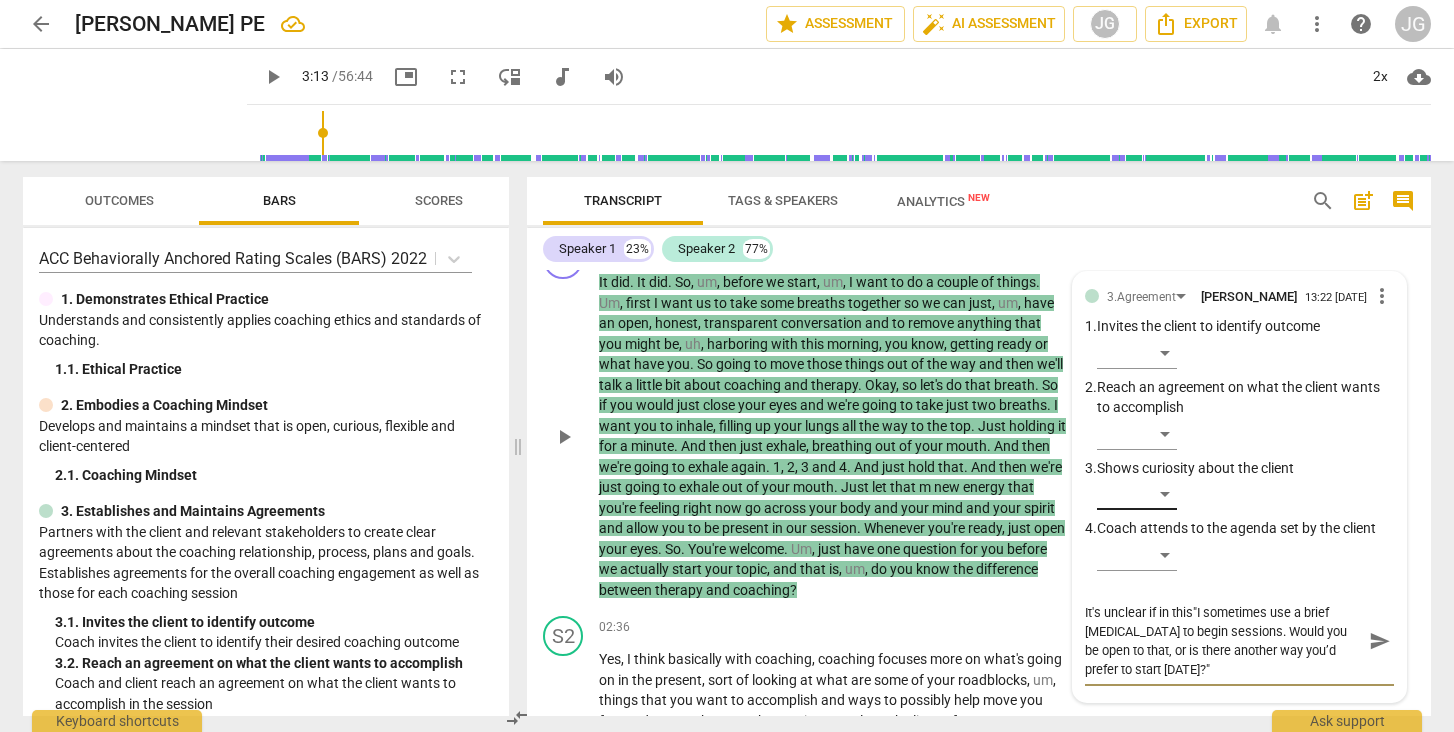 type on "It's unclear if in this "I sometimes use a brief [MEDICAL_DATA] to begin sessions. Would you be open to that, or is there another way you’d prefer to start [DATE]?"" 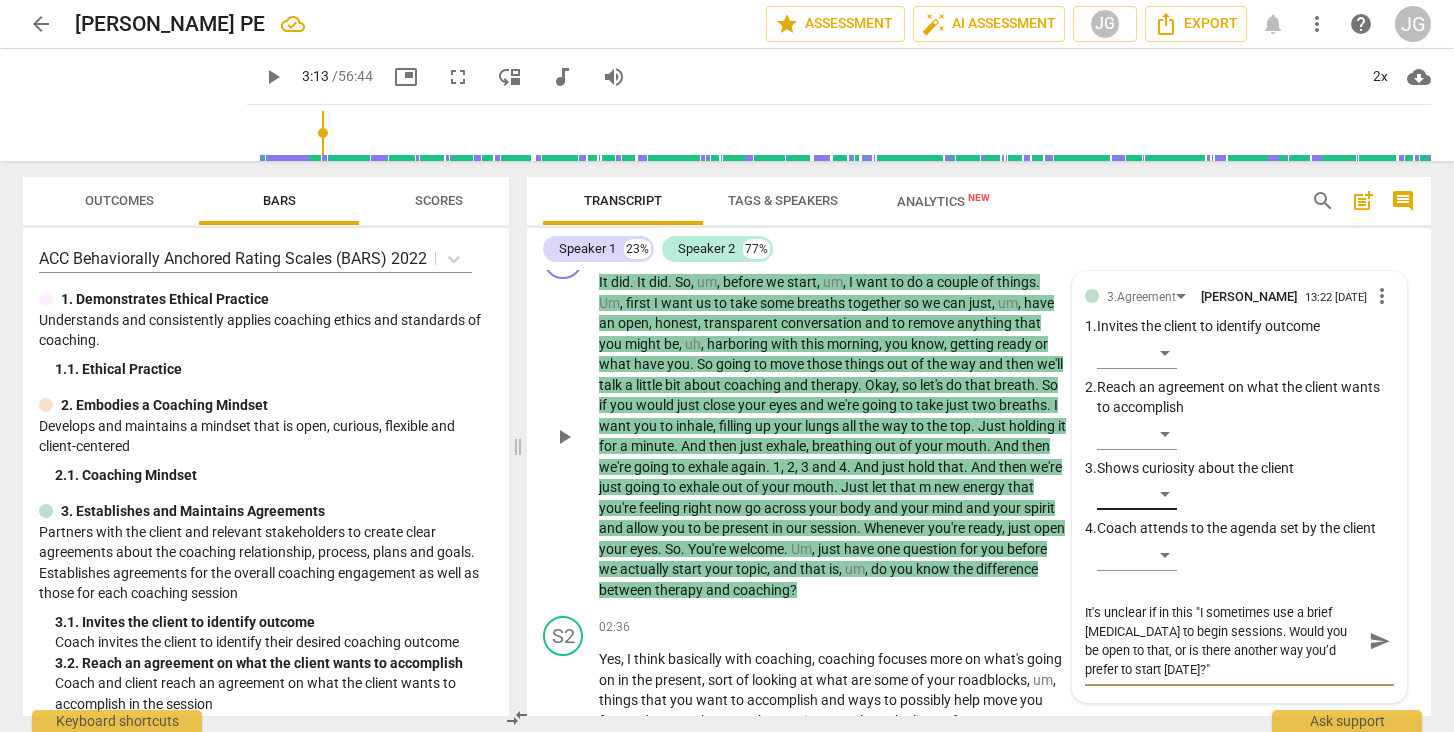 type on "It's unclear if in this c"I sometimes use a brief [MEDICAL_DATA] to begin sessions. Would you be open to that, or is there another way you’d prefer to start [DATE]?"" 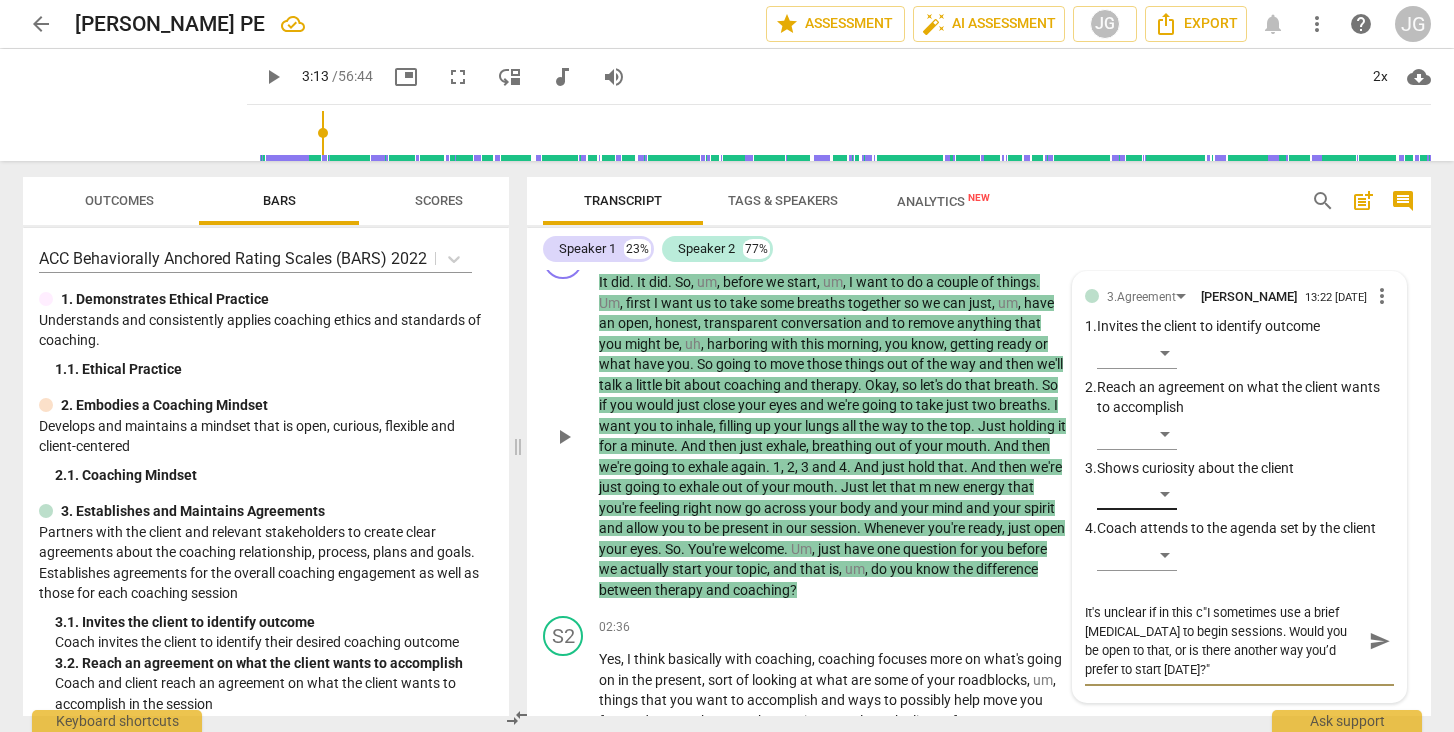 type on "It's unclear if in this co"I sometimes use a brief [MEDICAL_DATA] to begin sessions. Would you be open to that, or is there another way you’d prefer to start [DATE]?"" 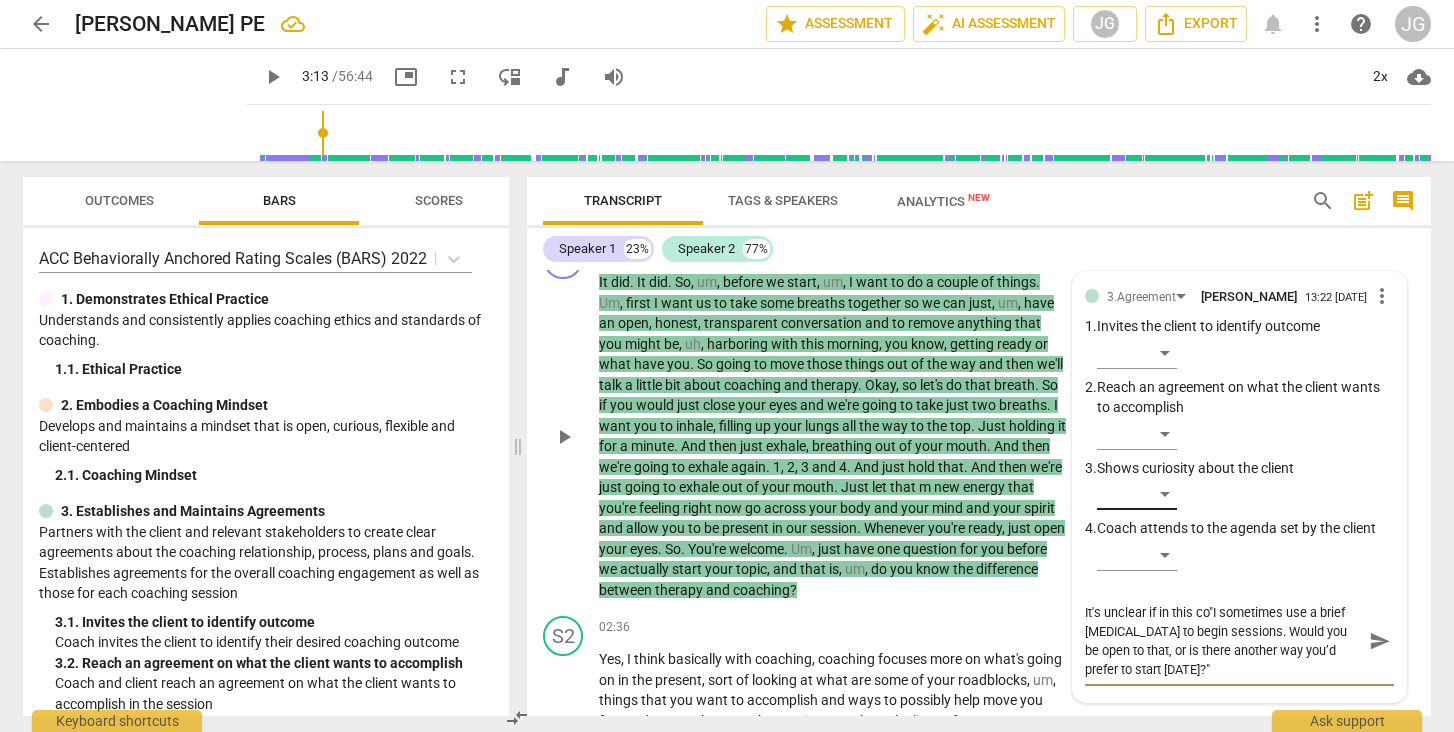 type on "It's unclear if in this coa"I sometimes use a brief [MEDICAL_DATA] to begin sessions. Would you be open to that, or is there another way you’d prefer to start [DATE]?"" 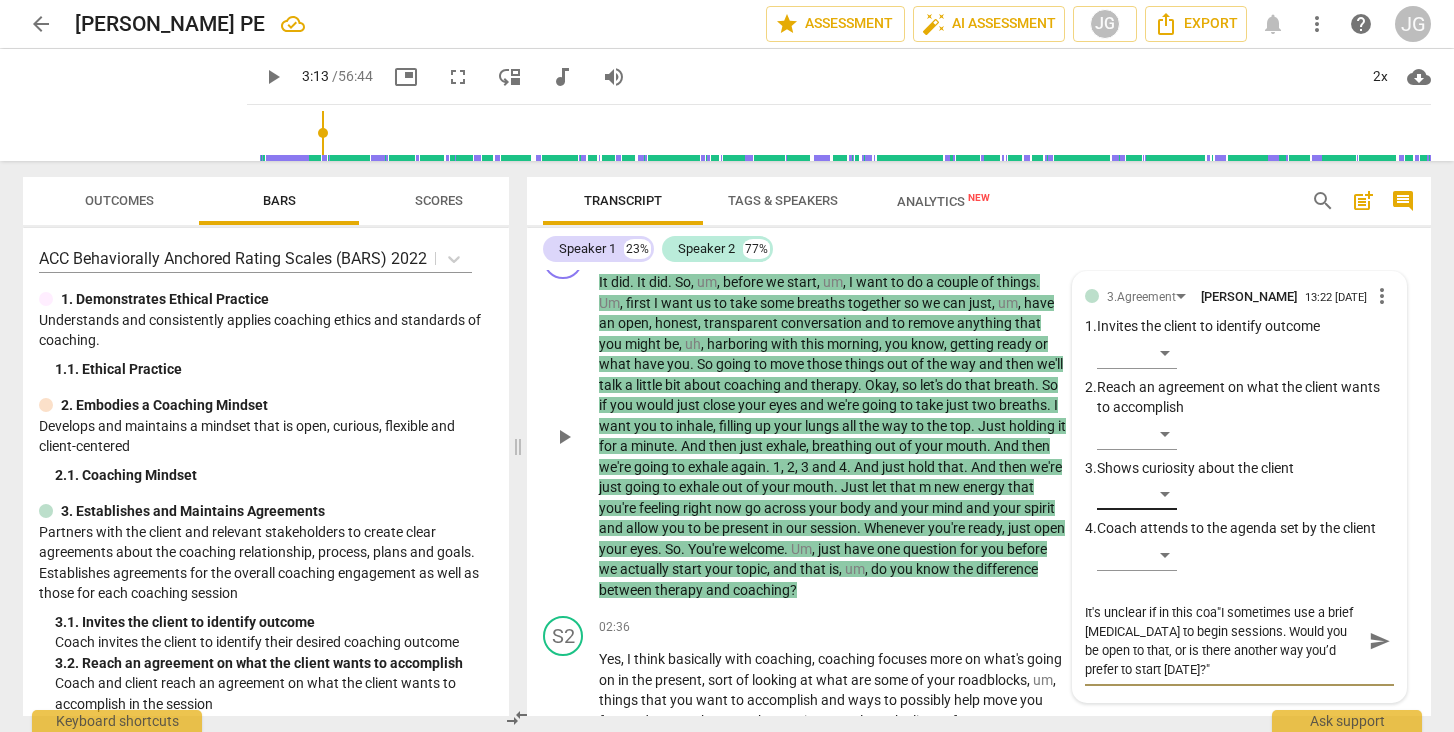 type on "It's unclear if in this coac"I sometimes use a brief [MEDICAL_DATA] to begin sessions. Would you be open to that, or is there another way you’d prefer to start [DATE]?"" 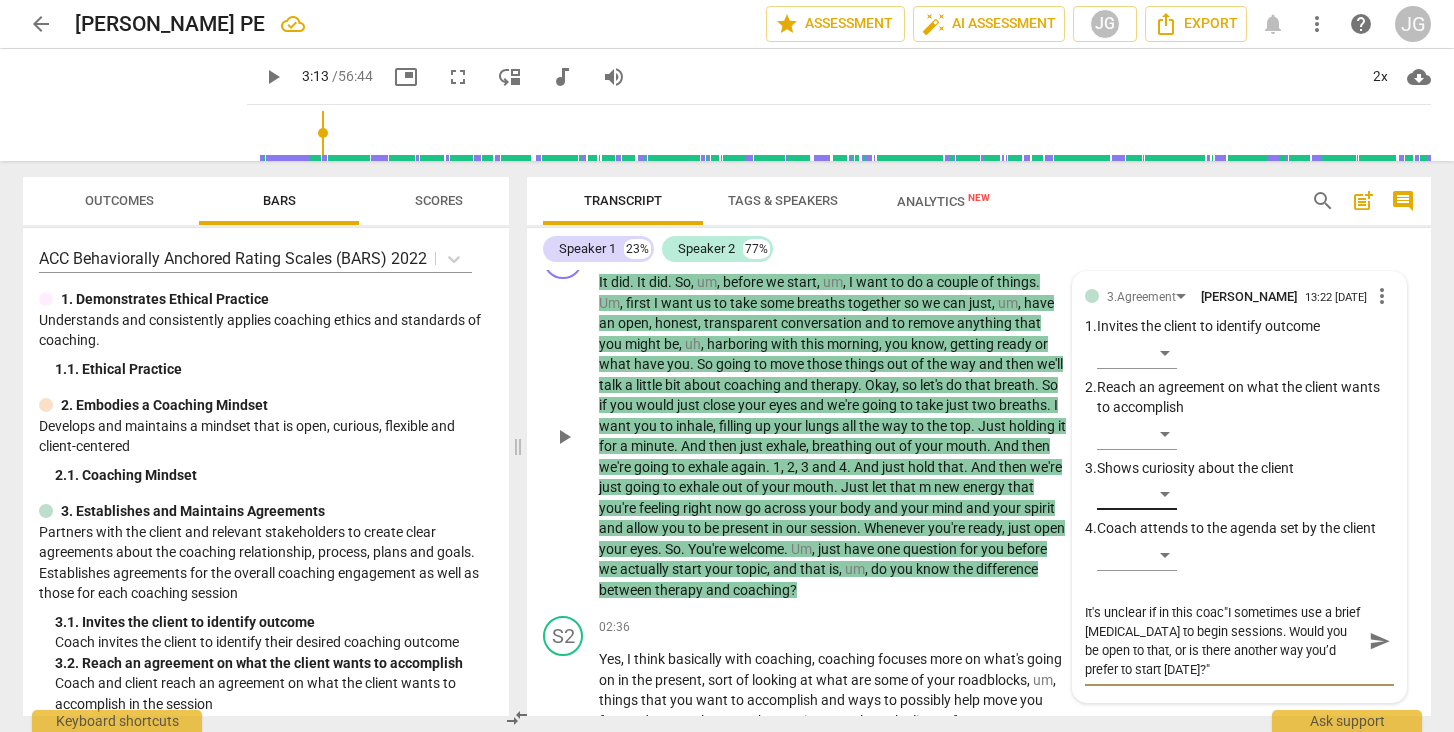 type on "It's unclear if in this coach"I sometimes use a brief [MEDICAL_DATA] to begin sessions. Would you be open to that, or is there another way you’d prefer to start [DATE]?"" 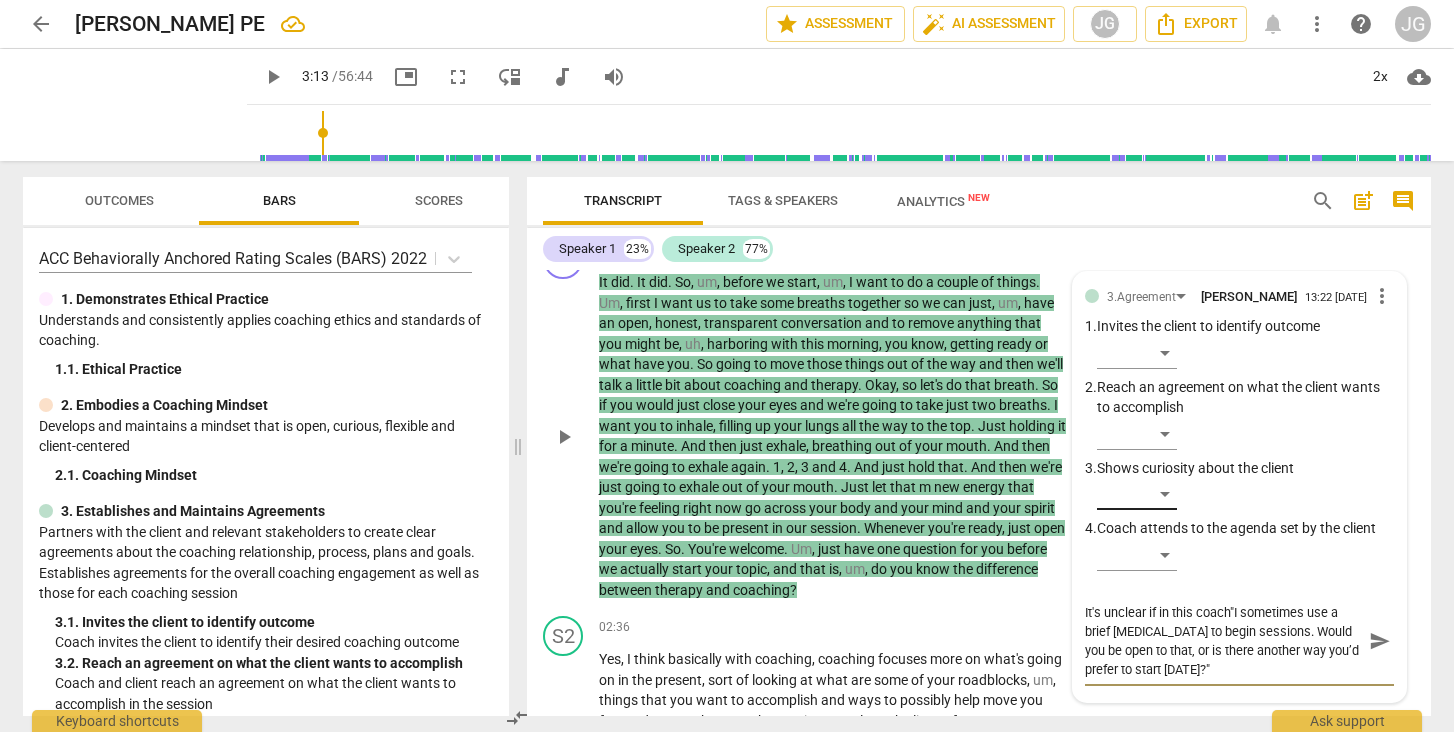 type on "It's unclear if in this coach-"I sometimes use a brief [MEDICAL_DATA] to begin sessions. Would you be open to that, or is there another way you’d prefer to start [DATE]?"" 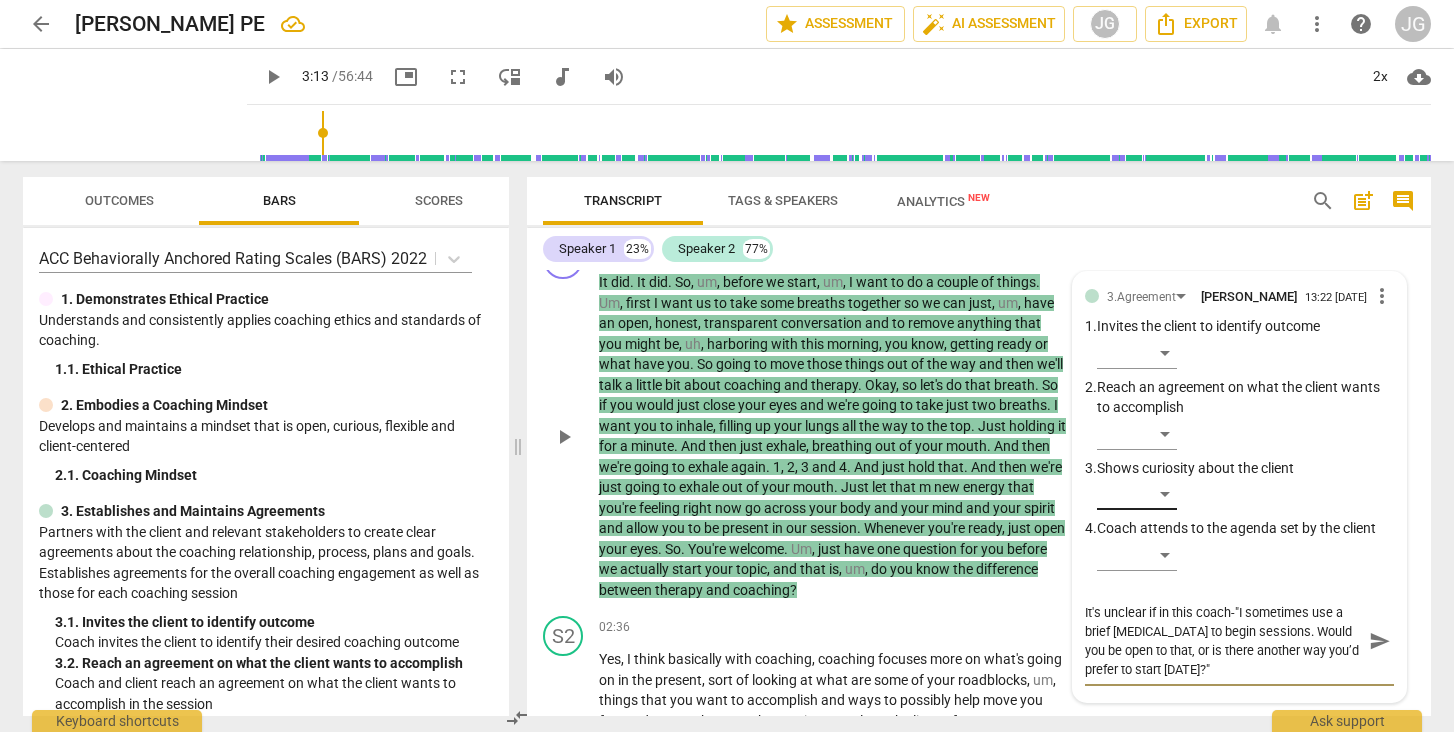 type on "It's unclear if in this coach-c"I sometimes use a brief [MEDICAL_DATA] to begin sessions. Would you be open to that, or is there another way you’d prefer to start [DATE]?"" 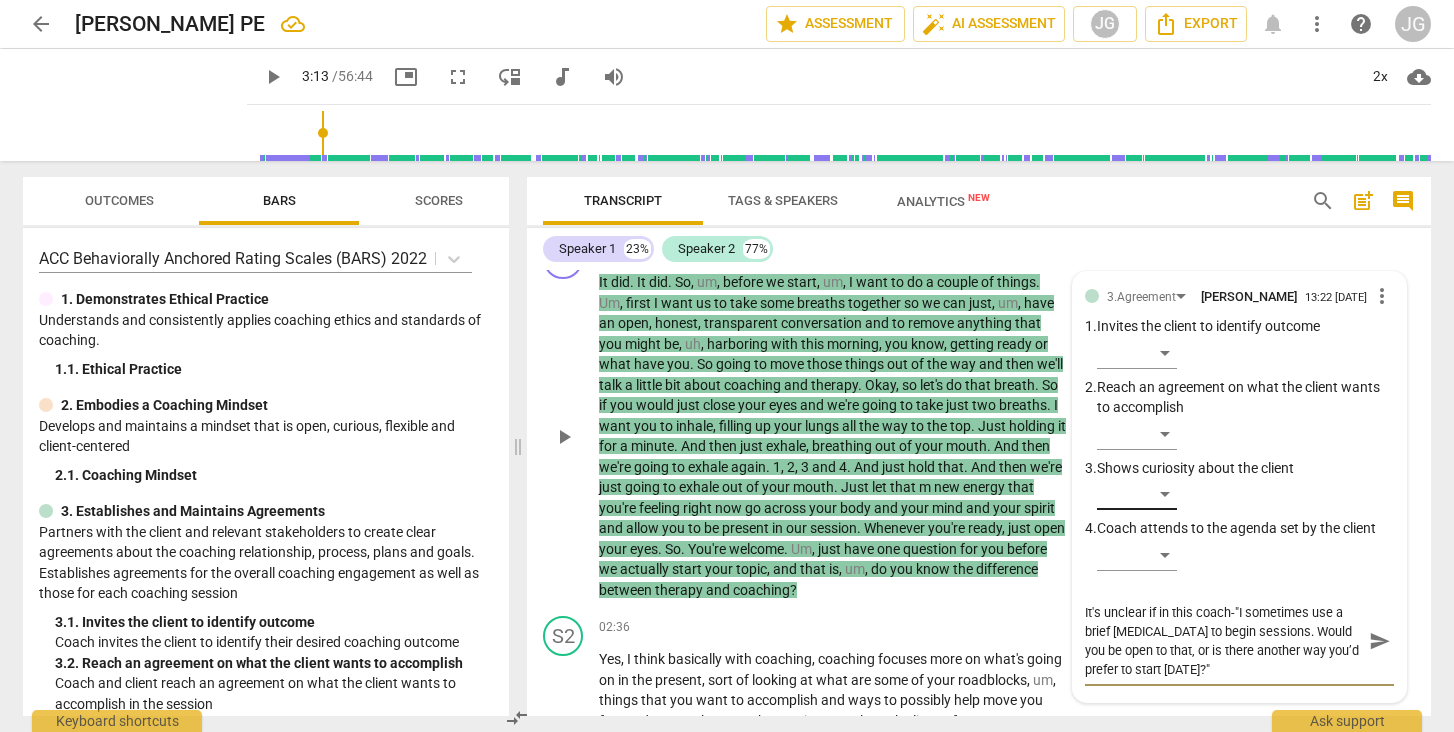 type on "It's unclear if in this coach-c"I sometimes use a brief [MEDICAL_DATA] to begin sessions. Would you be open to that, or is there another way you’d prefer to start [DATE]?"" 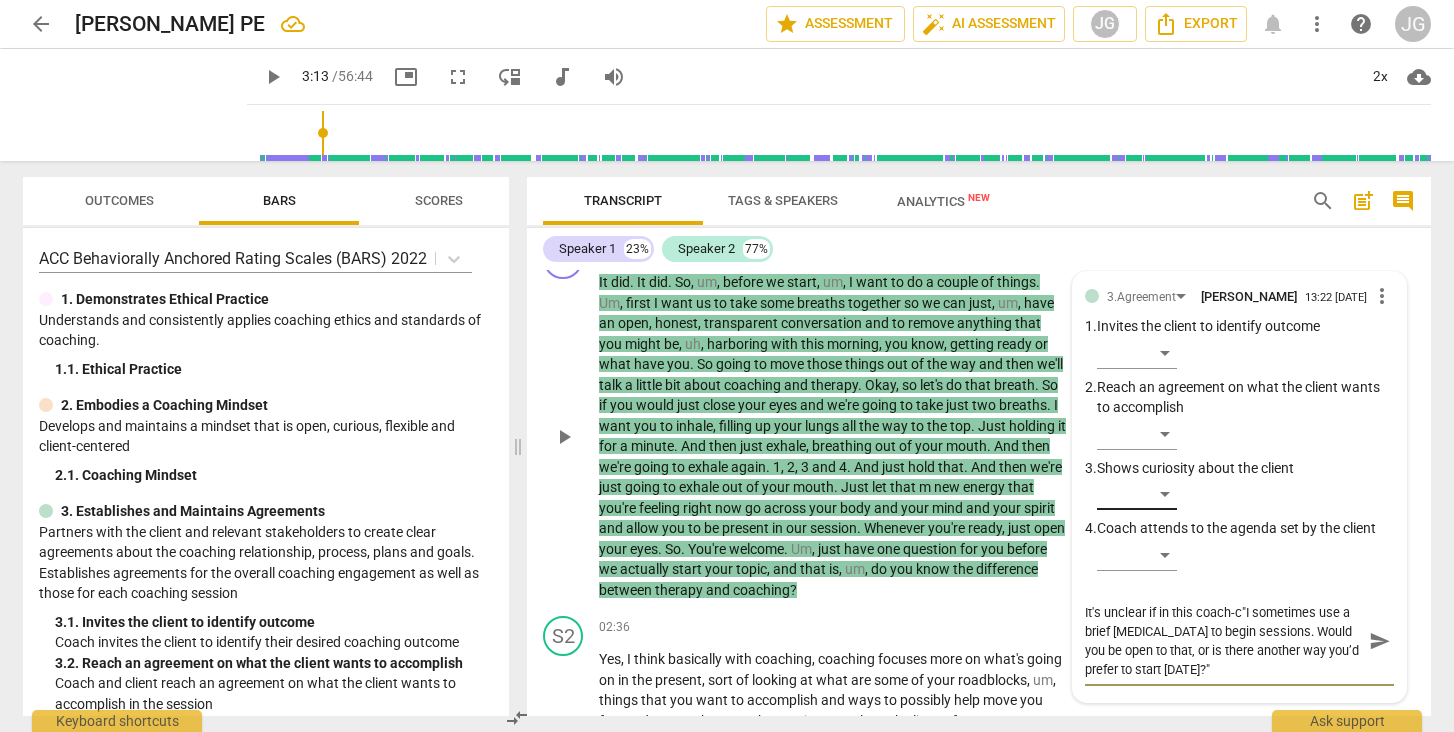 type on "It's unclear if in this coach-cl"I sometimes use a brief [MEDICAL_DATA] to begin sessions. Would you be open to that, or is there another way you’d prefer to start [DATE]?"" 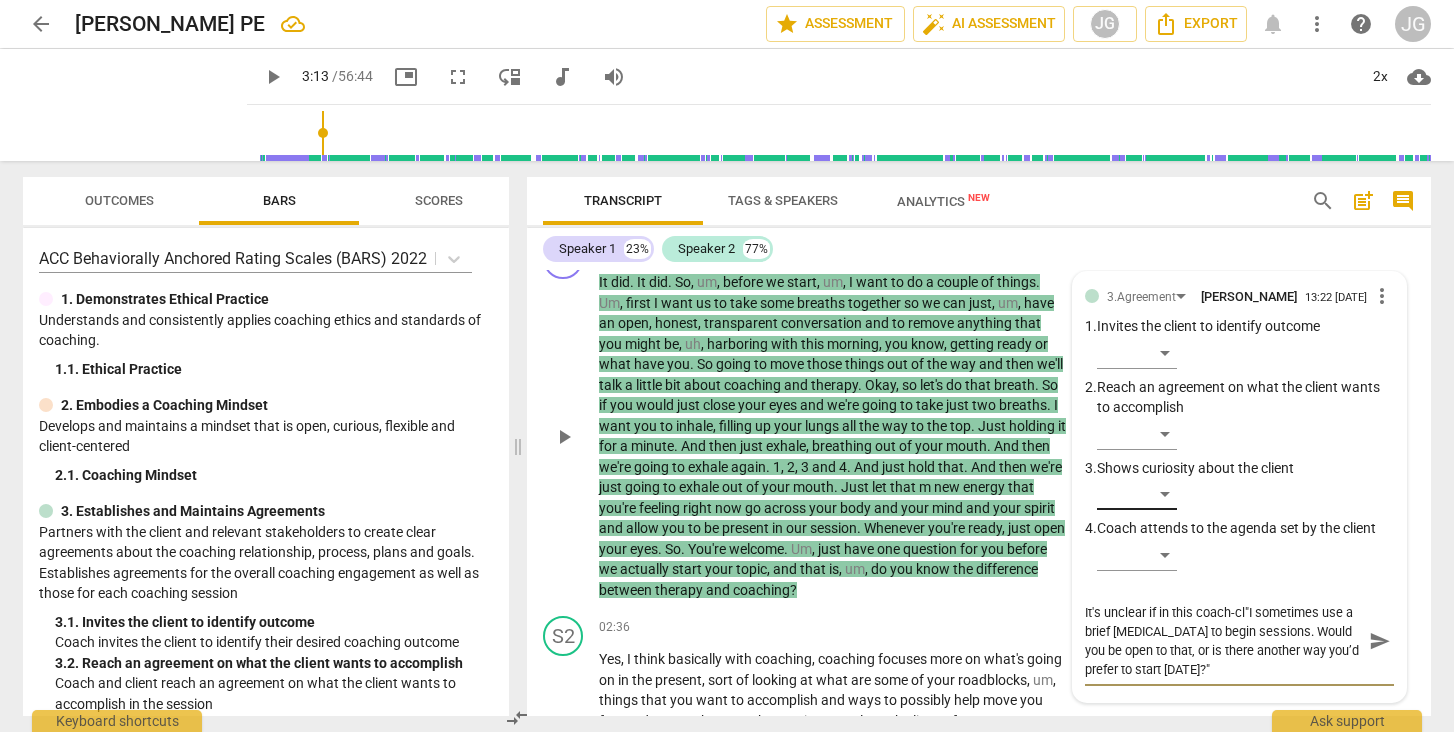 type on "It's unclear if in this coach-cli"I sometimes use a brief [MEDICAL_DATA] to begin sessions. Would you be open to that, or is there another way you’d prefer to start [DATE]?"" 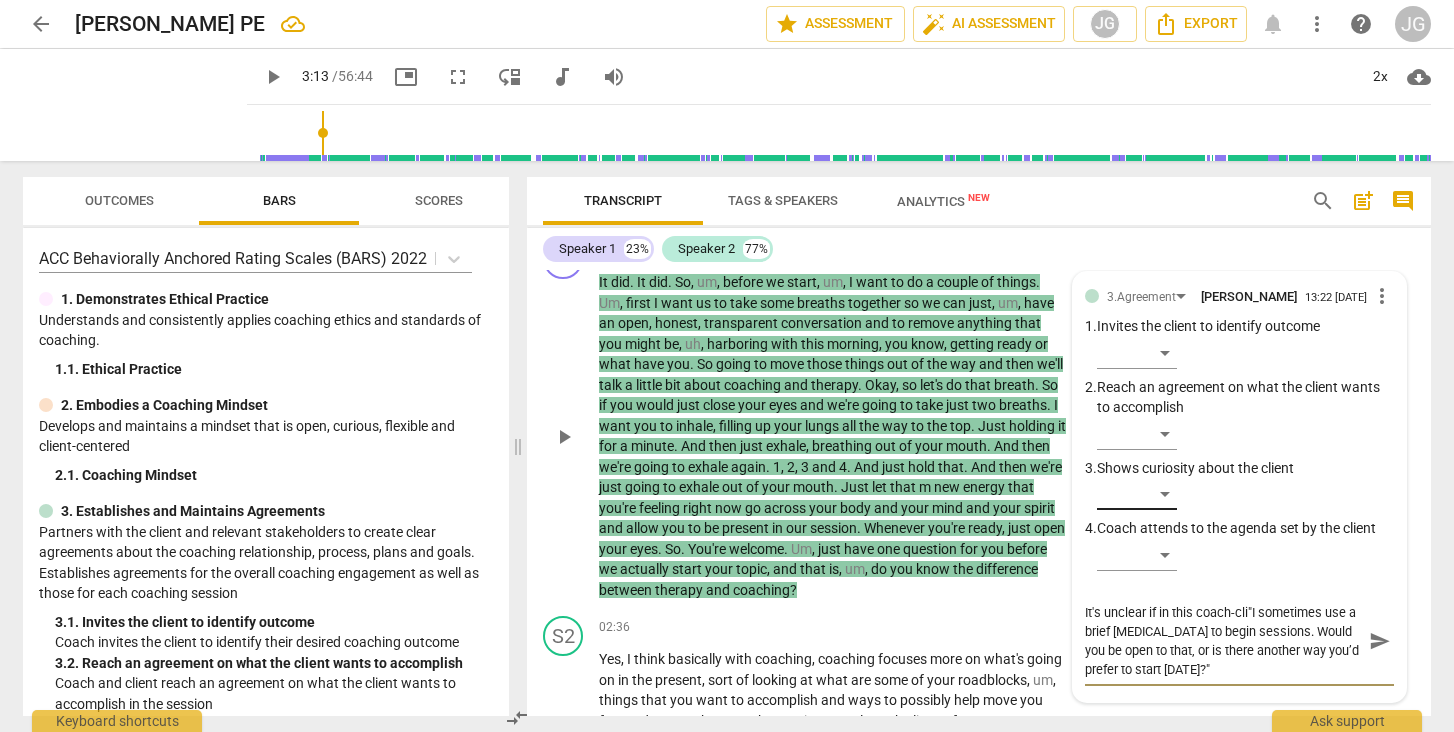 type on "It's unclear if in this coach-clie"I sometimes use a brief [MEDICAL_DATA] to begin sessions. Would you be open to that, or is there another way you’d prefer to start [DATE]?"" 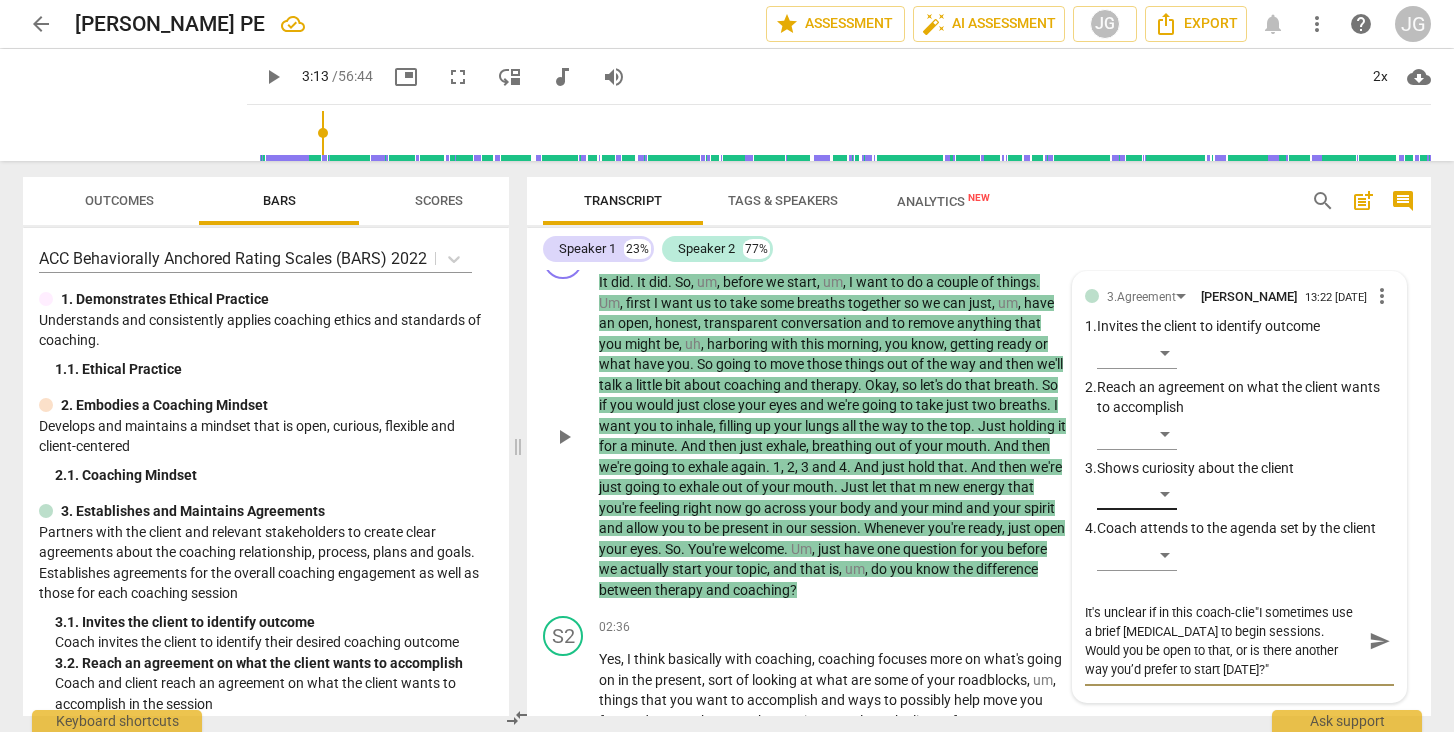 type on "It's unclear if in this coach-clien"I sometimes use a brief [MEDICAL_DATA] to begin sessions. Would you be open to that, or is there another way you’d prefer to start [DATE]?"" 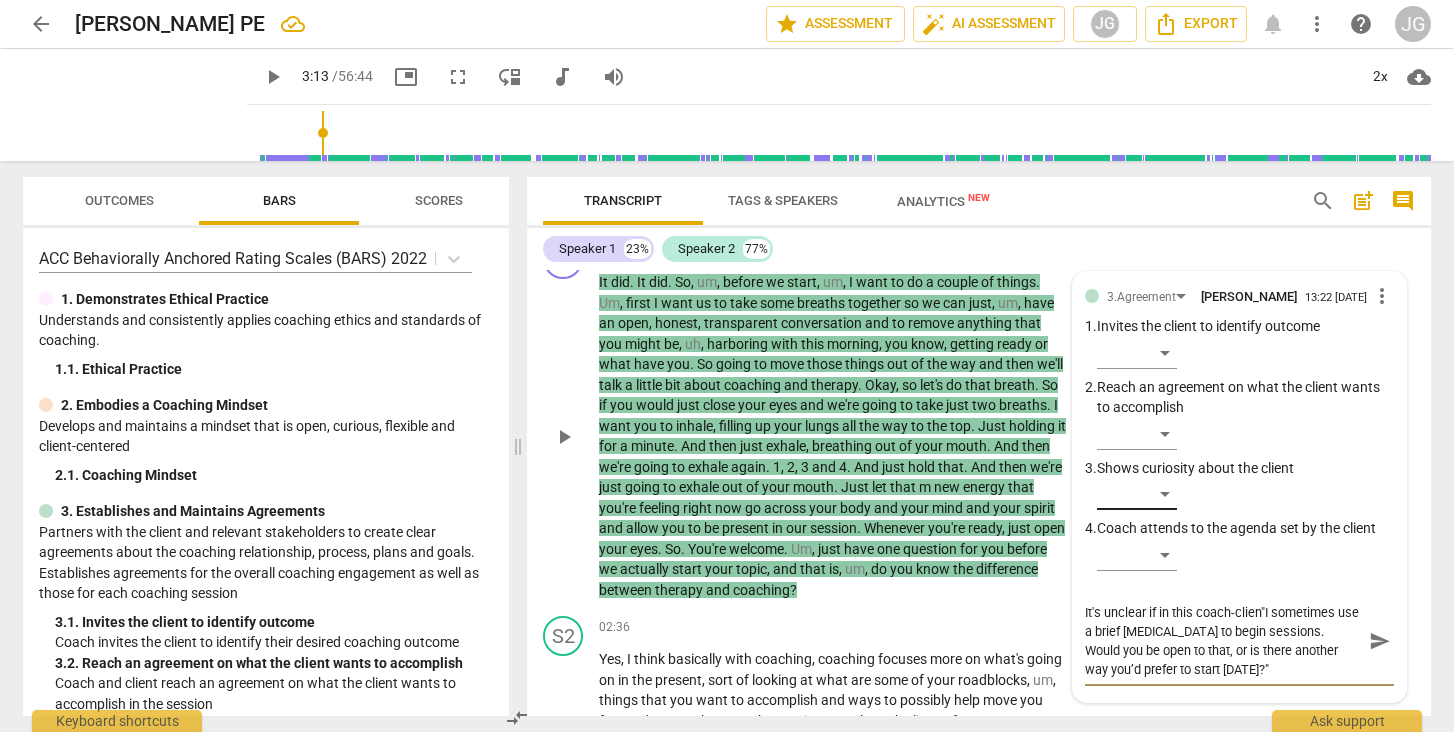type on "It's unclear if in this coach-client"I sometimes use a brief [MEDICAL_DATA] to begin sessions. Would you be open to that, or is there another way you’d prefer to start [DATE]?"" 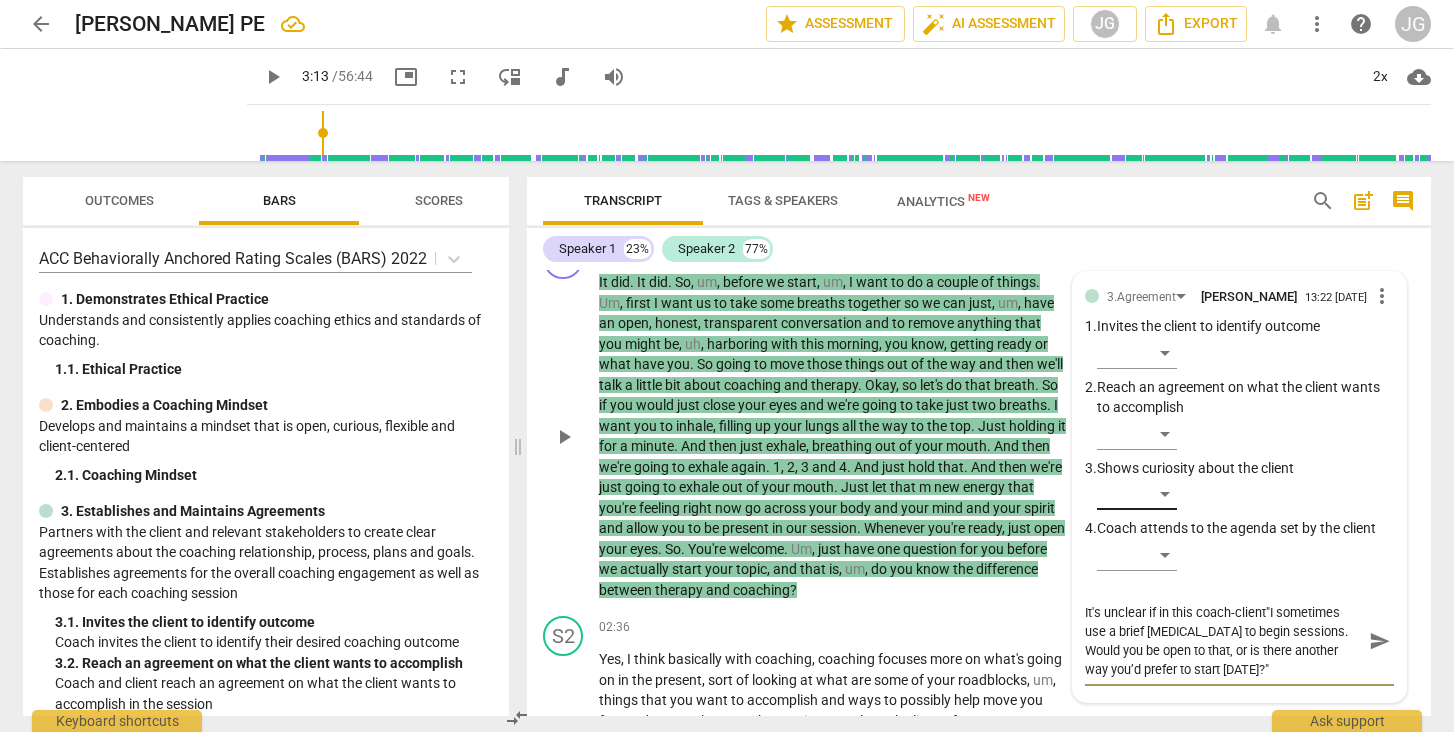 type on "It's unclear if in this coach-client "I sometimes use a brief [MEDICAL_DATA] to begin sessions. Would you be open to that, or is there another way you’d prefer to start [DATE]?"" 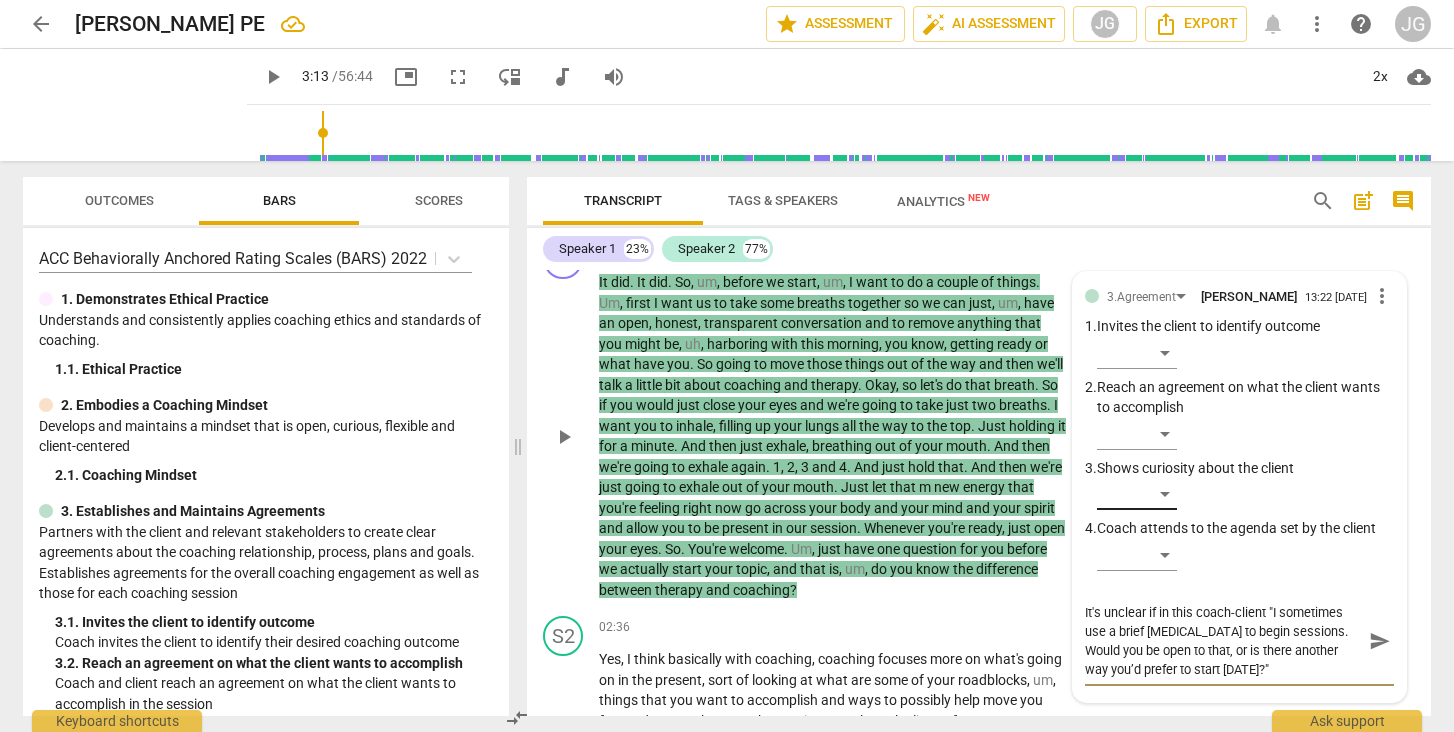 type on "It's unclear if in this coach-client r"I sometimes use a brief [MEDICAL_DATA] to begin sessions. Would you be open to that, or is there another way you’d prefer to start [DATE]?"" 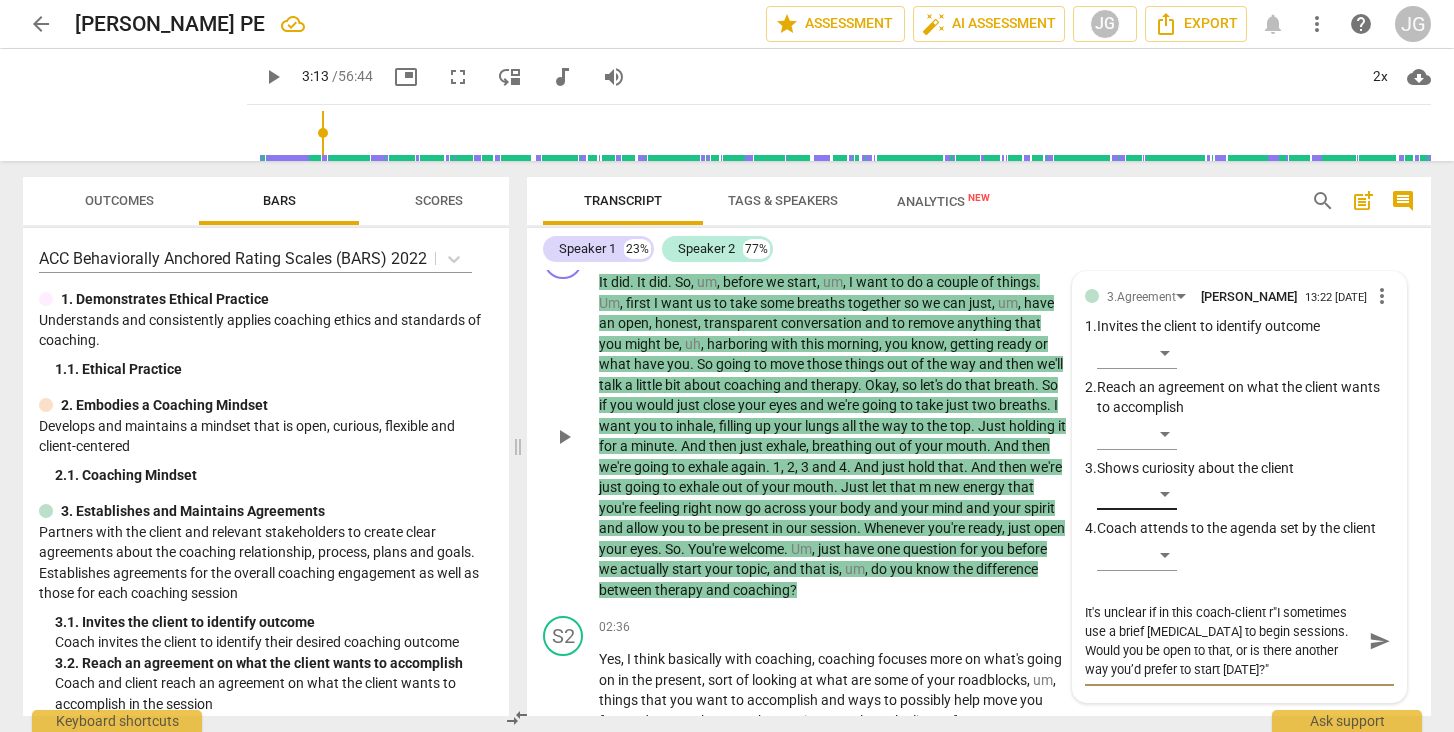 type on "It's unclear if in this coach-client re"I sometimes use a brief [MEDICAL_DATA] to begin sessions. Would you be open to that, or is there another way you’d prefer to start [DATE]?"" 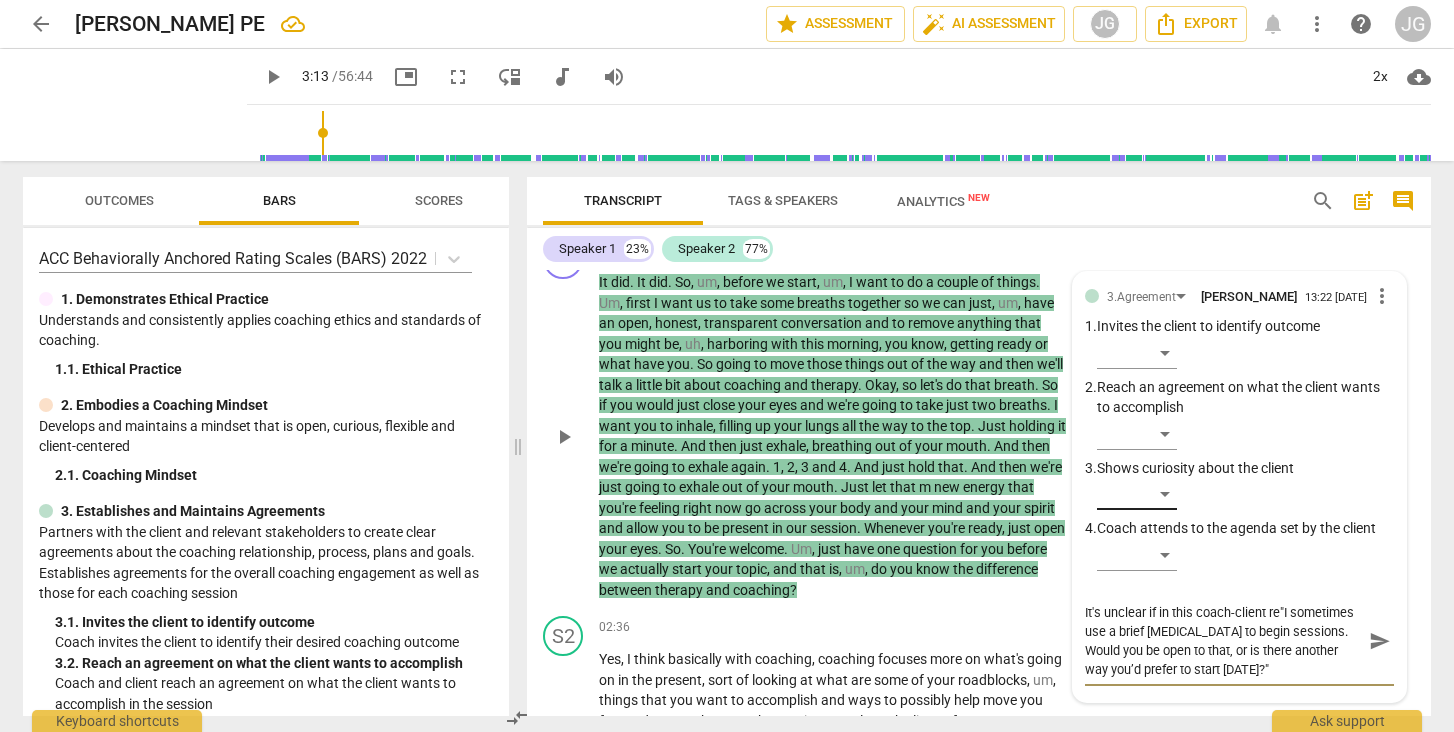 type on "It's unclear if in this coach-client rel"I sometimes use a brief [MEDICAL_DATA] to begin sessions. Would you be open to that, or is there another way you’d prefer to start [DATE]?"" 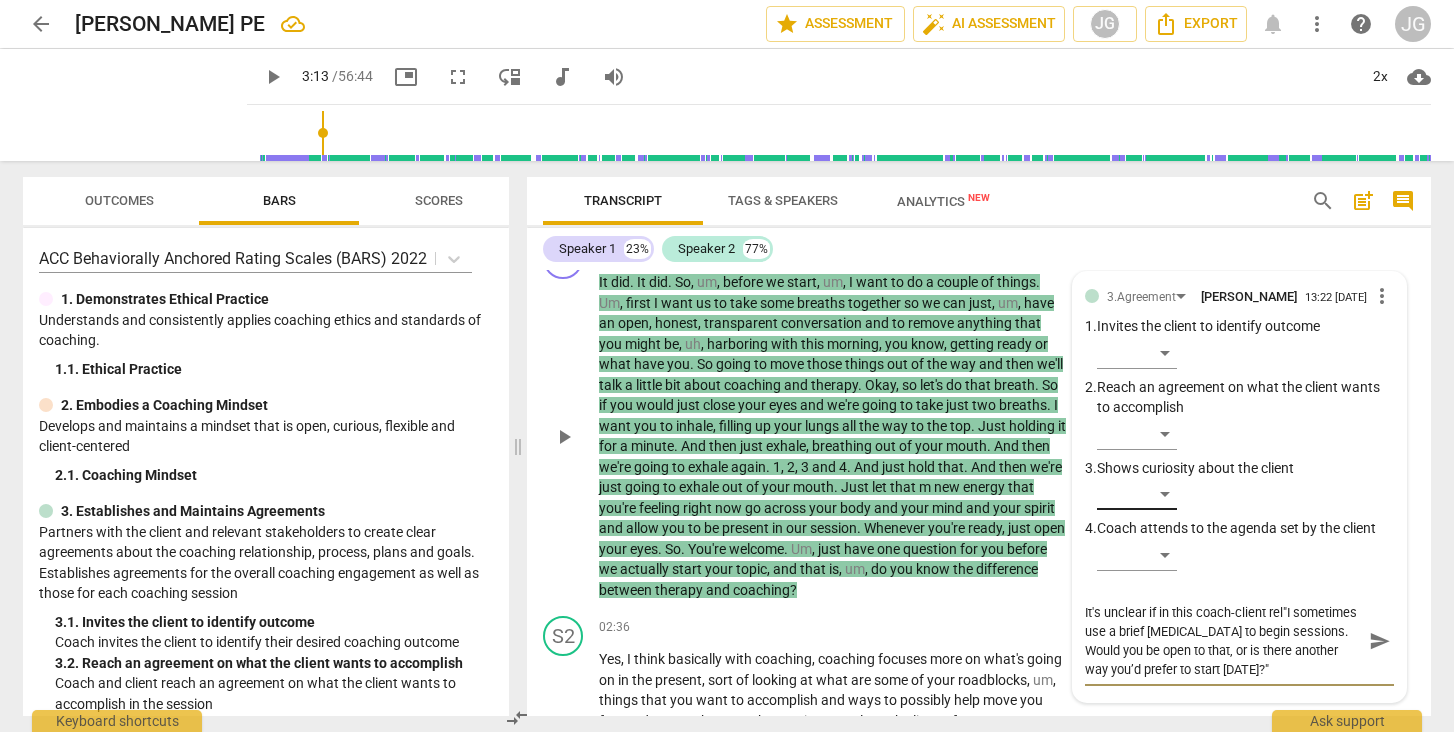 type on "It's unclear if in this coach-client [MEDICAL_DATA]"I sometimes use a brief [MEDICAL_DATA] to begin sessions. Would you be open to that, or is there another way you’d prefer to start [DATE]?"" 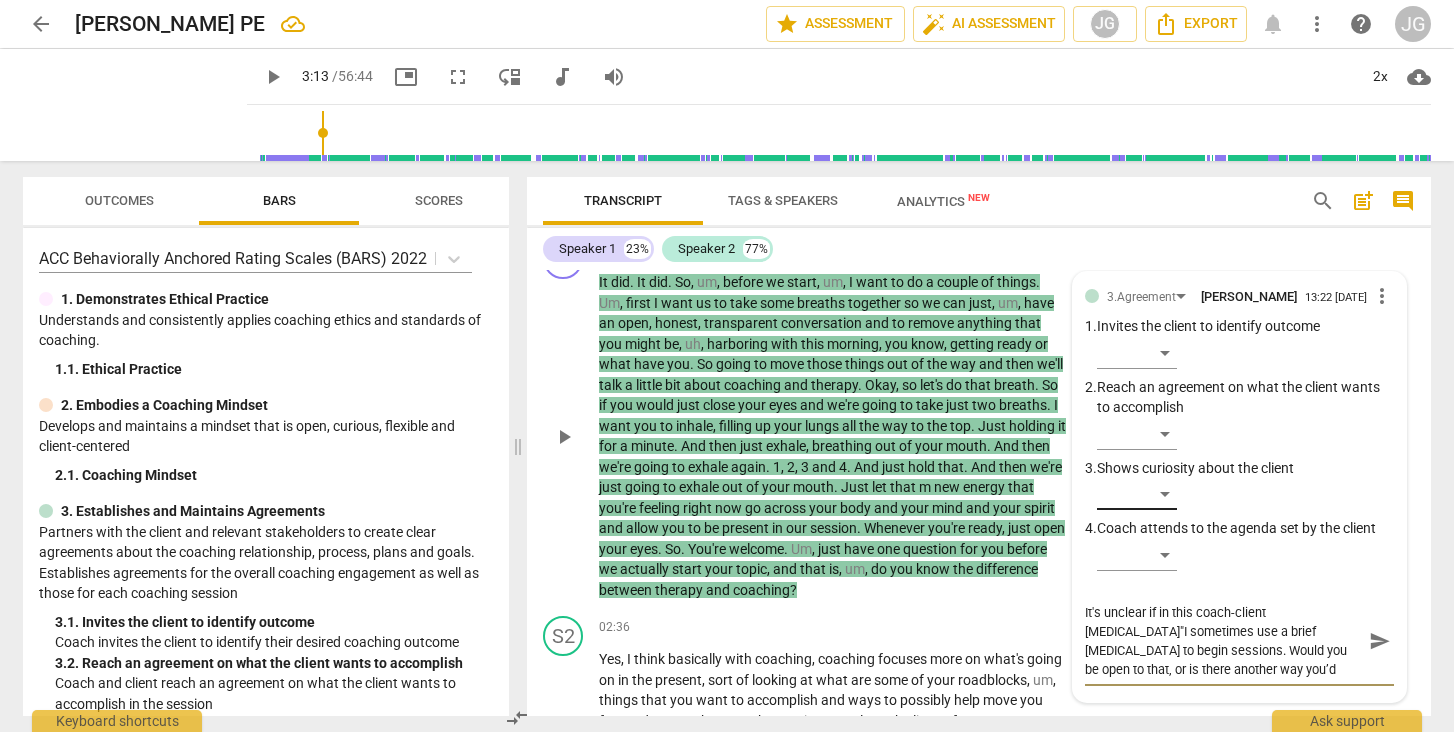 type on "It's unclear if in this coach-client relat"I sometimes use a brief [MEDICAL_DATA] to begin sessions. Would you be open to that, or is there another way you’d prefer to start [DATE]?"" 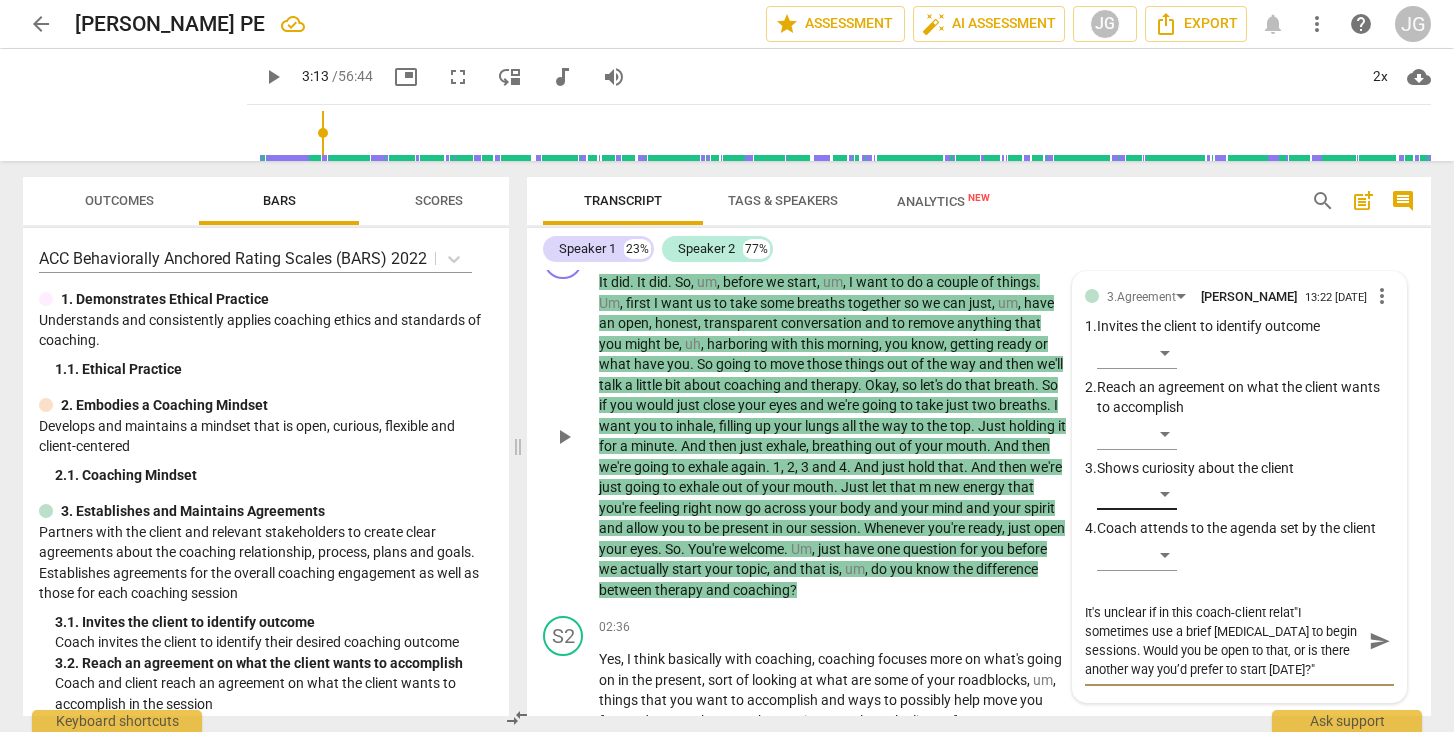 type on "It's unclear if in this coach-client relati"I sometimes use a brief [MEDICAL_DATA] to begin sessions. Would you be open to that, or is there another way you’d prefer to start [DATE]?"" 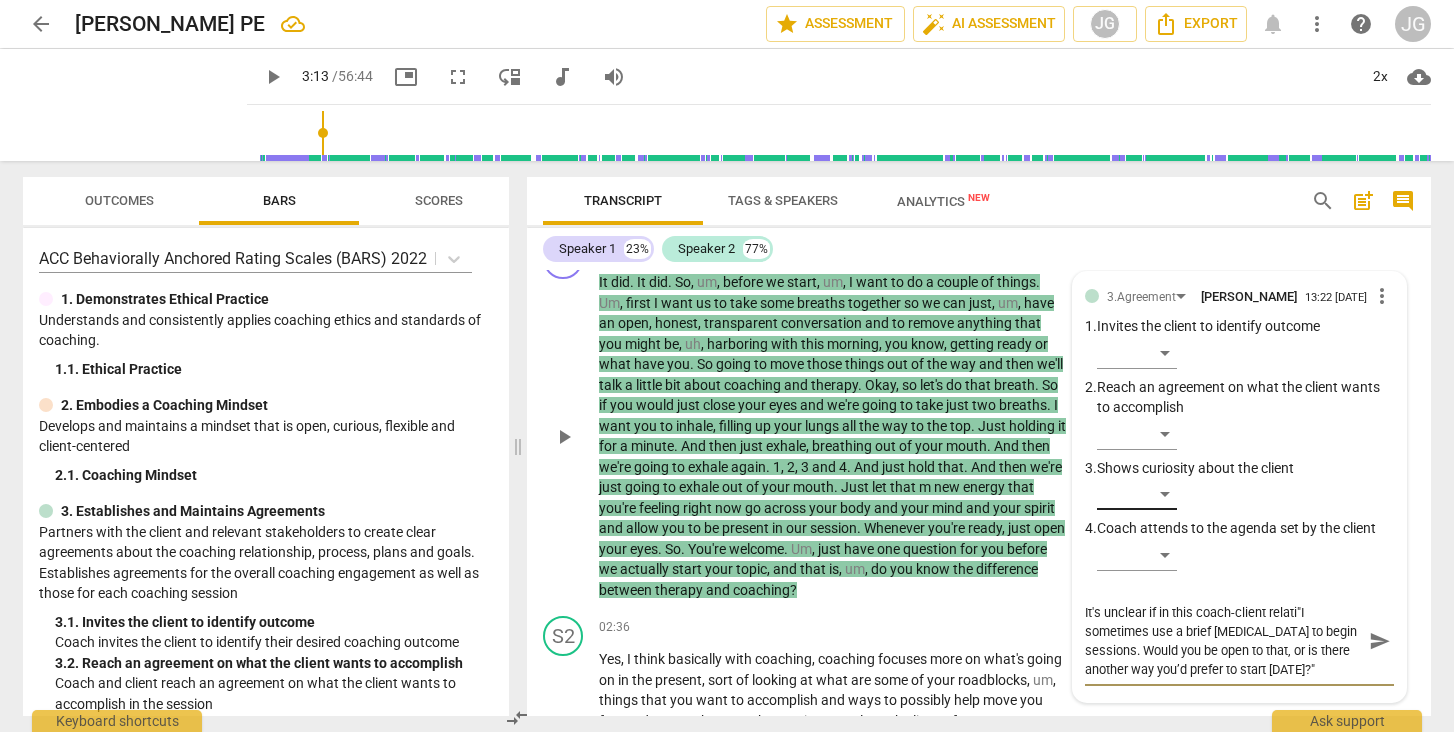 type on "It's unclear if in this coach-client relatio"I sometimes use a brief [MEDICAL_DATA] to begin sessions. Would you be open to that, or is there another way you’d prefer to start [DATE]?"" 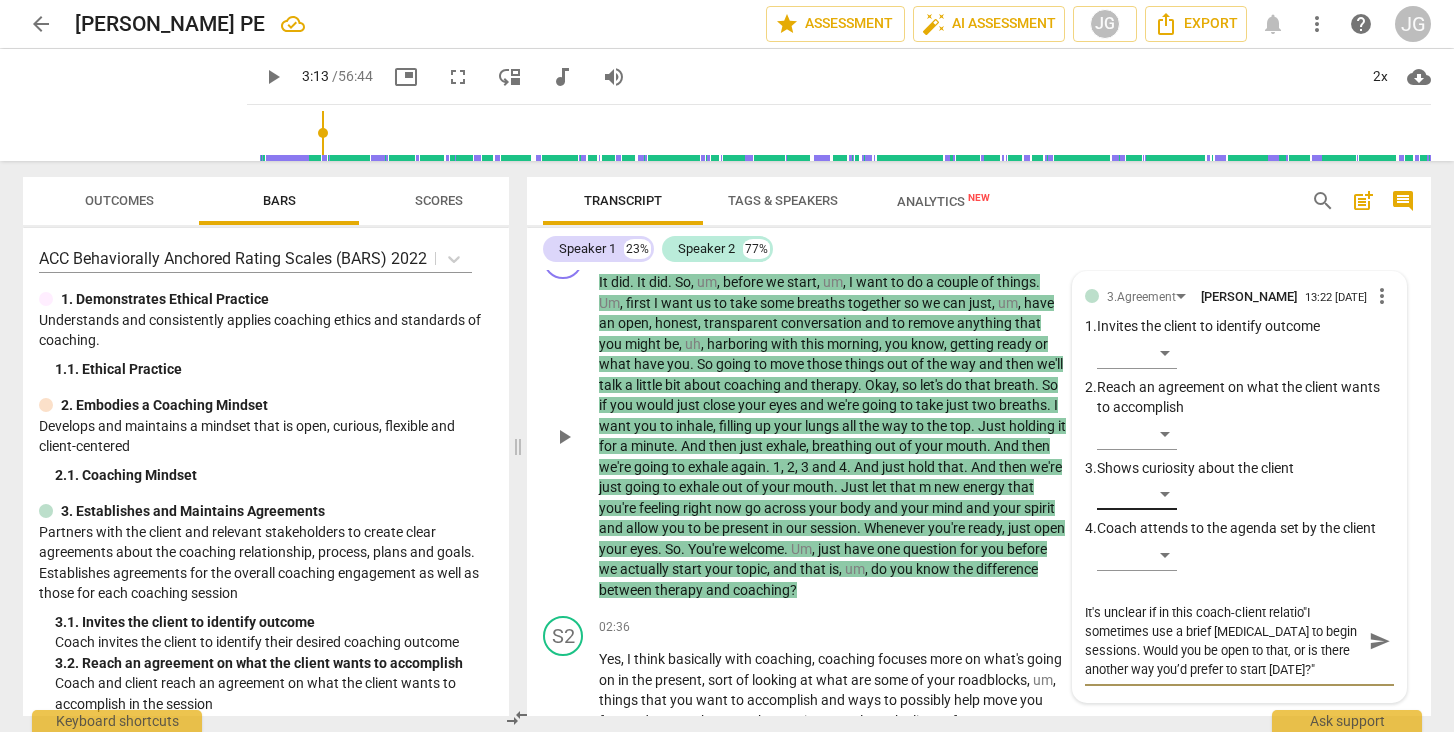 type on "It's unclear if in this coach-client relation"I sometimes use a brief [MEDICAL_DATA] to begin sessions. Would you be open to that, or is there another way you’d prefer to start [DATE]?"" 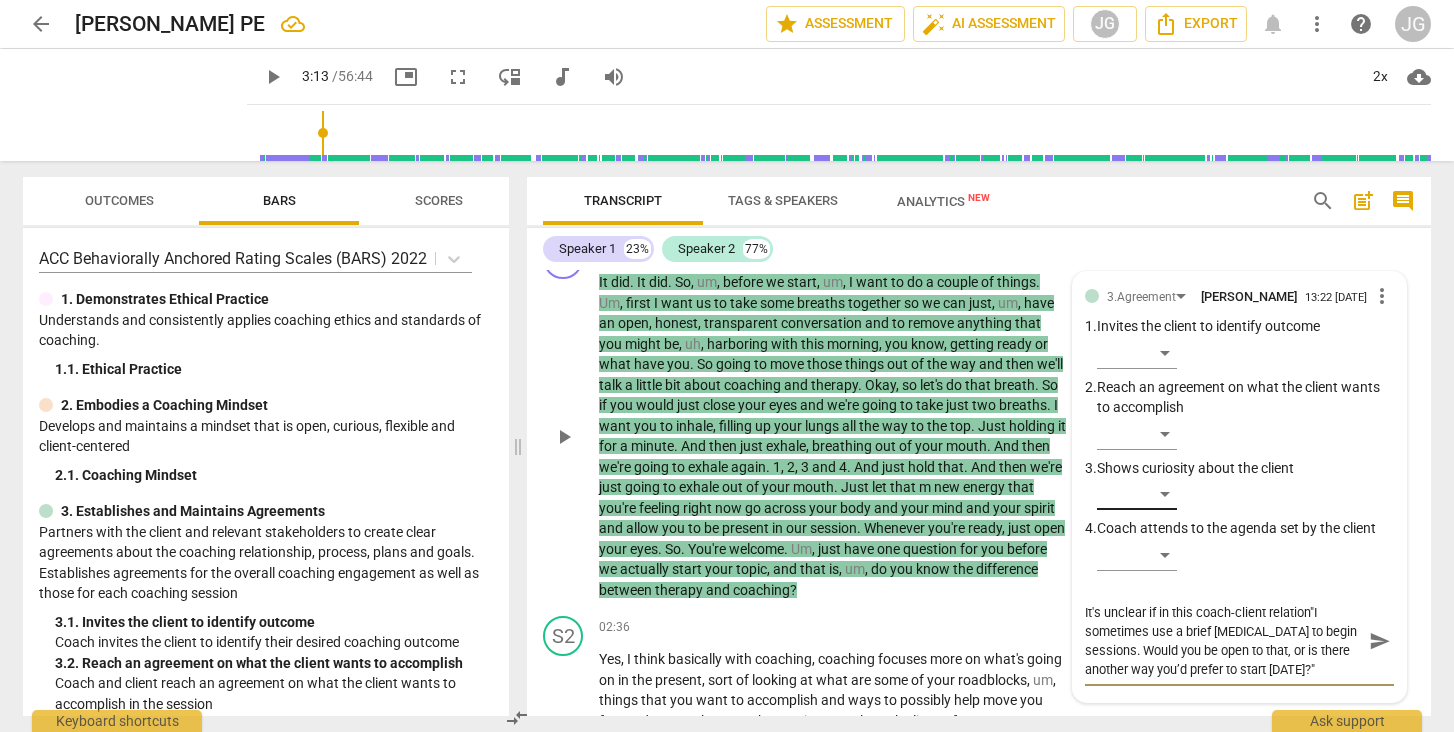 type on "It's unclear if in this coach-client relations"I sometimes use a brief [MEDICAL_DATA] to begin sessions. Would you be open to that, or is there another way you’d prefer to start [DATE]?"" 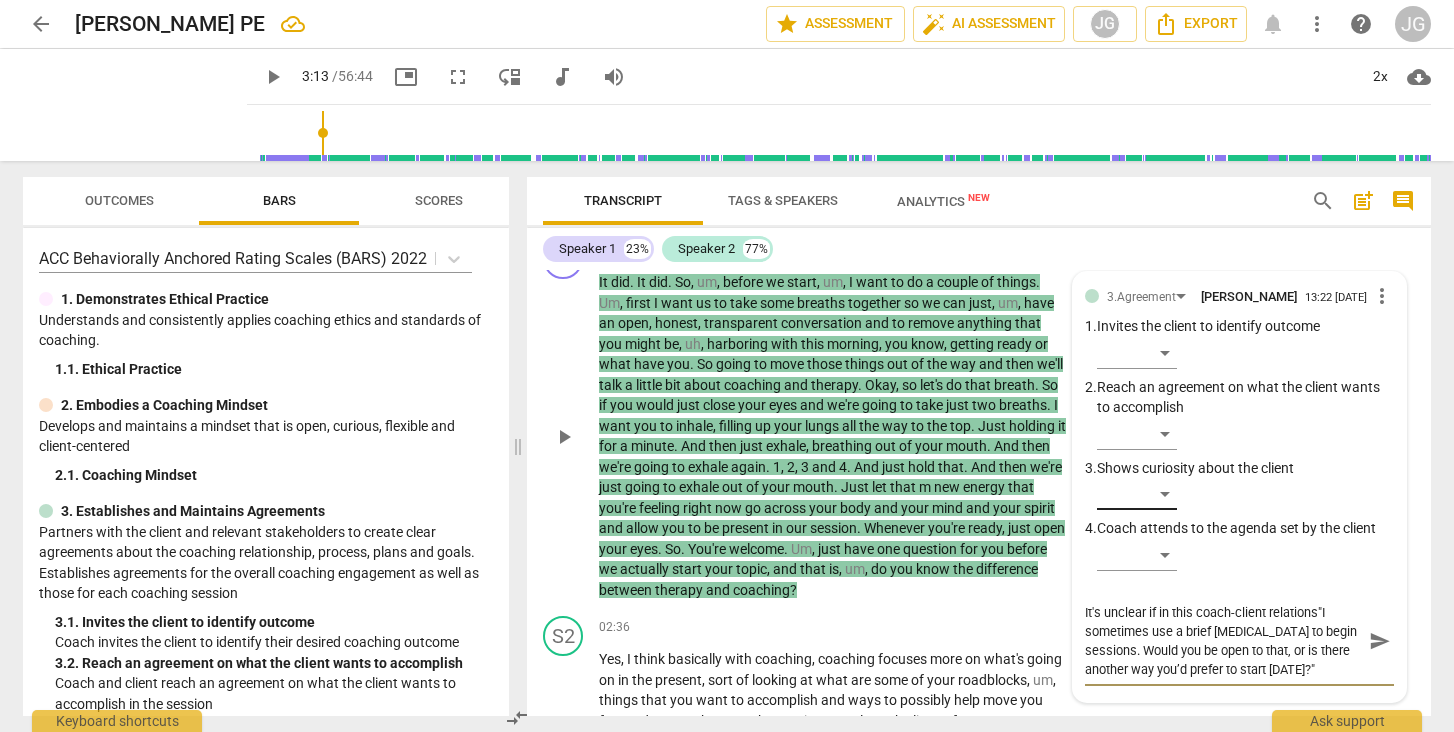 type on "It's unclear if in this coach-client relationsh"I sometimes use a brief [MEDICAL_DATA] to begin sessions. Would you be open to that, or is there another way you’d prefer to start [DATE]?"" 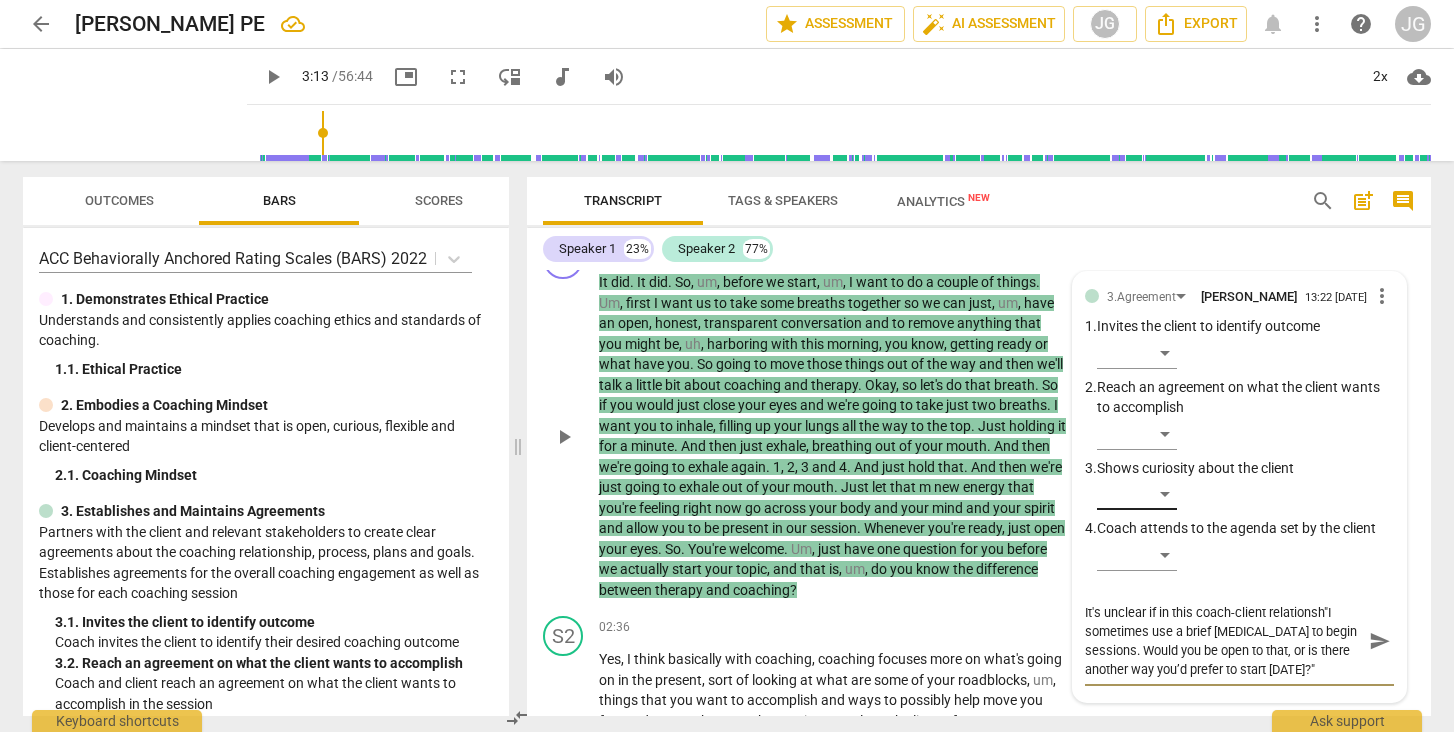 type on "It's unclear if in this coach-client relationshi"I sometimes use a brief [MEDICAL_DATA] to begin sessions. Would you be open to that, or is there another way you’d prefer to start [DATE]?"" 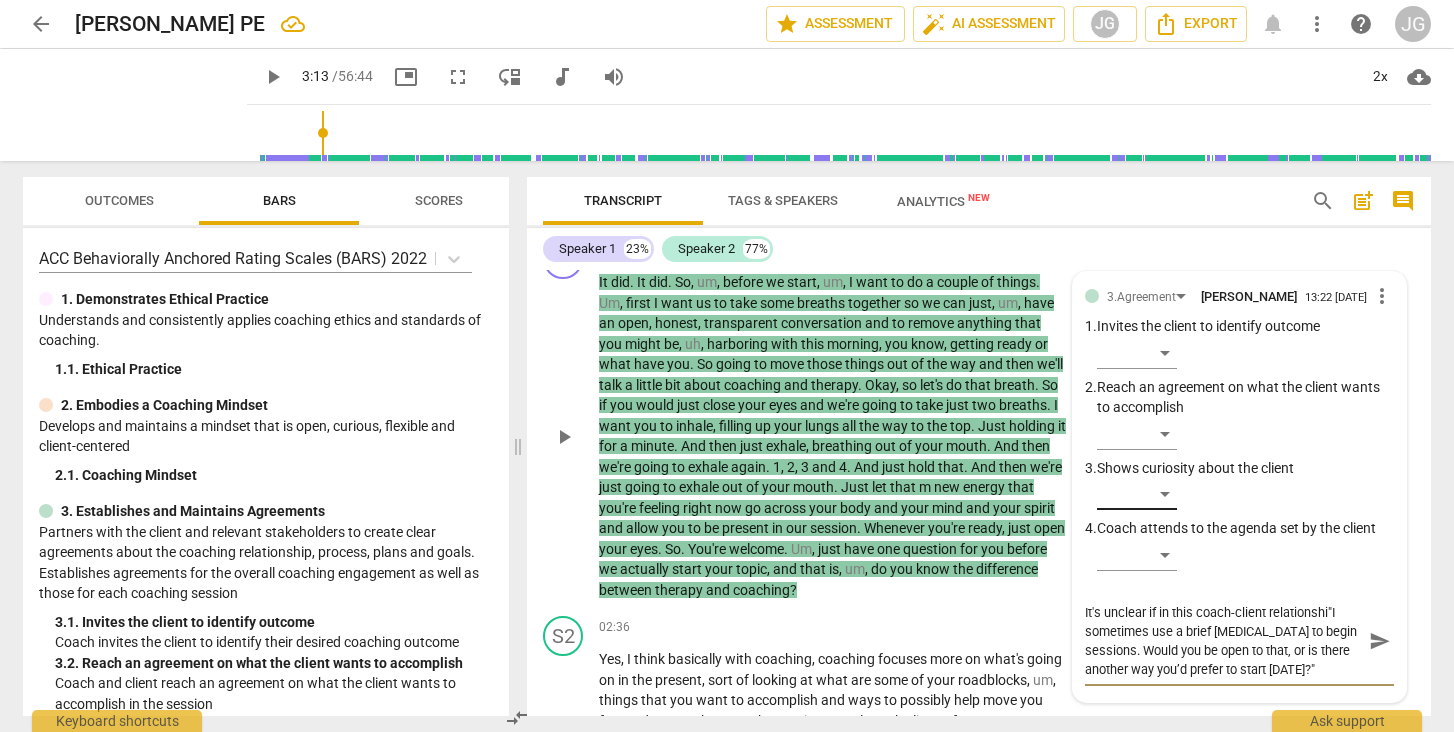 type on "It's unclear if in this coach-client relationship"I sometimes use a brief [MEDICAL_DATA] to begin sessions. Would you be open to that, or is there another way you’d prefer to start [DATE]?"" 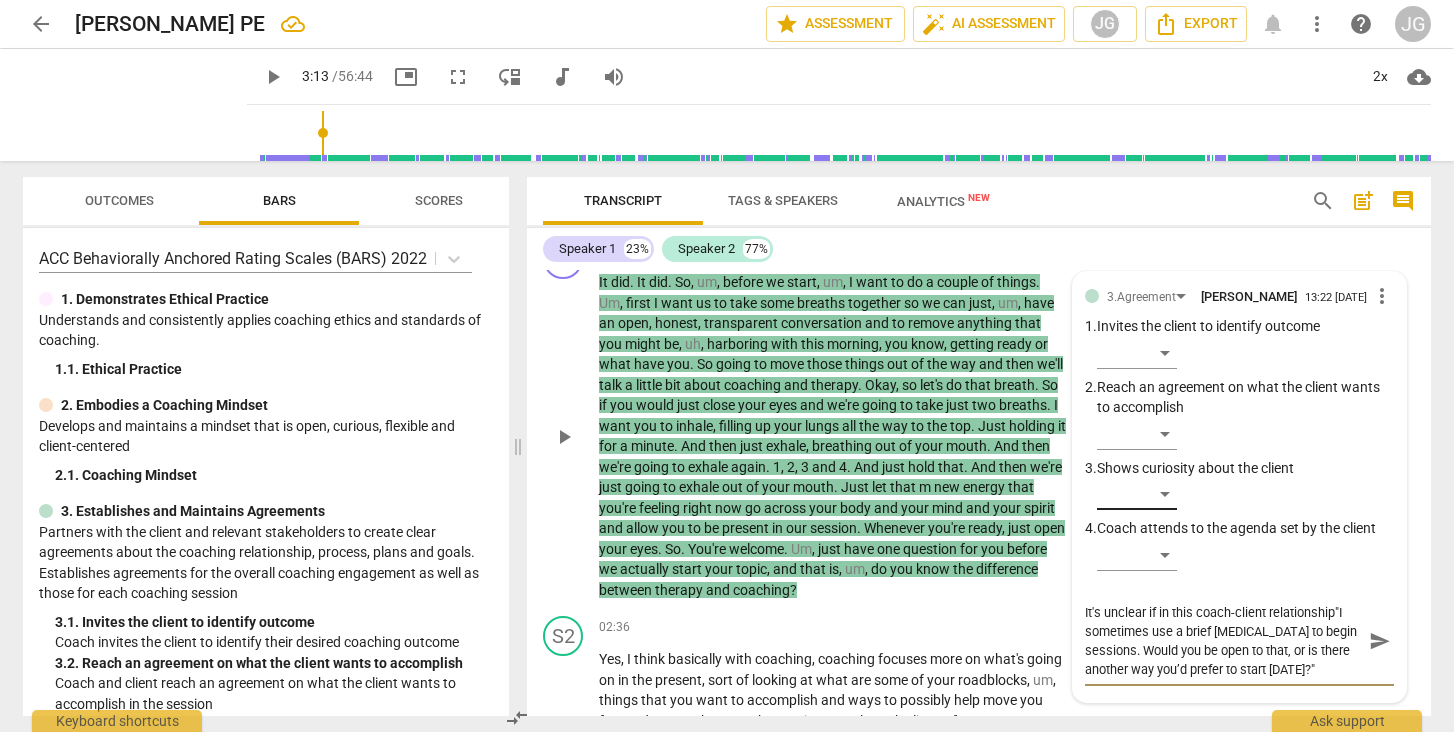 type on "It's unclear if in this coach-client relationship "I sometimes use a brief [MEDICAL_DATA] to begin sessions. Would you be open to that, or is there another way you’d prefer to start [DATE]?"" 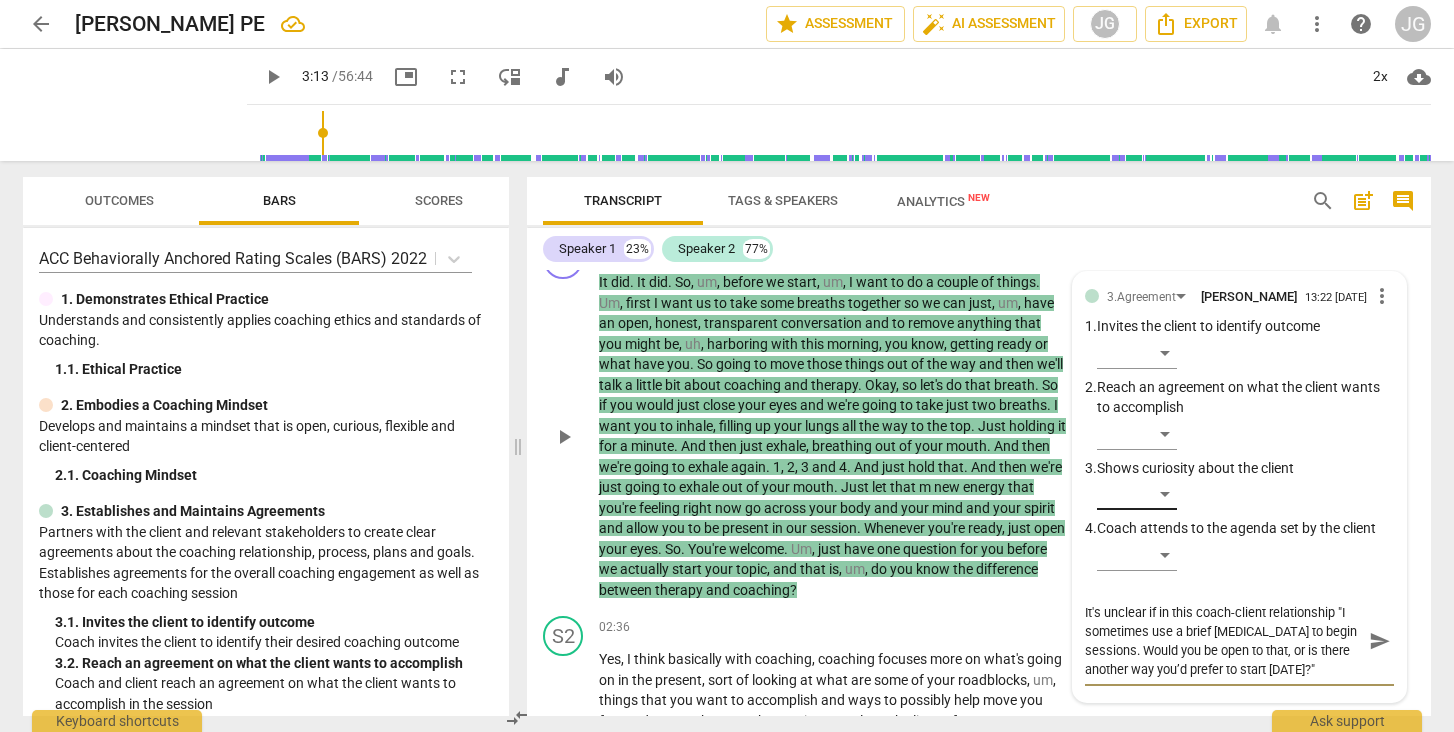 type on "It's unclear if in this coach-client relationship t"I sometimes use a brief [MEDICAL_DATA] to begin sessions. Would you be open to that, or is there another way you’d prefer to start [DATE]?"" 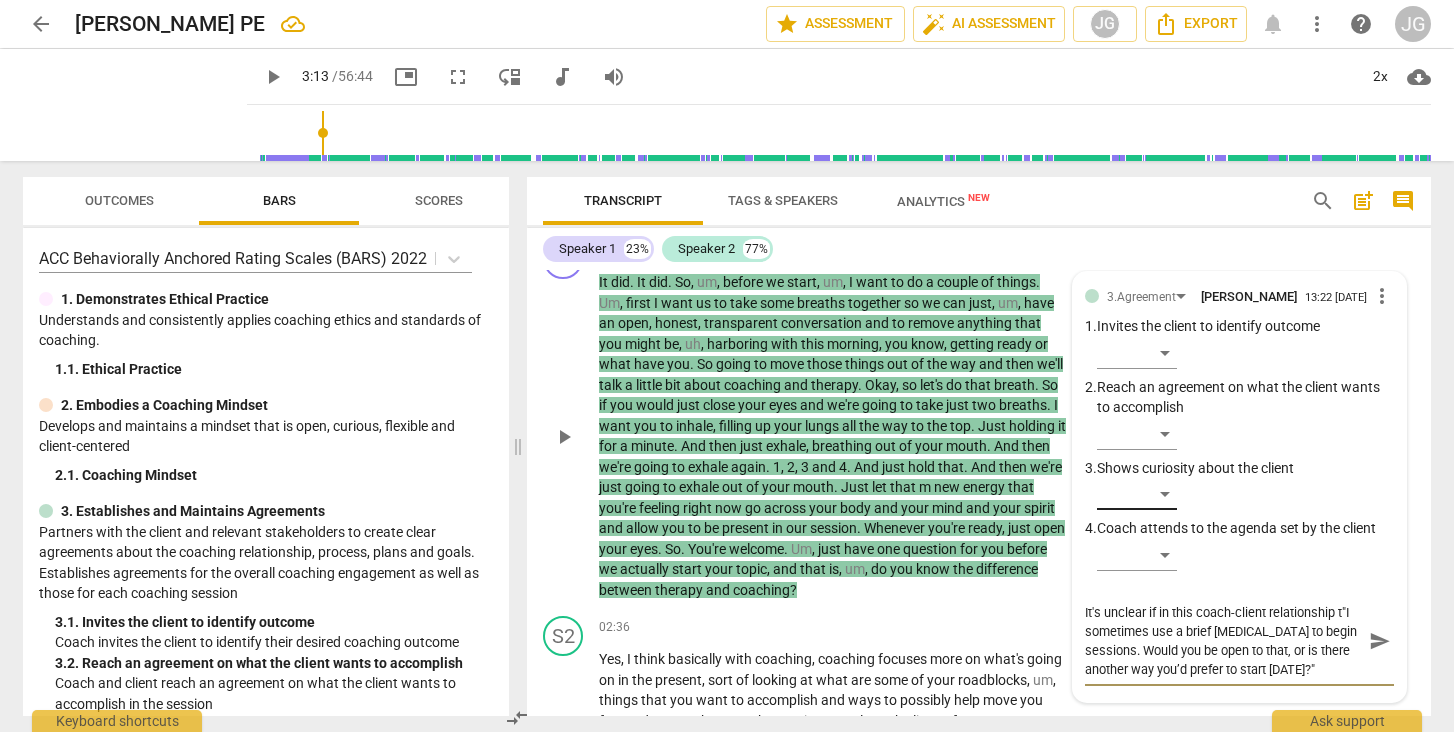 type on "It's unclear if in this coach-client relationship th"I sometimes use a brief [MEDICAL_DATA] to begin sessions. Would you be open to that, or is there another way you’d prefer to start [DATE]?"" 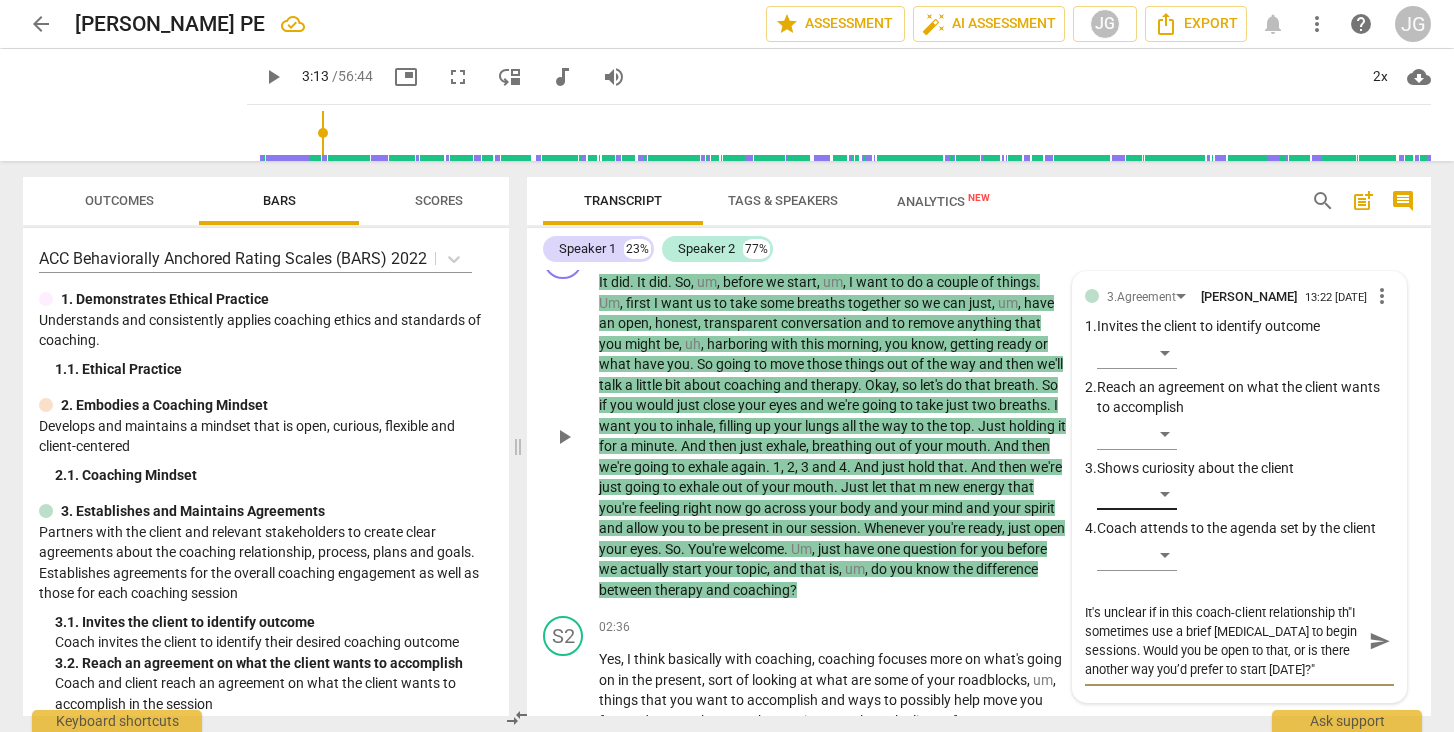 type on "It's unclear if in this coach-client relationship the"I sometimes use a brief [MEDICAL_DATA] to begin sessions. Would you be open to that, or is there another way you’d prefer to start [DATE]?"" 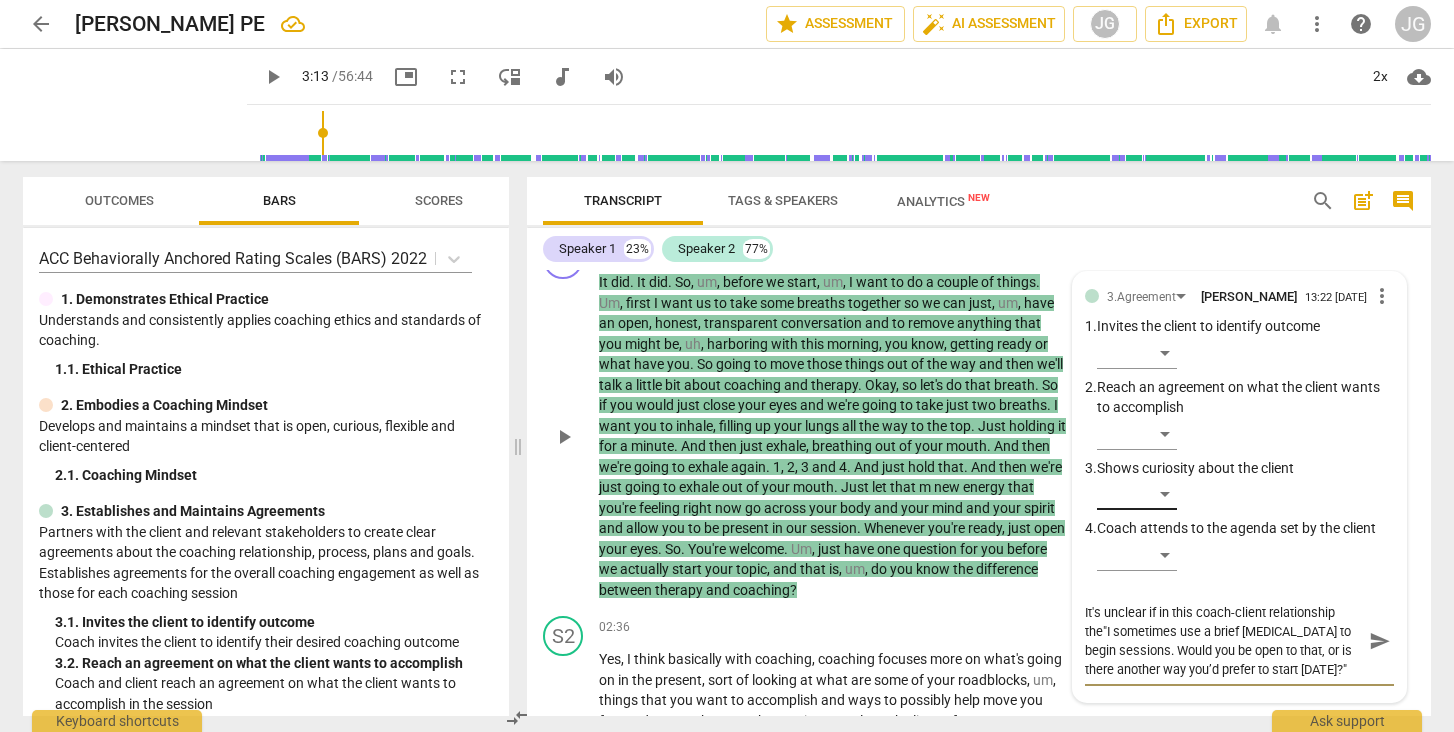 type on "It's unclear if in this coach-client relationship they"I sometimes use a brief [MEDICAL_DATA] to begin sessions. Would you be open to that, or is there another way you’d prefer to start [DATE]?"" 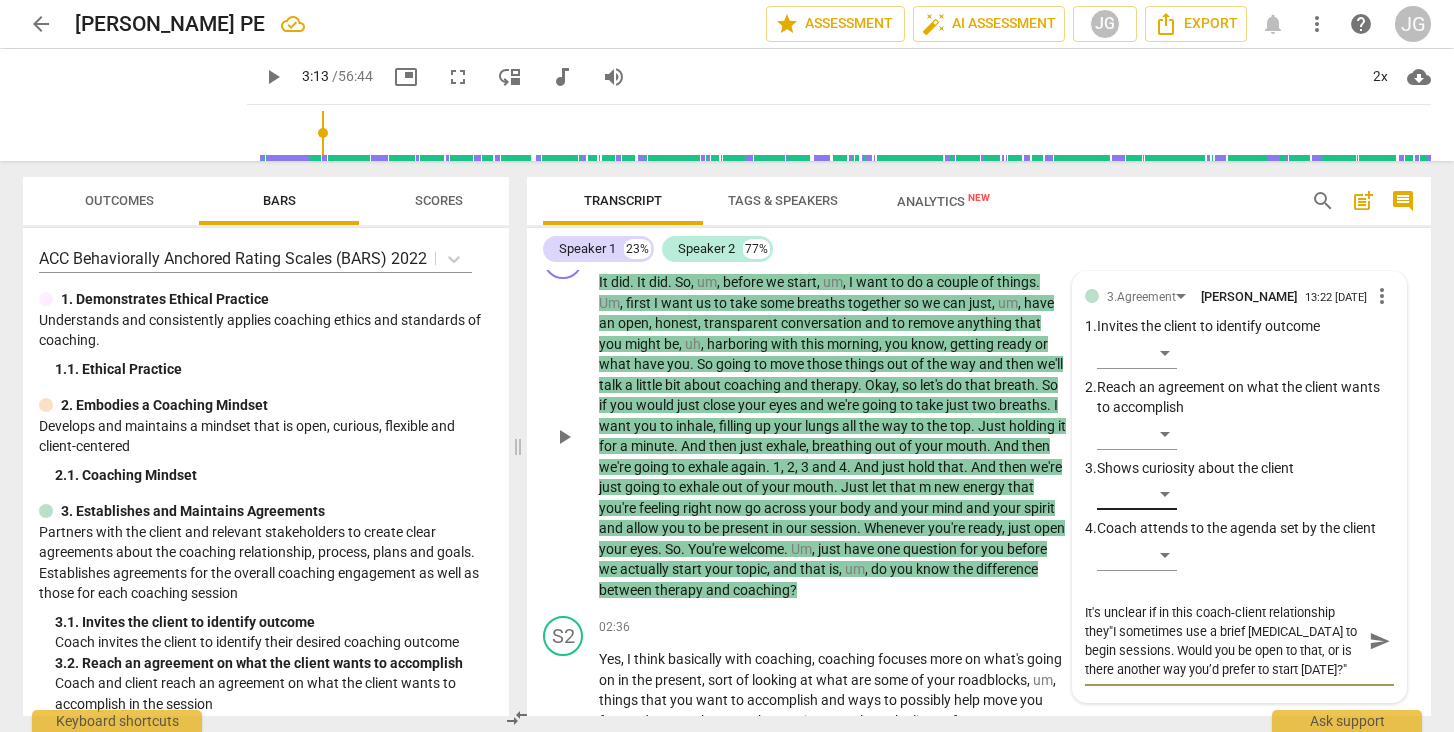 type on "It's unclear if in this coach-client relationship they "I sometimes use a brief [MEDICAL_DATA] to begin sessions. Would you be open to that, or is there another way you’d prefer to start [DATE]?"" 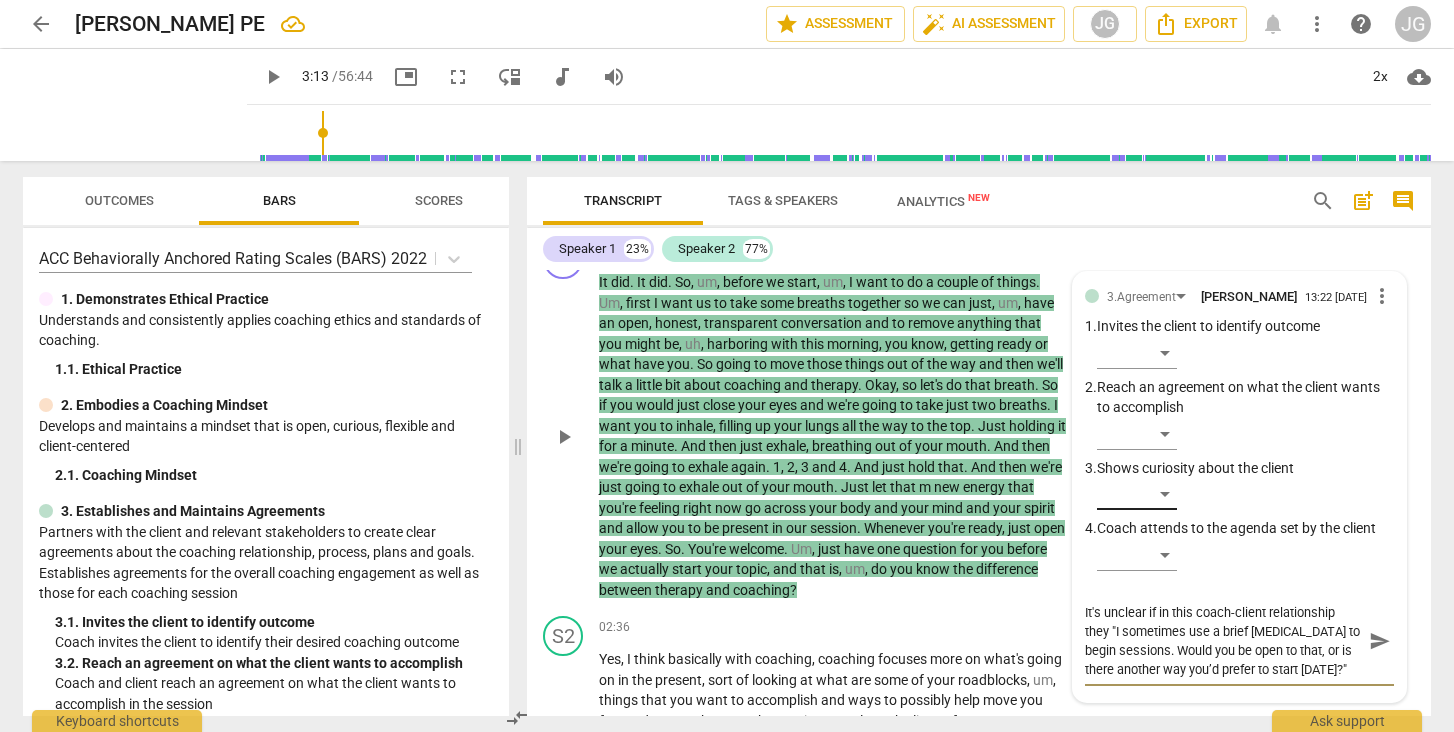 type on "It's unclear if in this coach-client relationship they h"I sometimes use a brief [MEDICAL_DATA] to begin sessions. Would you be open to that, or is there another way you’d prefer to start [DATE]?"" 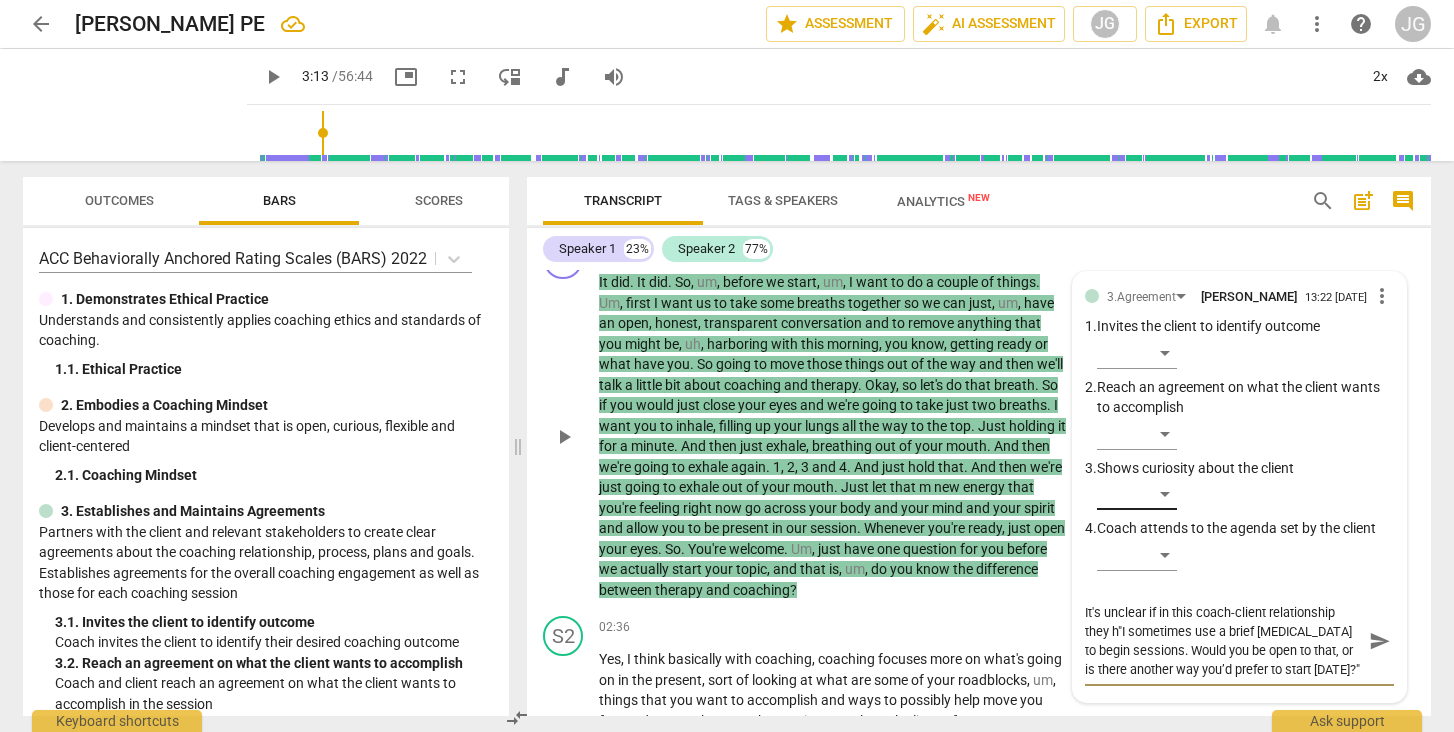 type on "It's unclear if in this coach-client relationship they ha"I sometimes use a brief [MEDICAL_DATA] to begin sessions. Would you be open to that, or is there another way you’d prefer to start [DATE]?"" 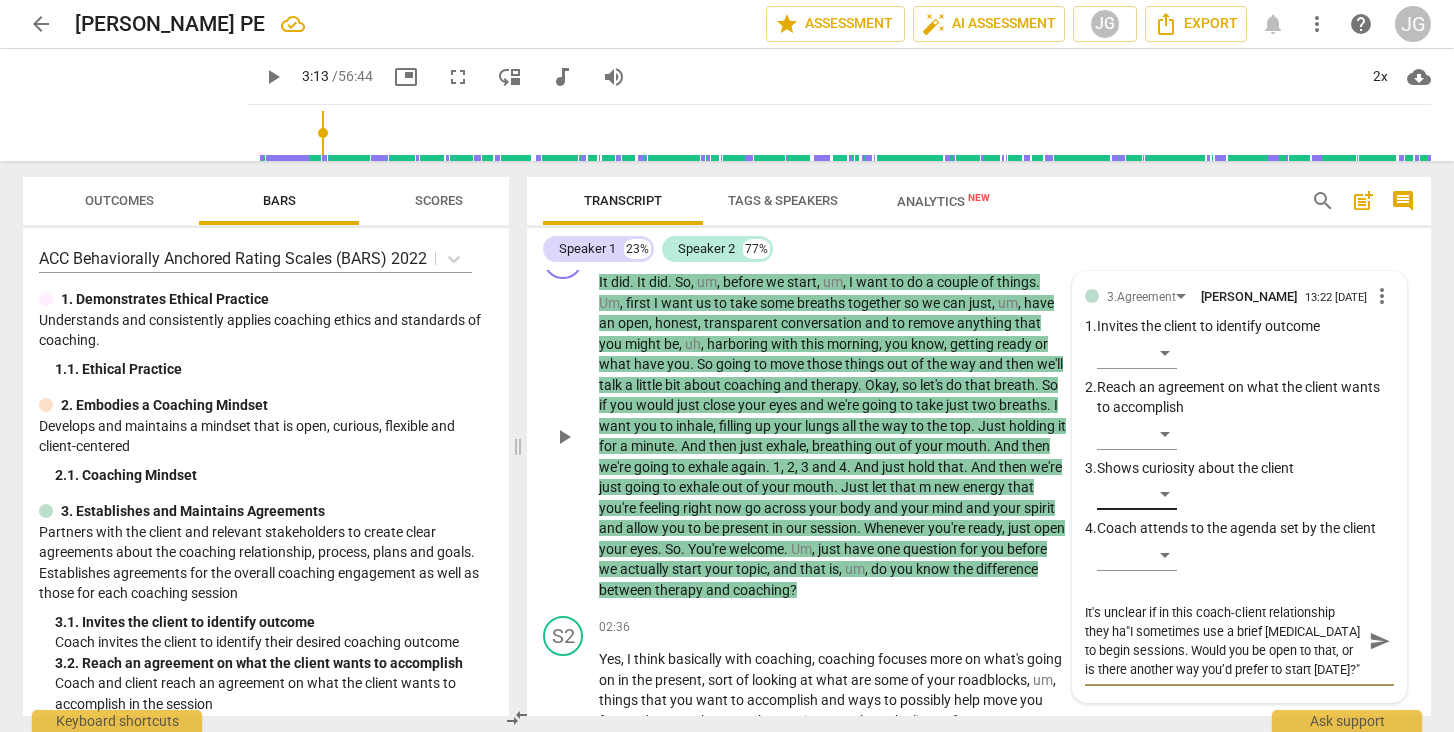 type on "It's unclear if in this coach-client relationship they hav"I sometimes use a brief [MEDICAL_DATA] to begin sessions. Would you be open to that, or is there another way you’d prefer to start [DATE]?"" 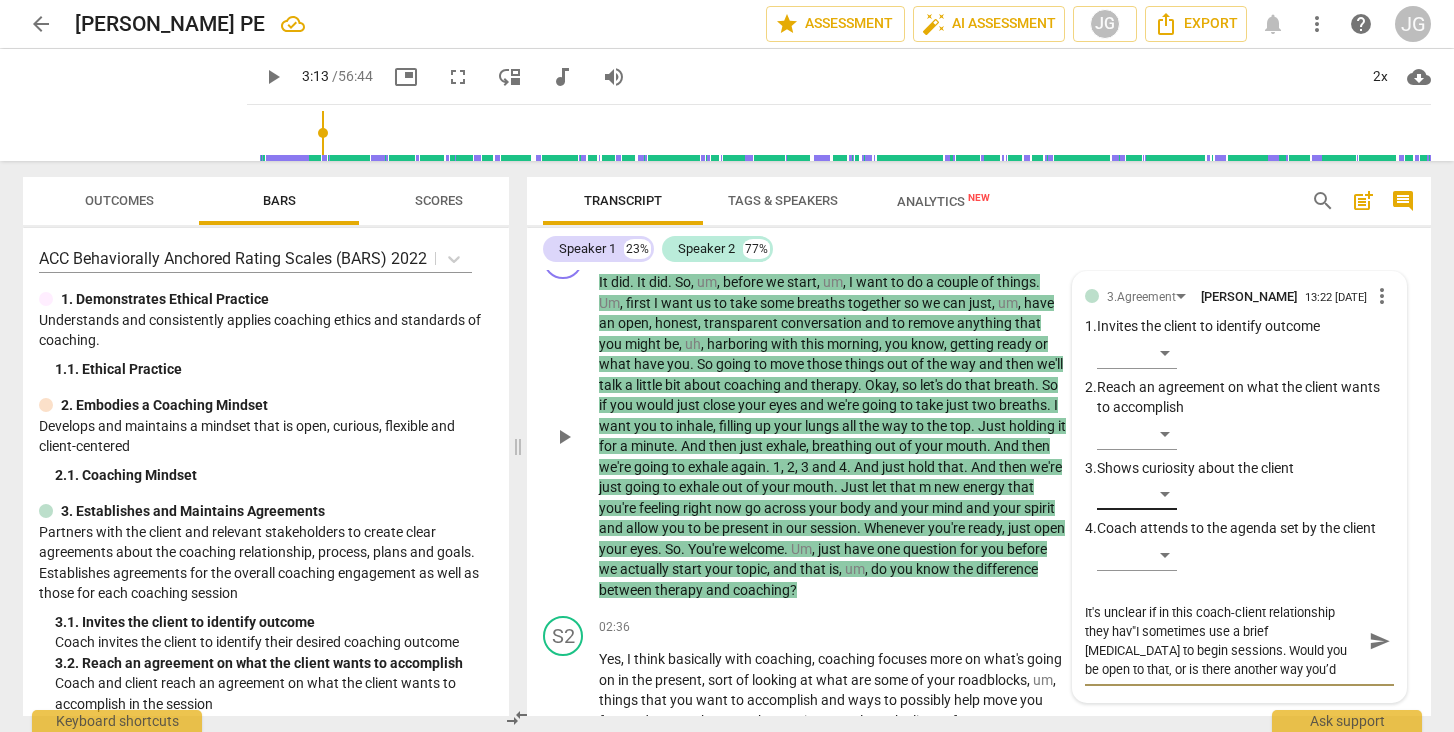 type on "It's unclear if in this coach-client relationship they have"I sometimes use a brief [MEDICAL_DATA] to begin sessions. Would you be open to that, or is there another way you’d prefer to start [DATE]?"" 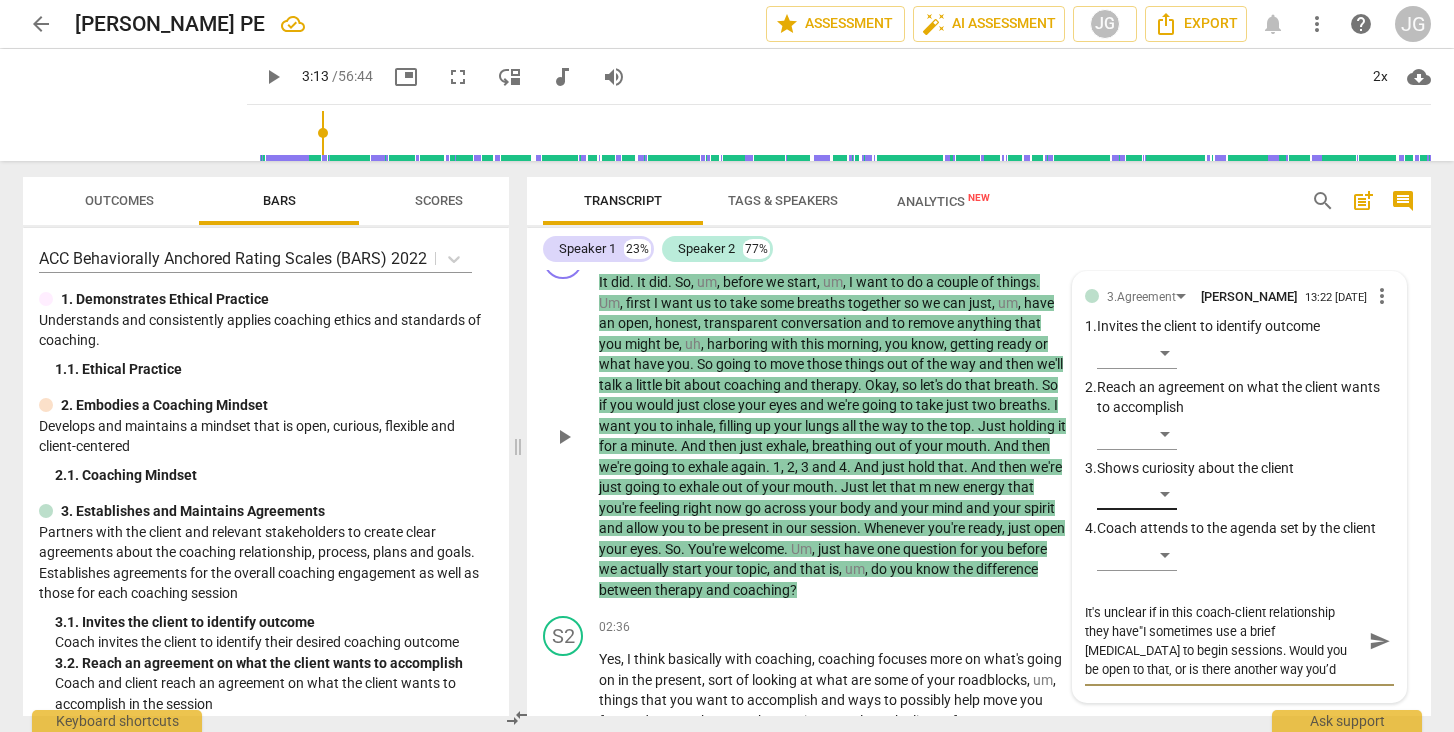 type on "It's unclear if in this coach-client relationship they have "I sometimes use a brief [MEDICAL_DATA] to begin sessions. Would you be open to that, or is there another way you’d prefer to start [DATE]?"" 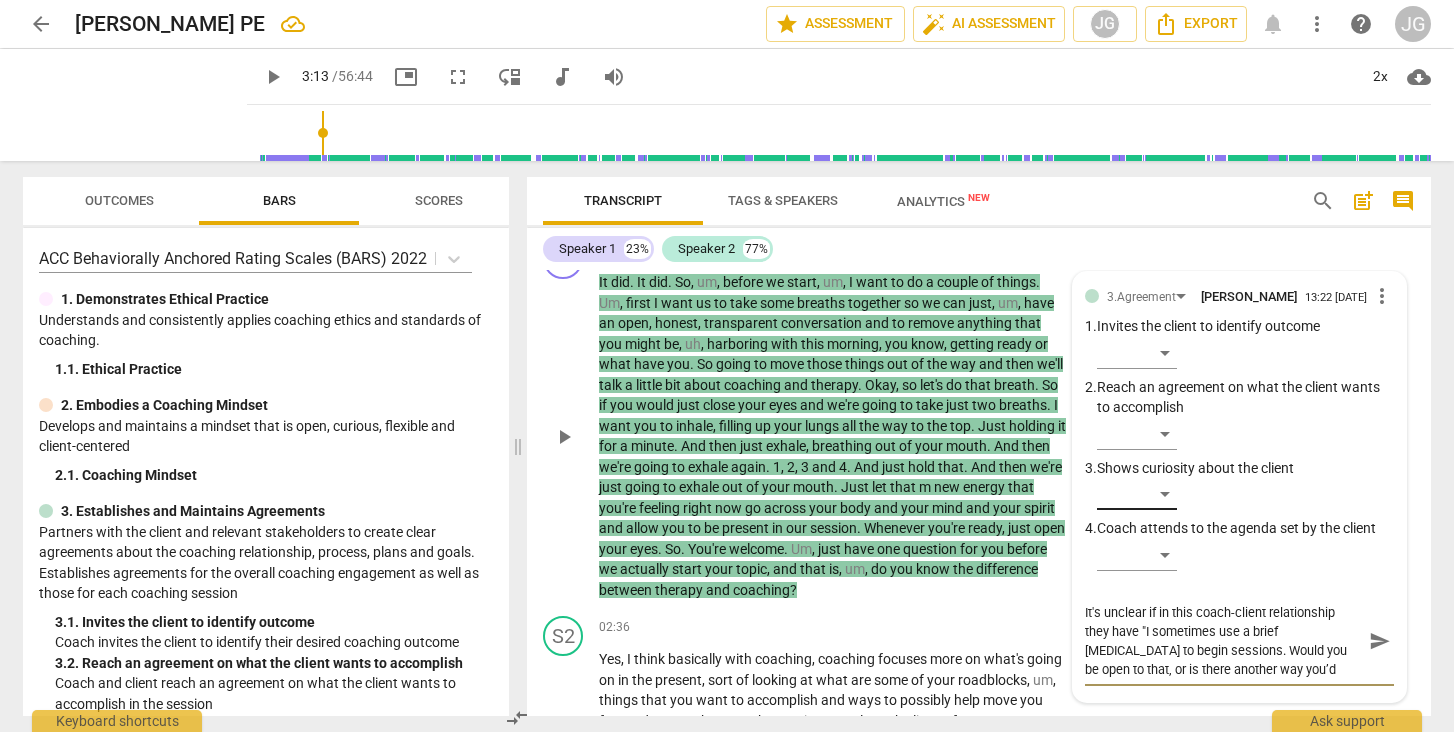 type on "It's unclear if in this coach-client relationship they have p"I sometimes use a brief [MEDICAL_DATA] to begin sessions. Would you be open to that, or is there another way you’d prefer to start [DATE]?"" 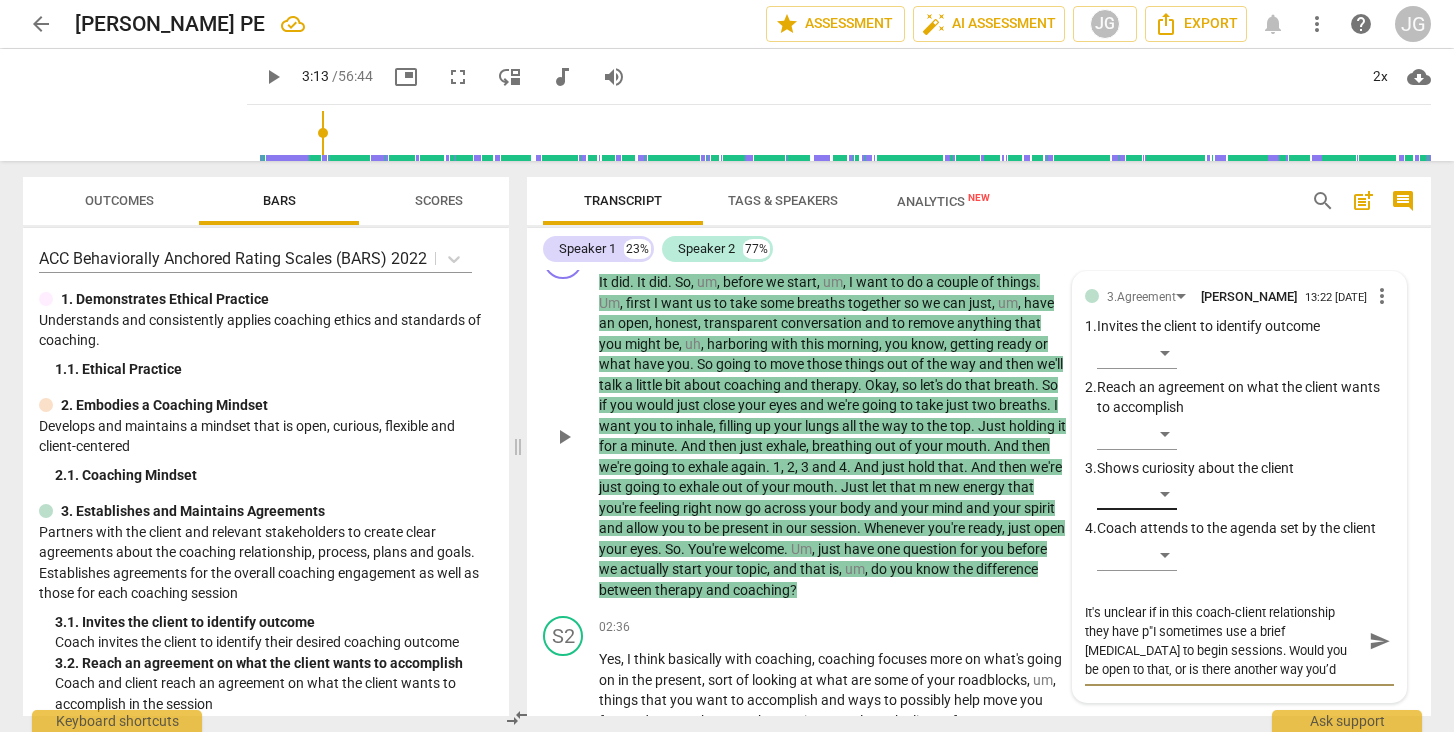 type on "It's unclear if in this coach-client relationship they have pr"I sometimes use a brief [MEDICAL_DATA] to begin sessions. Would you be open to that, or is there another way you’d prefer to start [DATE]?"" 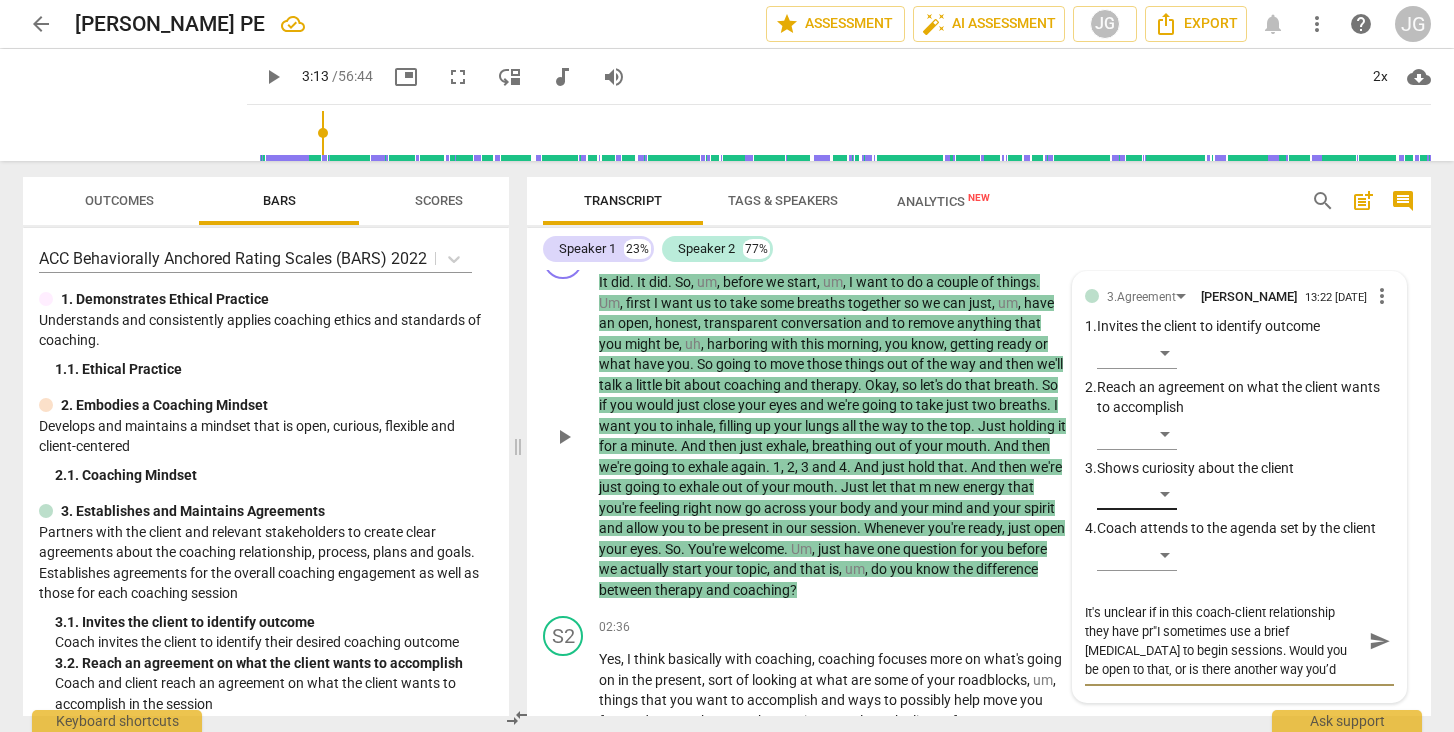 type on "It's unclear if in this coach-client relationship they have pre"I sometimes use a brief [MEDICAL_DATA] to begin sessions. Would you be open to that, or is there another way you’d prefer to start [DATE]?"" 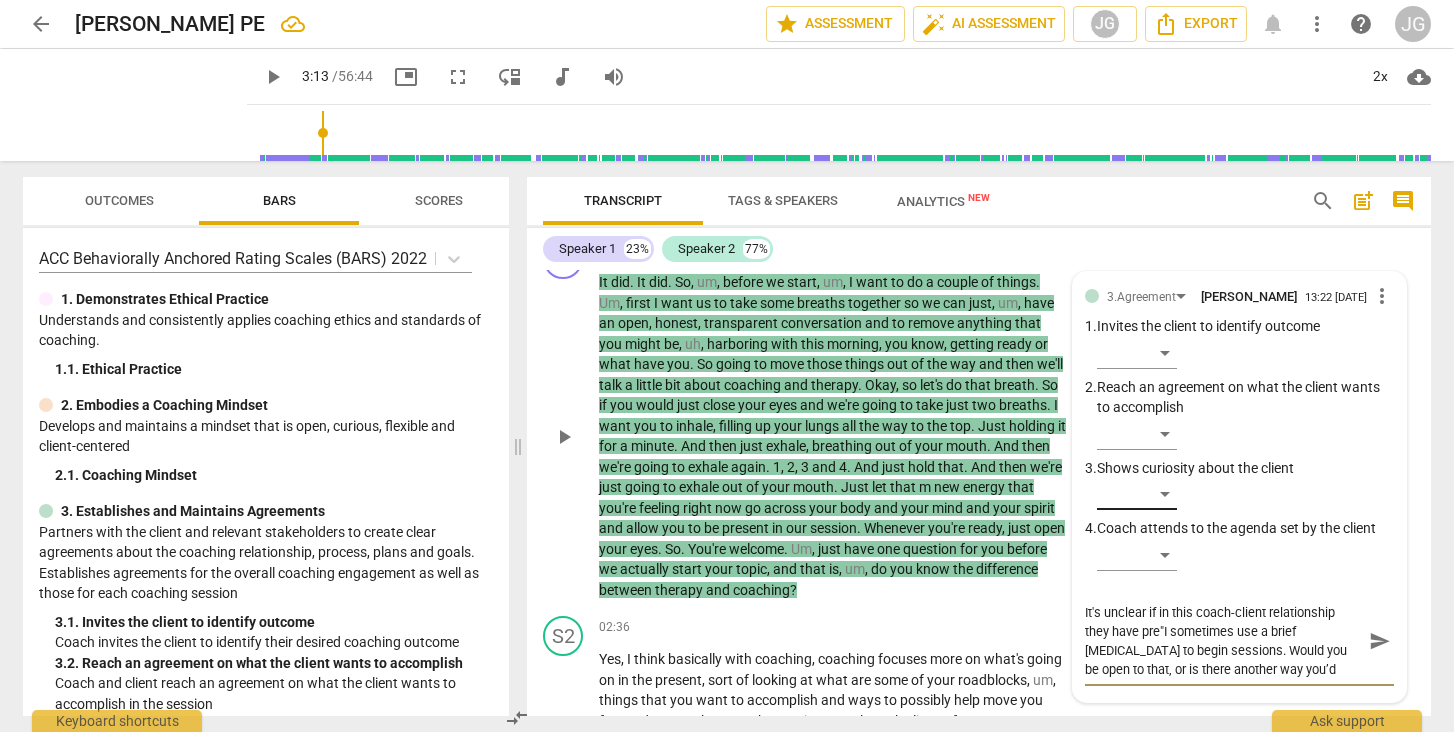 type on "It's unclear if in this coach-client relationship they have prev"I sometimes use a brief [MEDICAL_DATA] to begin sessions. Would you be open to that, or is there another way you’d prefer to start [DATE]?"" 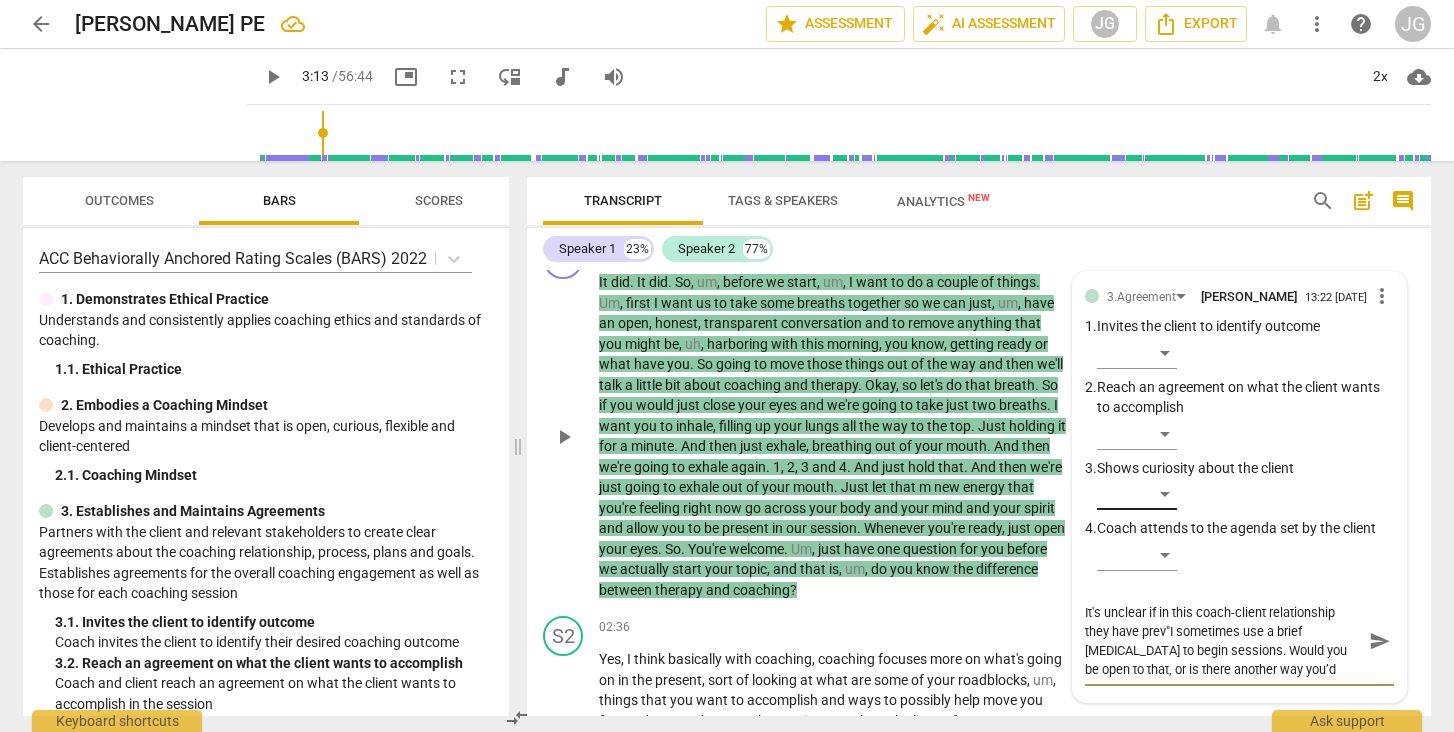 type on "It's unclear if in this coach-client relationship they have previ"I sometimes use a brief [MEDICAL_DATA] to begin sessions. Would you be open to that, or is there another way you’d prefer to start [DATE]?"" 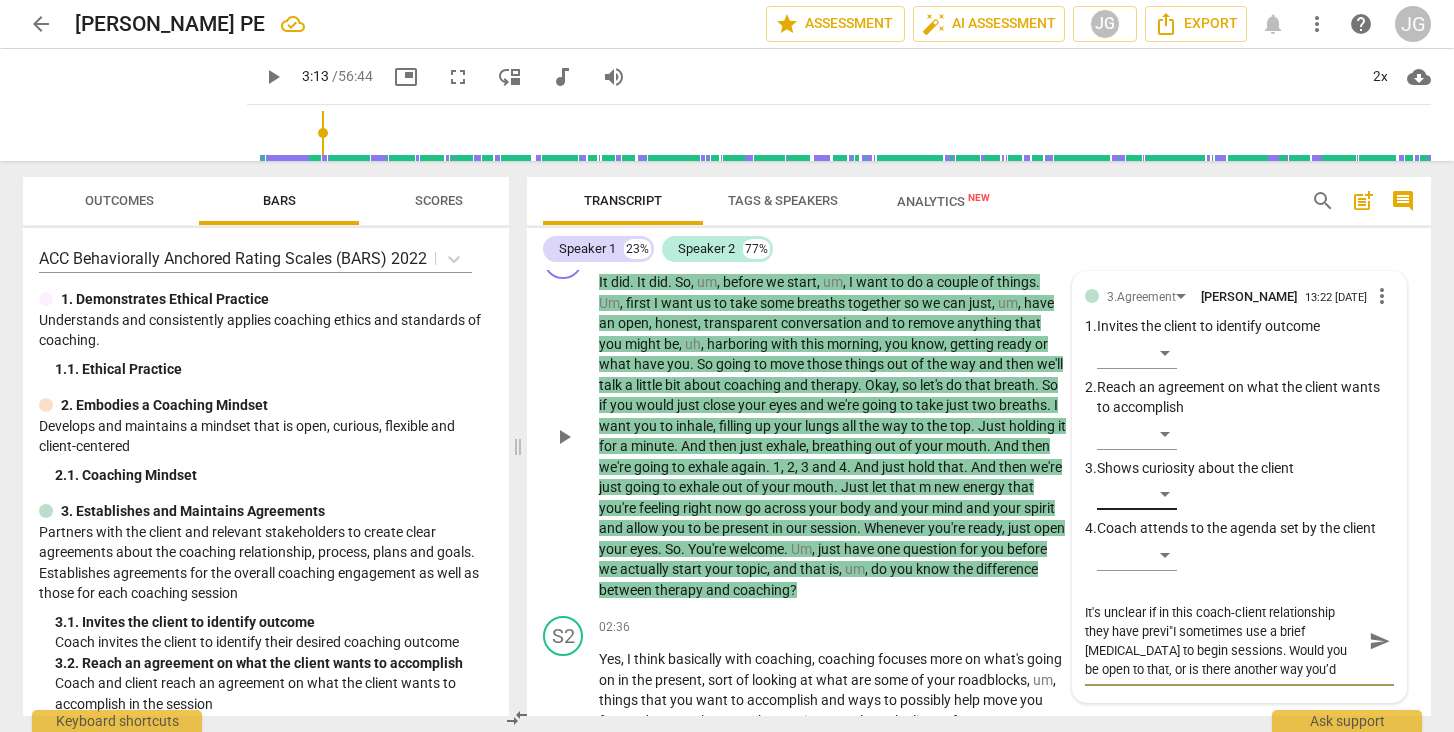 type on "It's unclear if in this coach-client relationship they have previo"I sometimes use a brief [MEDICAL_DATA] to begin sessions. Would you be open to that, or is there another way you’d prefer to start [DATE]?"" 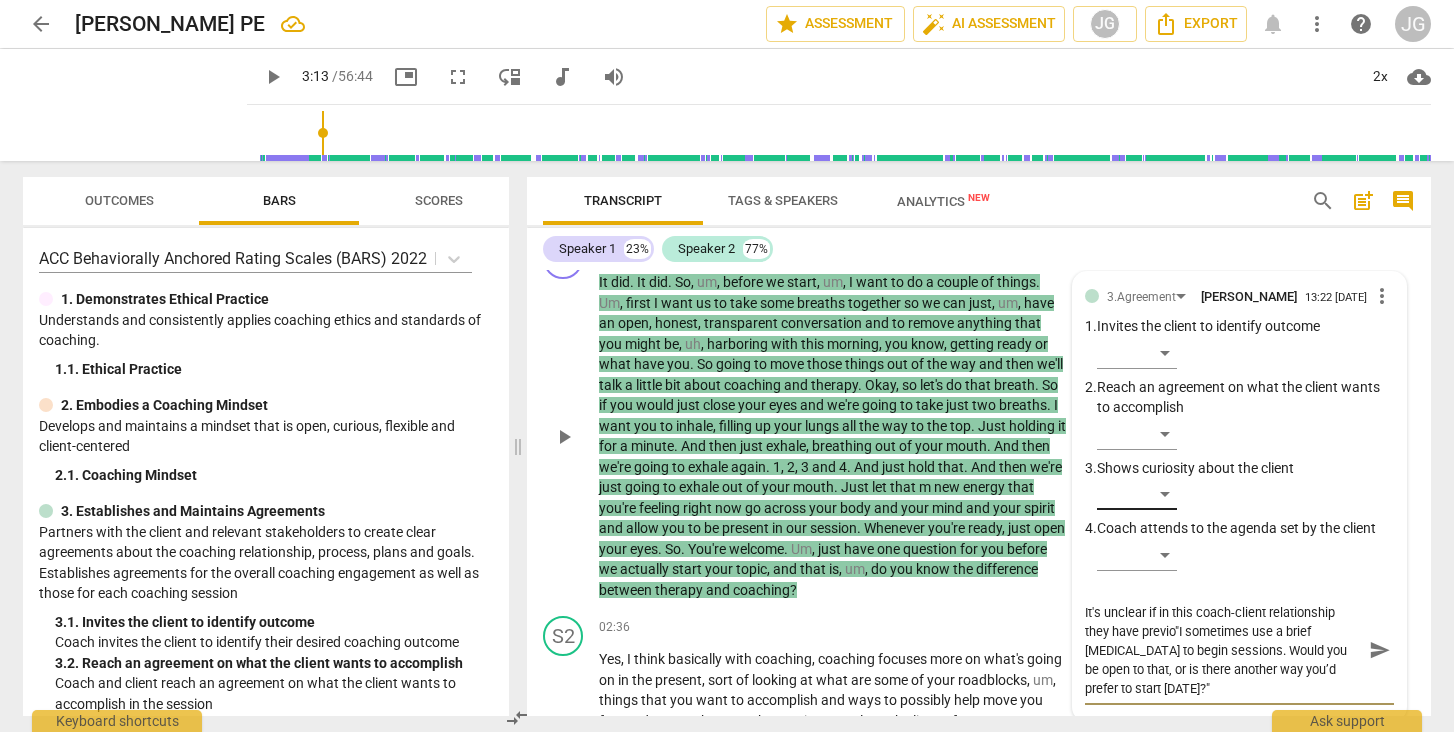 type on "It's unclear if in this coach-client relationship they have previou"I sometimes use a brief [MEDICAL_DATA] to begin sessions. Would you be open to that, or is there another way you’d prefer to start [DATE]?"" 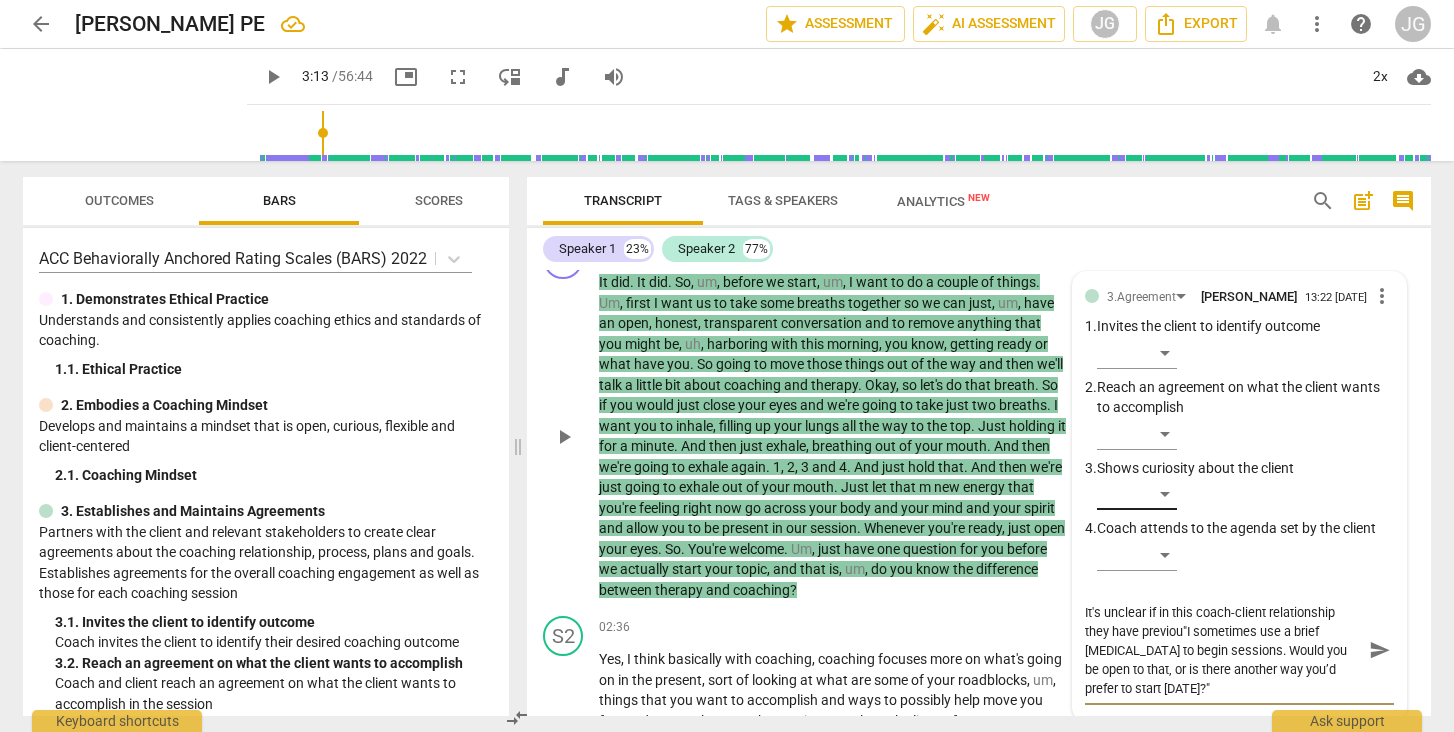 type on "It's unclear if in this coach-client relationship they have previous"I sometimes use a brief [MEDICAL_DATA] to begin sessions. Would you be open to that, or is there another way you’d prefer to start [DATE]?"" 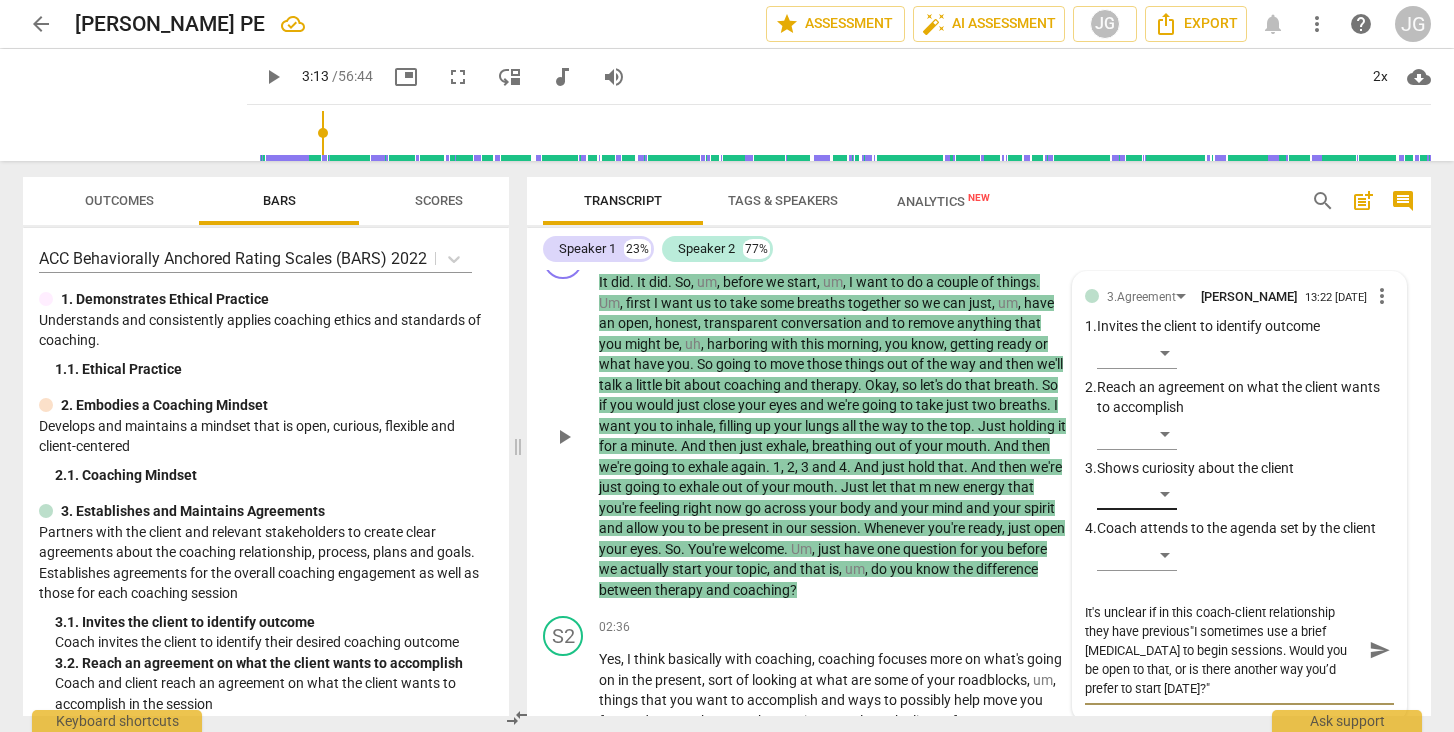 type on "It's unclear if in this coach-client relationship they have previousl"I sometimes use a brief [MEDICAL_DATA] to begin sessions. Would you be open to that, or is there another way you’d prefer to start [DATE]?"" 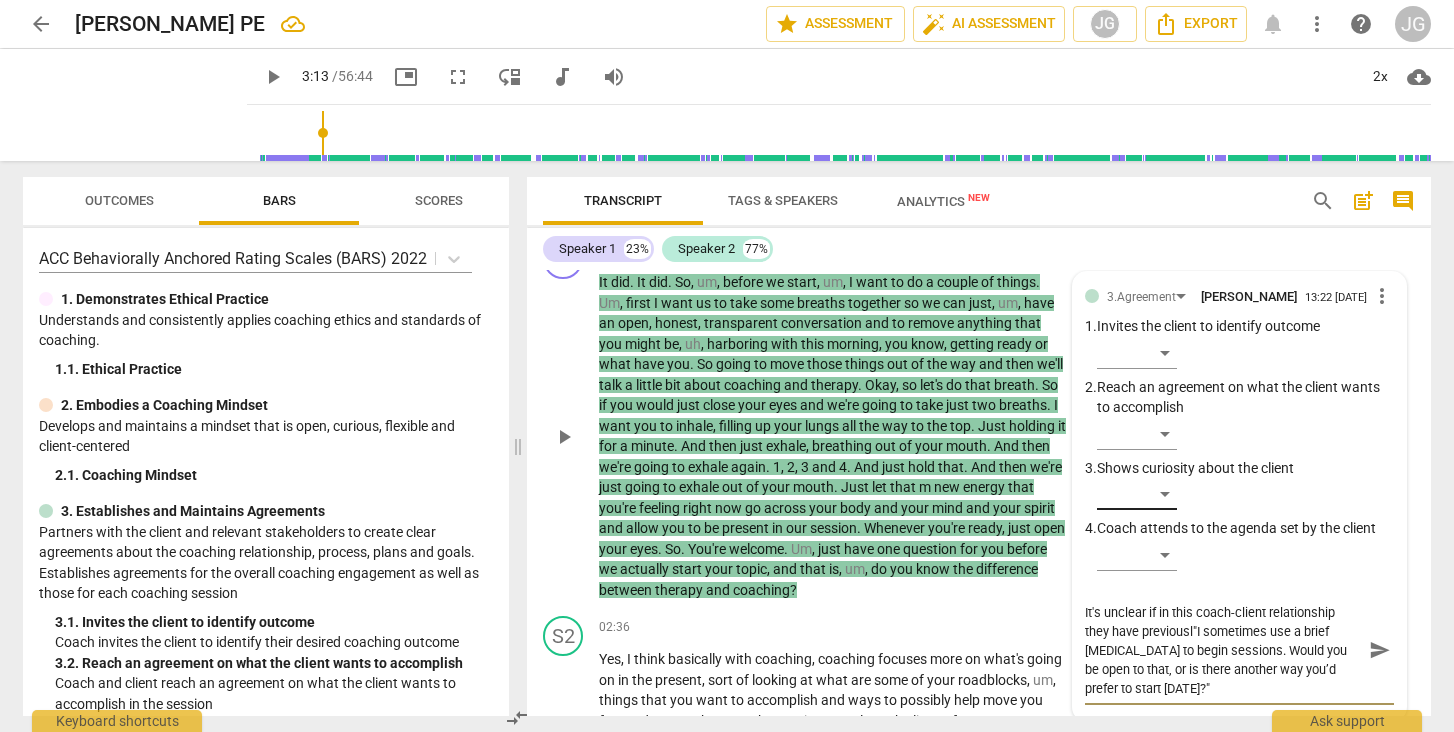 type on "It's unclear if in this coach-client relationship they have previously"I sometimes use a brief [MEDICAL_DATA] to begin sessions. Would you be open to that, or is there another way you’d prefer to start [DATE]?"" 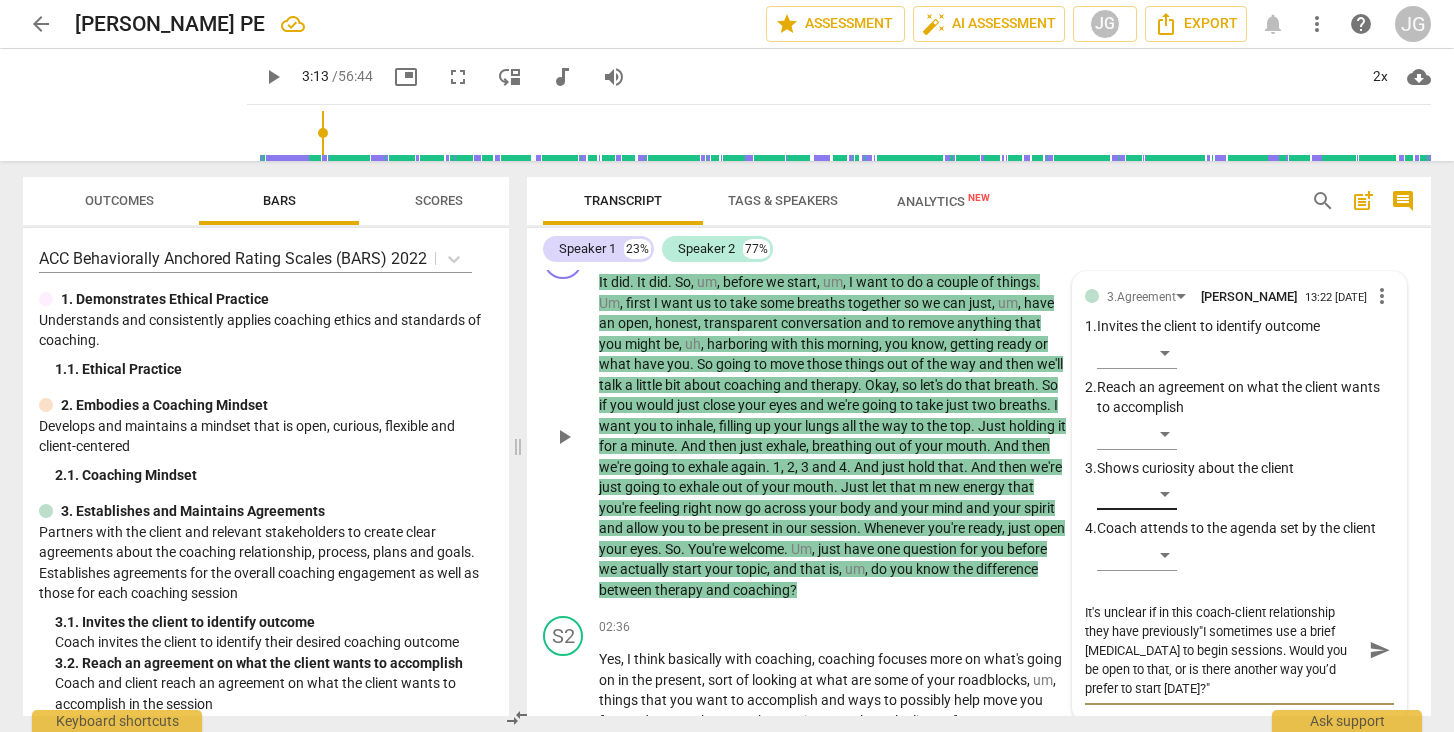 type on "It's unclear if in this coach-client relationship they have previously "I sometimes use a brief [MEDICAL_DATA] to begin sessions. Would you be open to that, or is there another way you’d prefer to start [DATE]?"" 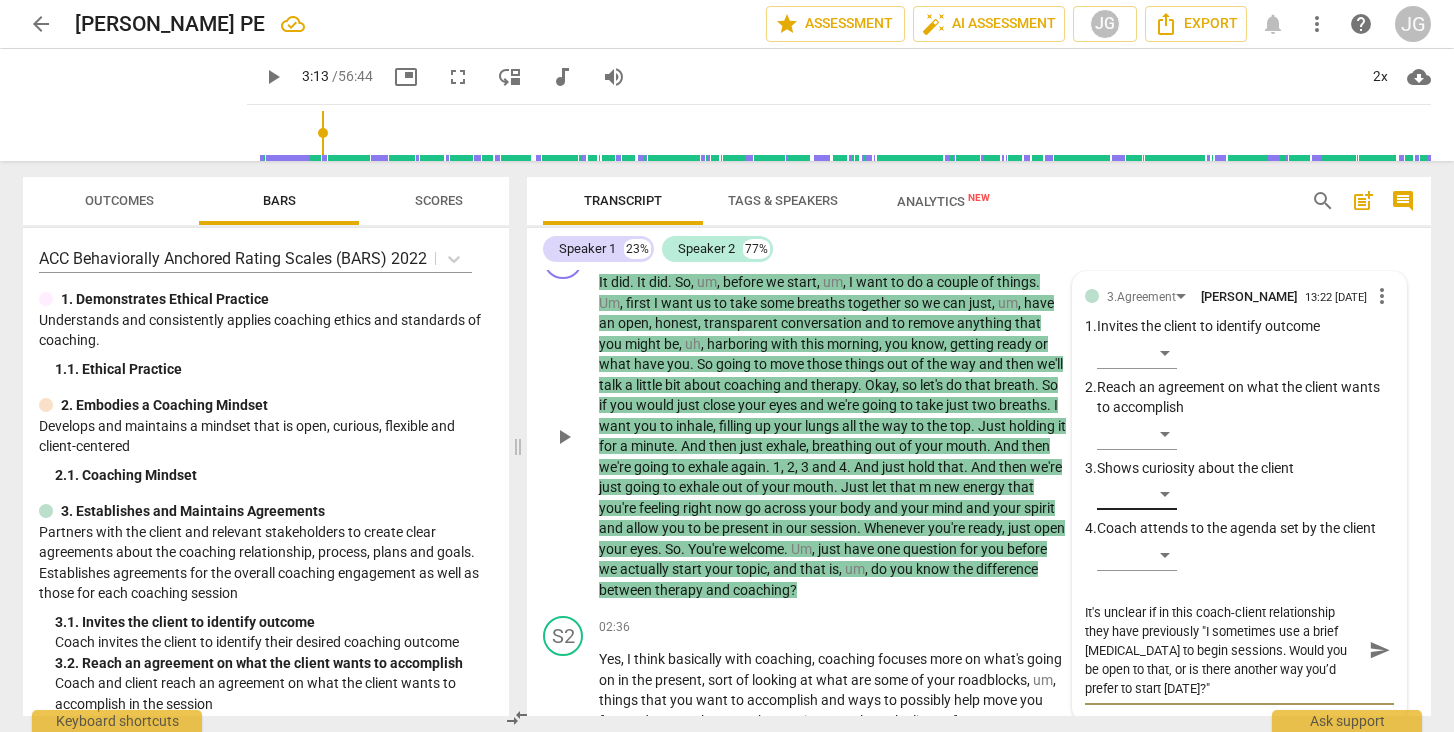 type on "It's unclear if in this coach-client relationship they have previously a"I sometimes use a brief [MEDICAL_DATA] to begin sessions. Would you be open to that, or is there another way you’d prefer to start [DATE]?"" 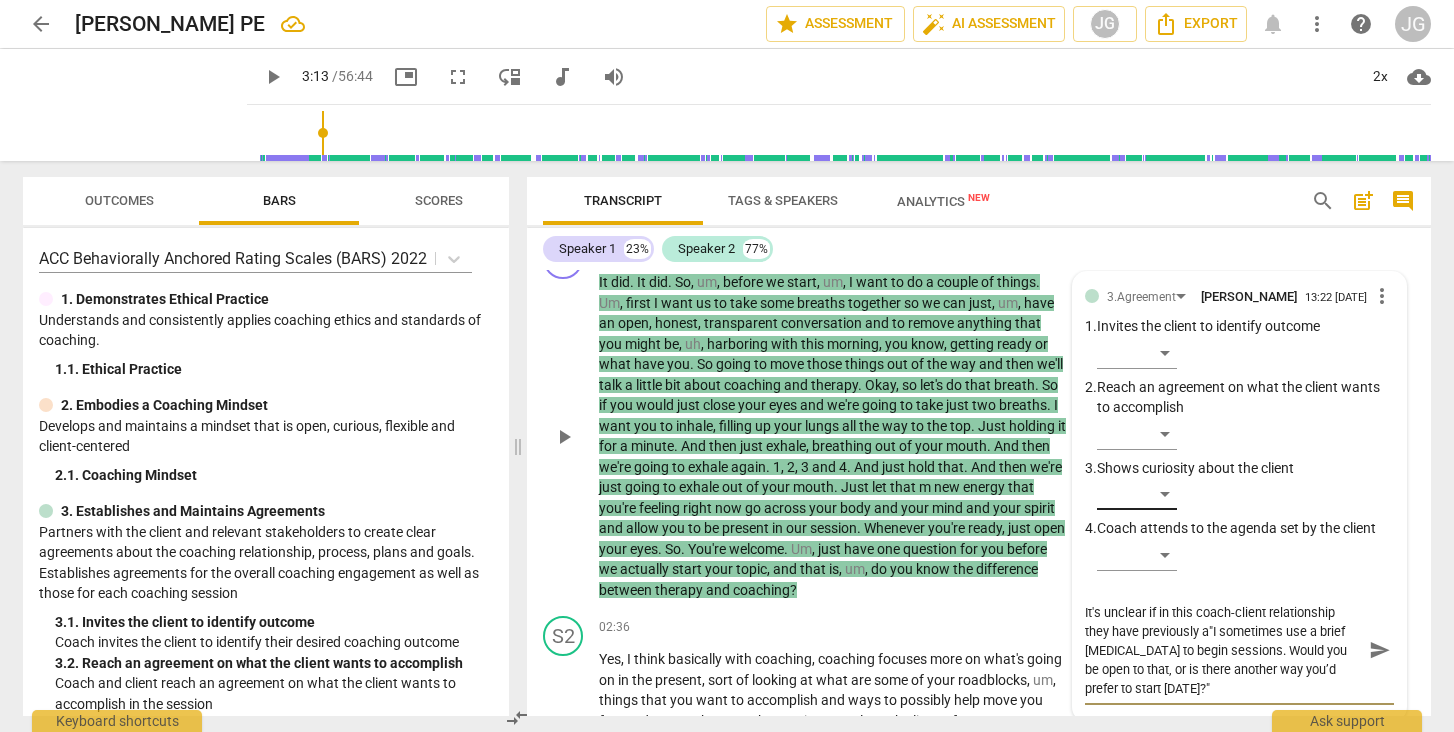 type on "It's unclear if in this coach-client relationship they have previously ag"I sometimes use a brief [MEDICAL_DATA] to begin sessions. Would you be open to that, or is there another way you’d prefer to start [DATE]?"" 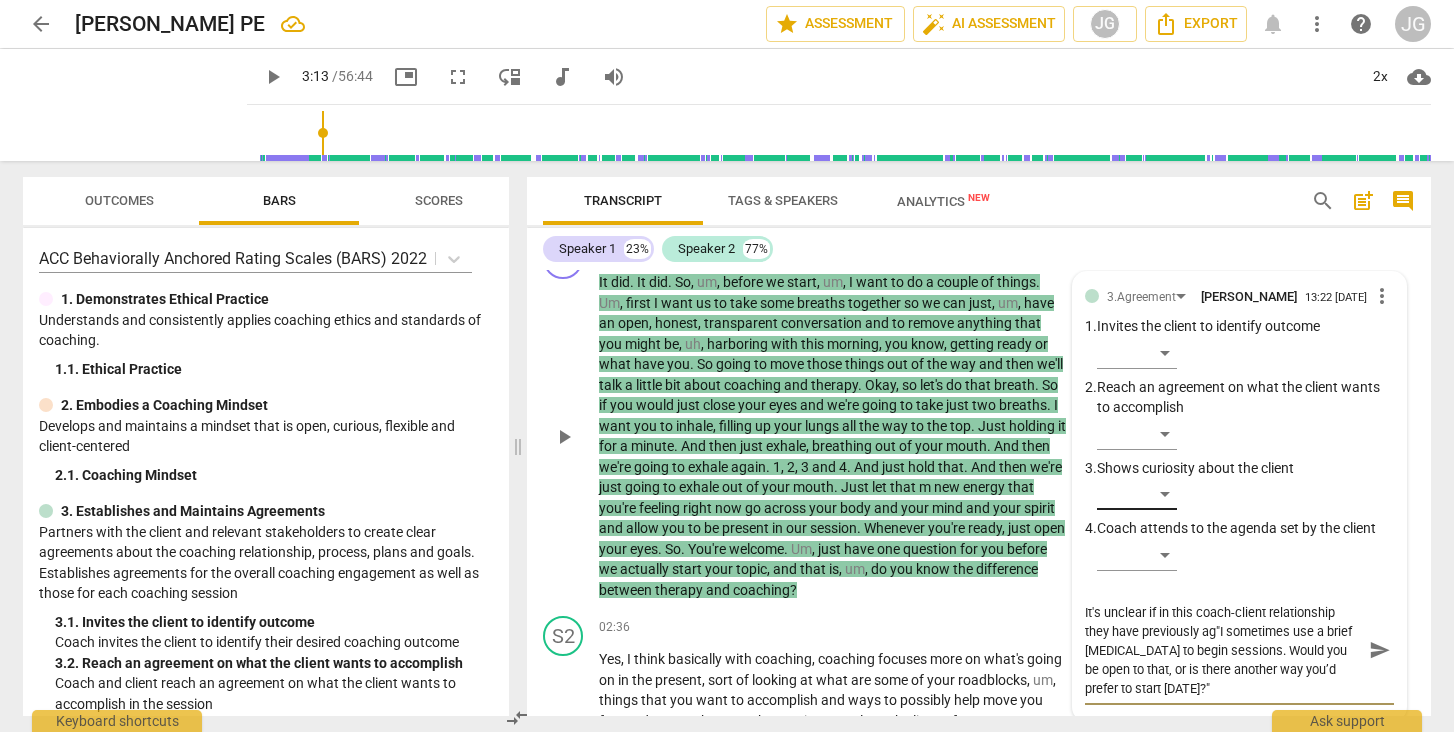 type on "It's unclear if in this coach-client relationship they have previously agr"I sometimes use a brief [MEDICAL_DATA] to begin sessions. Would you be open to that, or is there another way you’d prefer to start [DATE]?"" 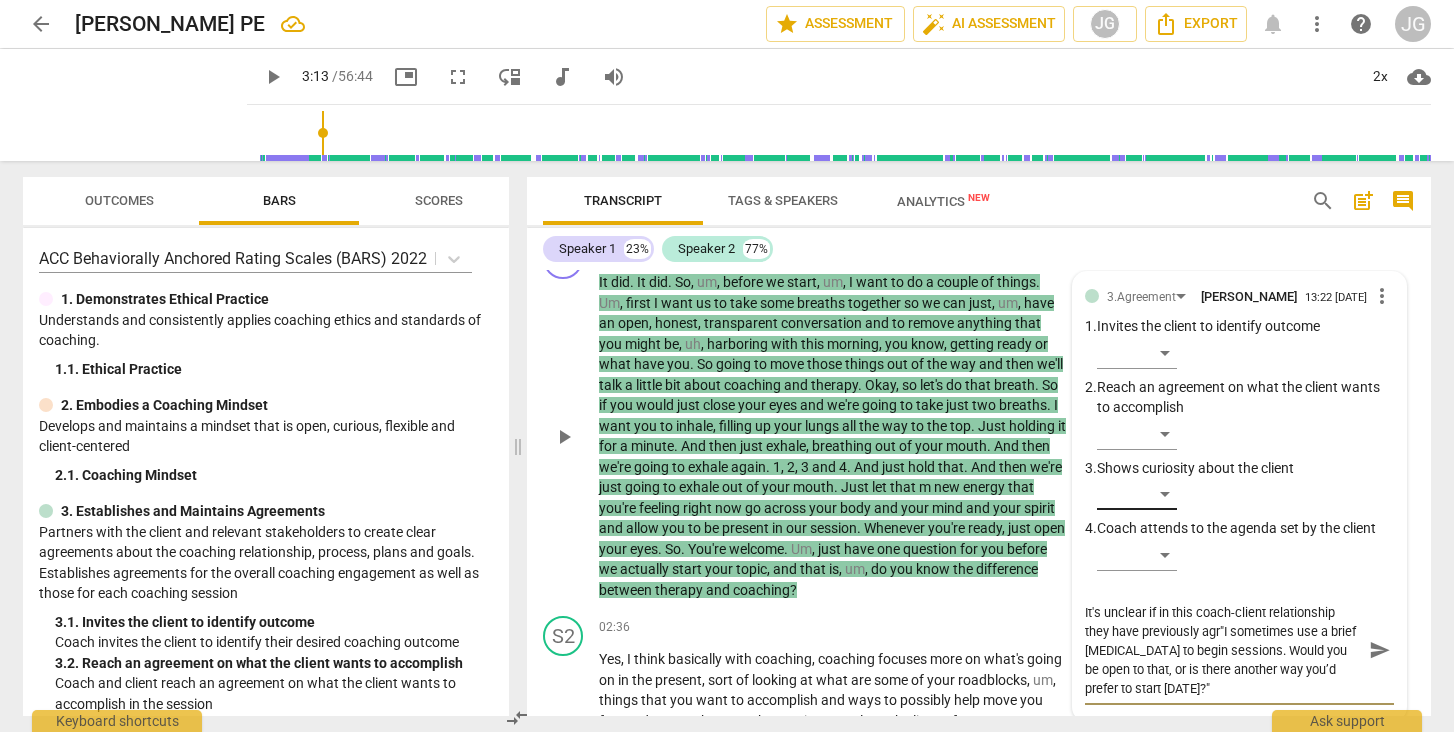 type on "It's unclear if in this coach-client relationship they have previously agre"I sometimes use a brief [MEDICAL_DATA] to begin sessions. Would you be open to that, or is there another way you’d prefer to start [DATE]?"" 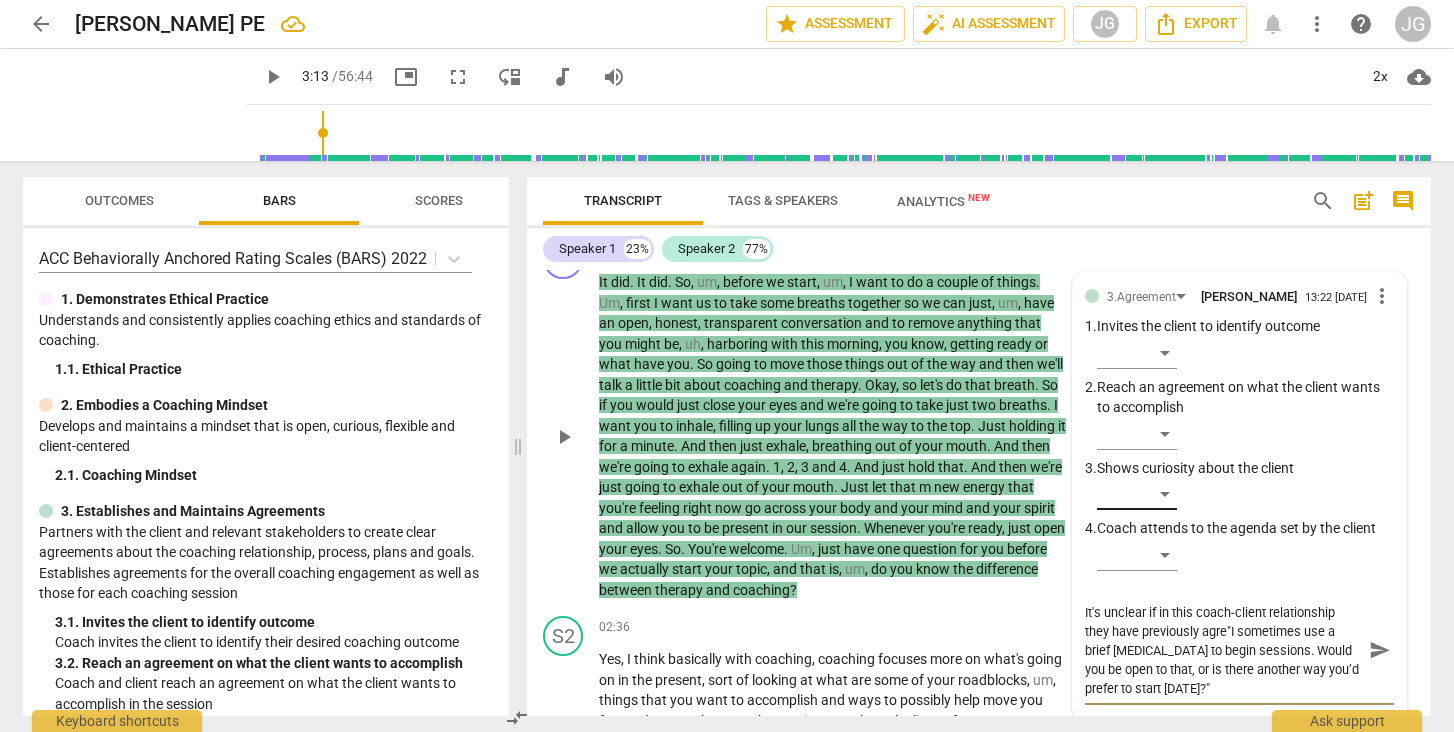 type on "It's unclear if in this coach-client relationship they have previously agree"I sometimes use a brief [MEDICAL_DATA] to begin sessions. Would you be open to that, or is there another way you’d prefer to start [DATE]?"" 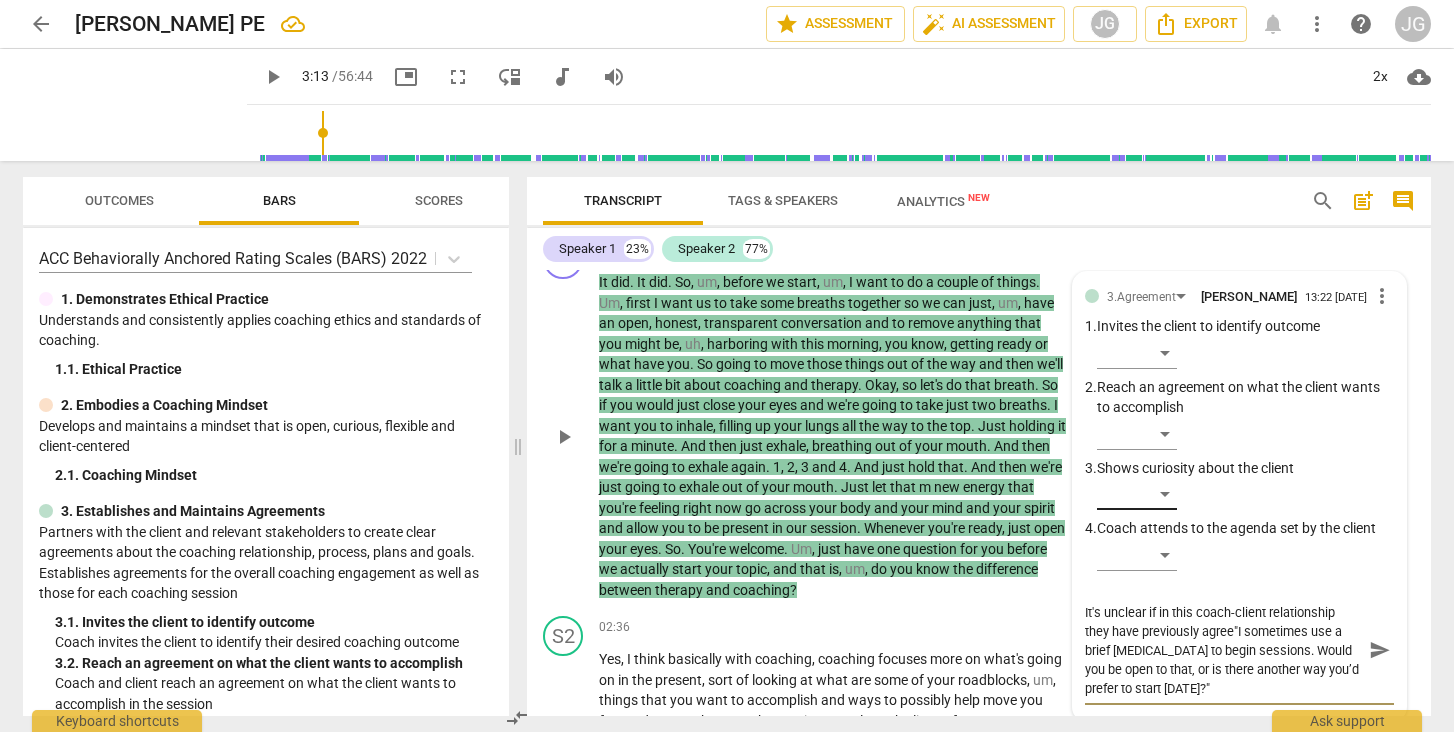 type on "It's unclear if in this coach-client relationship they have previously agreed"I sometimes use a brief [MEDICAL_DATA] to begin sessions. Would you be open to that, or is there another way you’d prefer to start [DATE]?"" 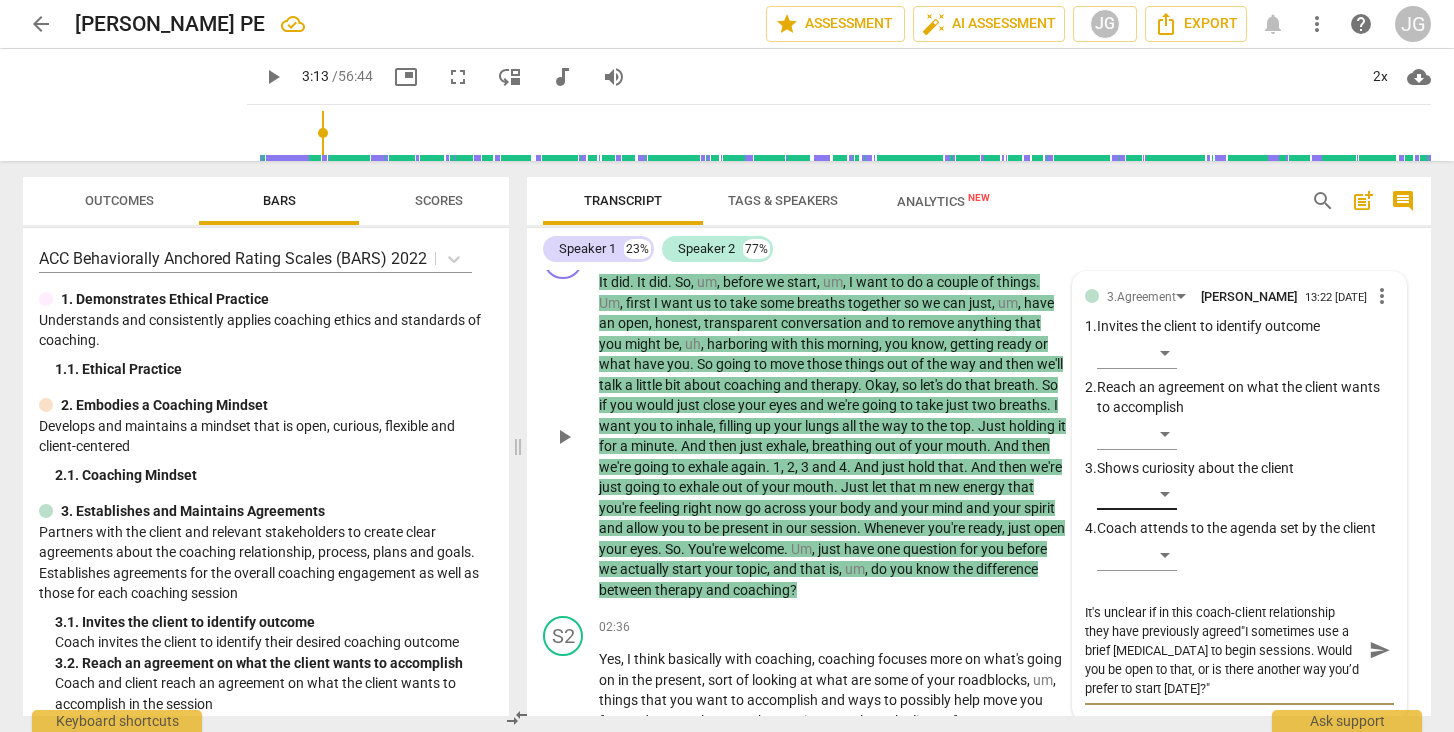 type on "It's unclear if in this coach-client relationship they have previously agreed "I sometimes use a brief [MEDICAL_DATA] to begin sessions. Would you be open to that, or is there another way you’d prefer to start [DATE]?"" 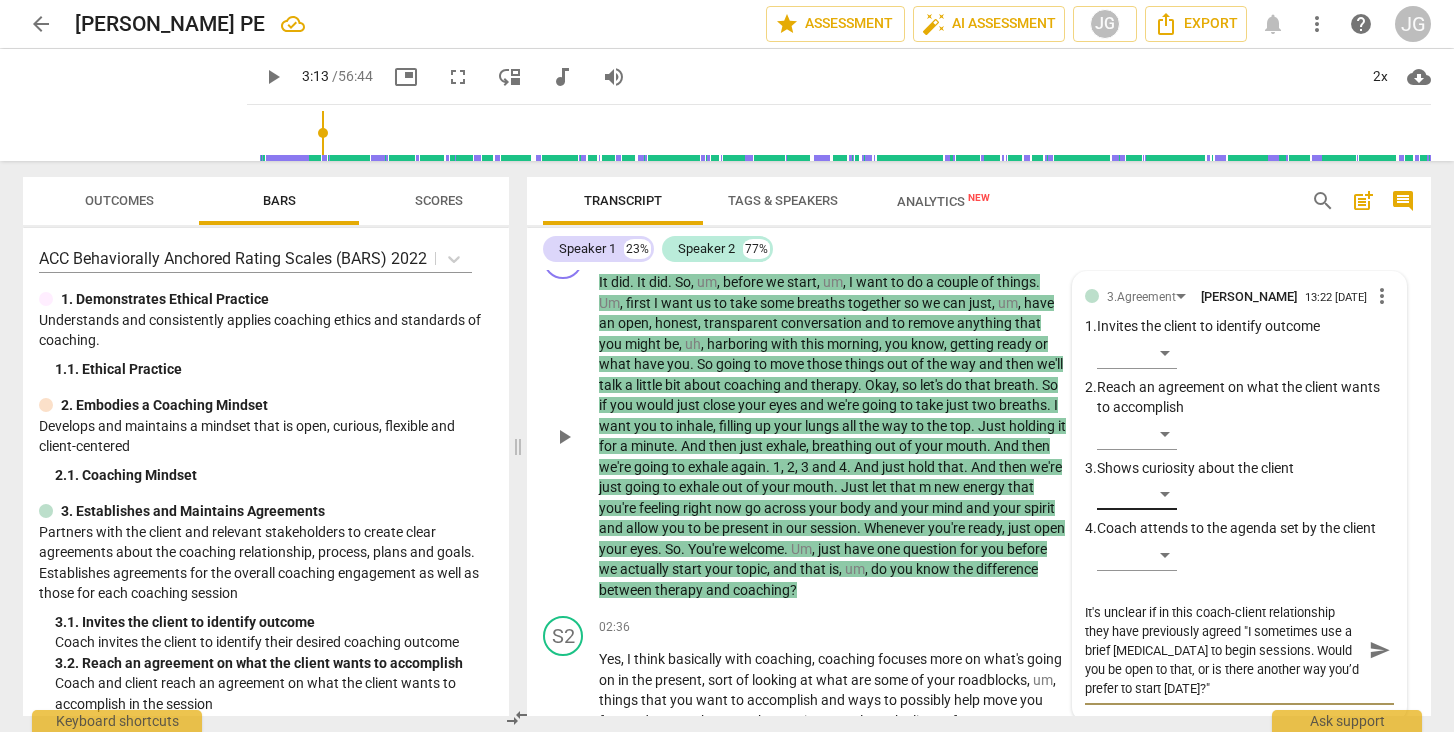 type on "It's unclear if in this coach-client relationship they have previously agreed o"I sometimes use a brief [MEDICAL_DATA] to begin sessions. Would you be open to that, or is there another way you’d prefer to start [DATE]?"" 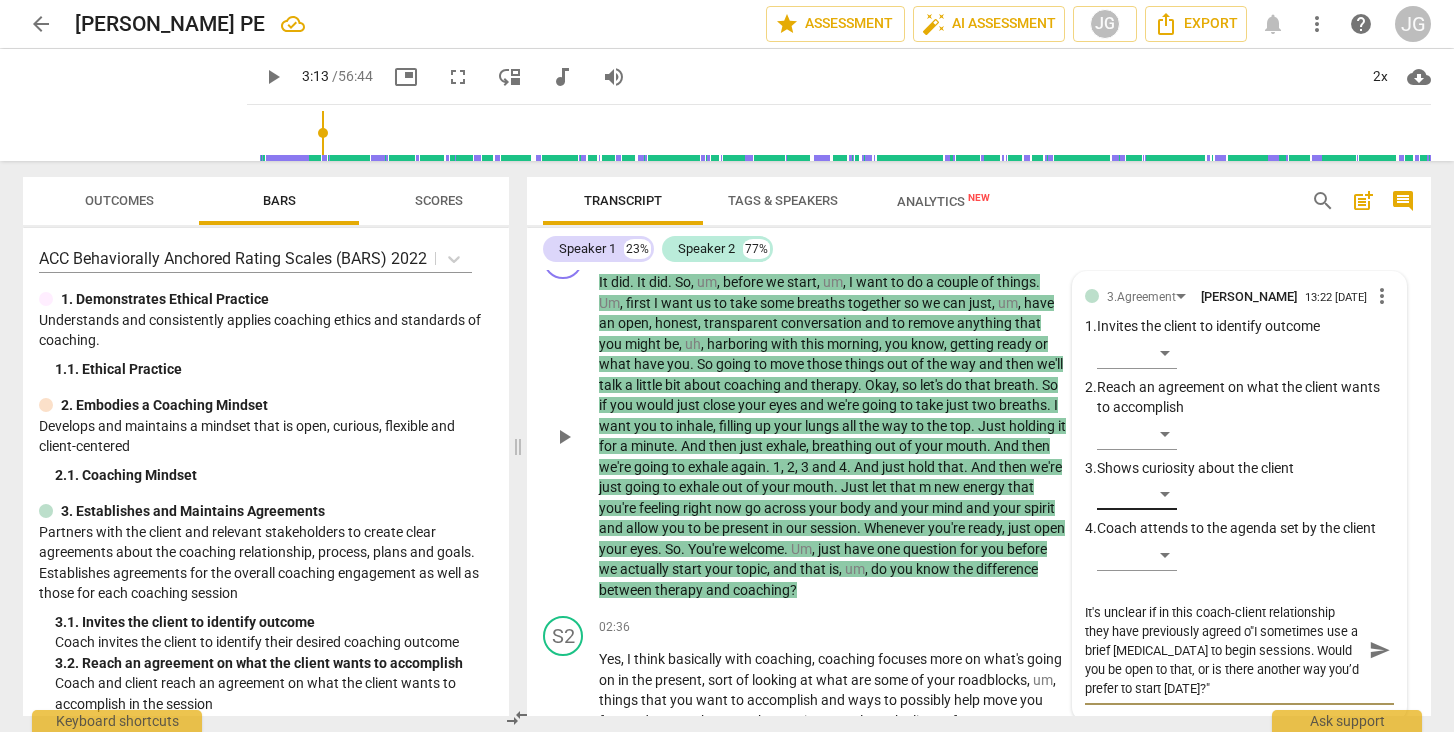 type on "It's unclear if in this coach-client relationship they have previously agreed on"I sometimes use a brief [MEDICAL_DATA] to begin sessions. Would you be open to that, or is there another way you’d prefer to start [DATE]?"" 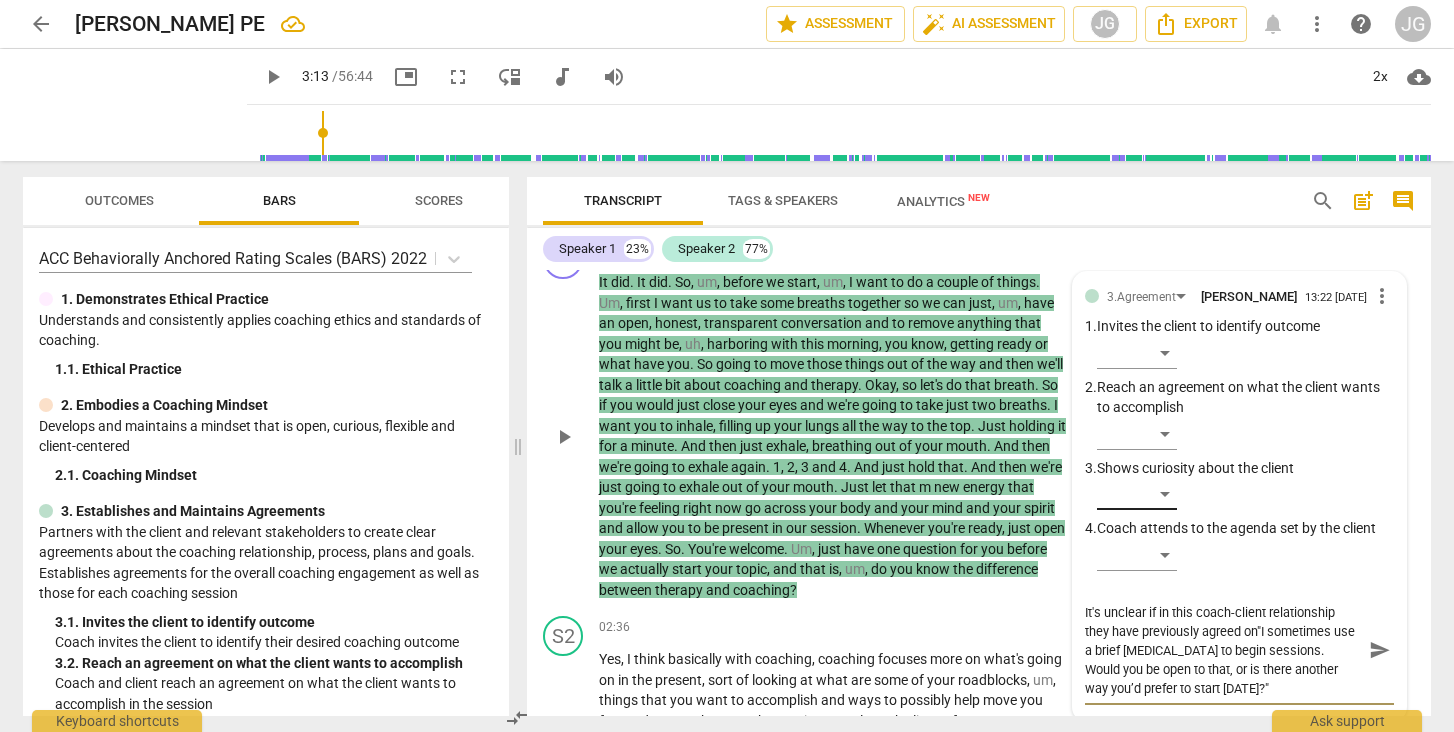 type on "It's unclear if in this coach-client relationship they have previously agreed on "I sometimes use a brief [MEDICAL_DATA] to begin sessions. Would you be open to that, or is there another way you’d prefer to start [DATE]?"" 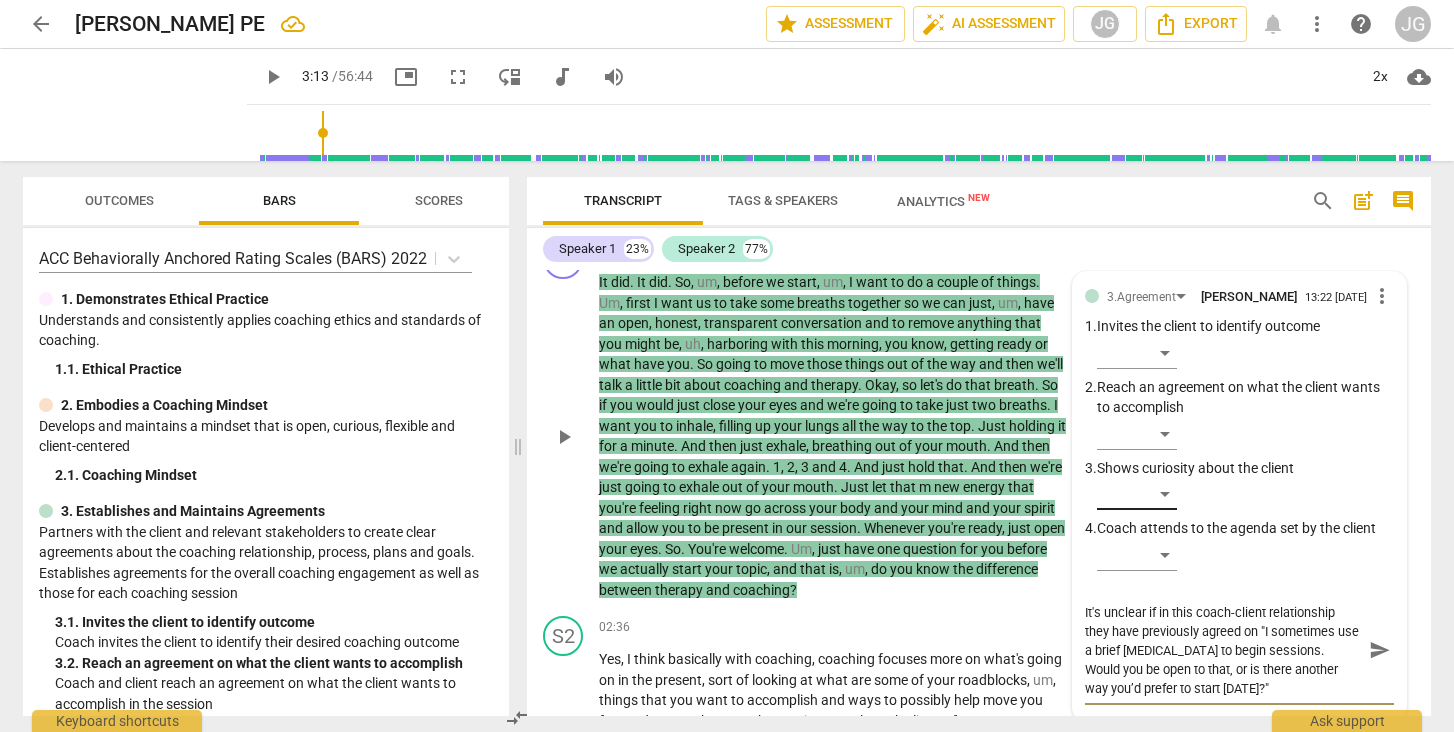 type on "It's unclear if in this coach-client relationship they have previously agreed on h"I sometimes use a brief [MEDICAL_DATA] to begin sessions. Would you be open to that, or is there another way you’d prefer to start [DATE]?"" 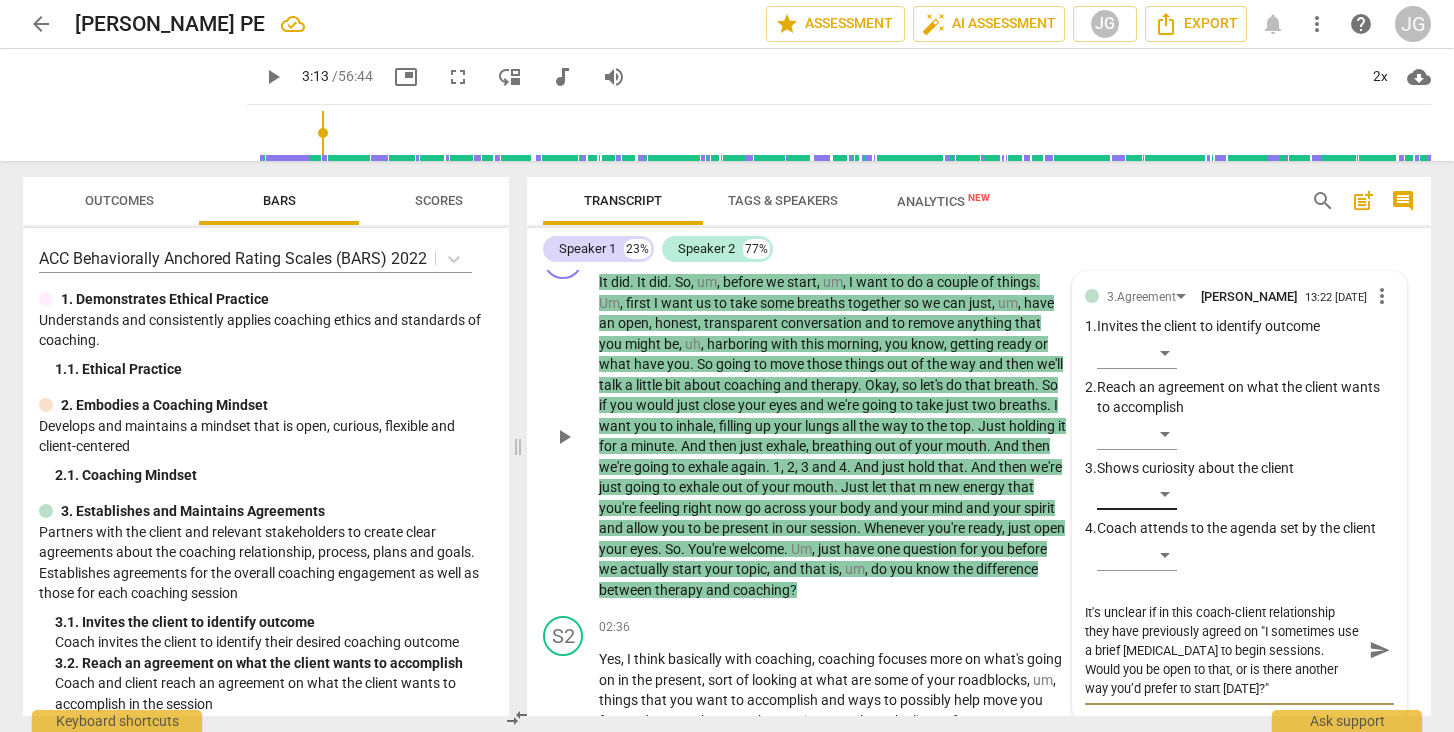 type on "It's unclear if in this coach-client relationship they have previously agreed on h"I sometimes use a brief [MEDICAL_DATA] to begin sessions. Would you be open to that, or is there another way you’d prefer to start [DATE]?"" 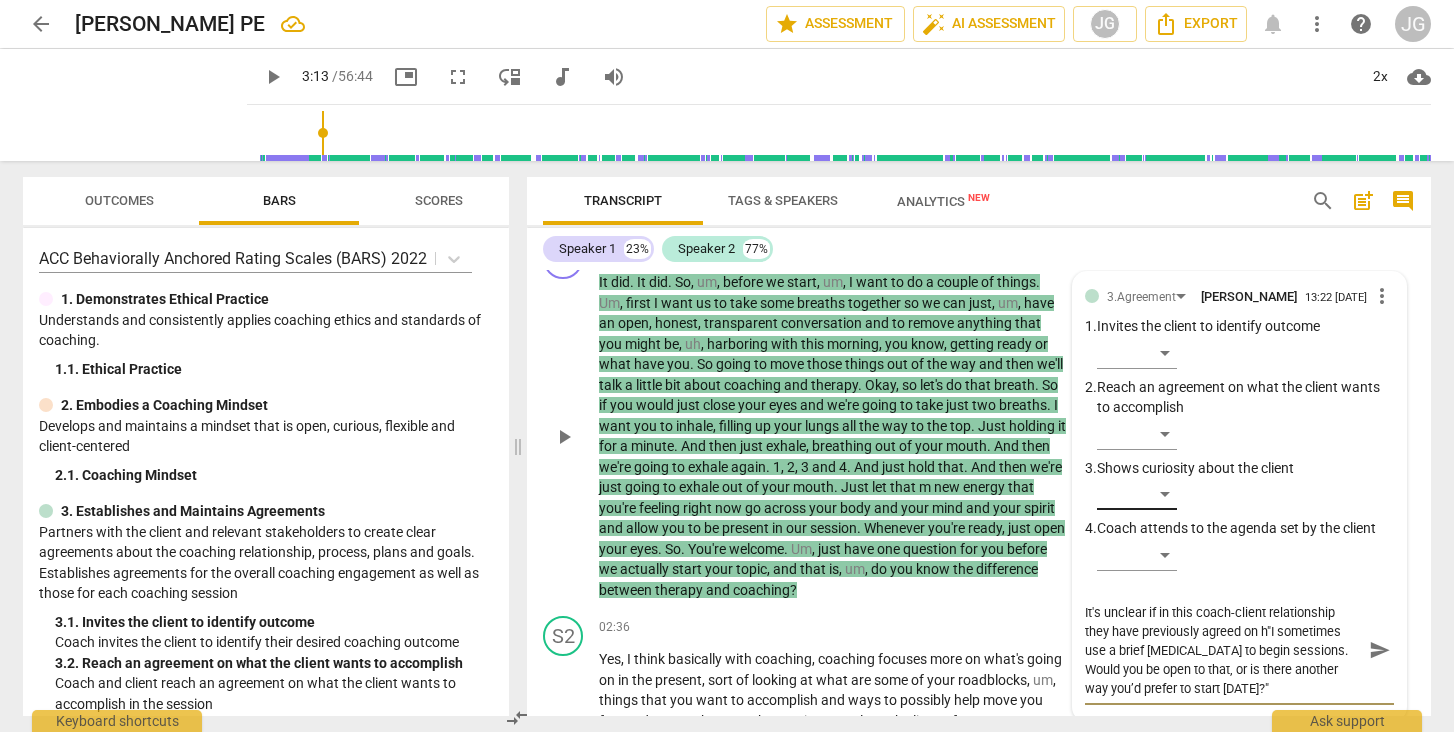 type on "It's unclear if in this coach-client relationship they have previously agreed on ho"I sometimes use a brief [MEDICAL_DATA] to begin sessions. Would you be open to that, or is there another way you’d prefer to start [DATE]?"" 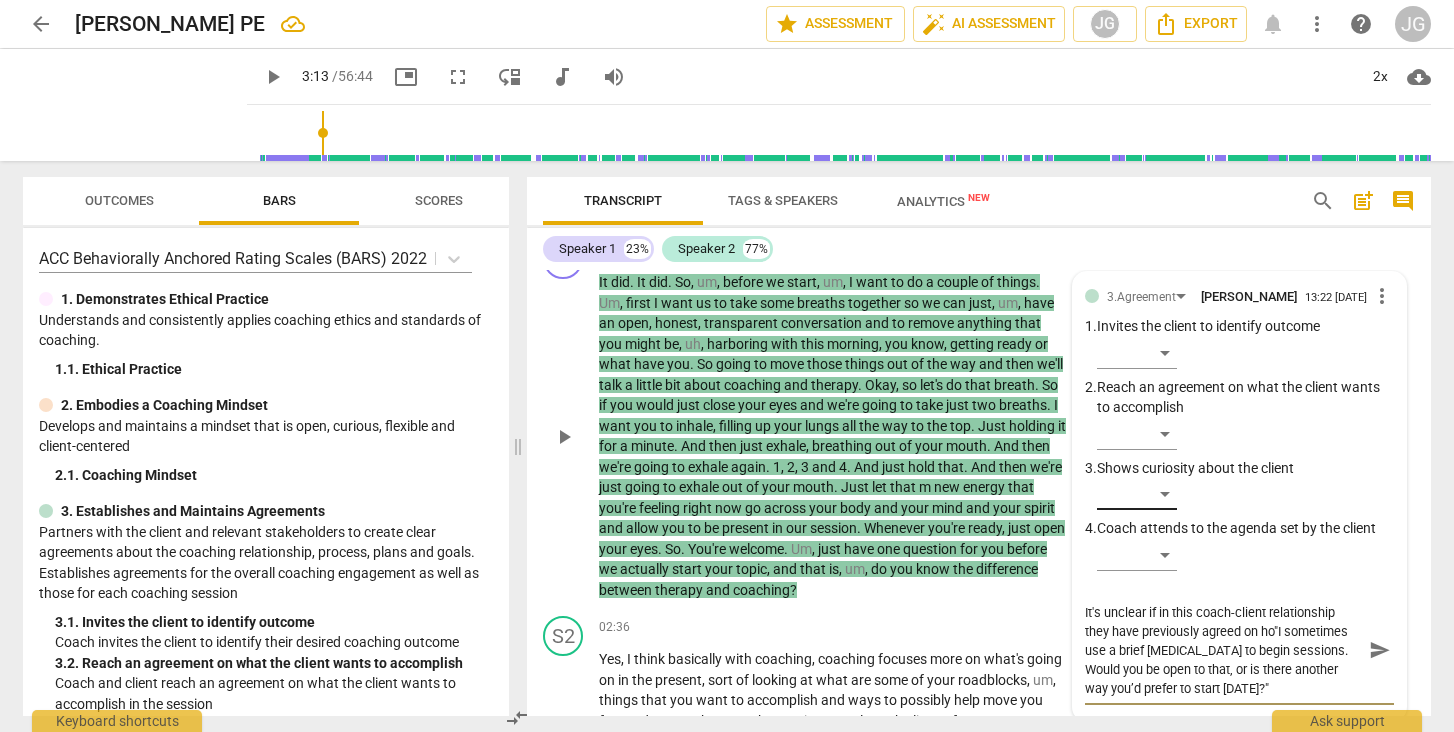 type on "It's unclear if in this coach-client relationship they have previously agreed on how"I sometimes use a brief [MEDICAL_DATA] to begin sessions. Would you be open to that, or is there another way you’d prefer to start [DATE]?"" 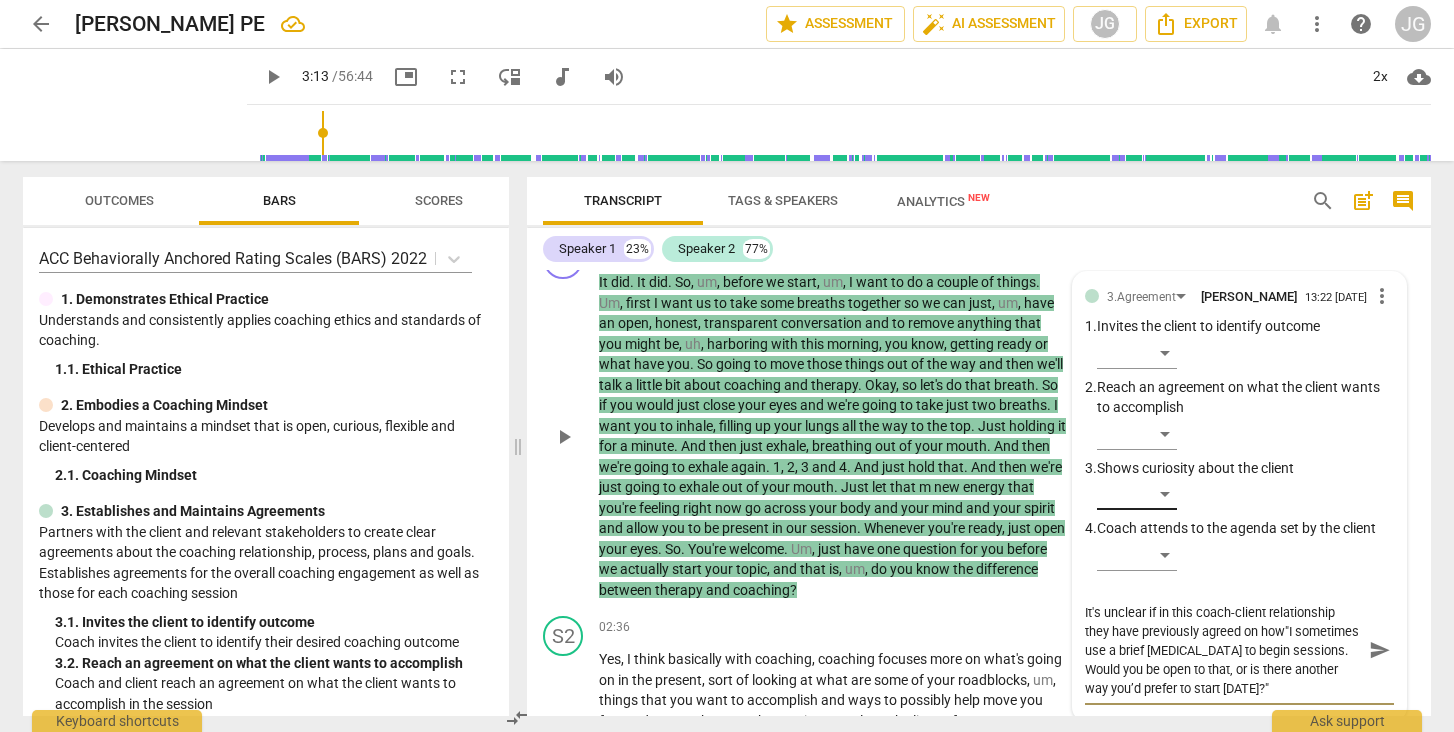 type on "It's unclear if in this coach-client relationship they have previously agreed on how "I sometimes use a brief [MEDICAL_DATA] to begin sessions. Would you be open to that, or is there another way you’d prefer to start [DATE]?"" 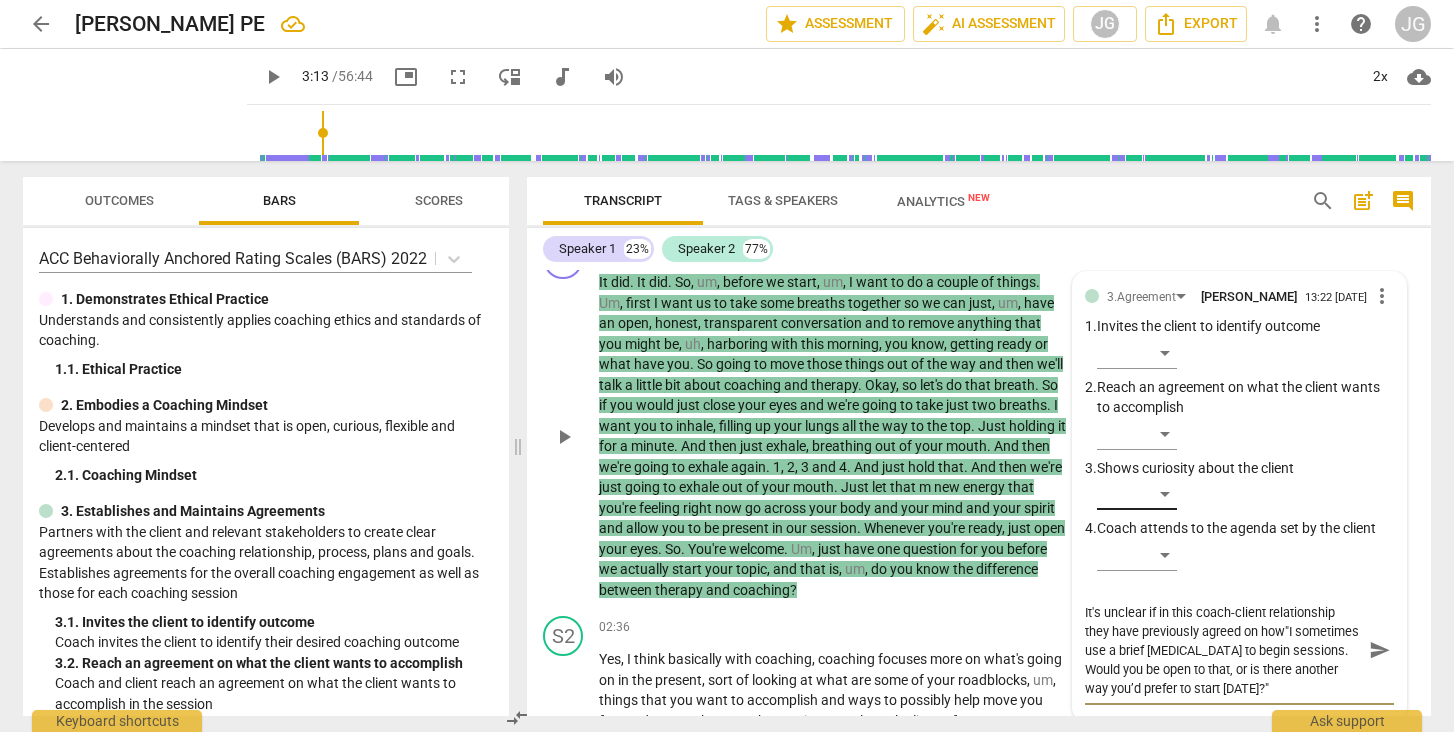 type on "It's unclear if in this coach-client relationship they have previously agreed on how "I sometimes use a brief [MEDICAL_DATA] to begin sessions. Would you be open to that, or is there another way you’d prefer to start [DATE]?"" 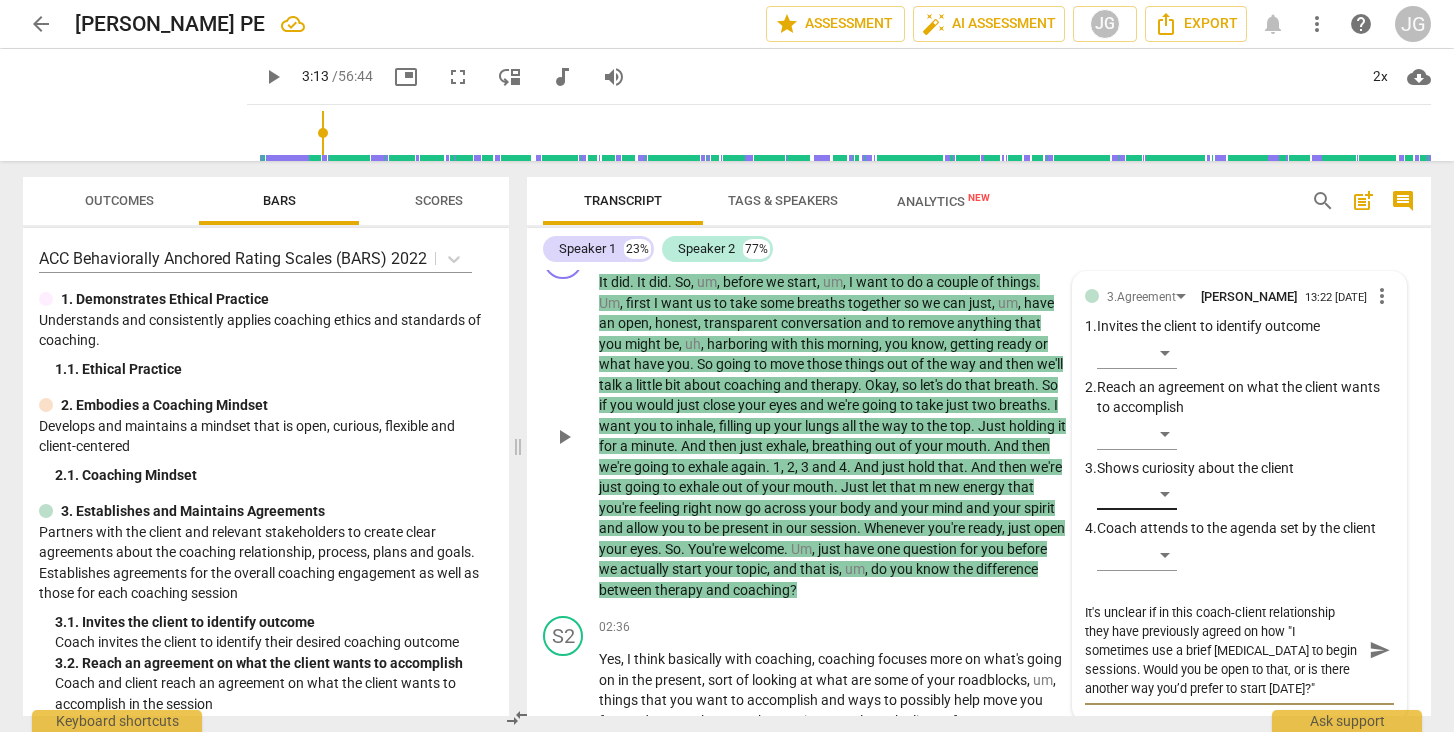 type on "It's unclear if in this coach-client relationship they have previously agreed on how t"I sometimes use a brief [MEDICAL_DATA] to begin sessions. Would you be open to that, or is there another way you’d prefer to start [DATE]?"" 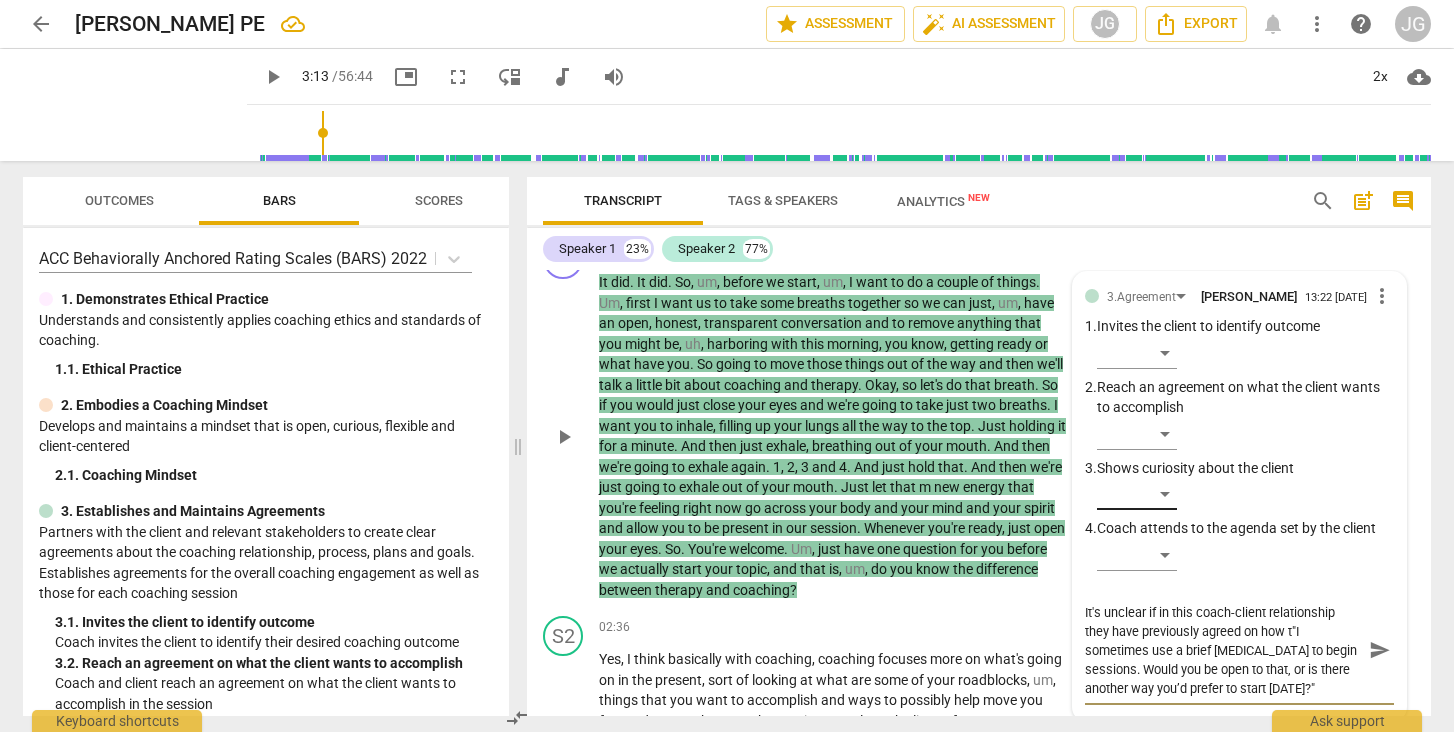 type on "It's unclear if in this coach-client relationship they have previously agreed on how to"I sometimes use a brief [MEDICAL_DATA] to begin sessions. Would you be open to that, or is there another way you’d prefer to start [DATE]?"" 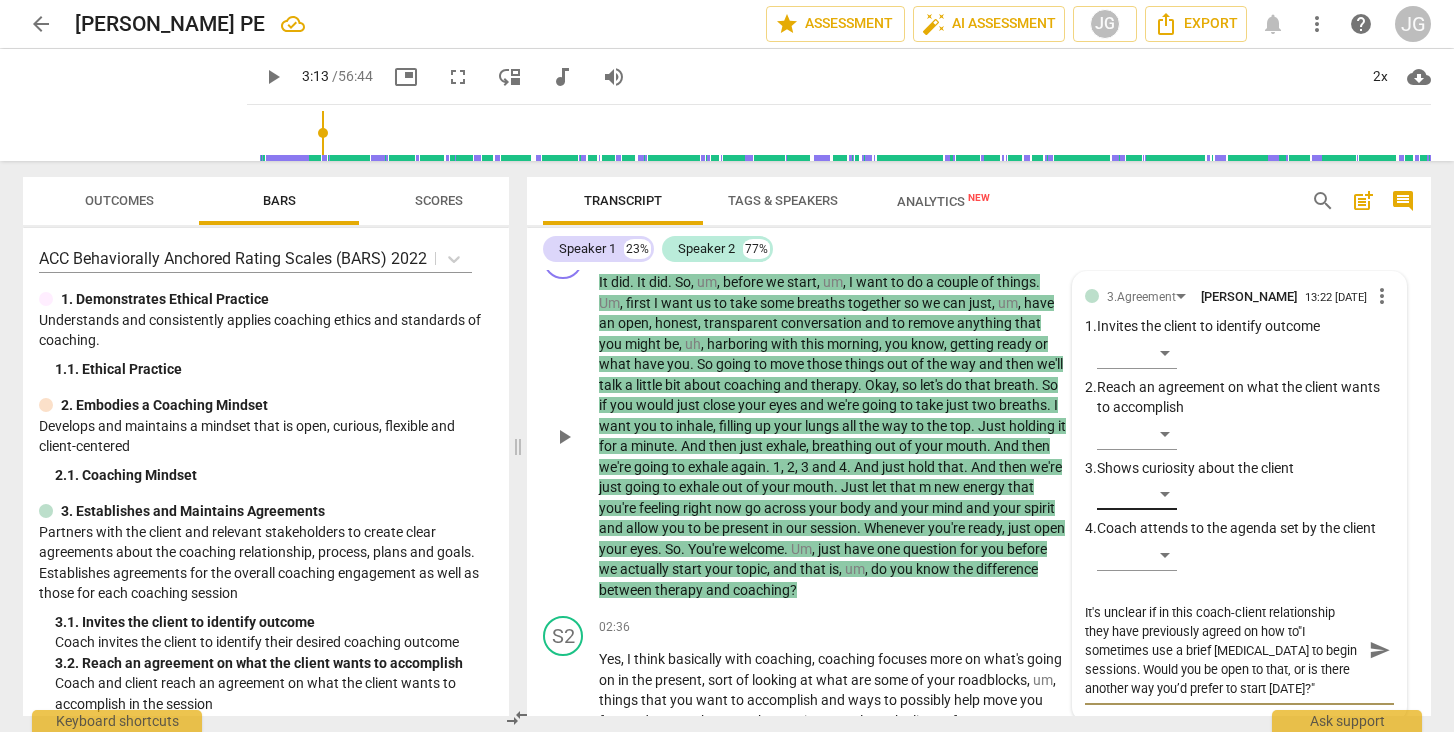 type on "It's unclear if in this coach-client relationship they have previously agreed on how to "I sometimes use a brief [MEDICAL_DATA] to begin sessions. Would you be open to that, or is there another way you’d prefer to start [DATE]?"" 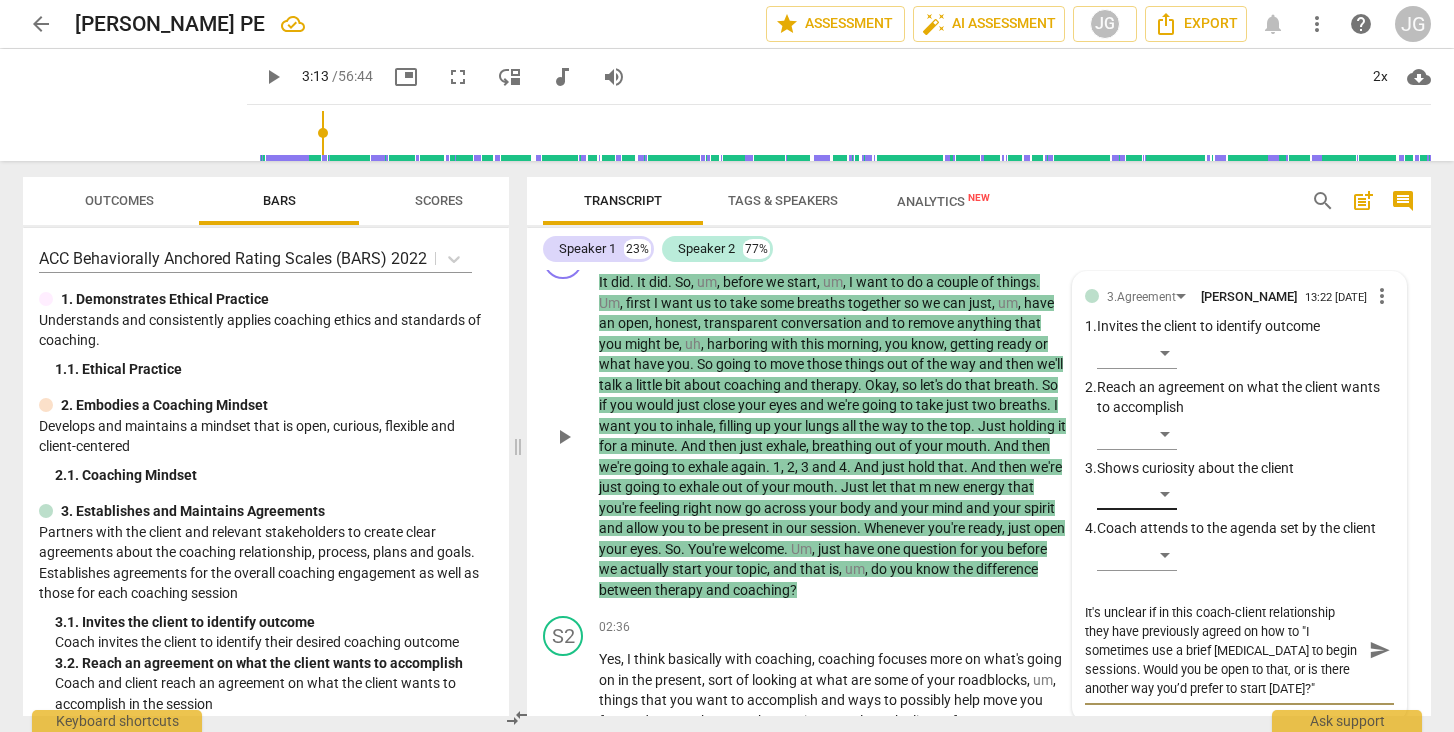 type on "It's unclear if in this coach-client relationship they have previously agreed on how to b"I sometimes use a brief [MEDICAL_DATA] to begin sessions. Would you be open to that, or is there another way you’d prefer to start [DATE]?"" 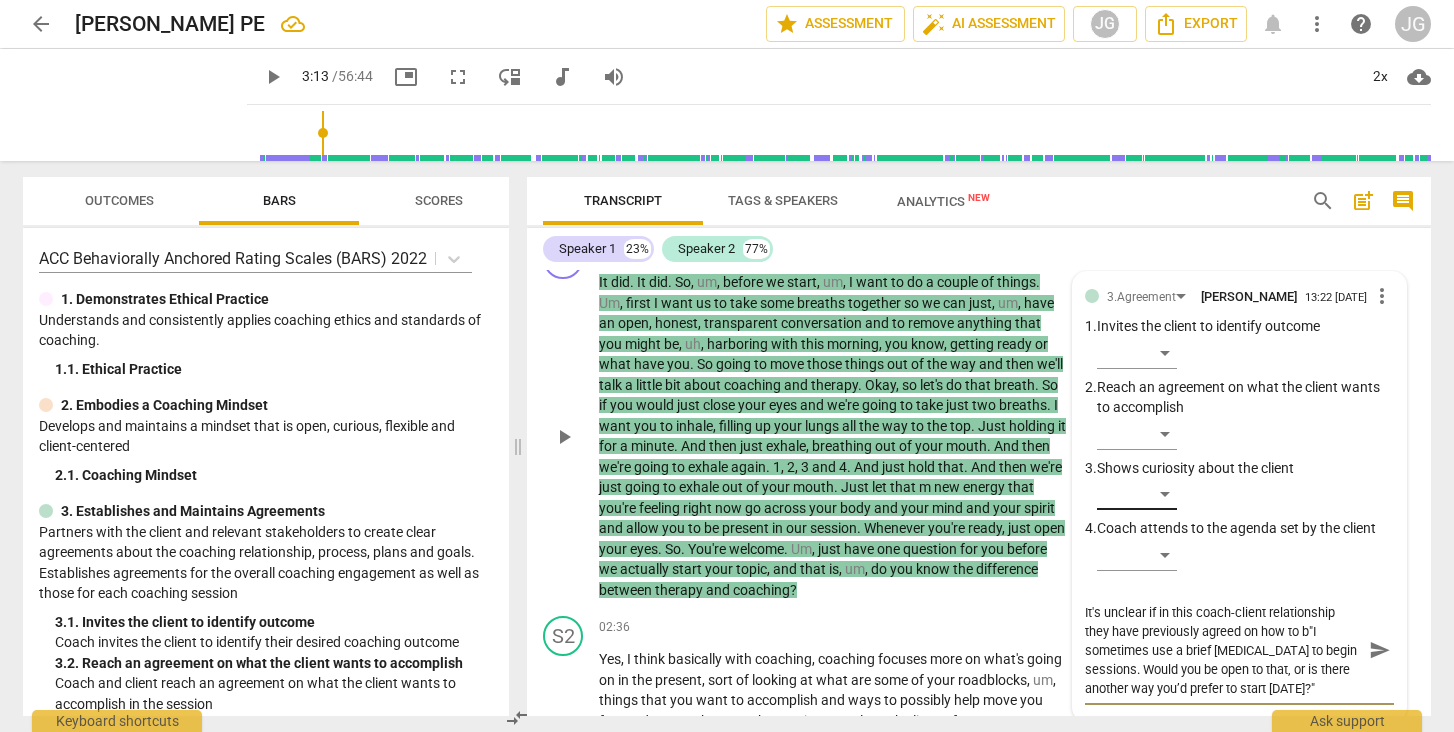 type on "It's unclear if in this coach-client relationship they have previously agreed on how to be"I sometimes use a brief [MEDICAL_DATA] to begin sessions. Would you be open to that, or is there another way you’d prefer to start [DATE]?"" 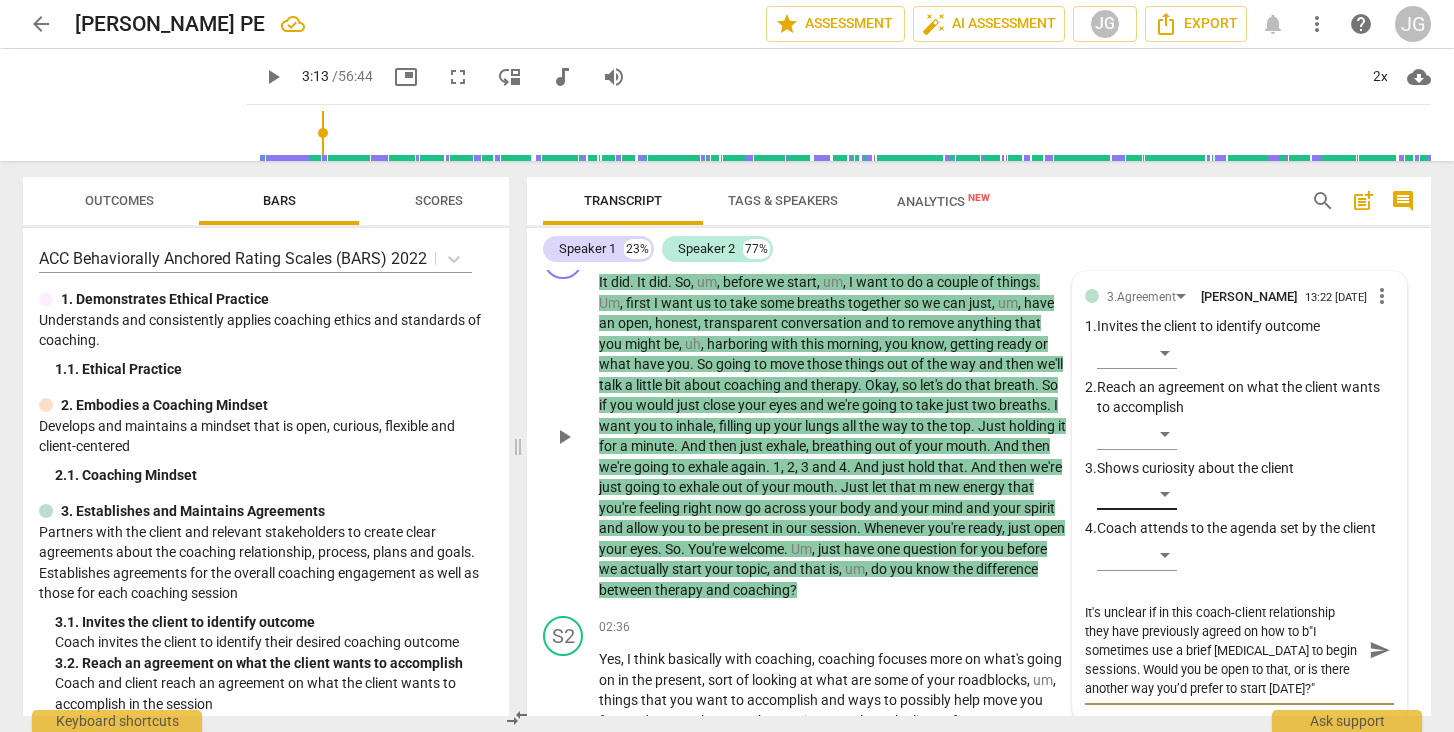 type 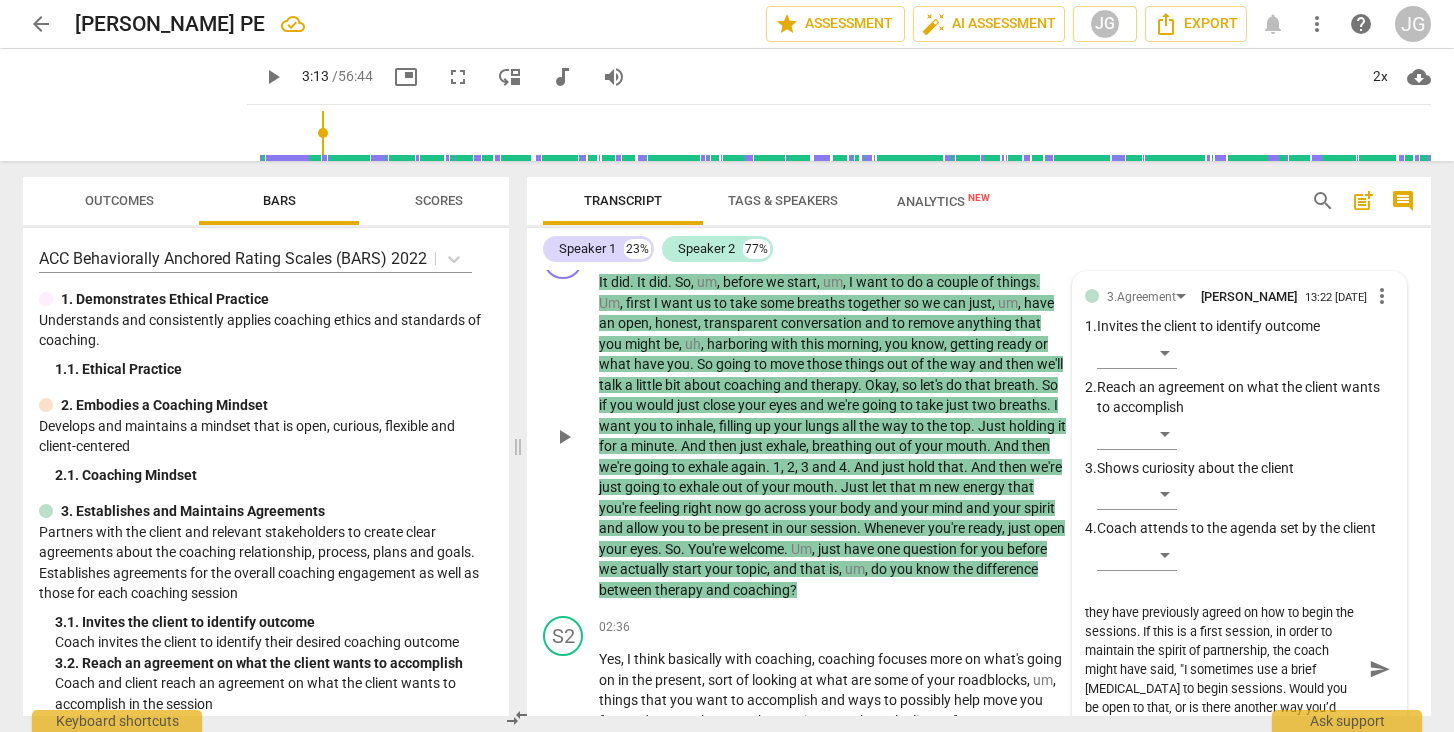 scroll, scrollTop: 19, scrollLeft: 0, axis: vertical 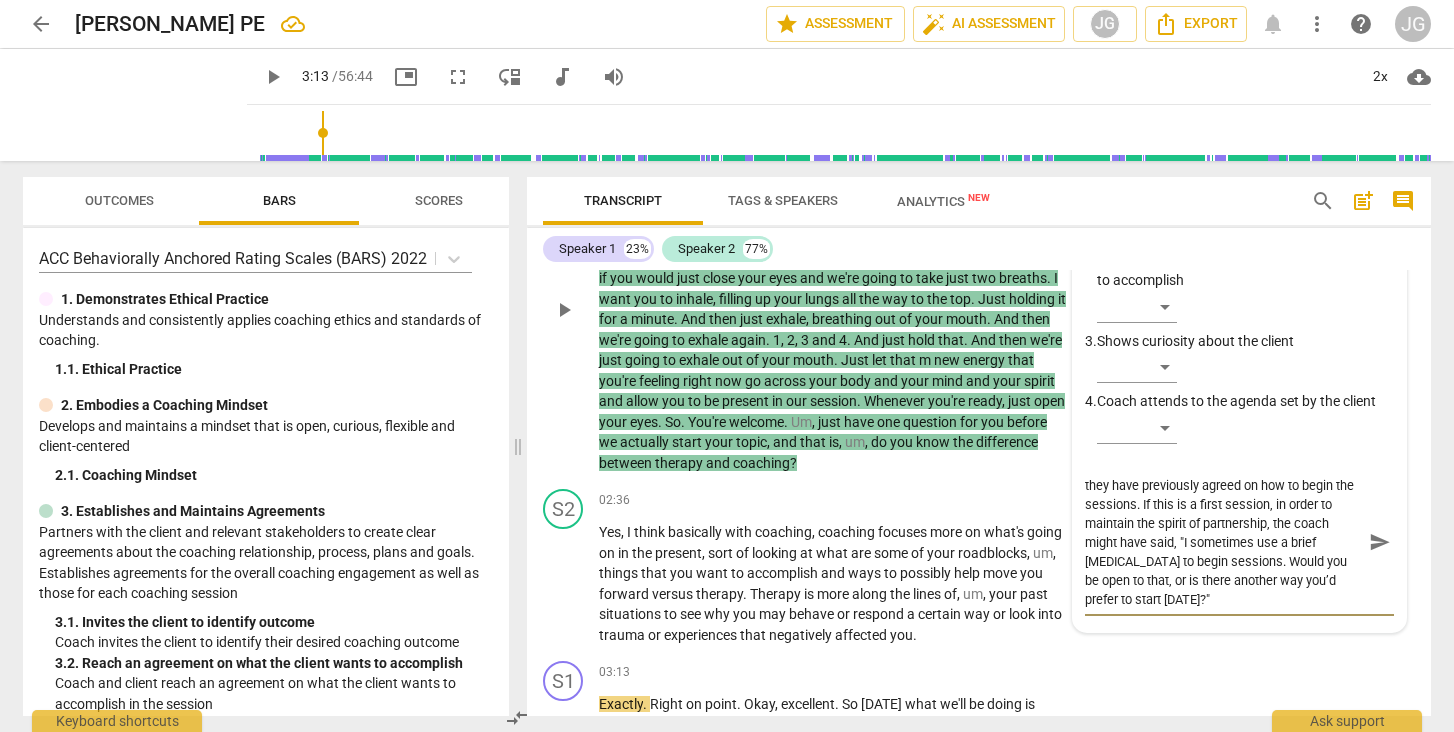 click on "It's unclear if in this coach-client relationship they have previously agreed on how to begin the sessions. If this is a first session, in order to maintain the spirit of partnership, the coach might have said, "I sometimes use a brief [MEDICAL_DATA] to begin sessions. Would you be open to that, or is there another way you’d prefer to start [DATE]?"" at bounding box center [1223, 542] 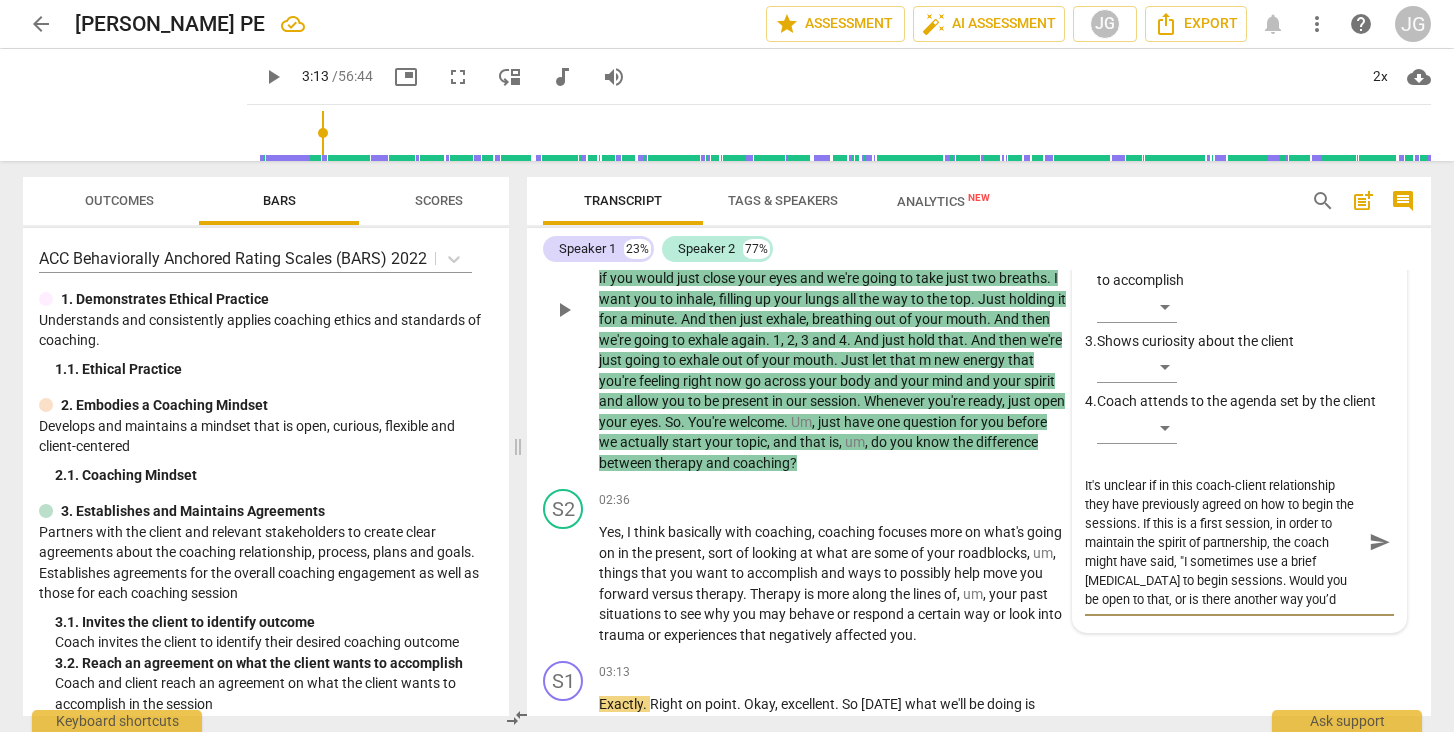scroll, scrollTop: 0, scrollLeft: 0, axis: both 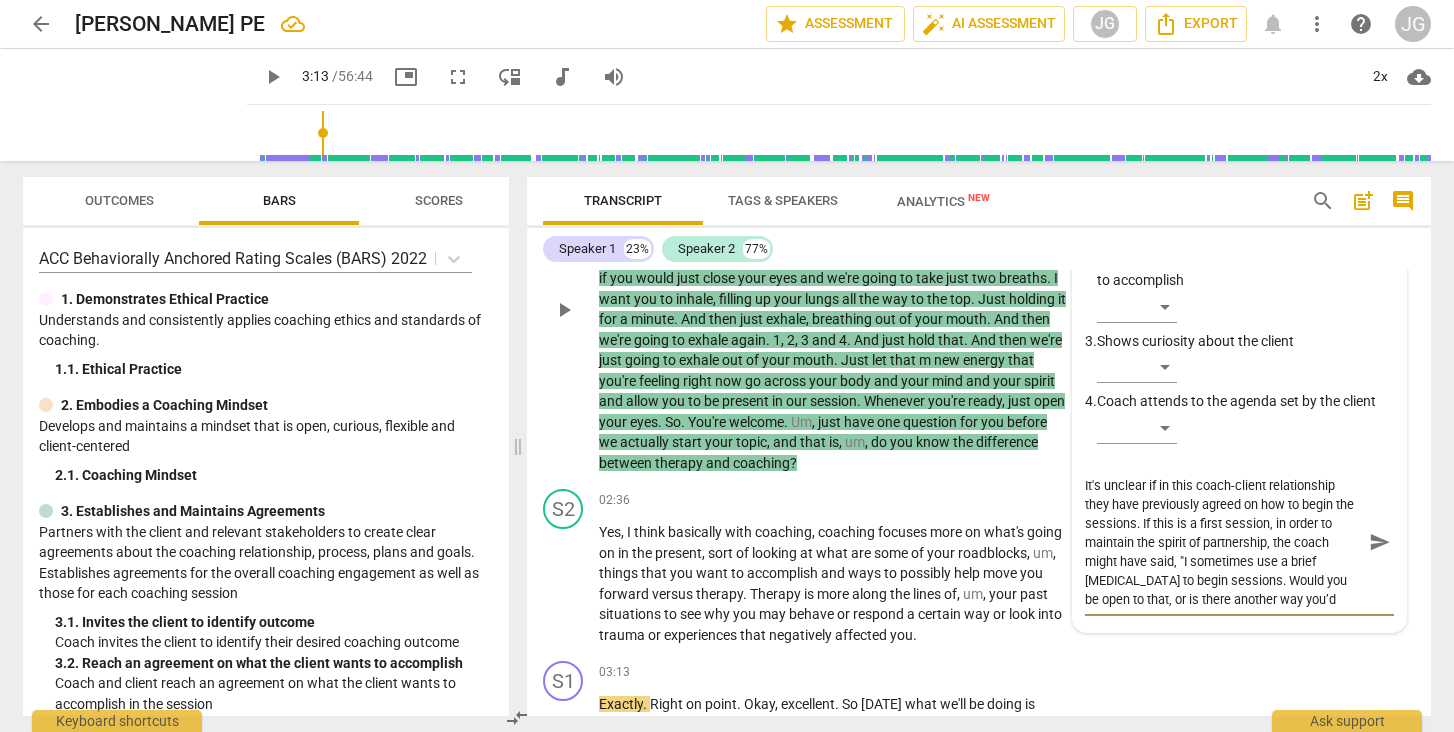 click on "send" at bounding box center [1380, 542] 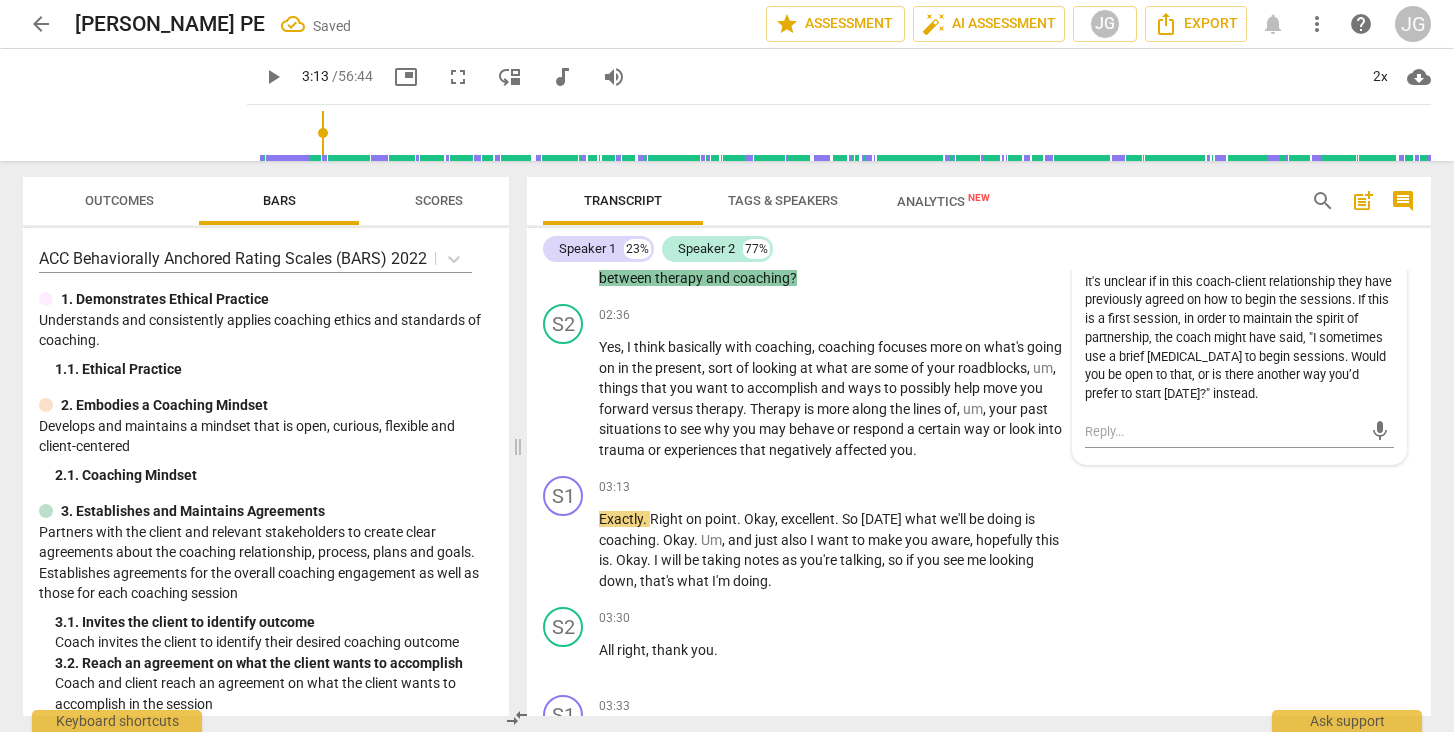 scroll, scrollTop: 707, scrollLeft: 0, axis: vertical 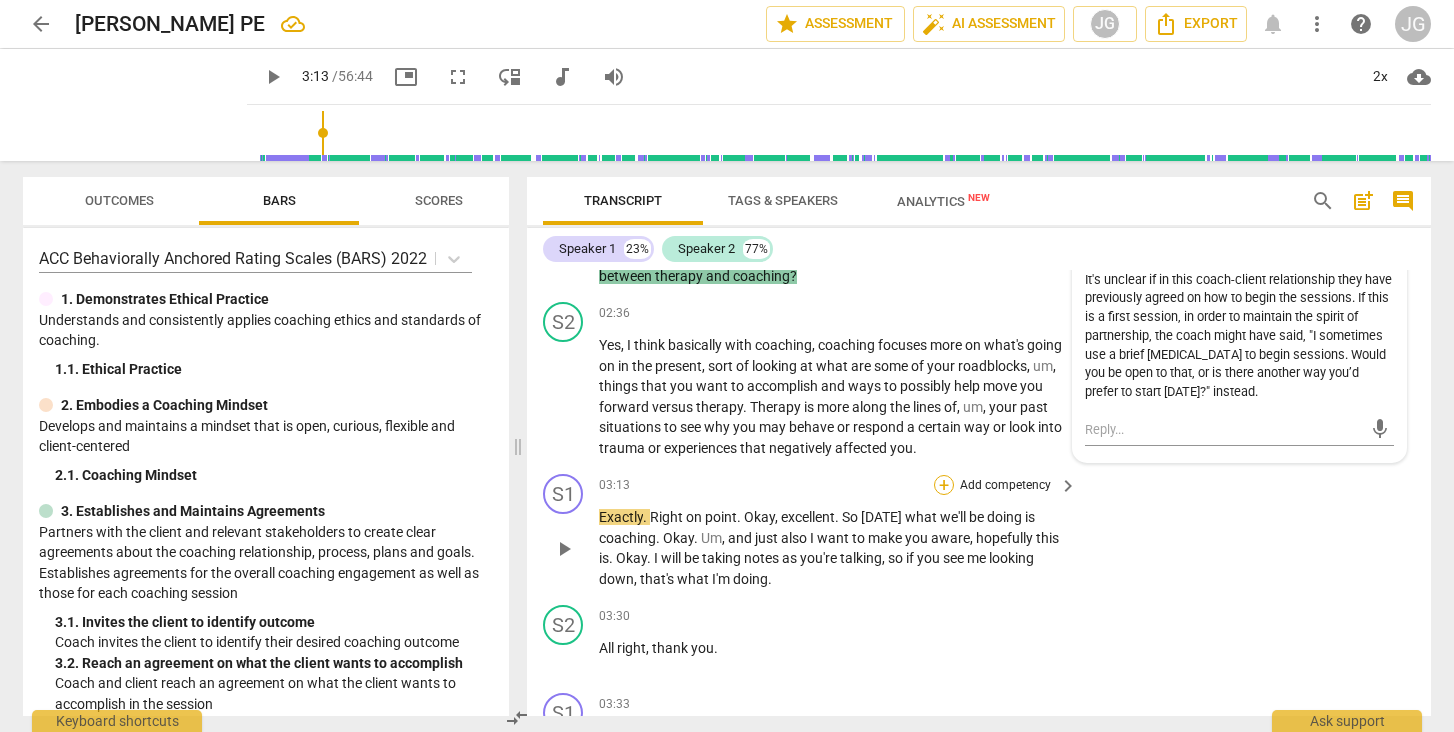 click on "+" at bounding box center [944, 485] 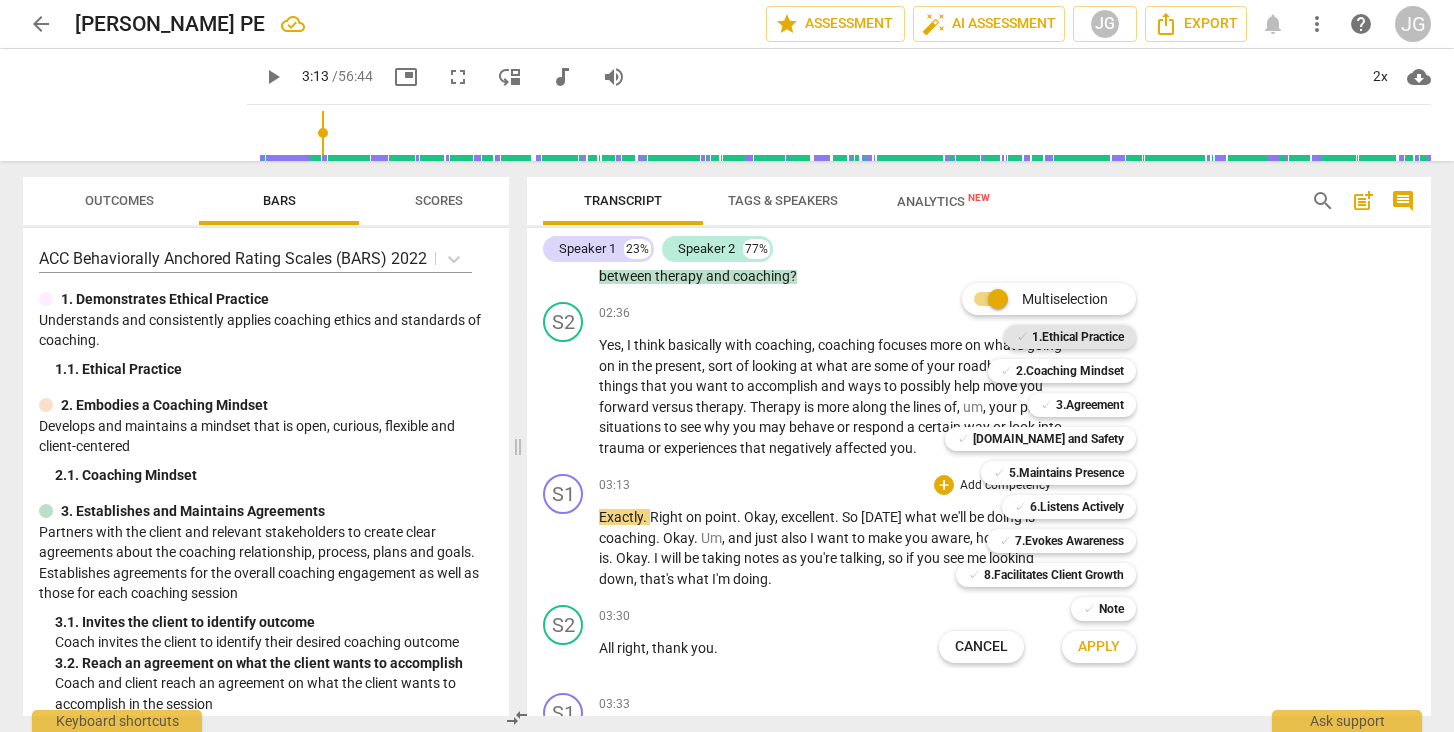 click on "1.Ethical Practice" at bounding box center (1078, 337) 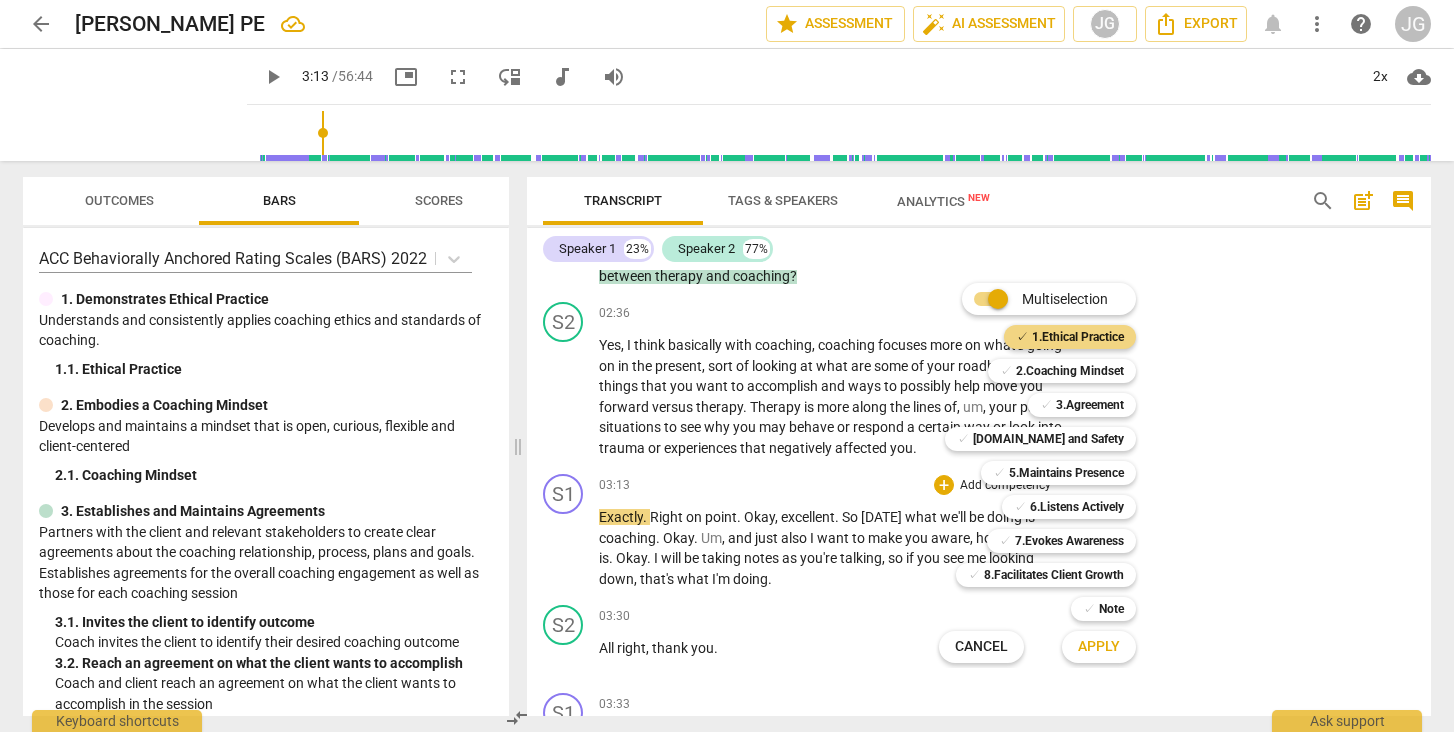 click on "Apply" at bounding box center [1099, 647] 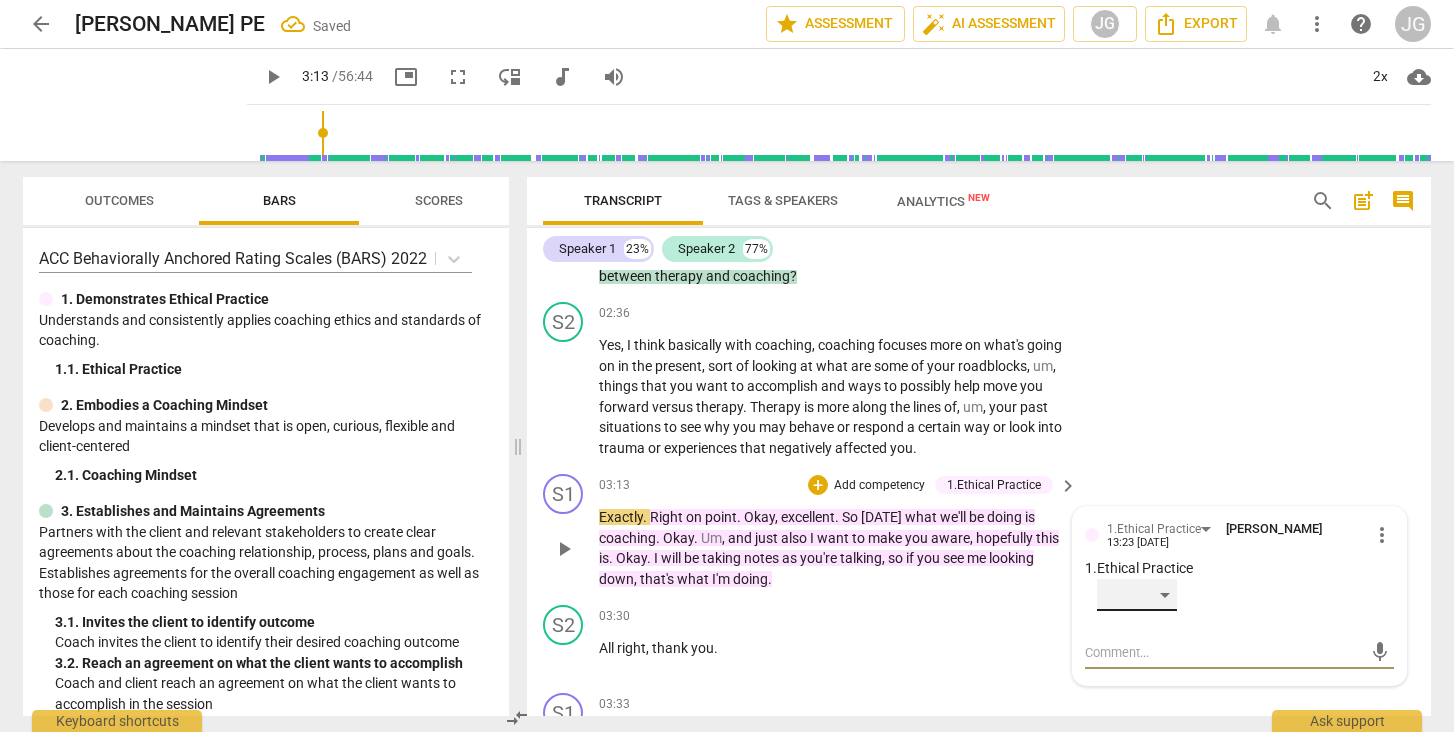 click on "​" at bounding box center (1137, 595) 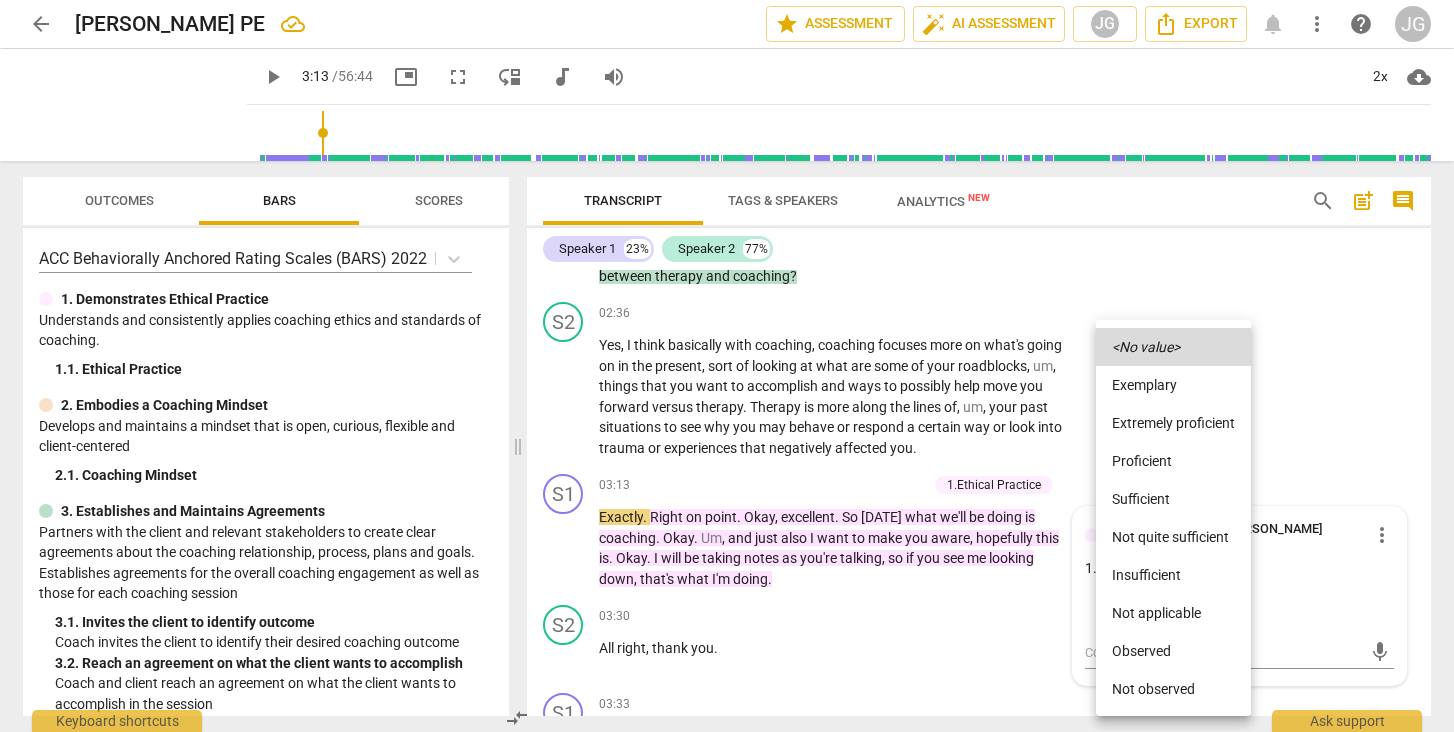 click at bounding box center [727, 366] 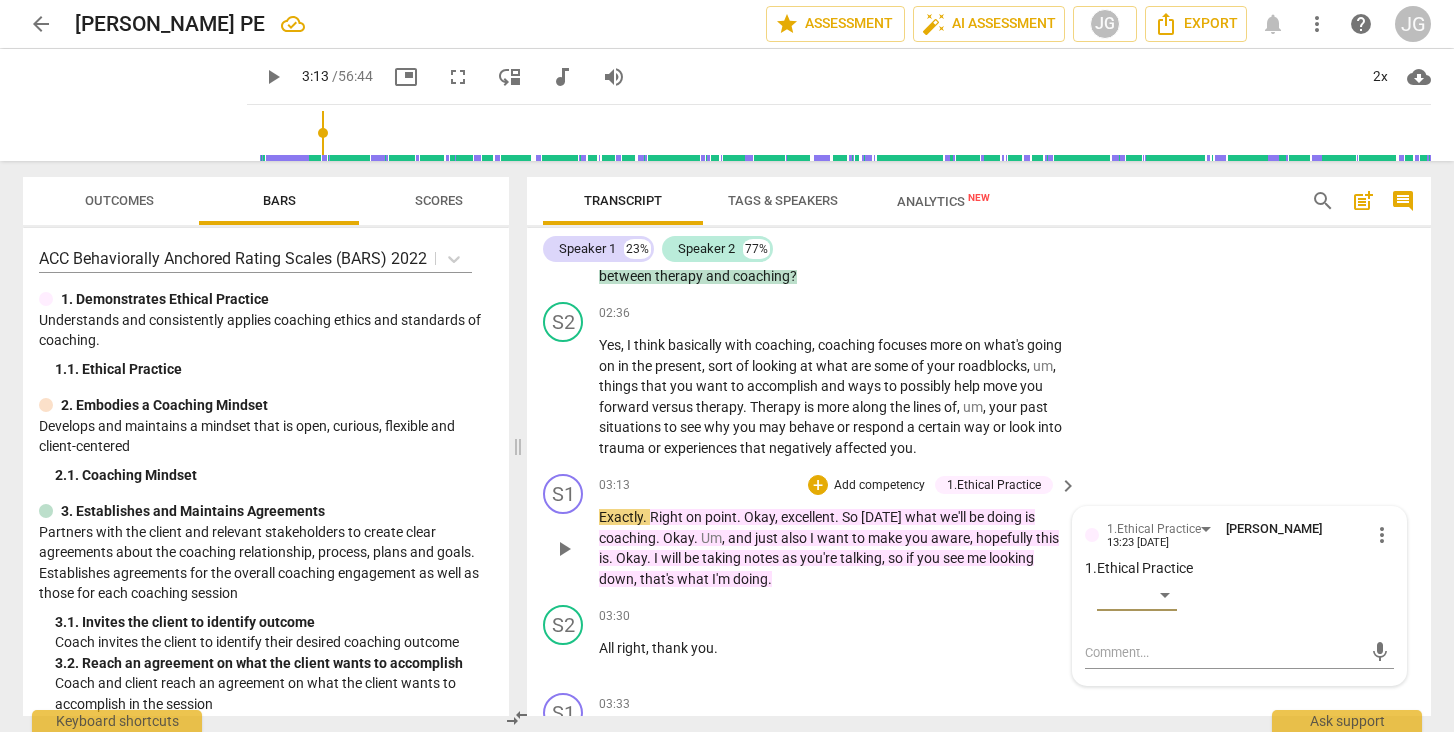 click on "more_vert" at bounding box center [1382, 535] 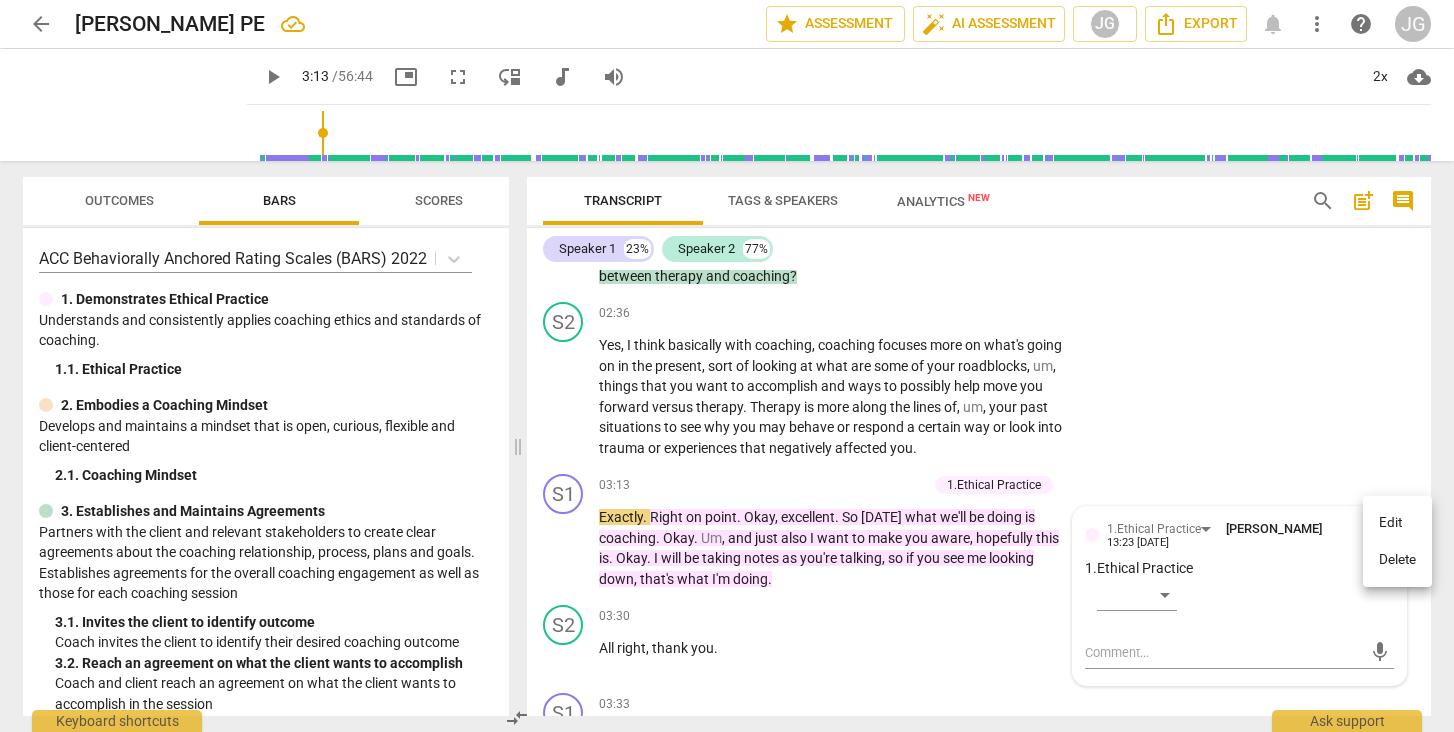 click on "Delete" at bounding box center [1397, 560] 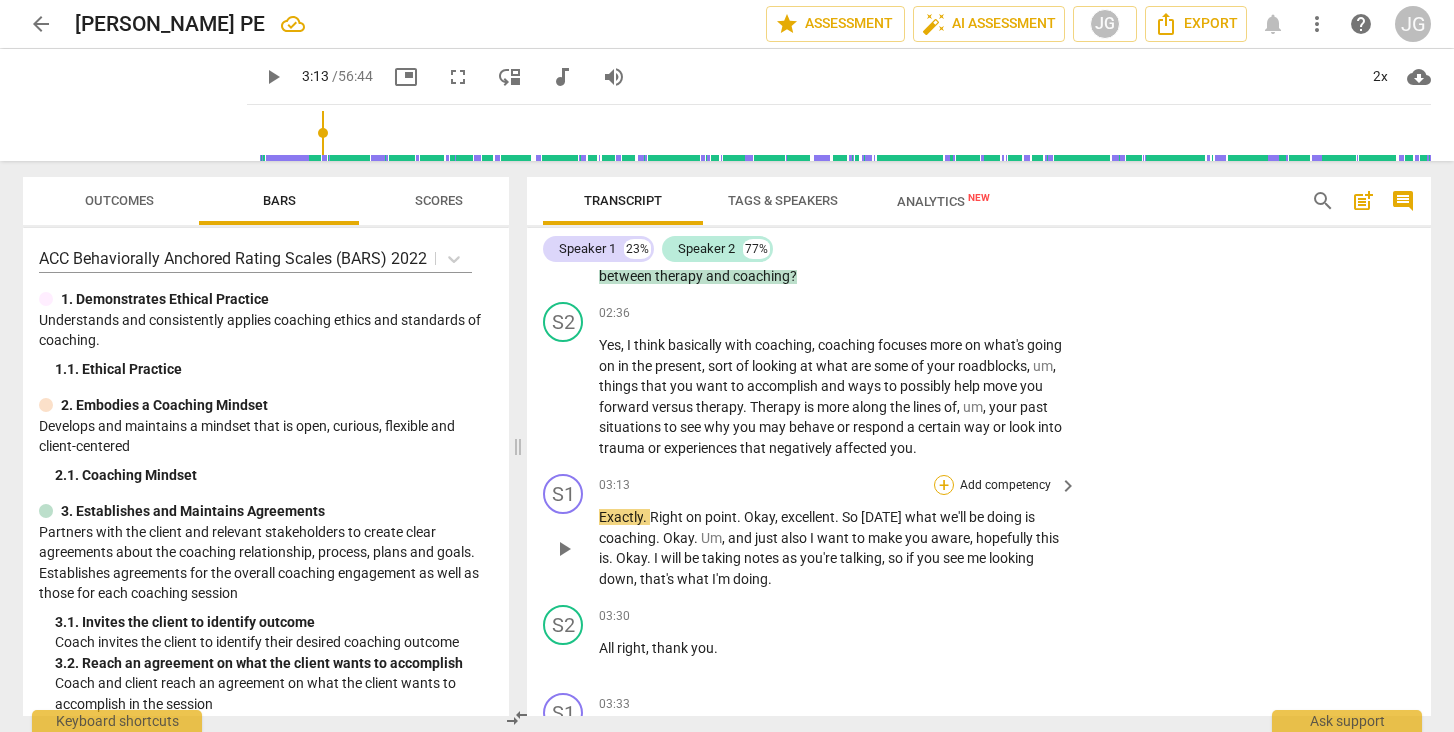 click on "+" at bounding box center (944, 485) 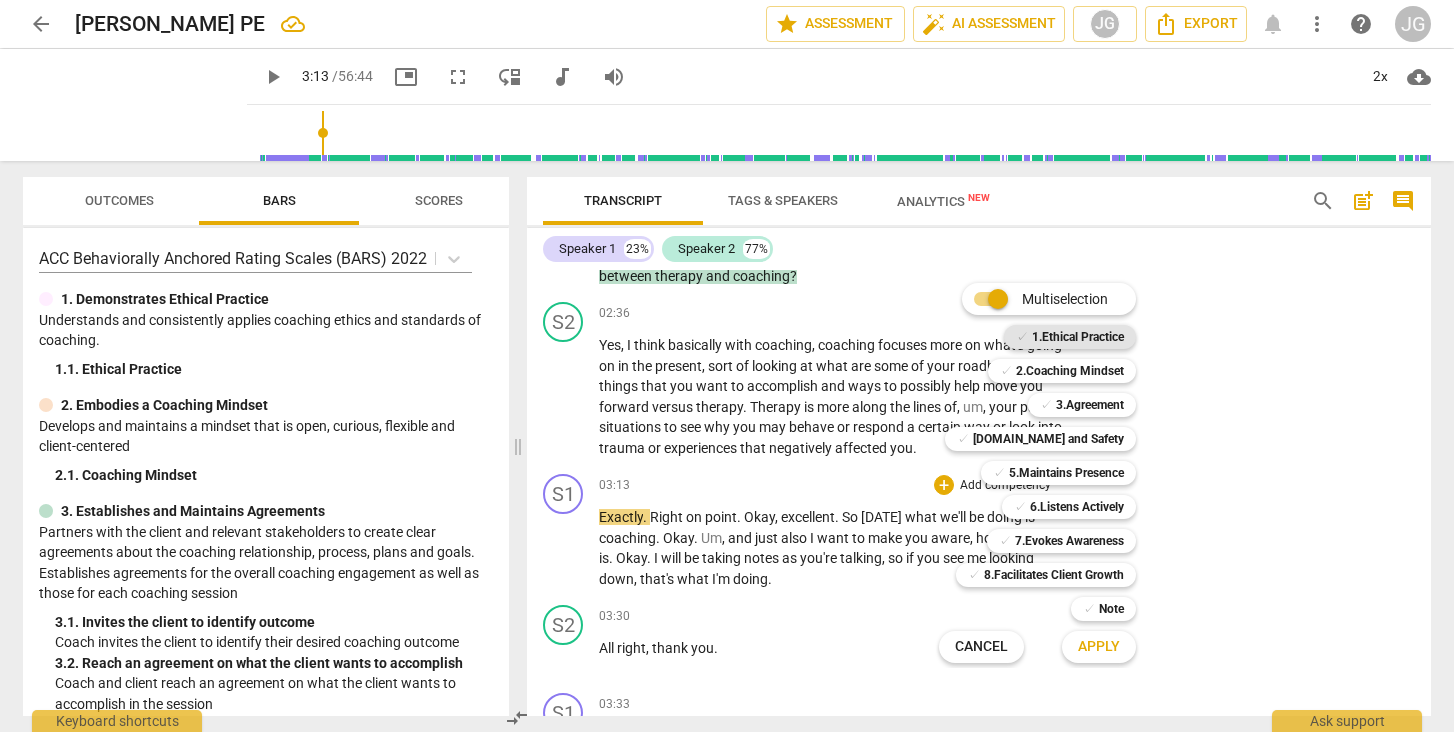 click on "1.Ethical Practice" at bounding box center (1078, 337) 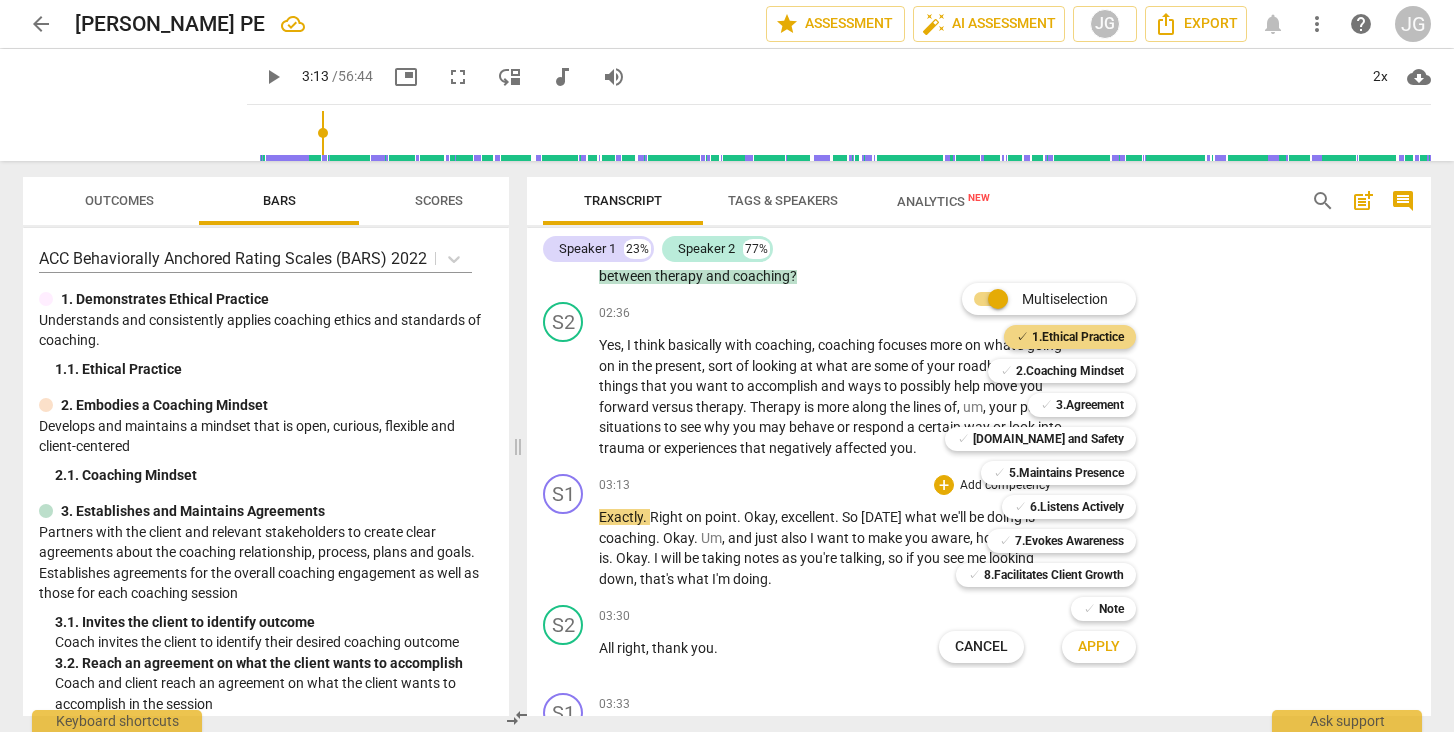 click on "Apply" at bounding box center [1099, 647] 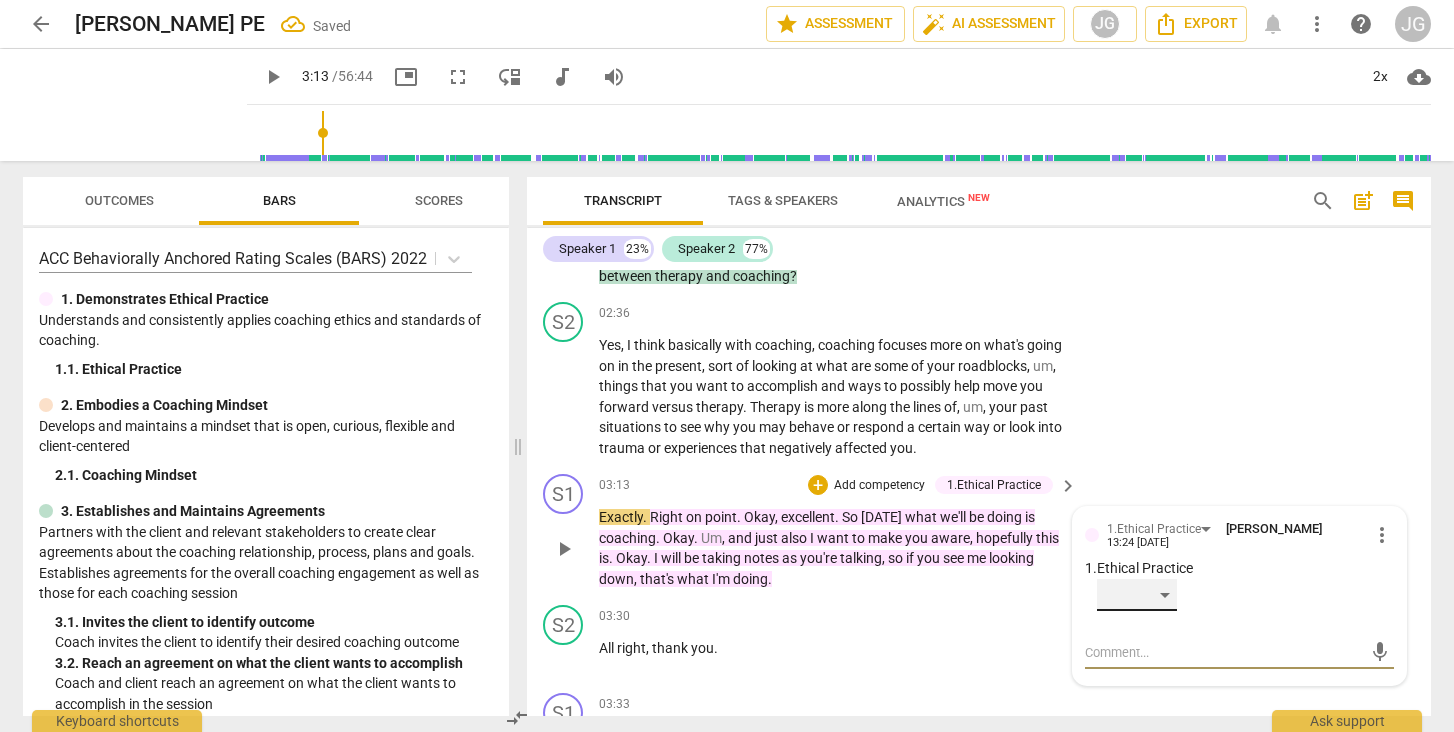 click on "​" at bounding box center [1137, 595] 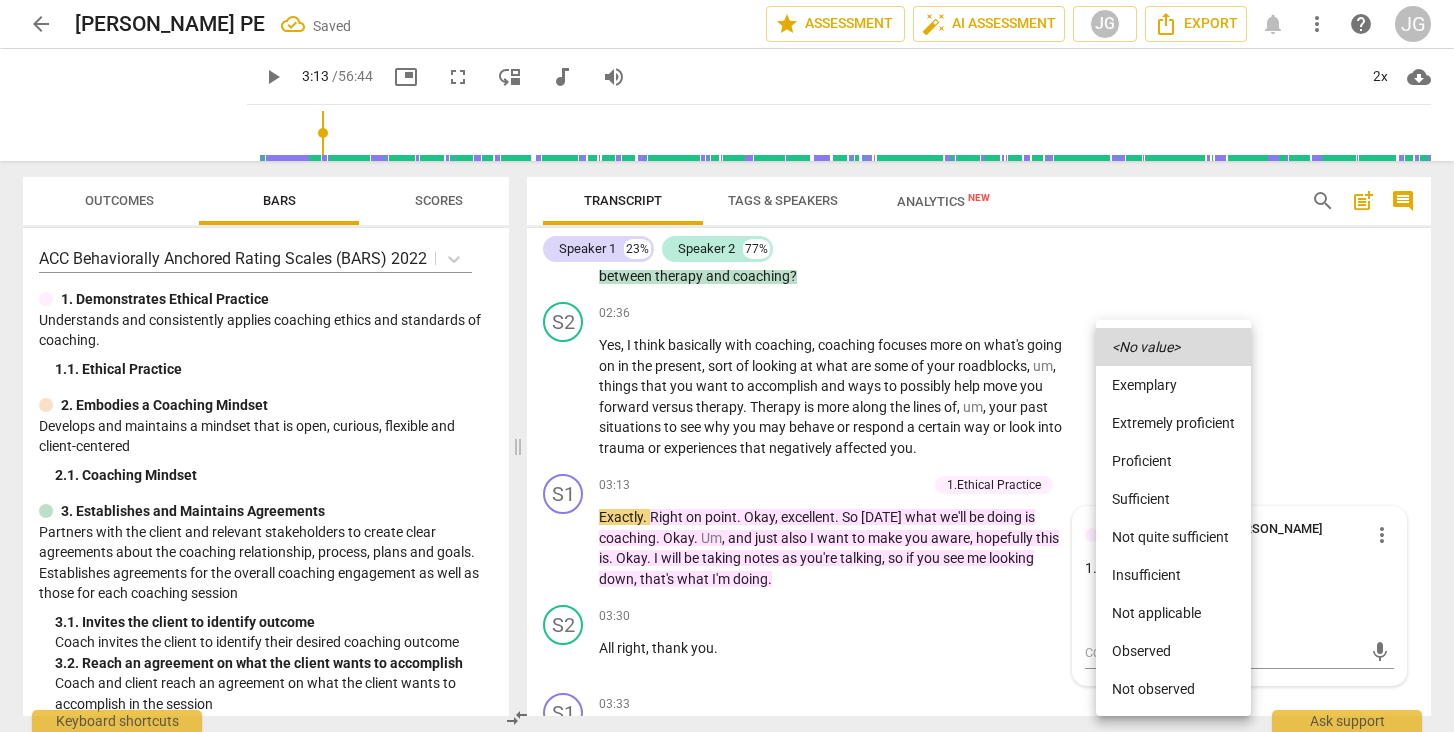 click on "Observed" at bounding box center [1173, 651] 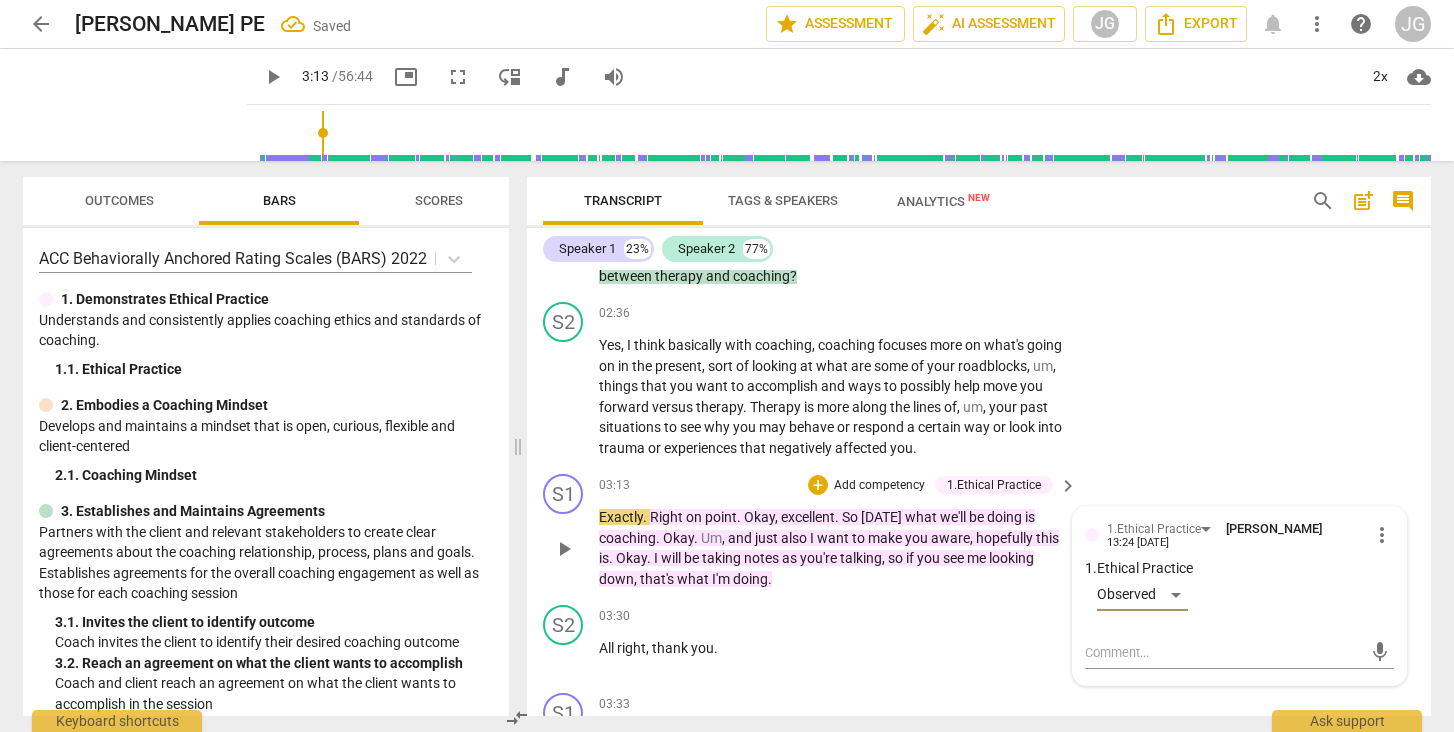 click on "S1 play_arrow pause 03:13 + Add competency 1.Ethical Practice keyboard_arrow_right Exactly .   Right   on   point .   Okay ,   excellent .   So   [DATE]   what   we'll   be   doing   is   coaching .   Okay .   Um ,   and   just   also   I   want   to   make   you   aware ,   hopefully   this   is .   Okay .   I   will   be   taking   notes   as   you're   talking ,   so   if   you   see   me   looking   down ,   that's   what   I'm   doing . 1.Ethical Practice [PERSON_NAME] 13:24 [DATE] more_vert 1.  Ethical Practice Observed mic" at bounding box center (979, 531) 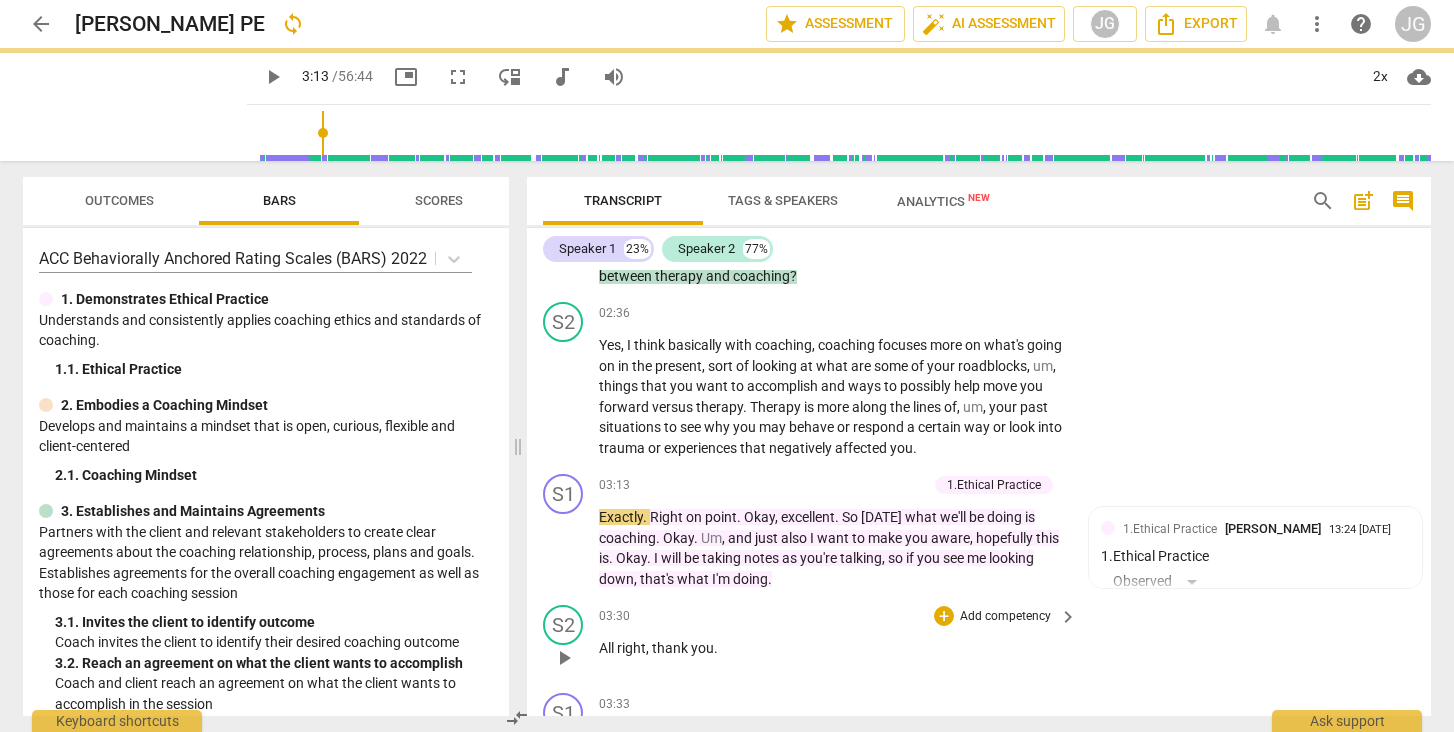 scroll, scrollTop: 859, scrollLeft: 0, axis: vertical 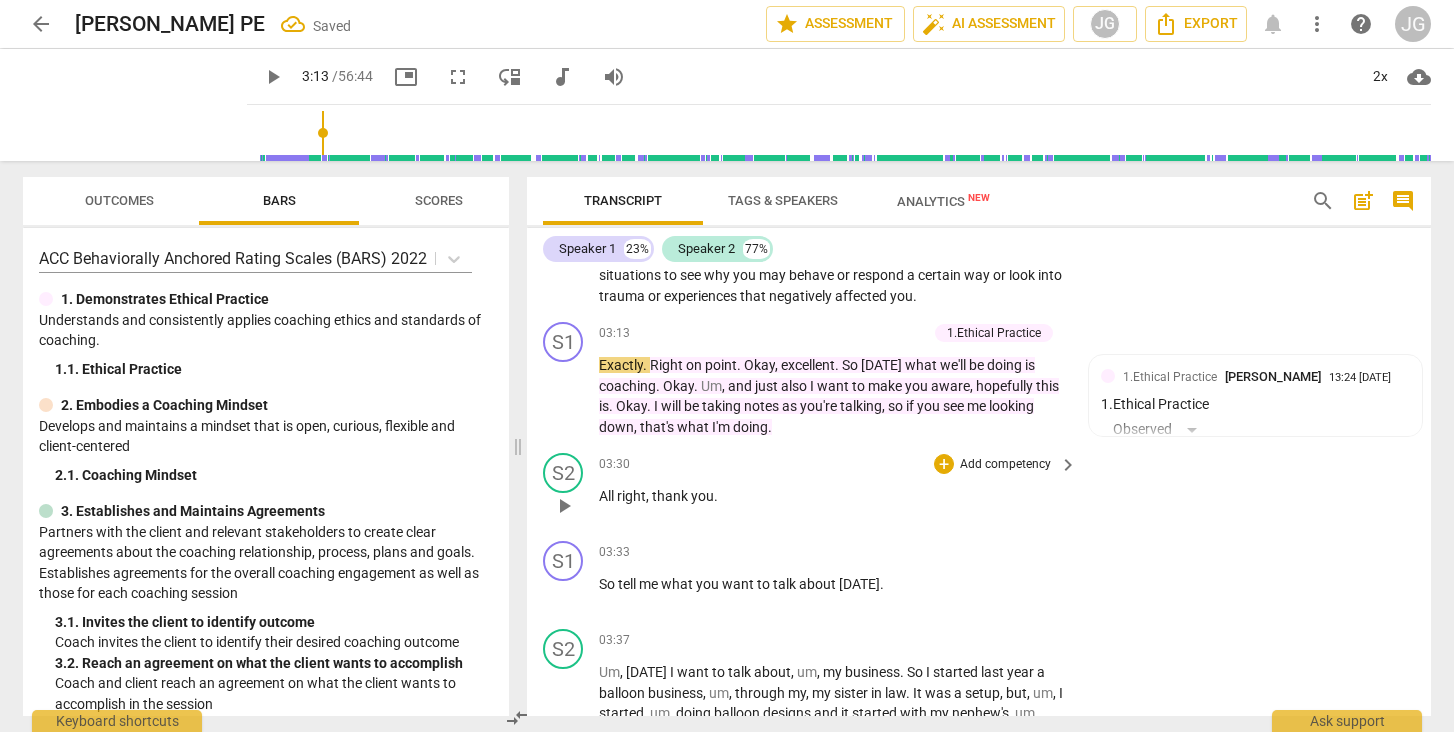 click on "play_arrow" at bounding box center [564, 506] 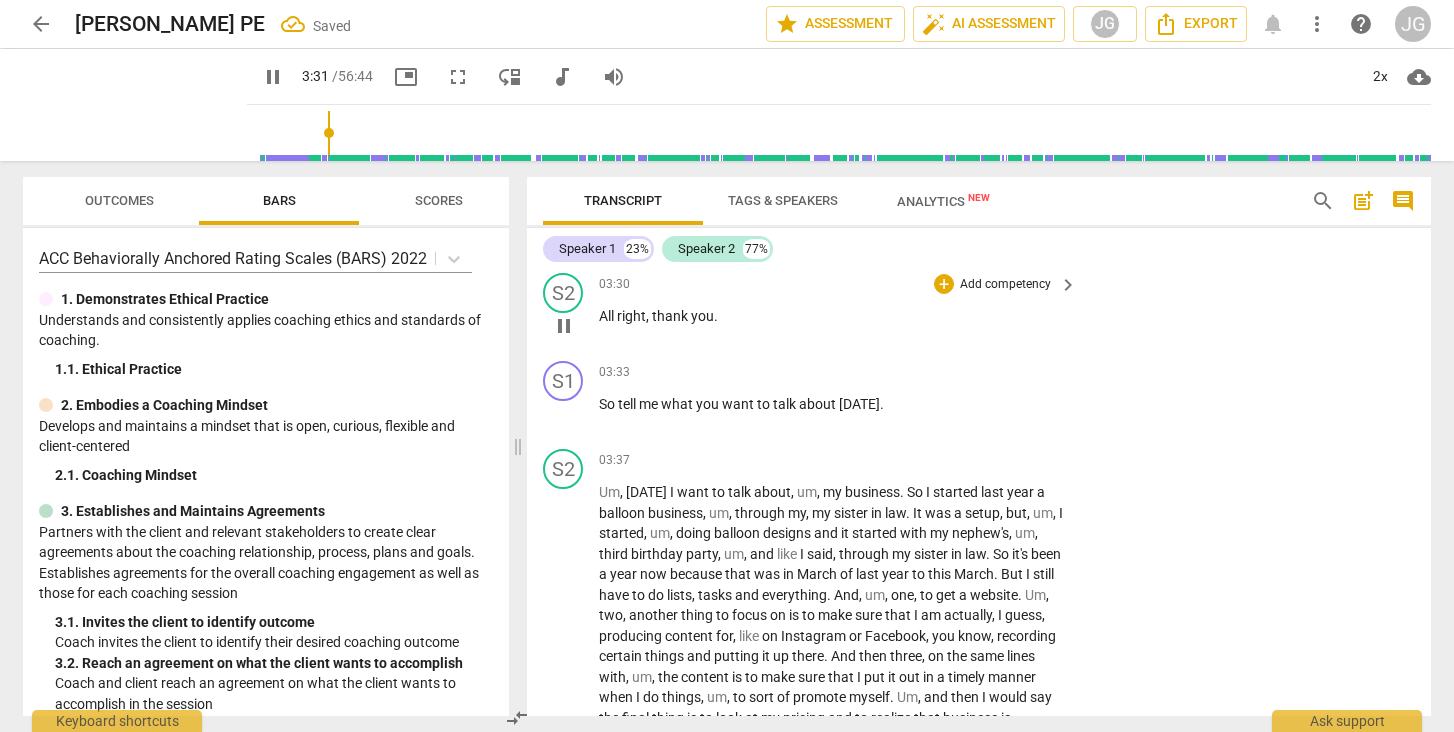 scroll, scrollTop: 1041, scrollLeft: 0, axis: vertical 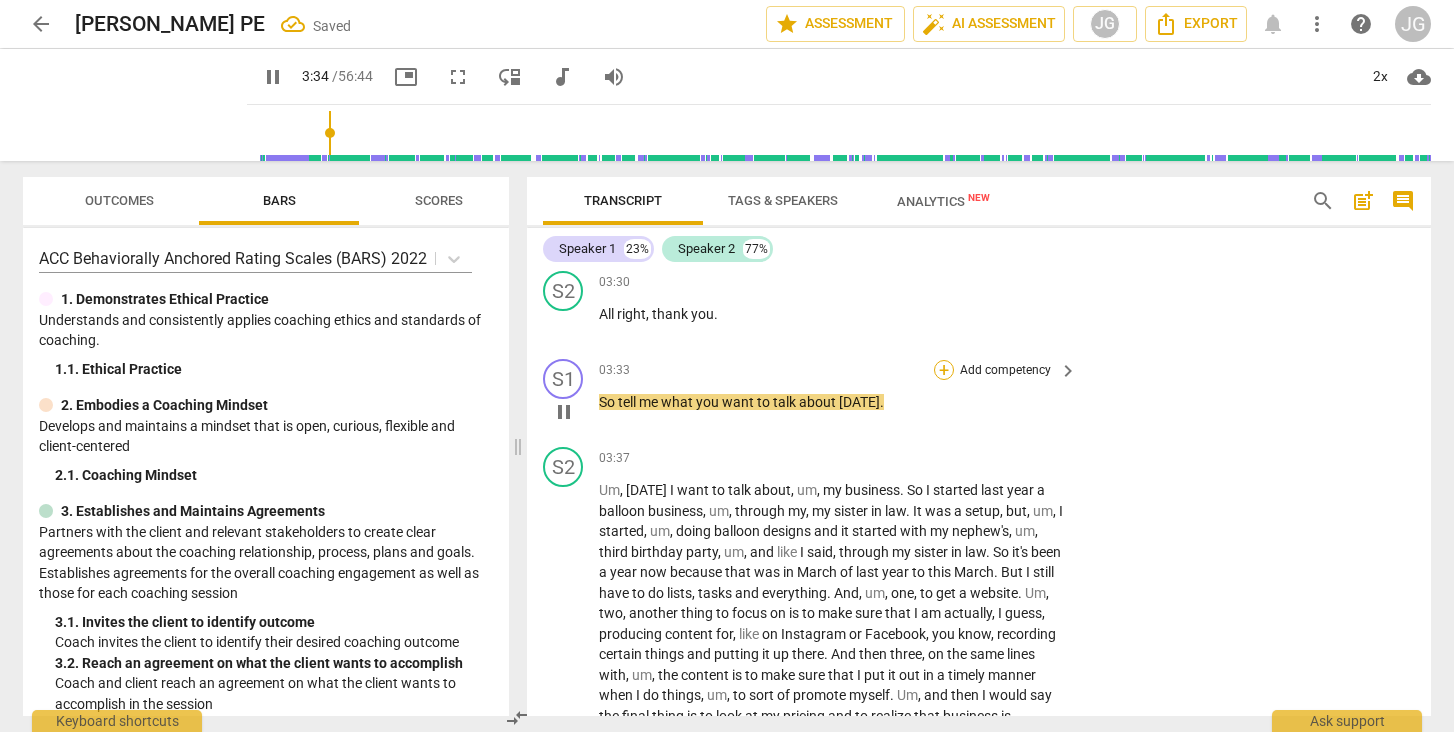 click on "+" at bounding box center (944, 370) 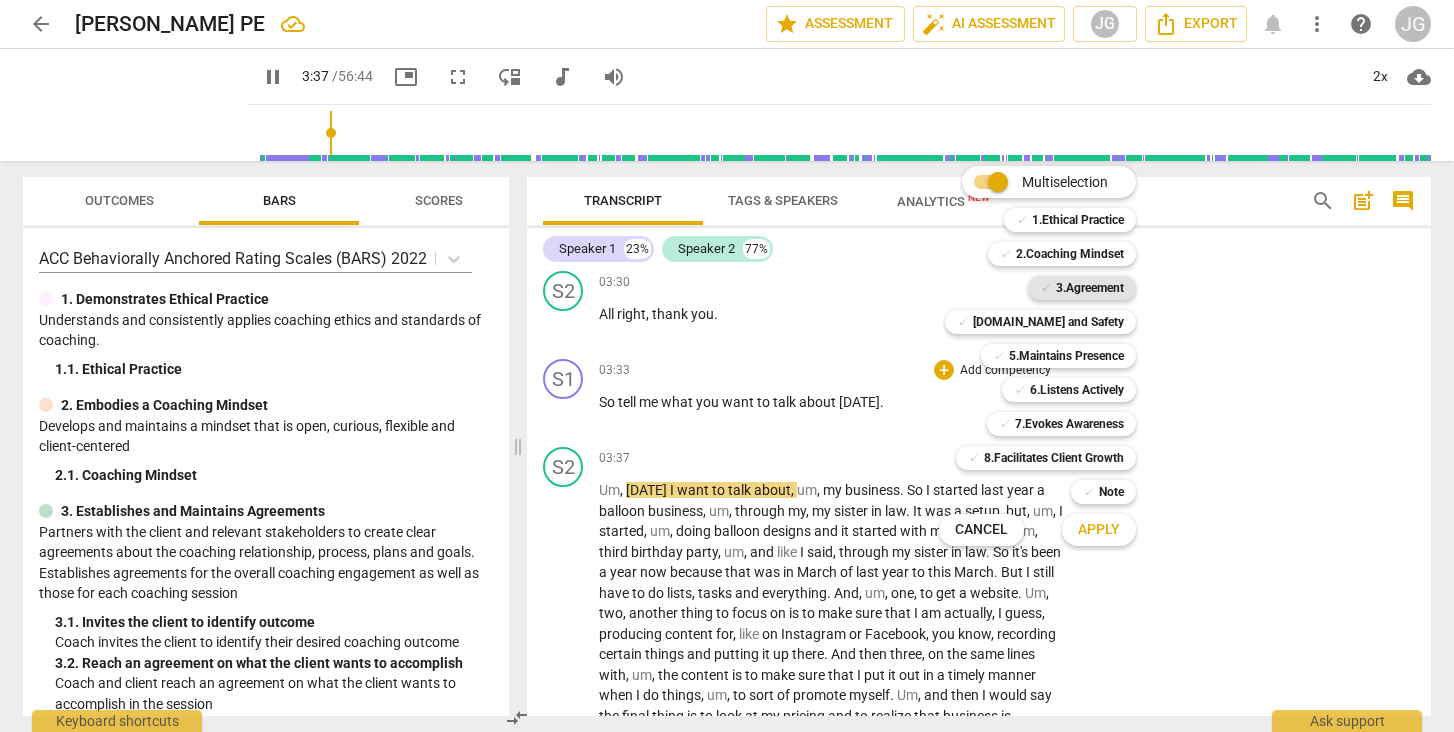 click on "3.Agreement" at bounding box center [1090, 288] 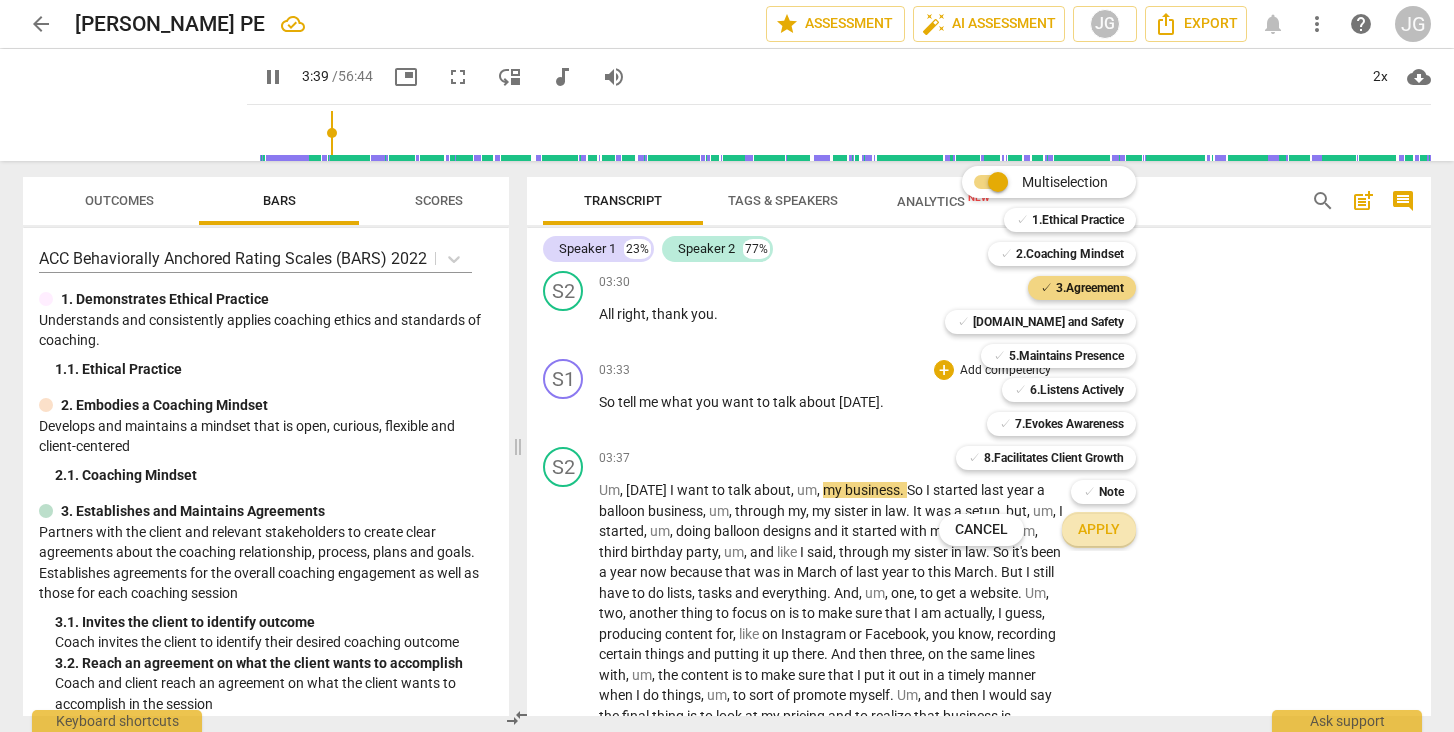 click on "Apply" at bounding box center [1099, 530] 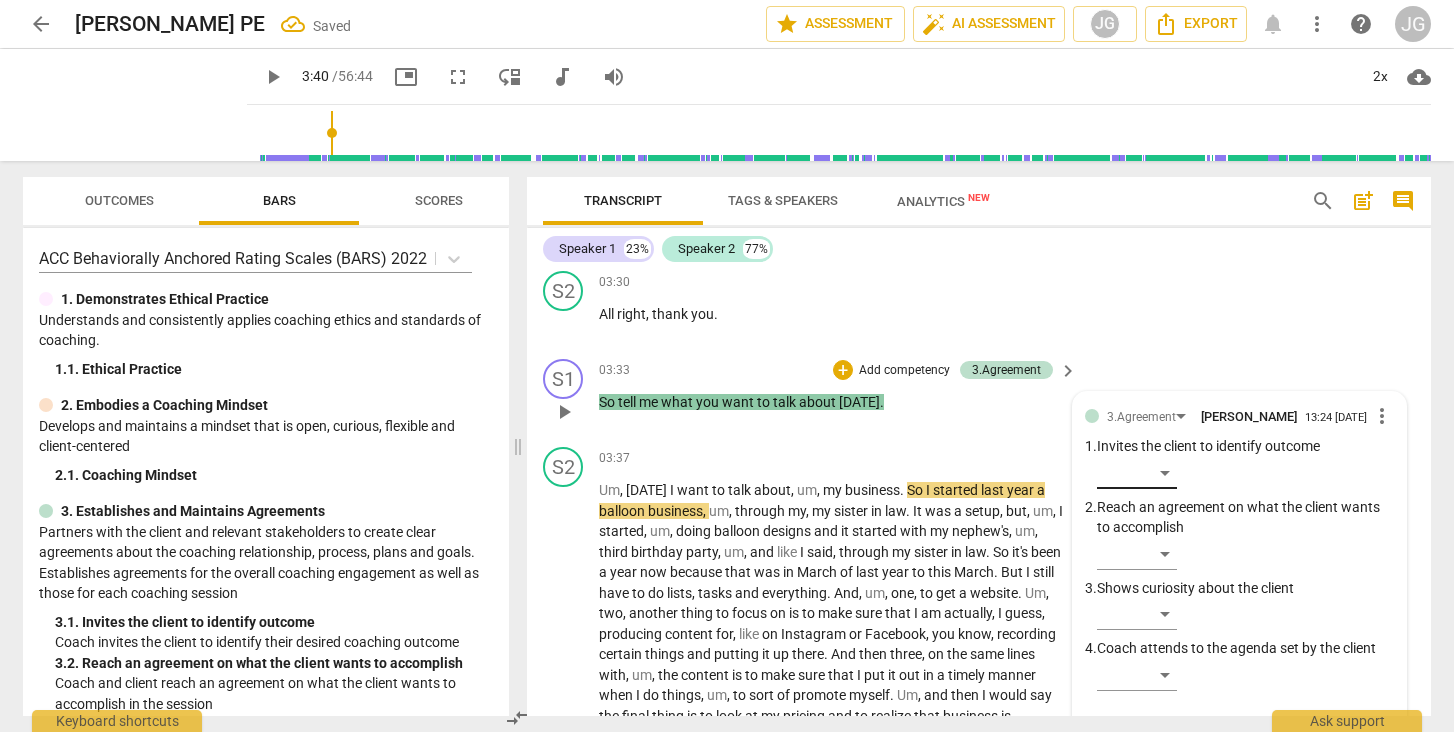 scroll, scrollTop: 1054, scrollLeft: 0, axis: vertical 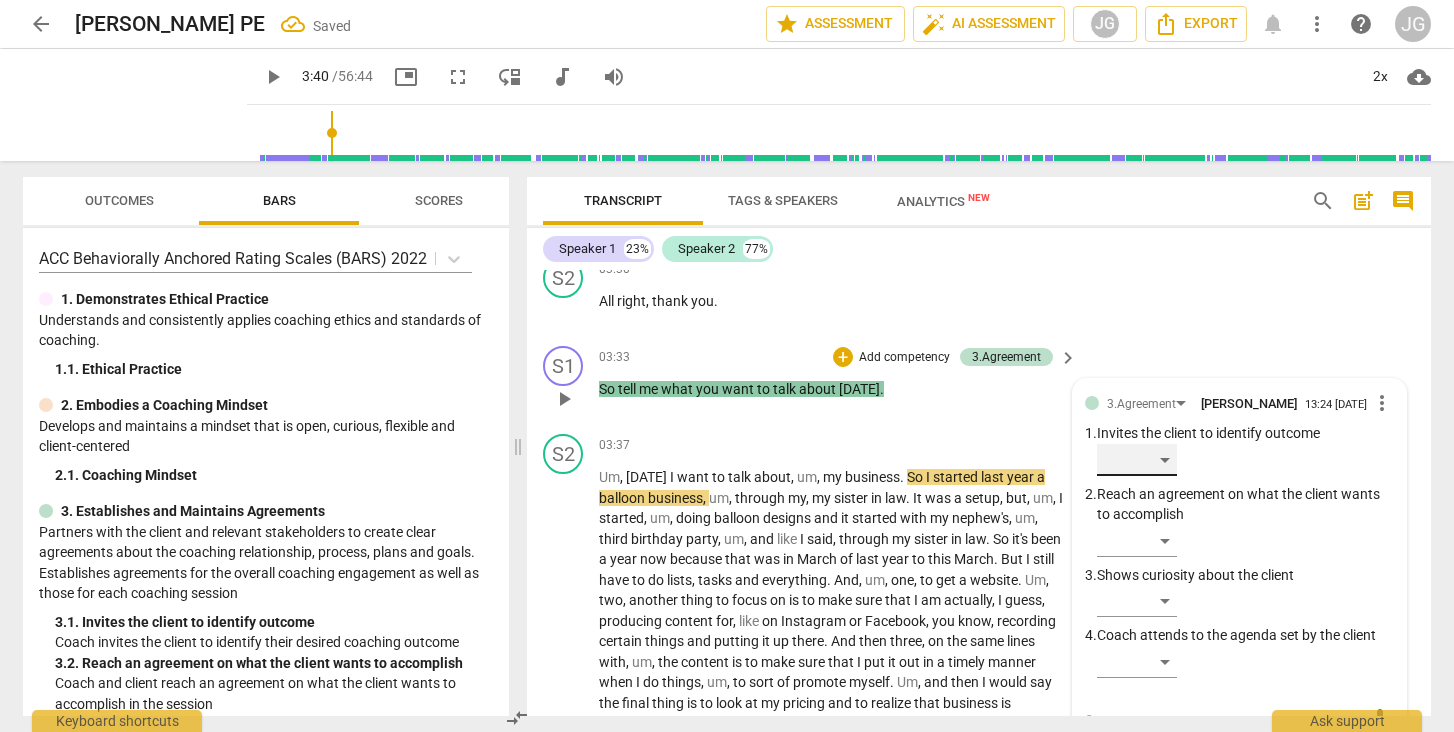 click on "​" at bounding box center (1137, 460) 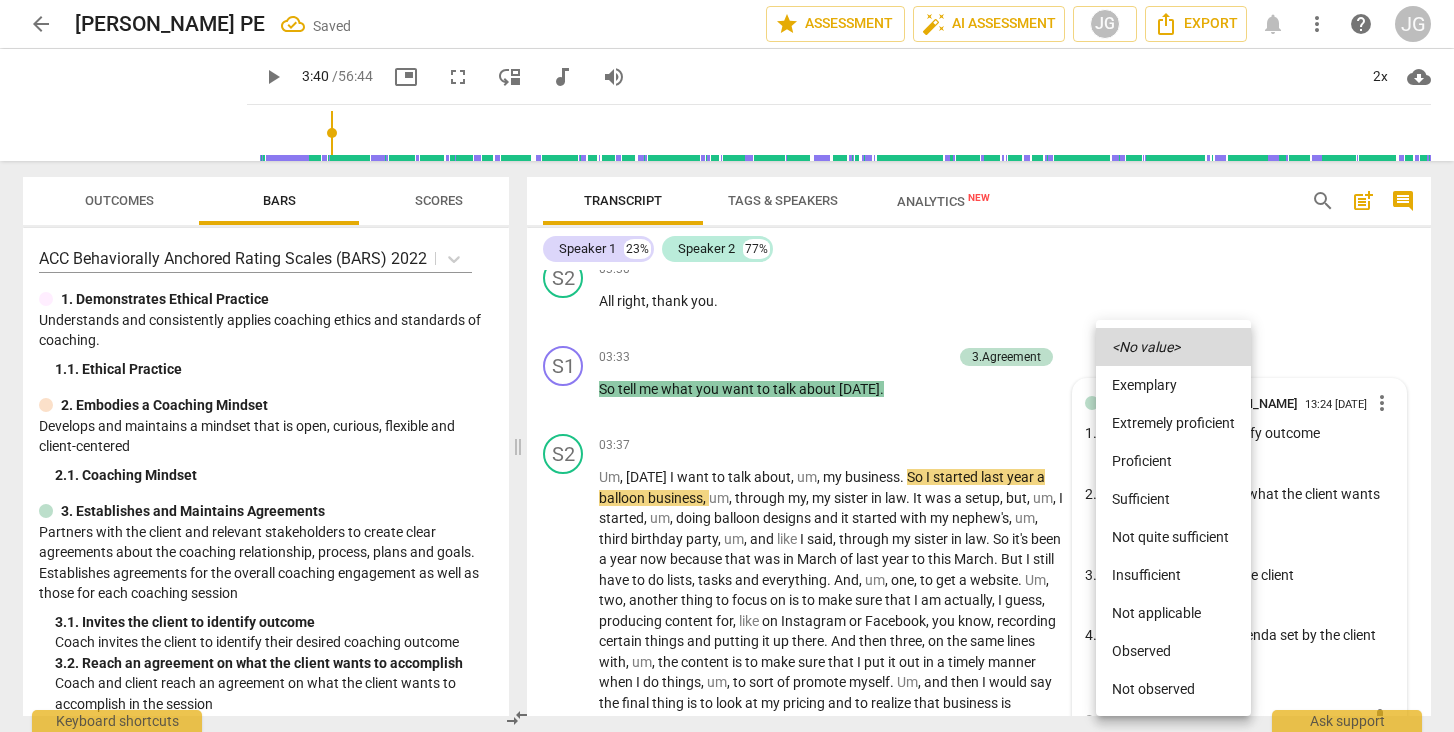 click on "Observed" at bounding box center (1173, 651) 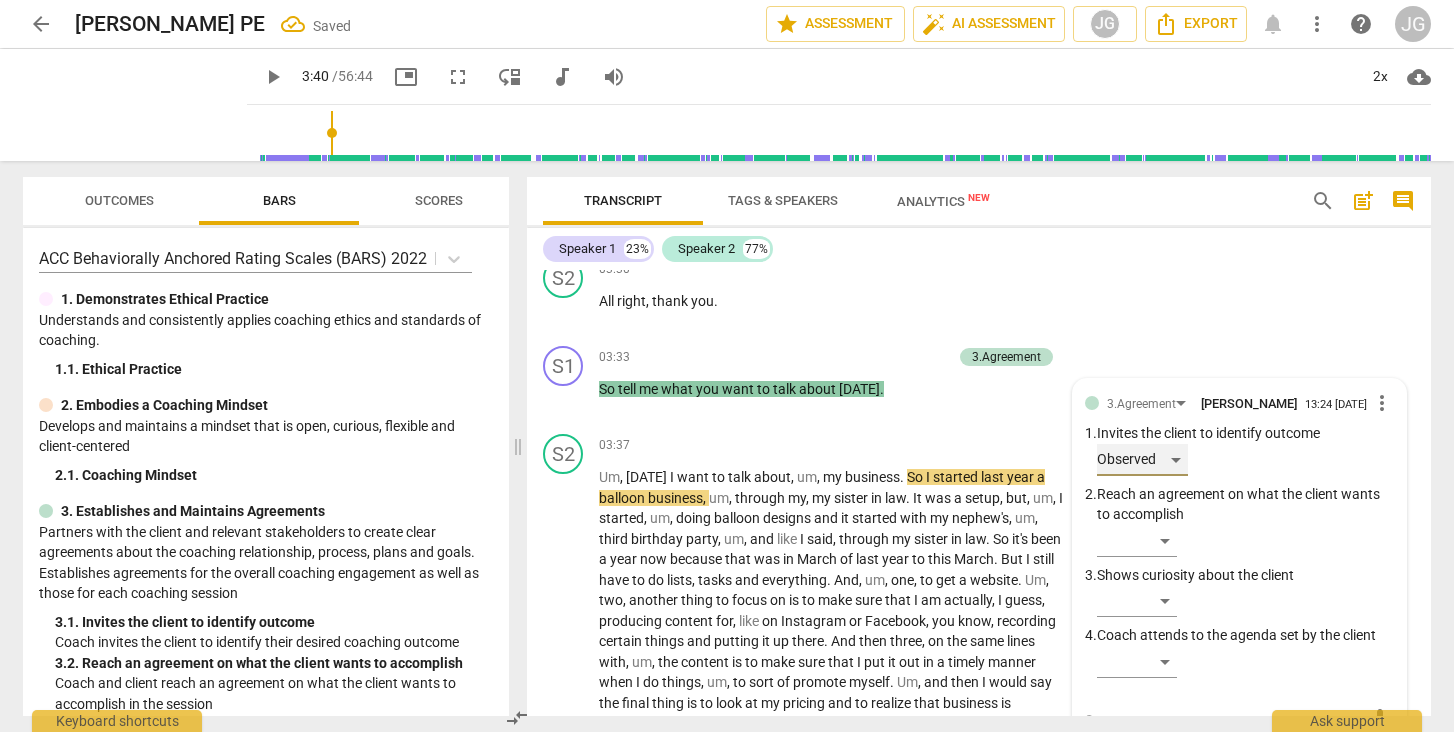 scroll, scrollTop: 1149, scrollLeft: 0, axis: vertical 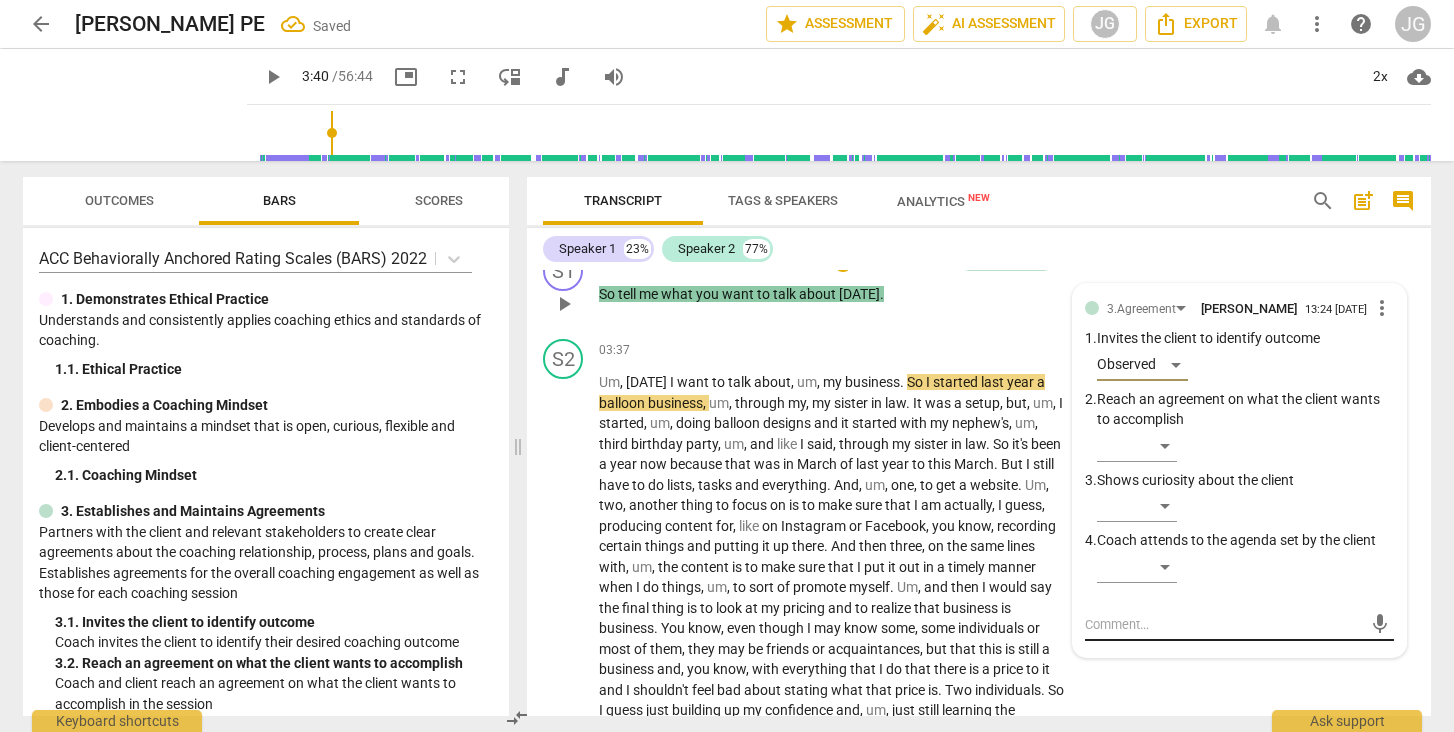 click at bounding box center [1223, 624] 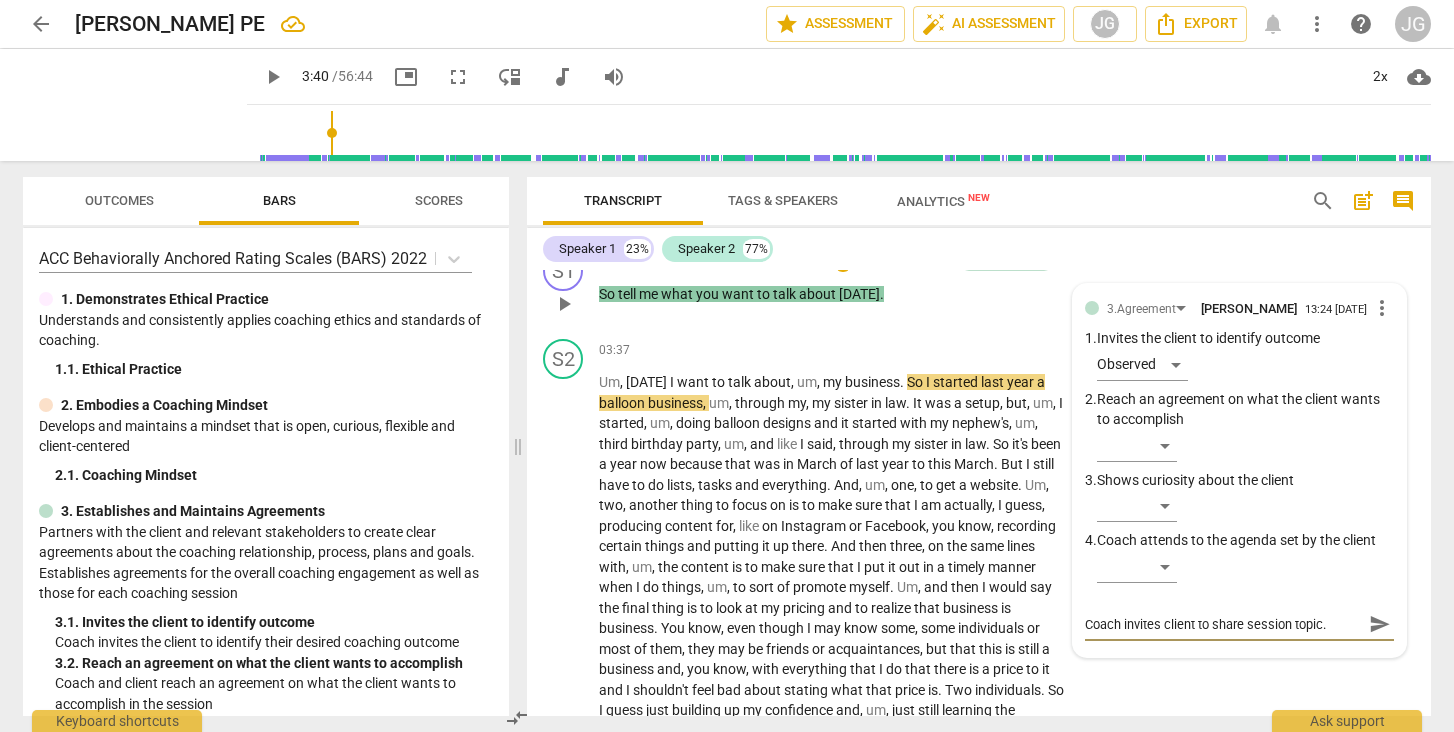 click on "send" at bounding box center [1380, 624] 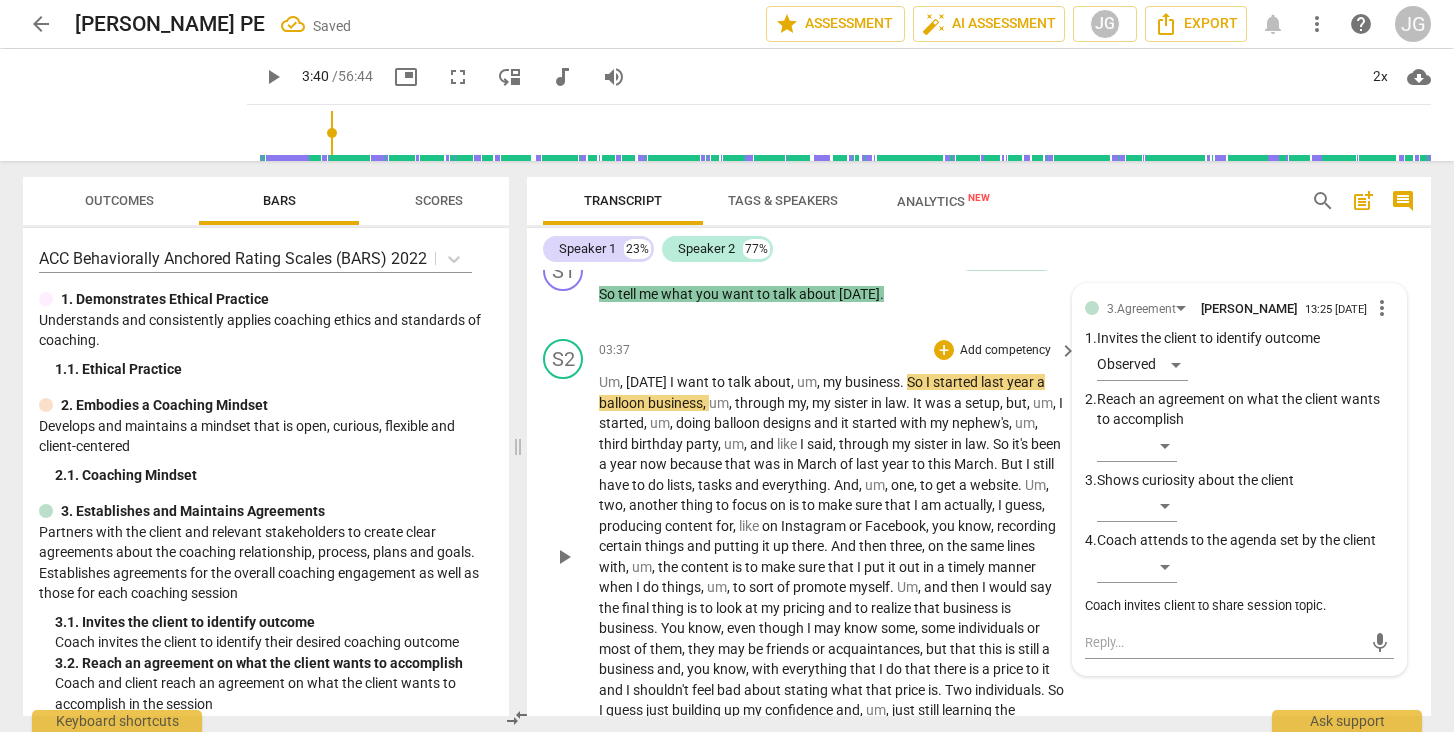 click on "play_arrow" at bounding box center [564, 557] 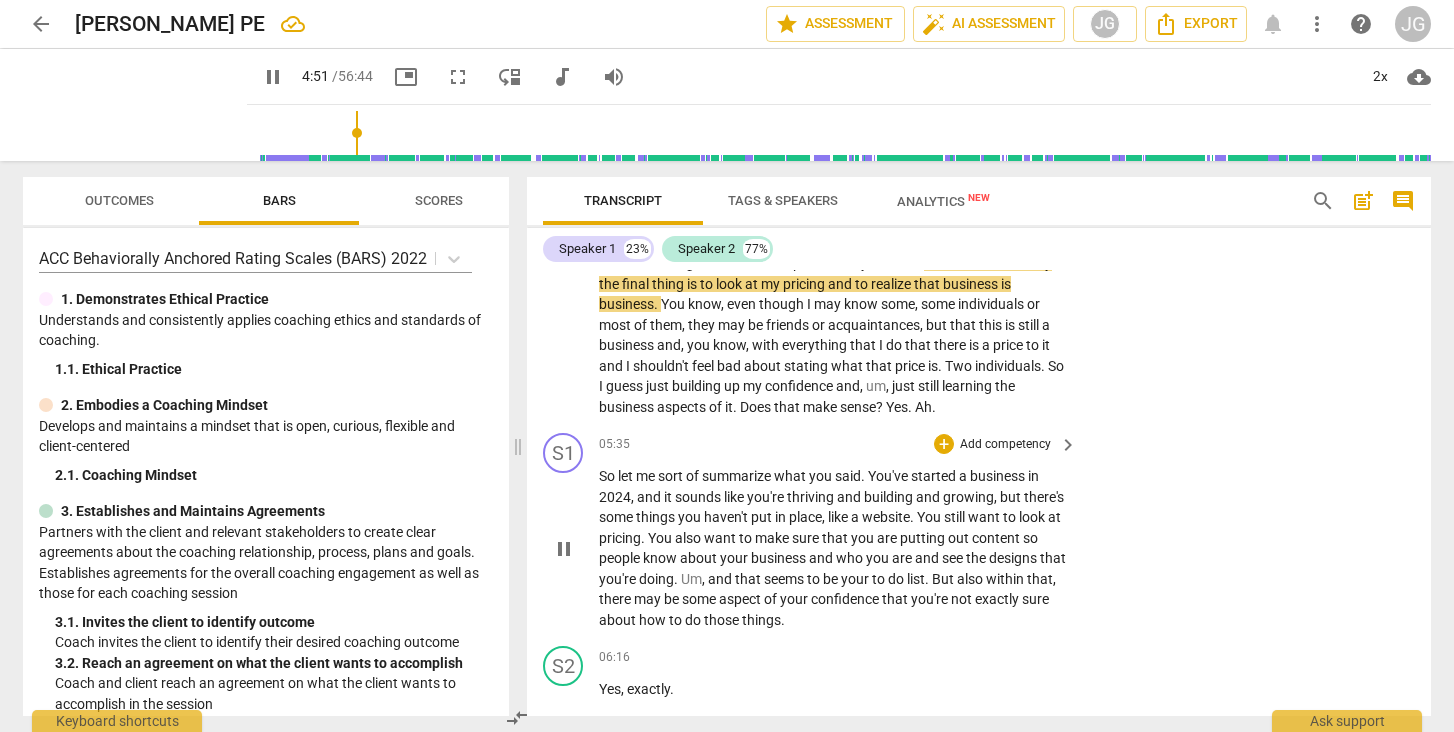 scroll, scrollTop: 1491, scrollLeft: 0, axis: vertical 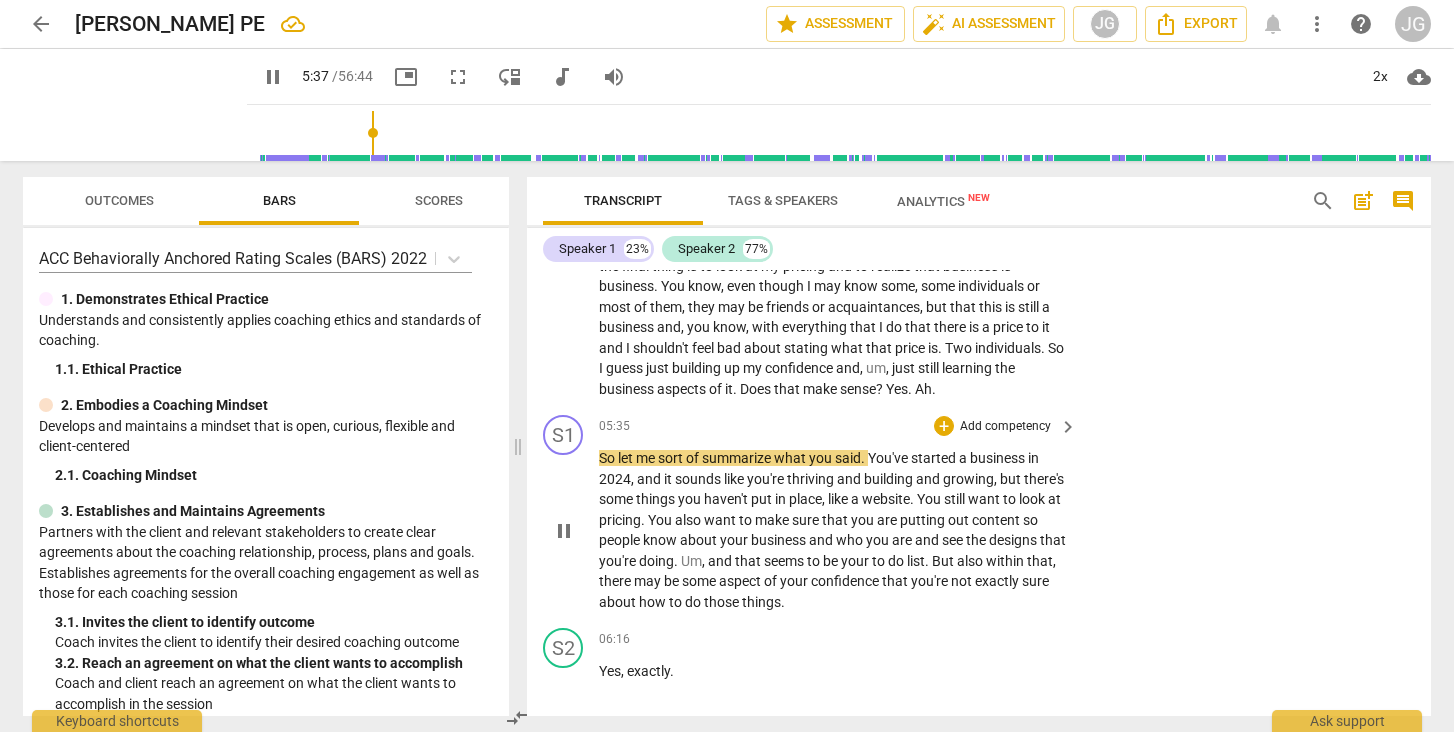 click on "Add competency" at bounding box center [1005, 427] 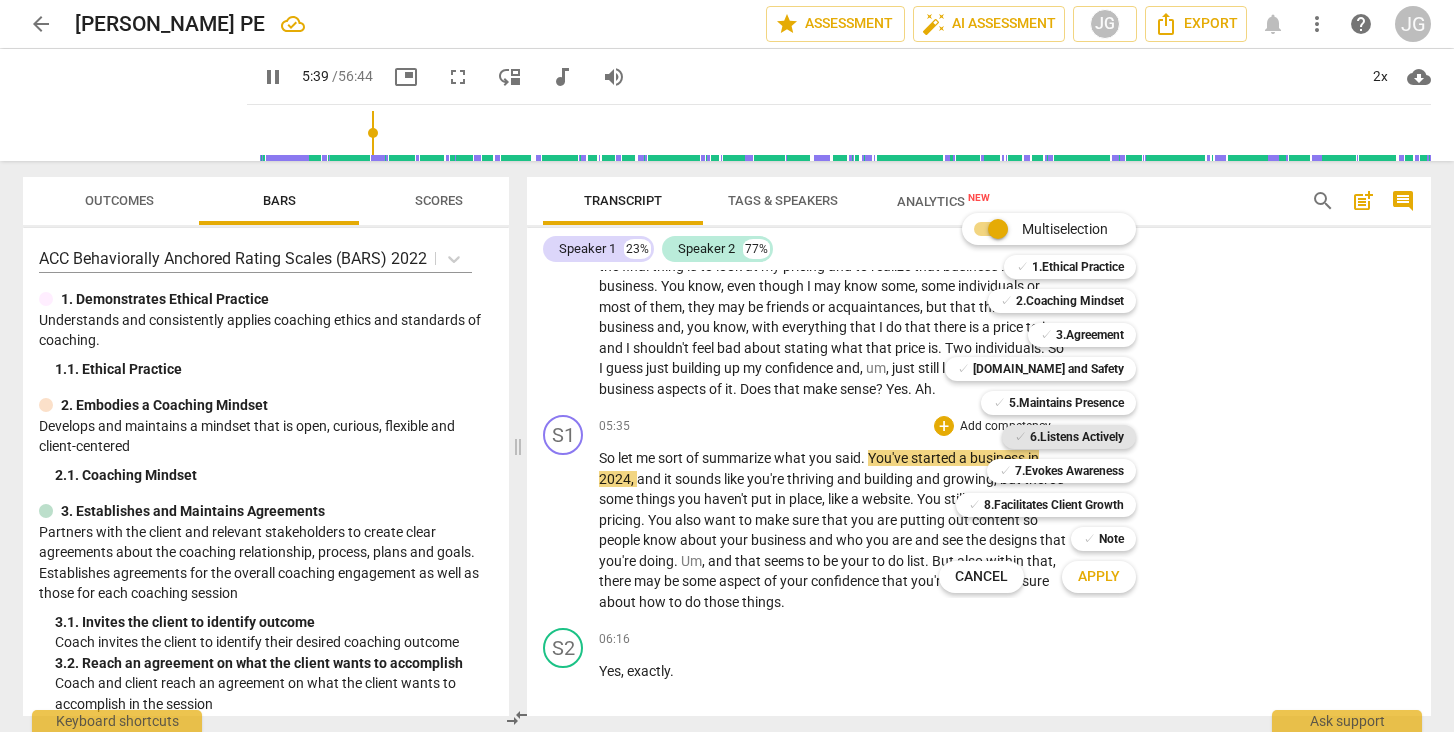 click on "6.Listens Actively" at bounding box center [1077, 437] 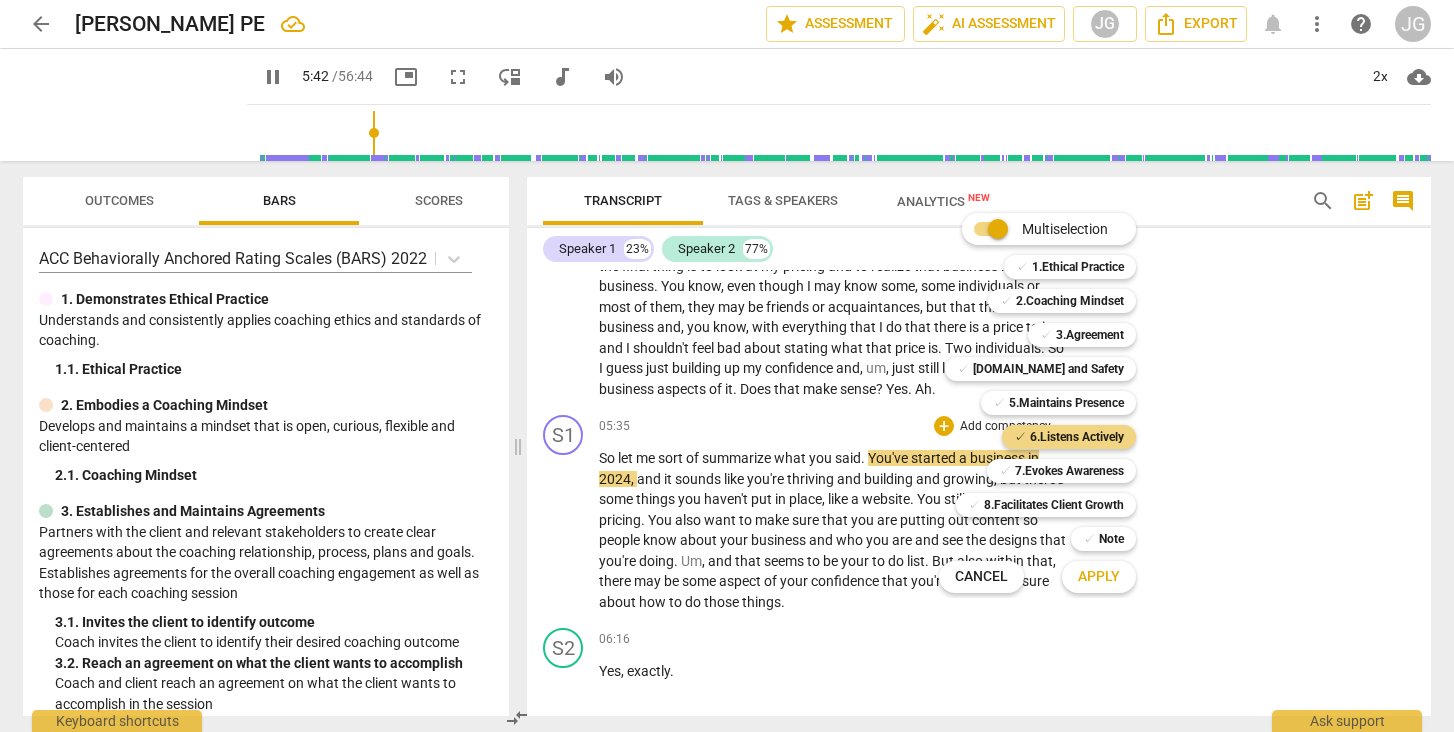 click on "Apply" at bounding box center (1099, 577) 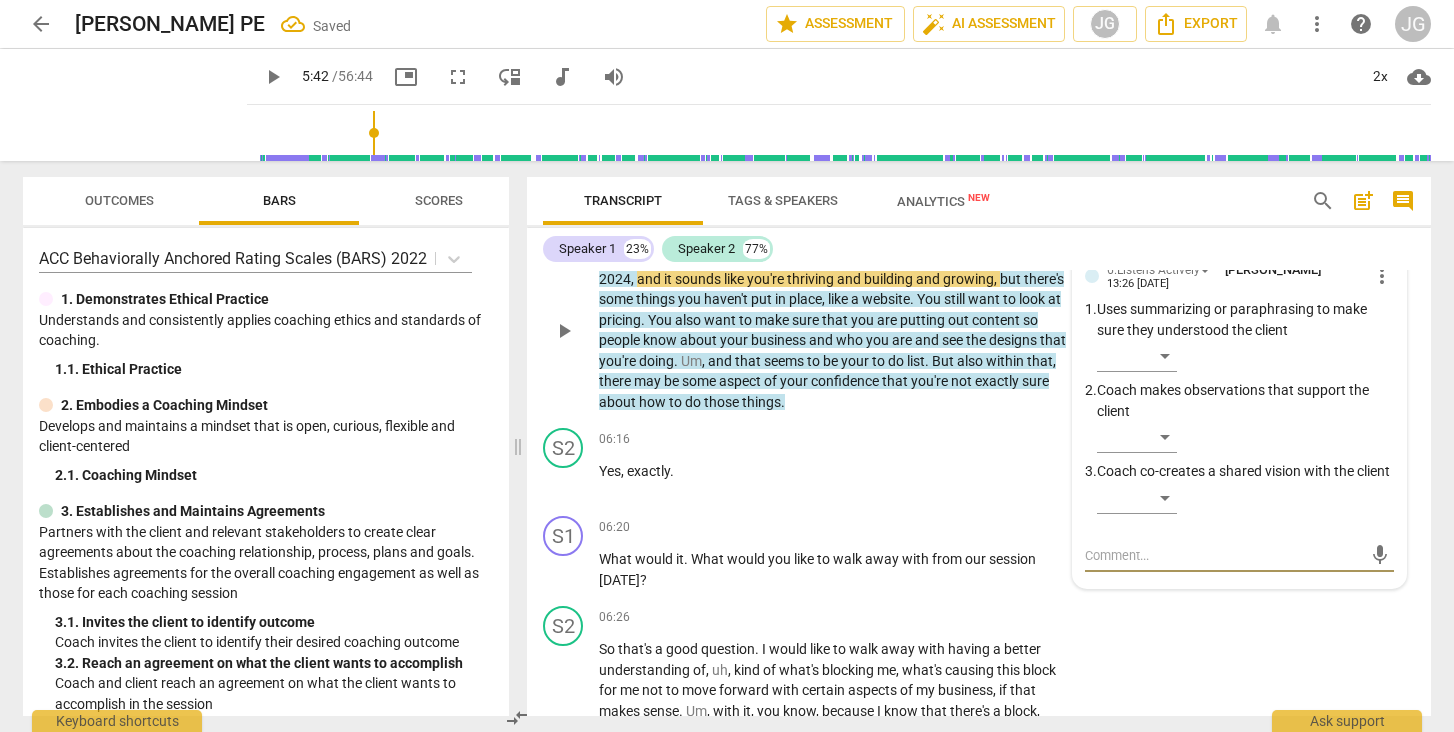 scroll, scrollTop: 1692, scrollLeft: 0, axis: vertical 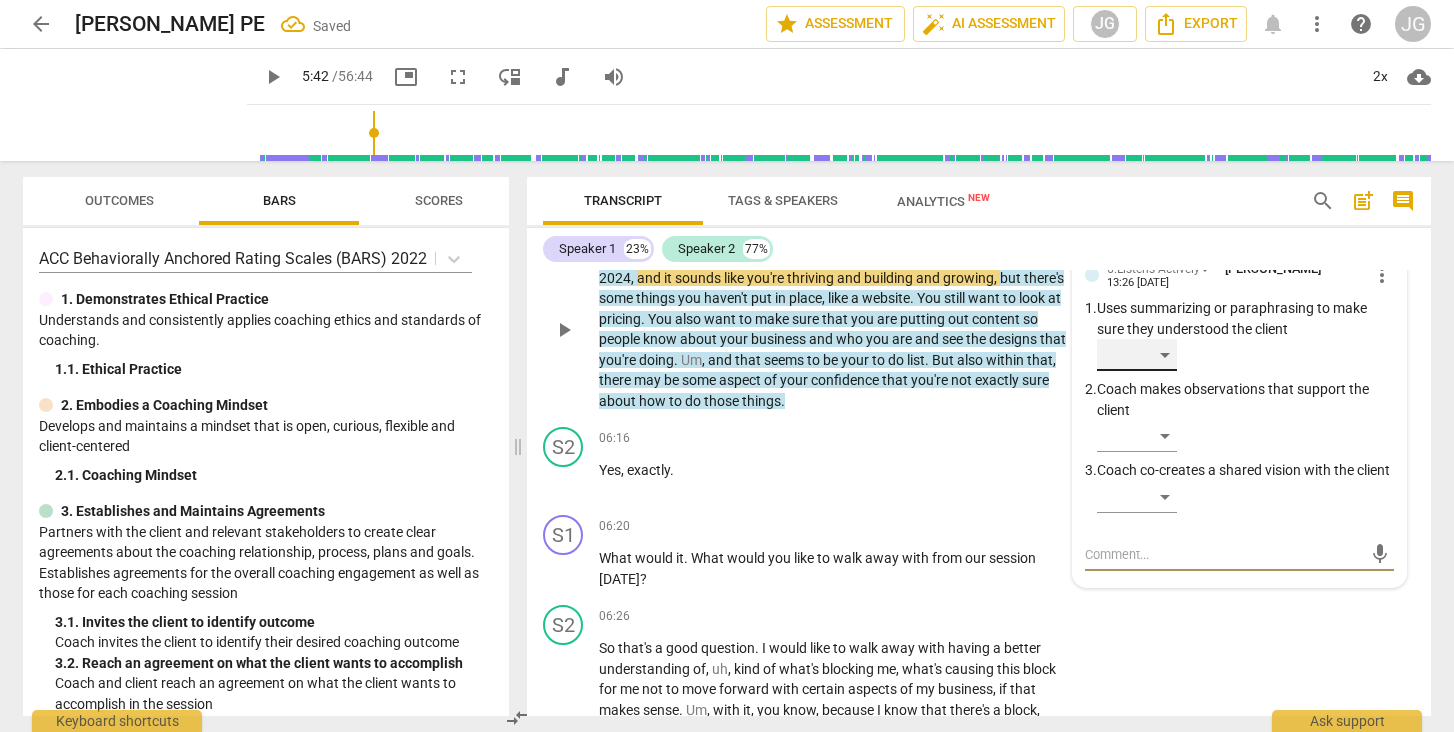 click on "​" at bounding box center [1137, 355] 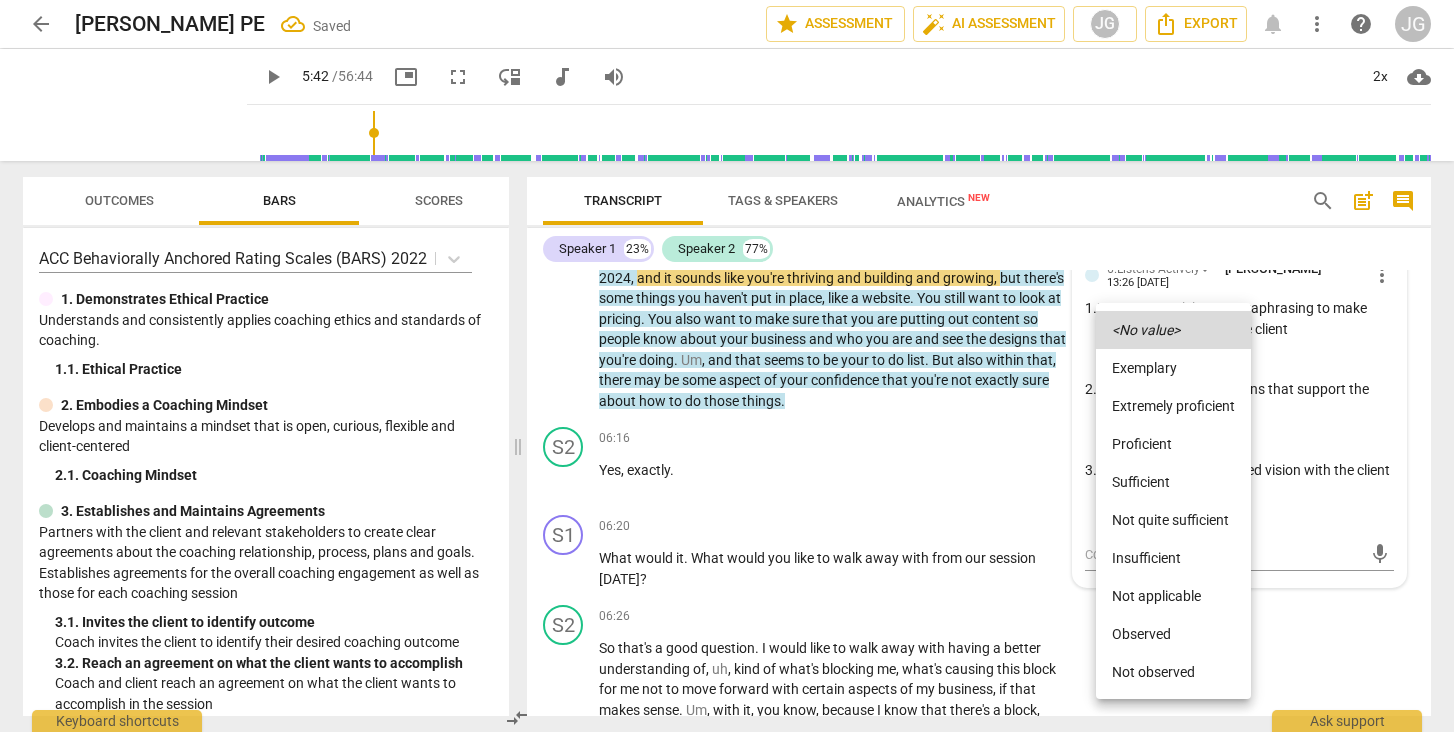 click on "Observed" at bounding box center (1173, 634) 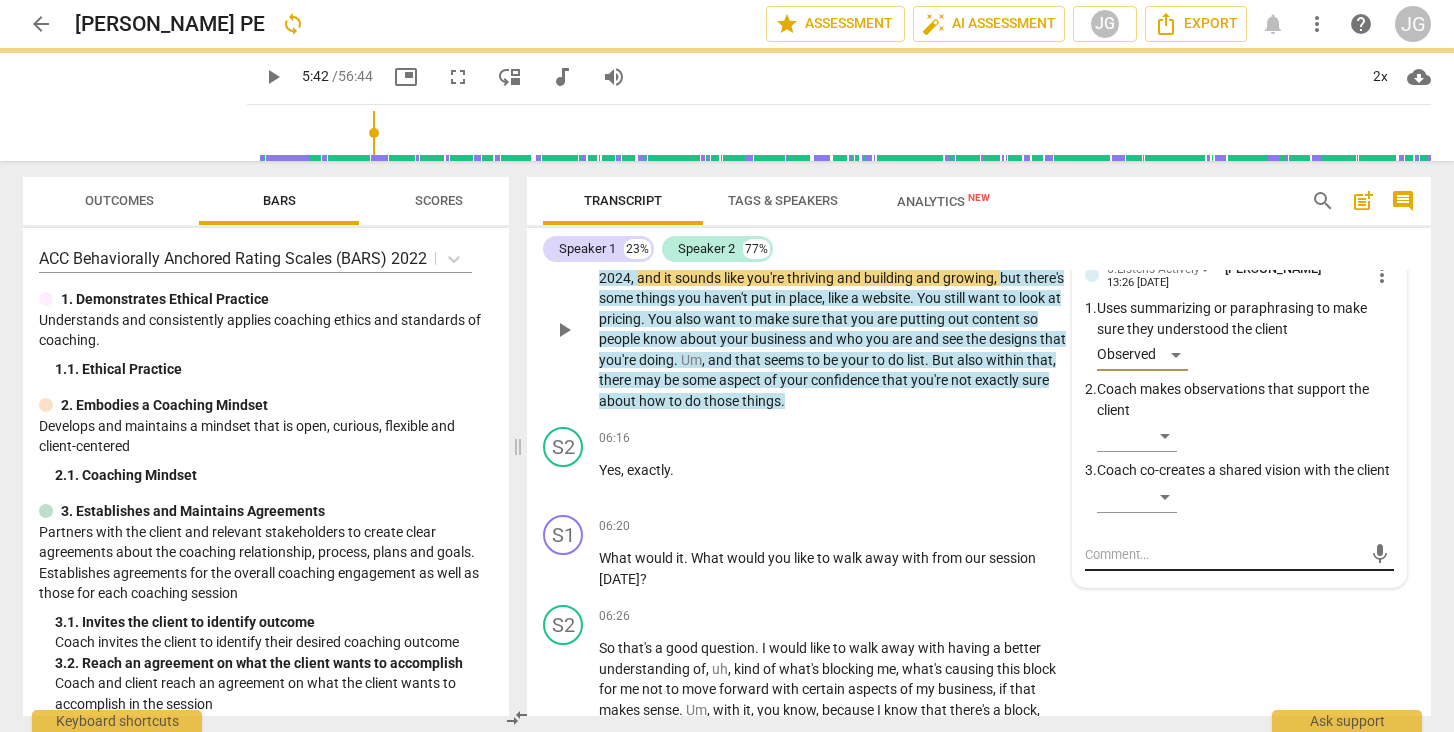 click on "mic" at bounding box center [1239, 555] 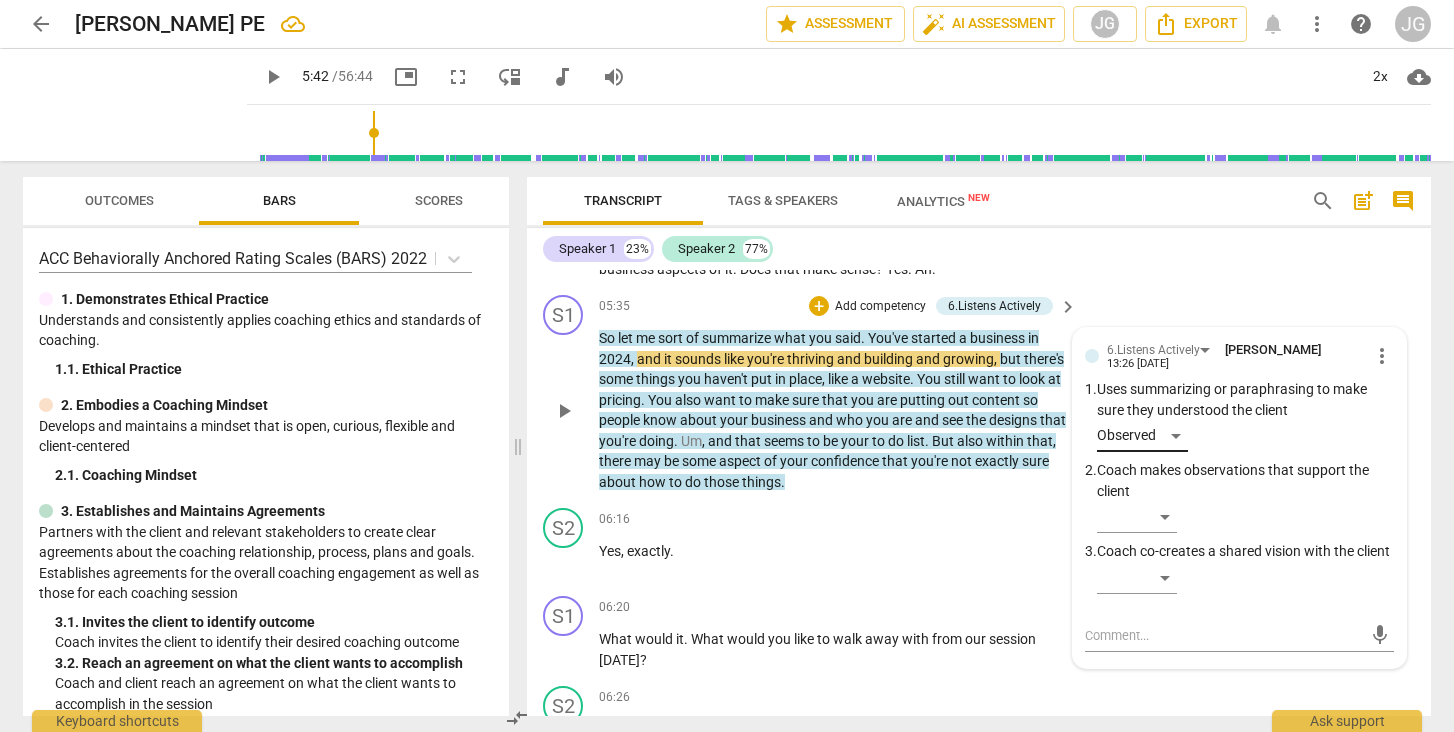scroll, scrollTop: 1613, scrollLeft: 0, axis: vertical 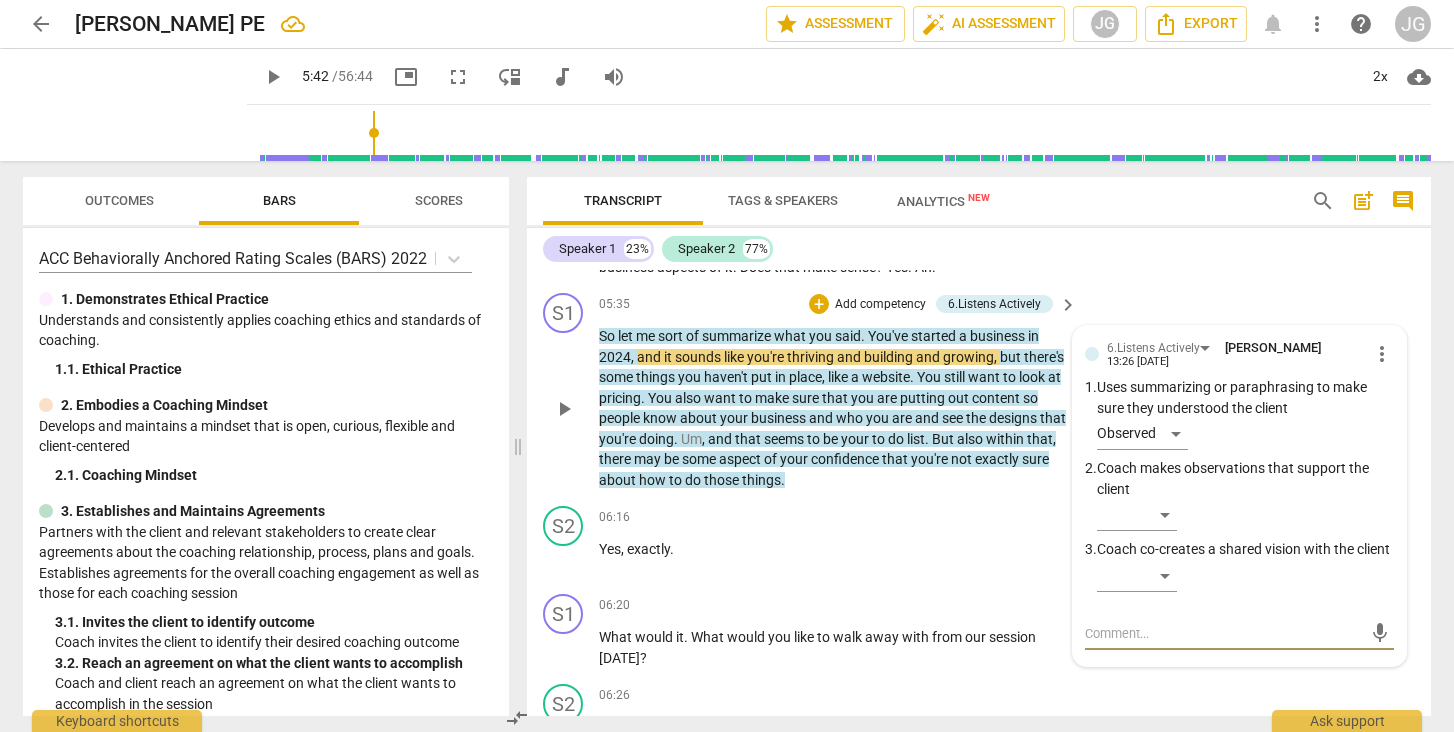 click at bounding box center (1223, 633) 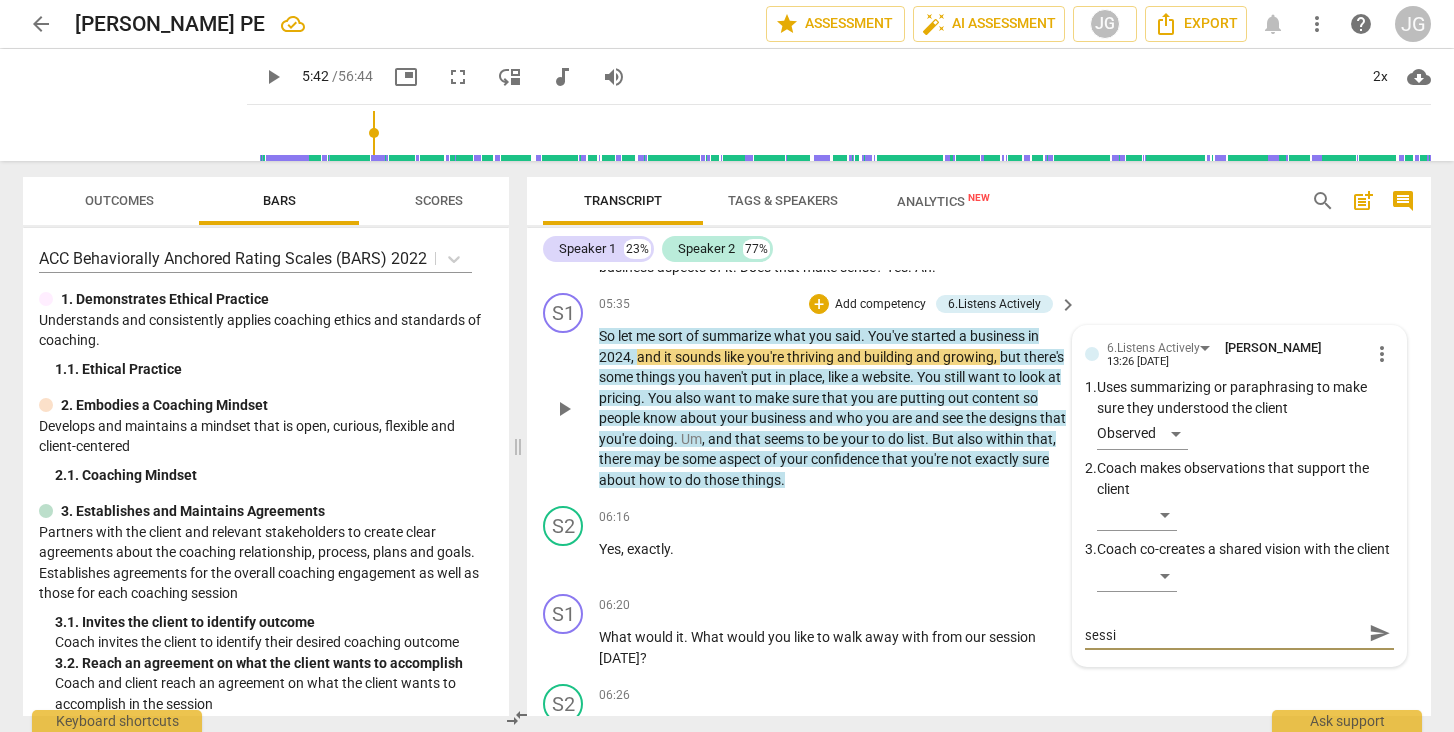 scroll, scrollTop: 0, scrollLeft: 0, axis: both 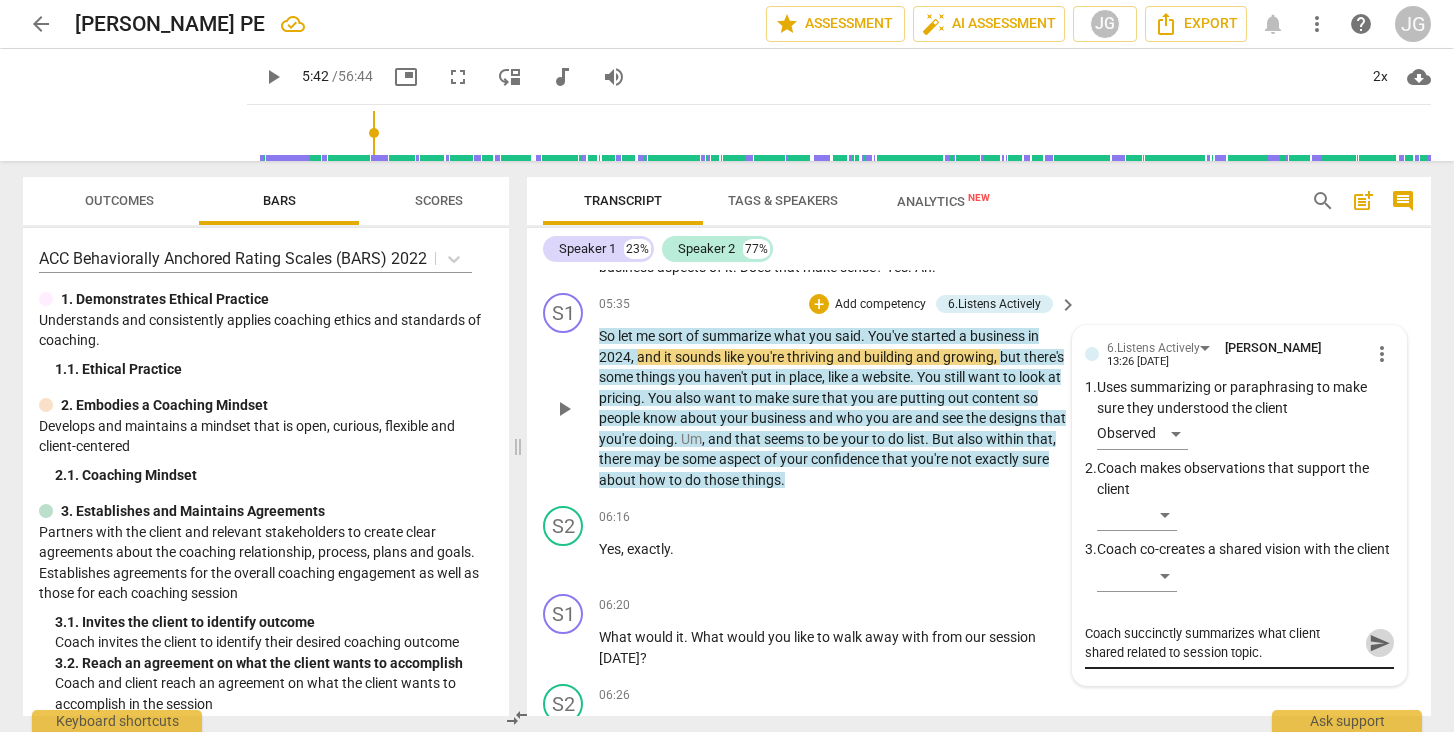 click on "send" at bounding box center [1380, 643] 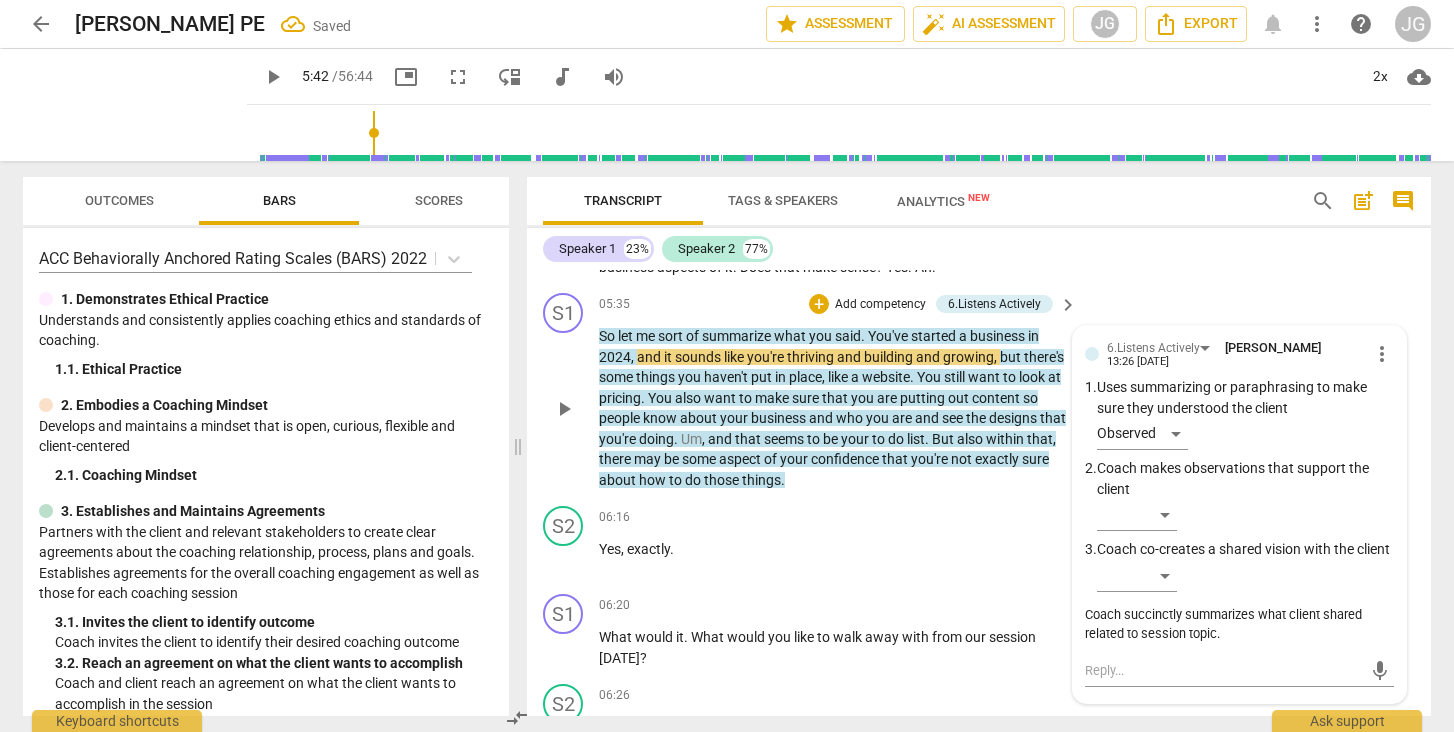 click on "play_arrow" at bounding box center [564, 409] 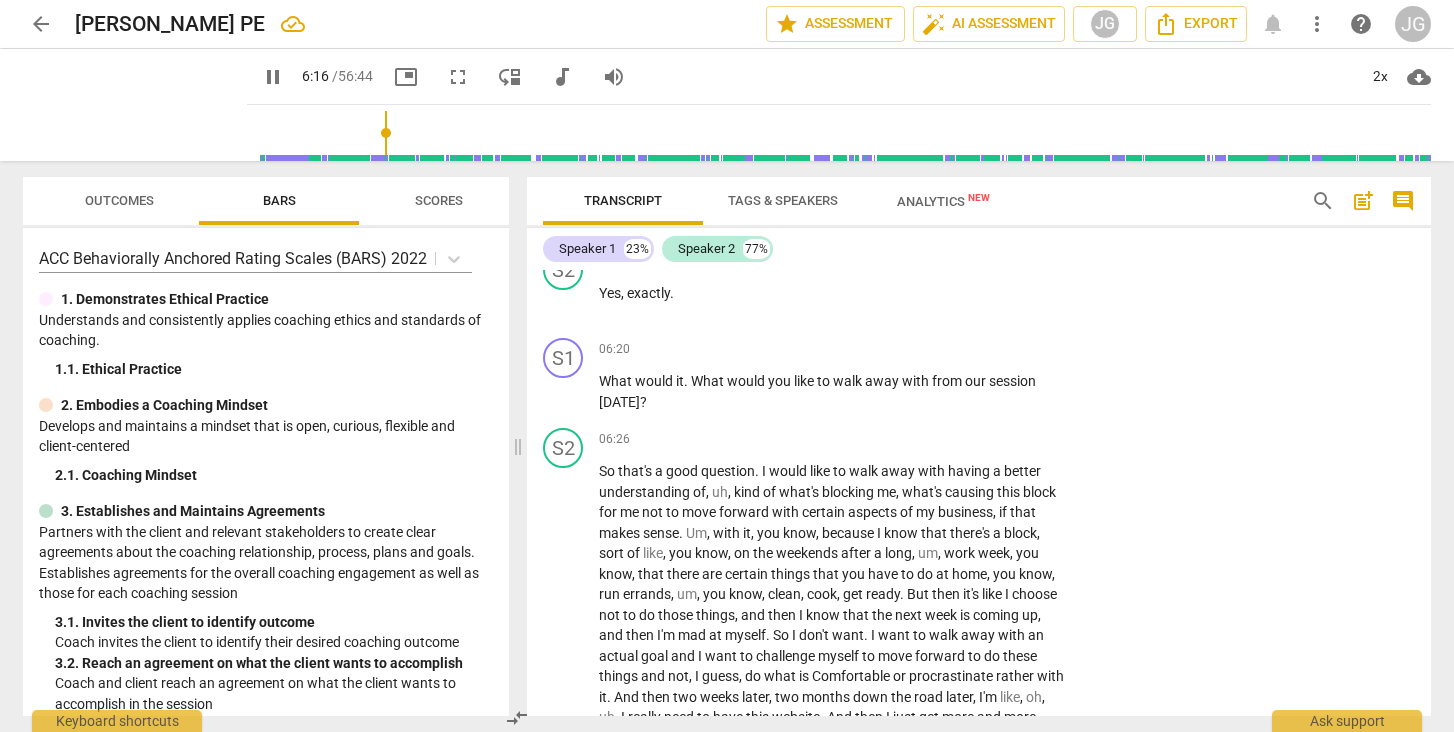 scroll, scrollTop: 1871, scrollLeft: 0, axis: vertical 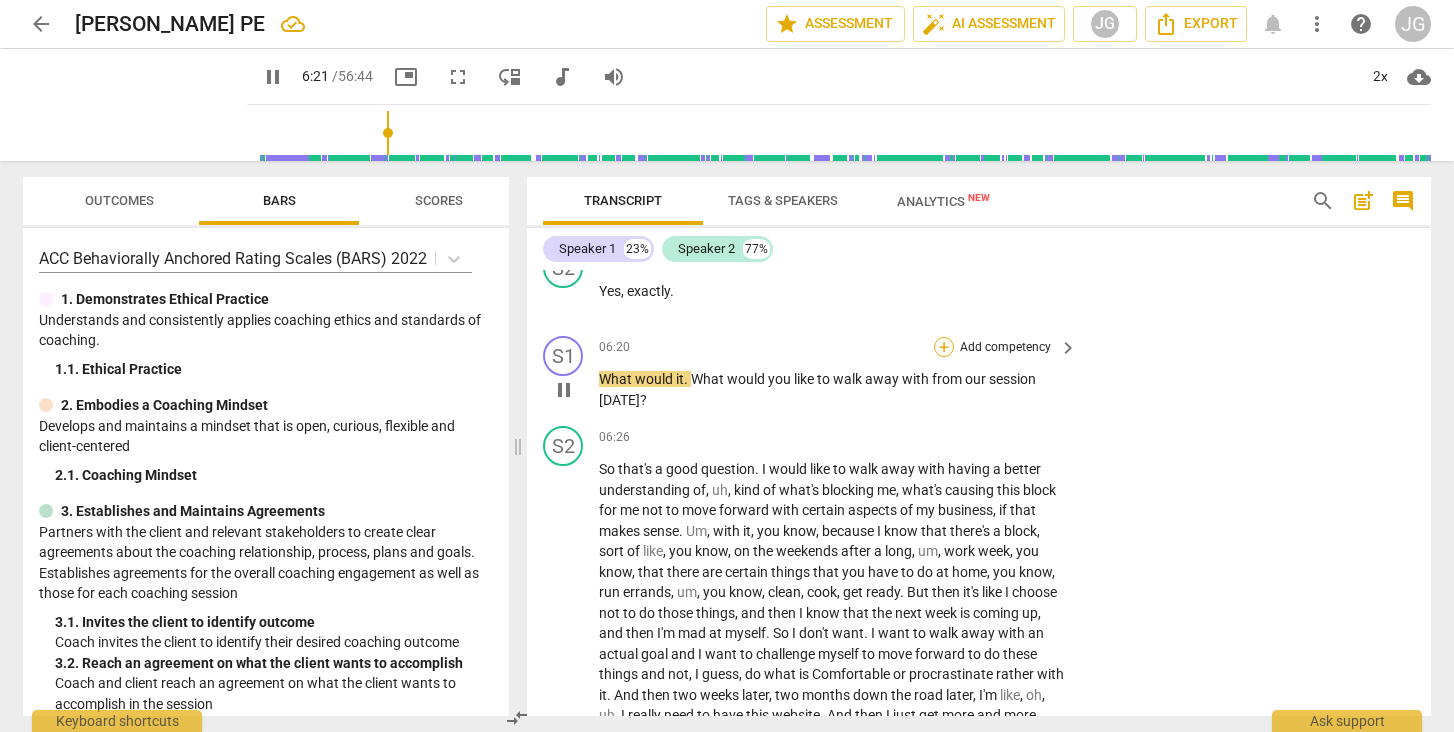 click on "+" at bounding box center [944, 347] 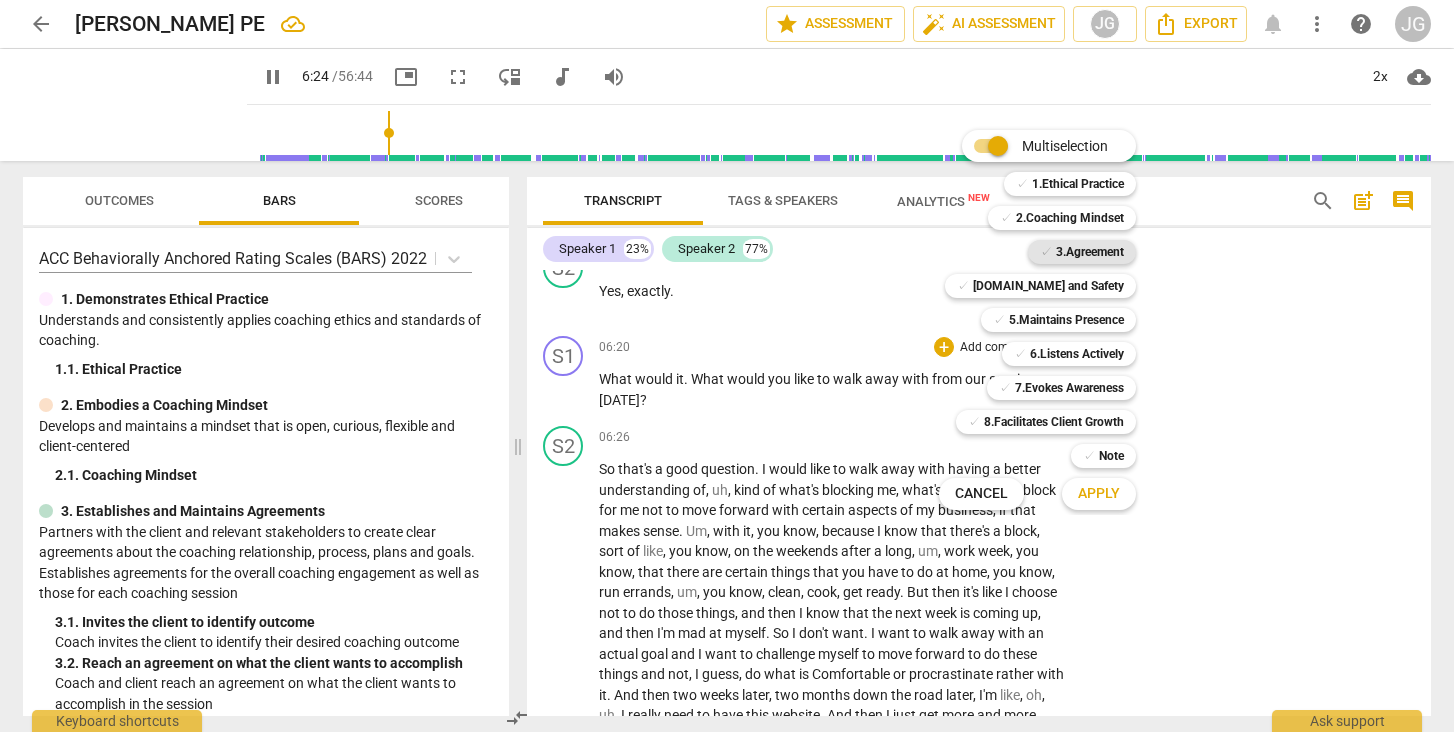 click on "3.Agreement" at bounding box center [1090, 252] 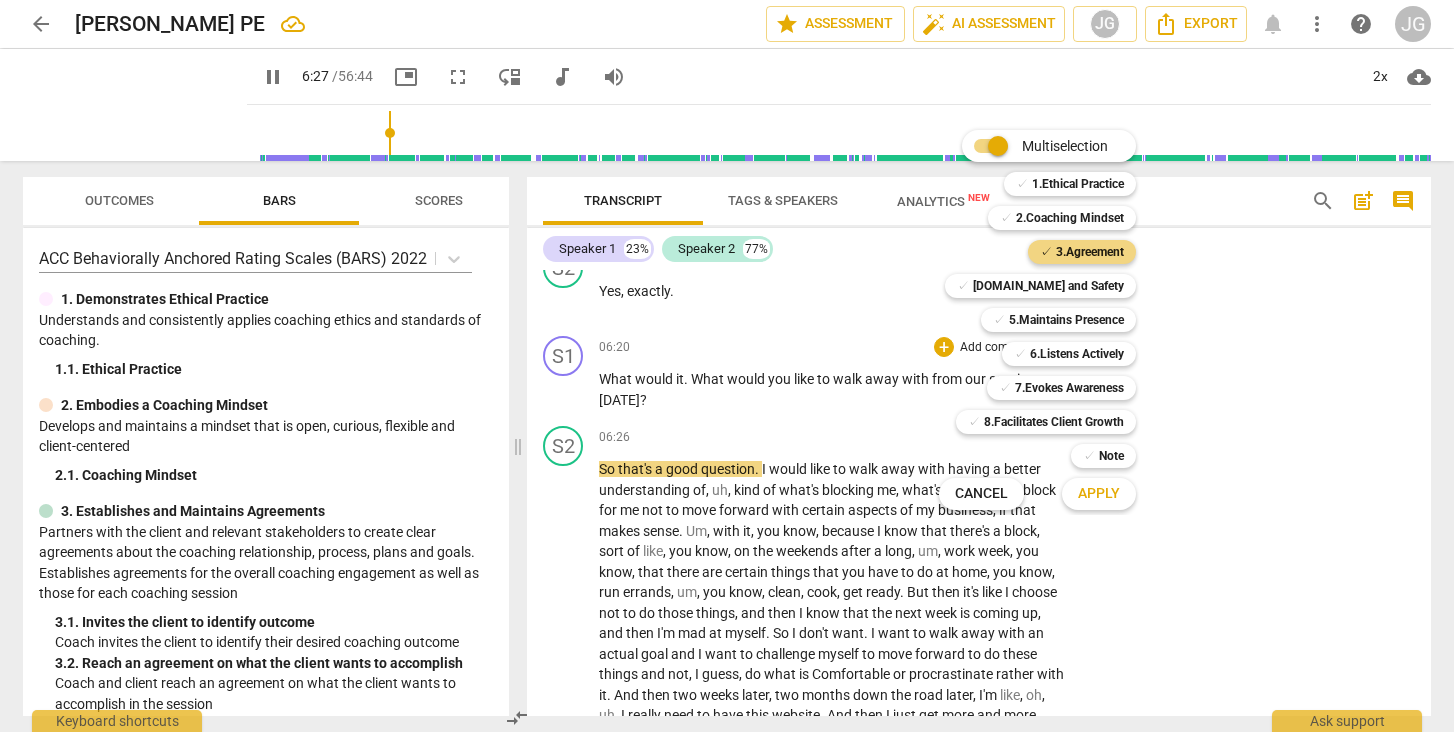 click on "Apply" at bounding box center (1099, 494) 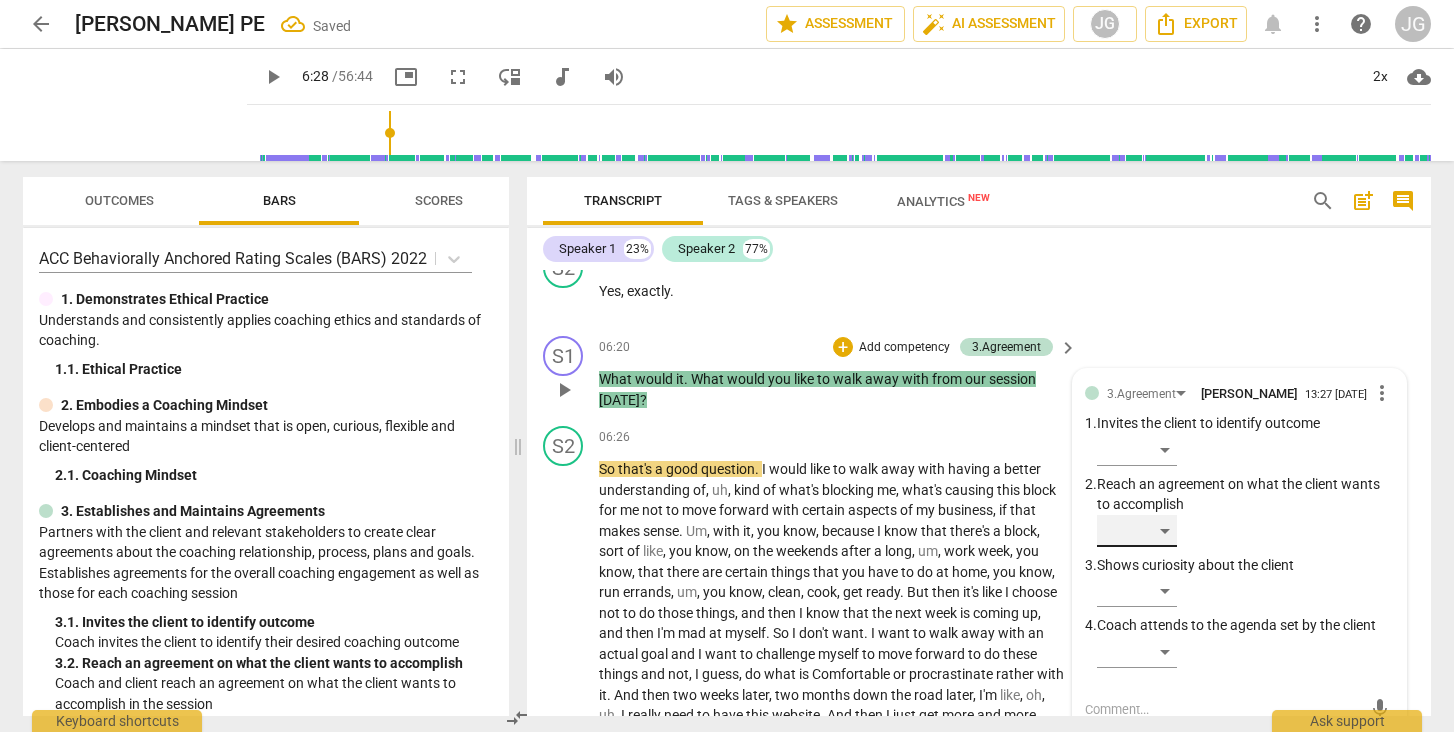 click on "​" at bounding box center [1137, 531] 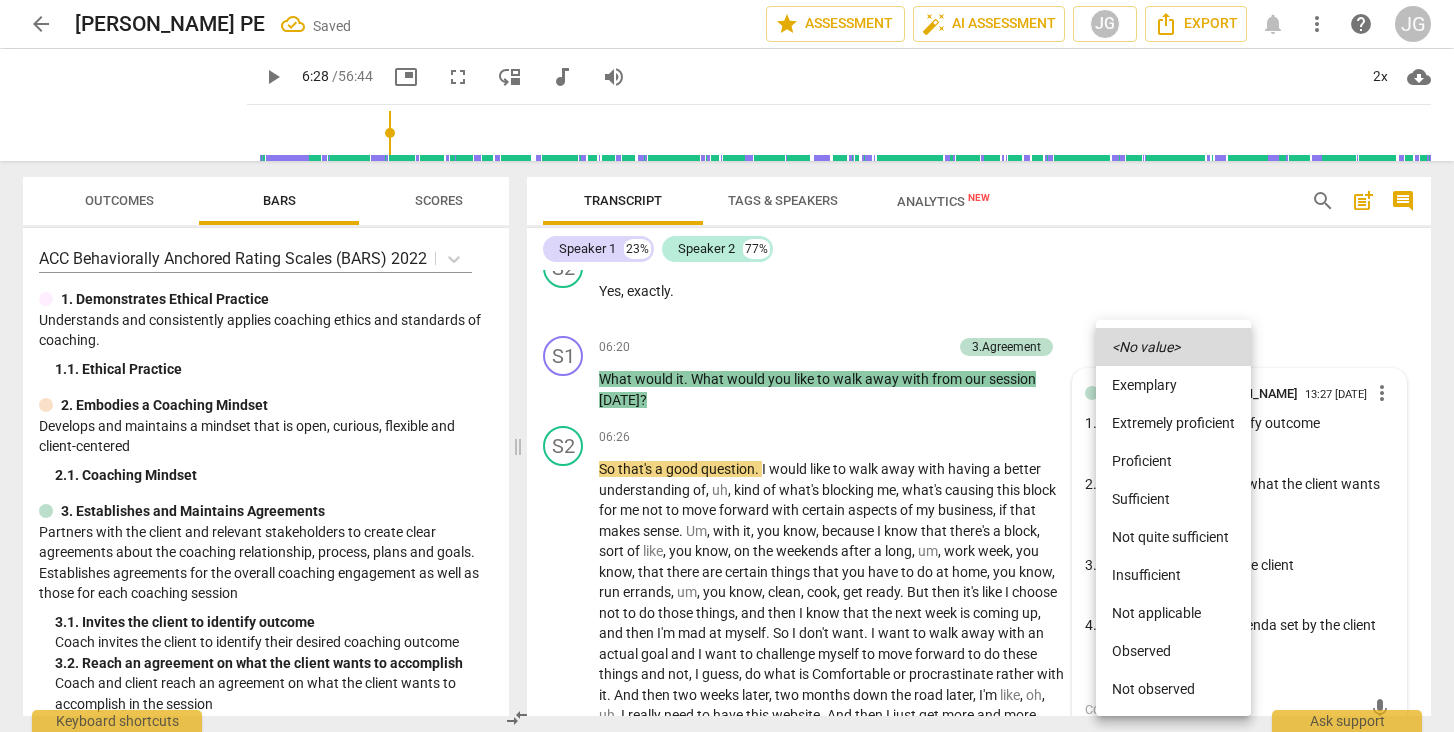 click at bounding box center [727, 366] 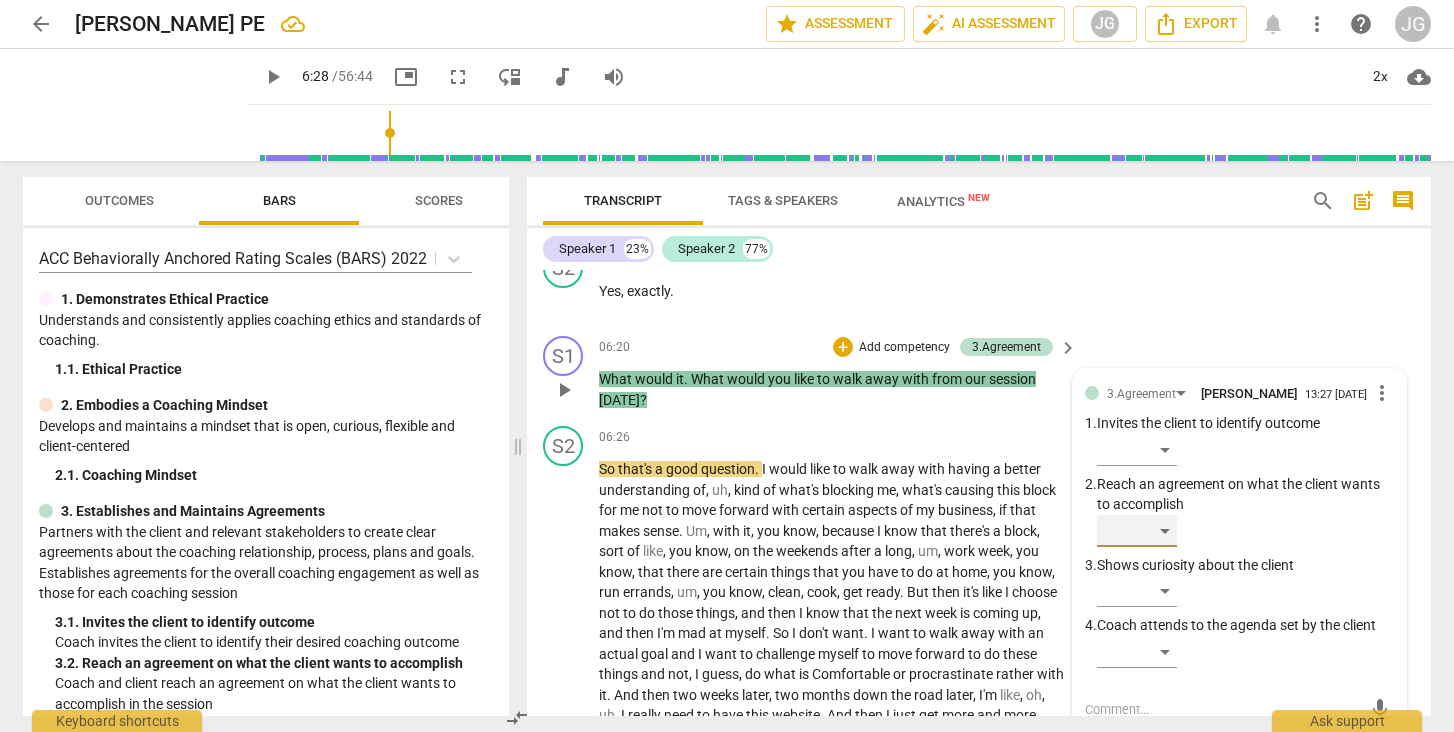 click on "​" at bounding box center [1137, 531] 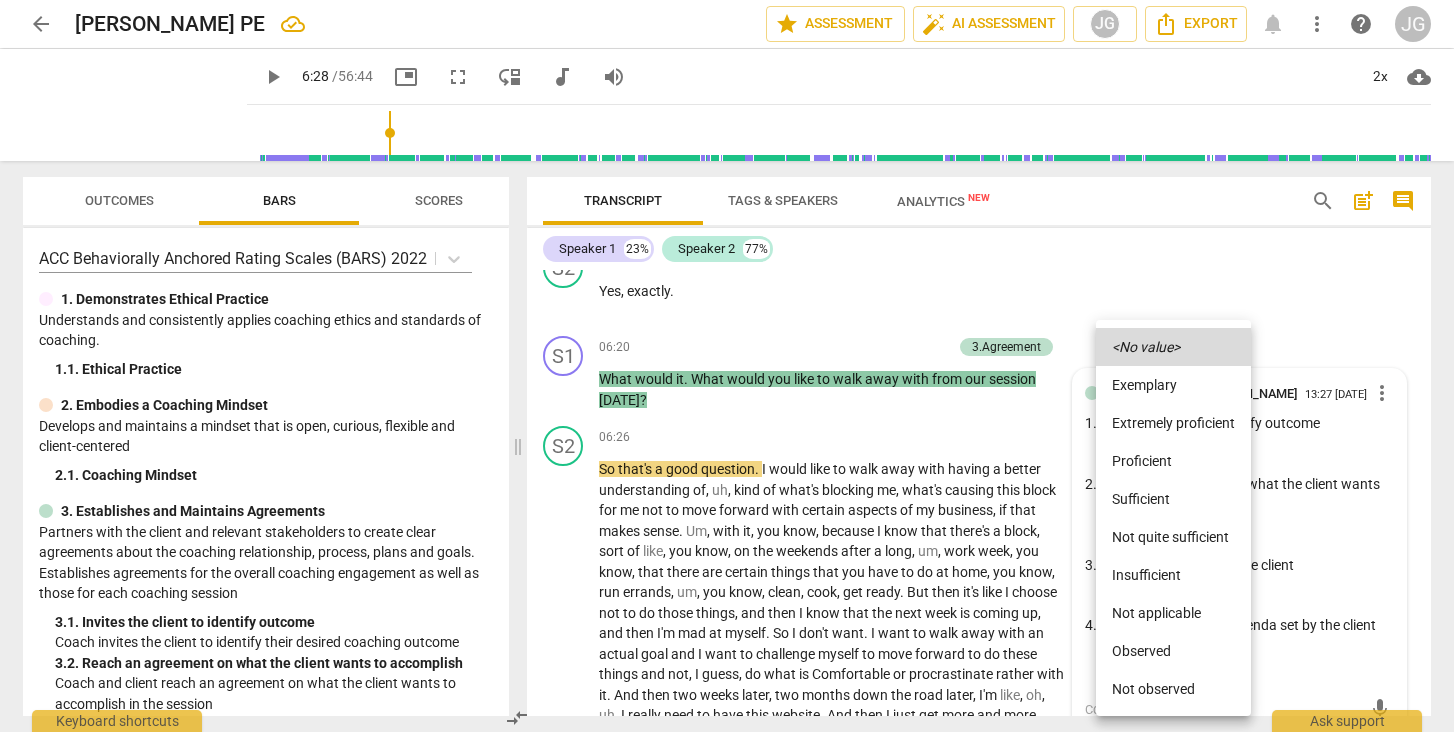 click on "Observed" at bounding box center (1173, 651) 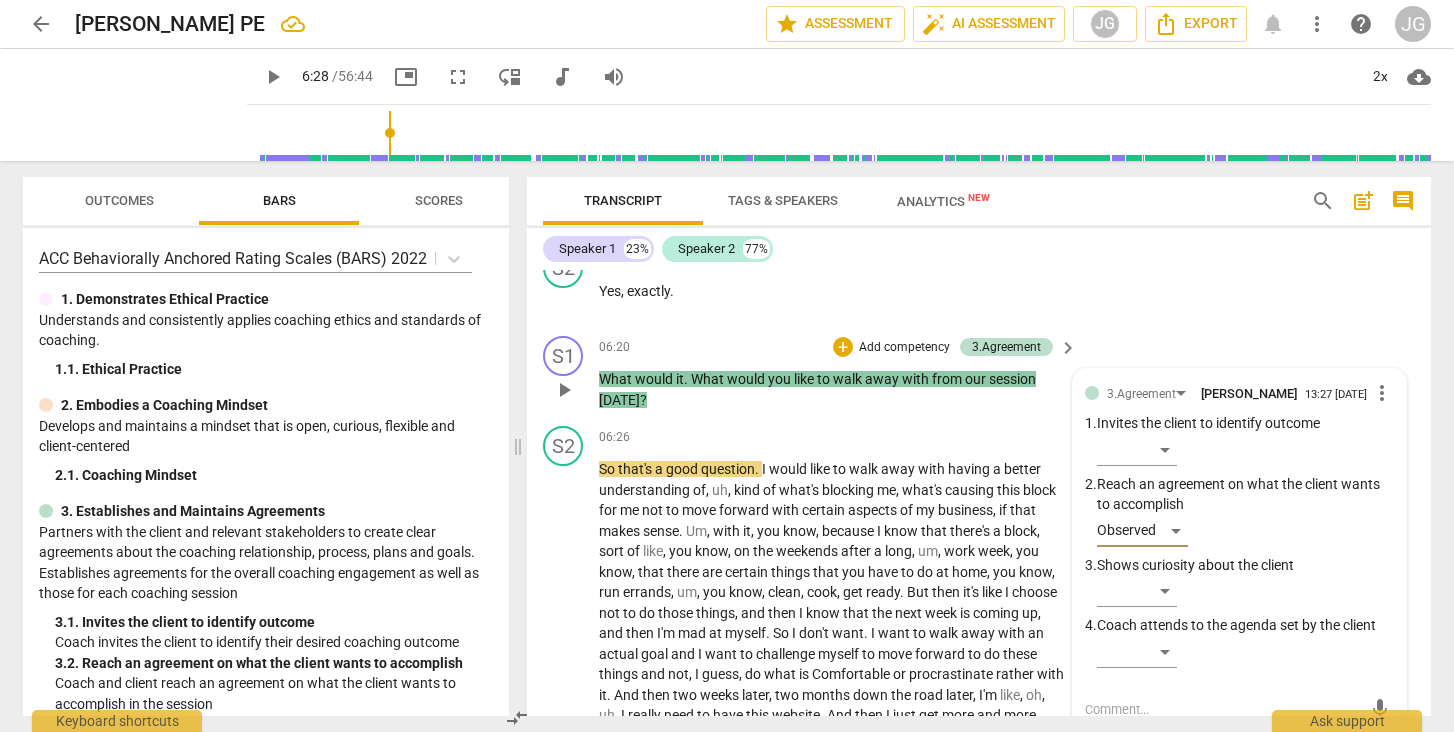 click at bounding box center (1223, 709) 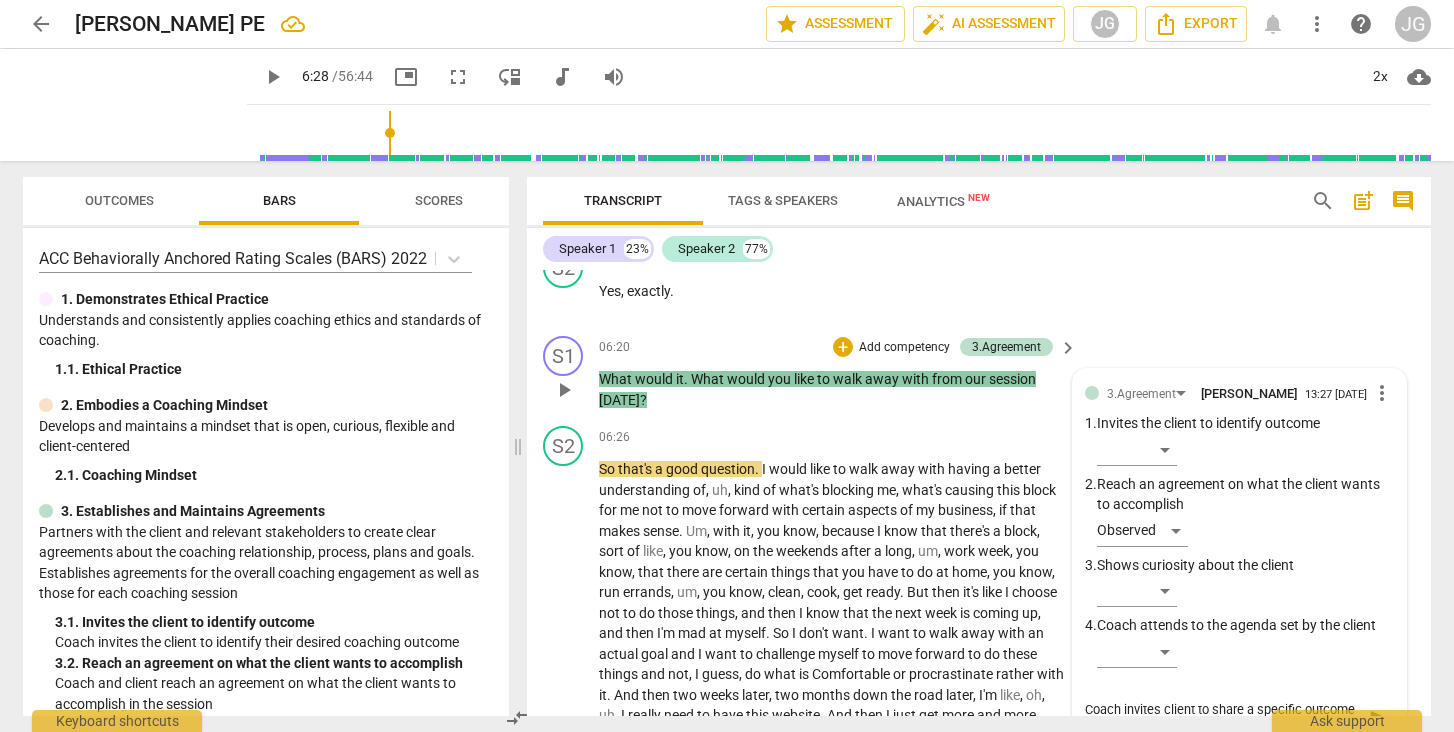 scroll, scrollTop: 0, scrollLeft: 0, axis: both 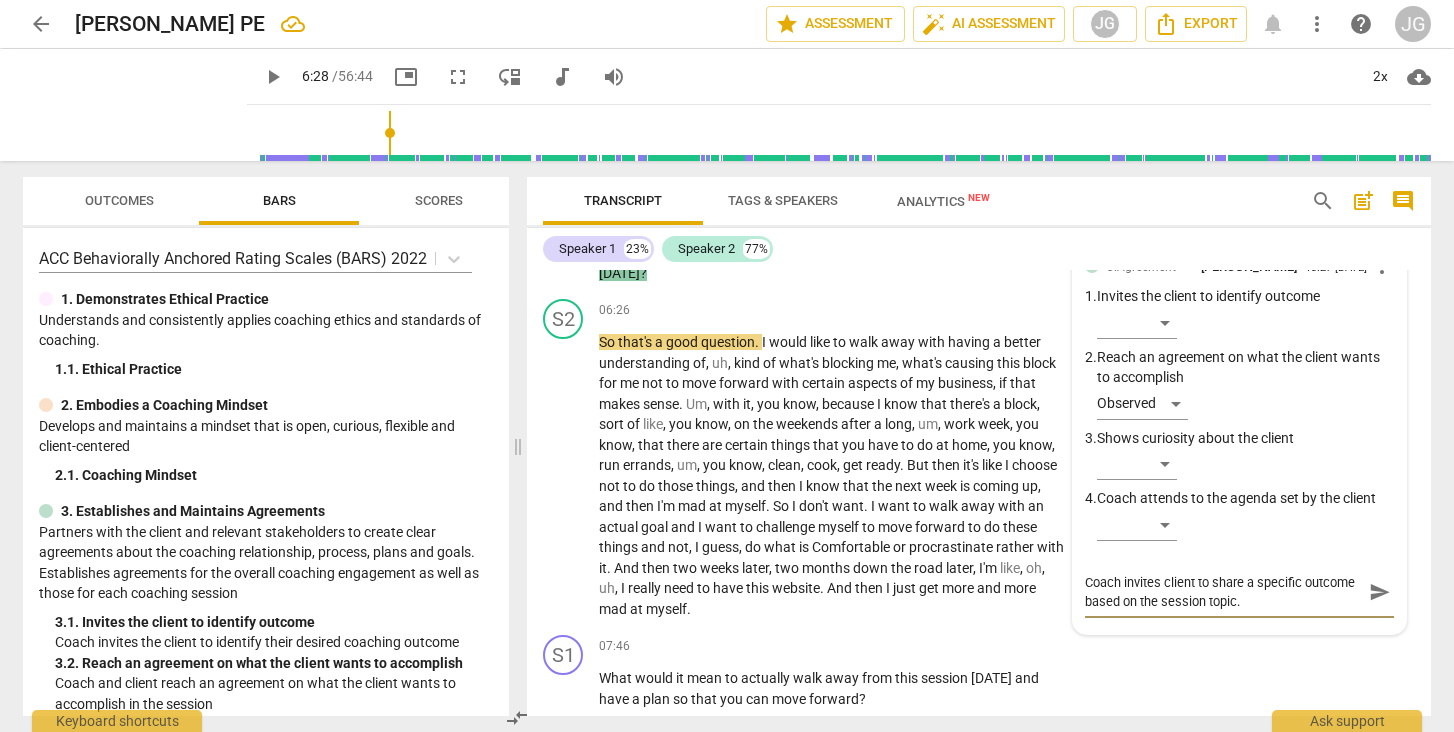 click on "send" at bounding box center (1380, 592) 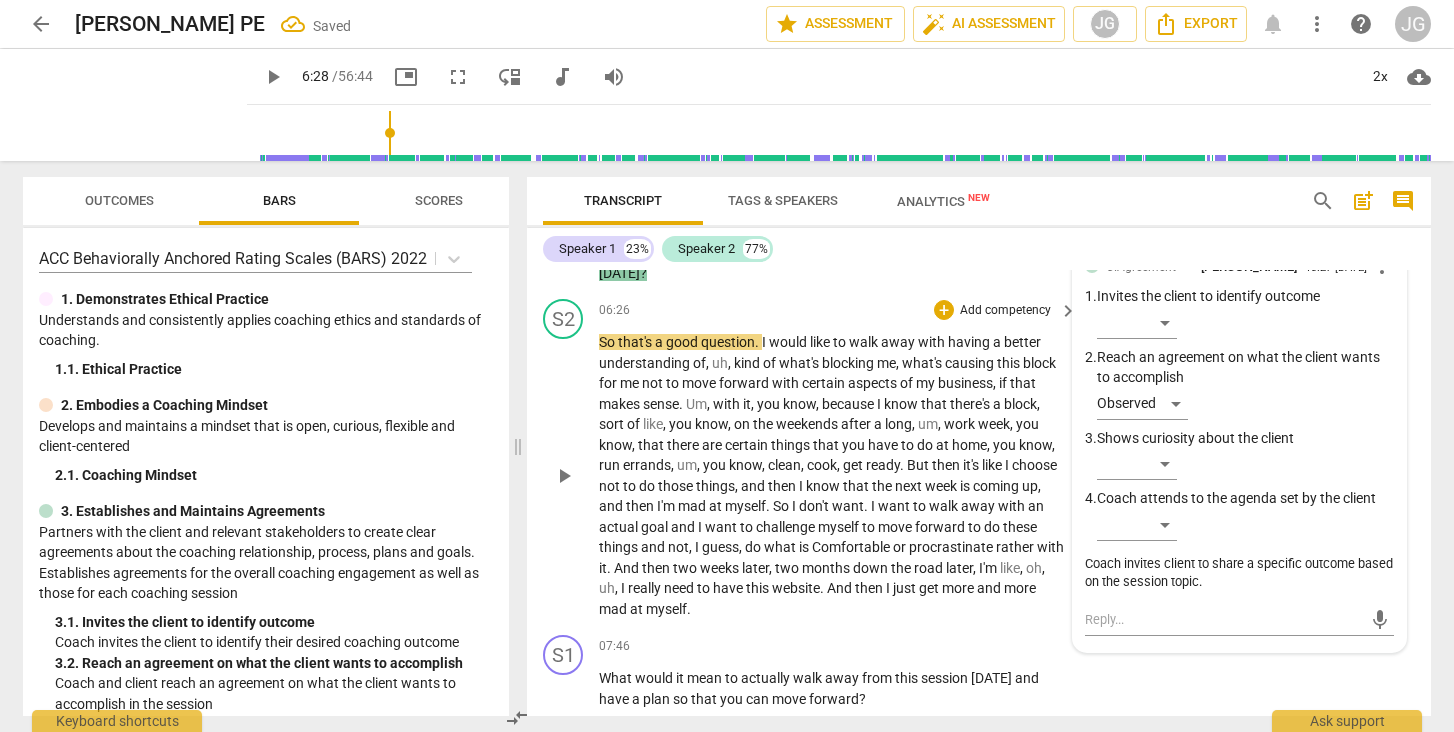 scroll, scrollTop: -3, scrollLeft: 1, axis: both 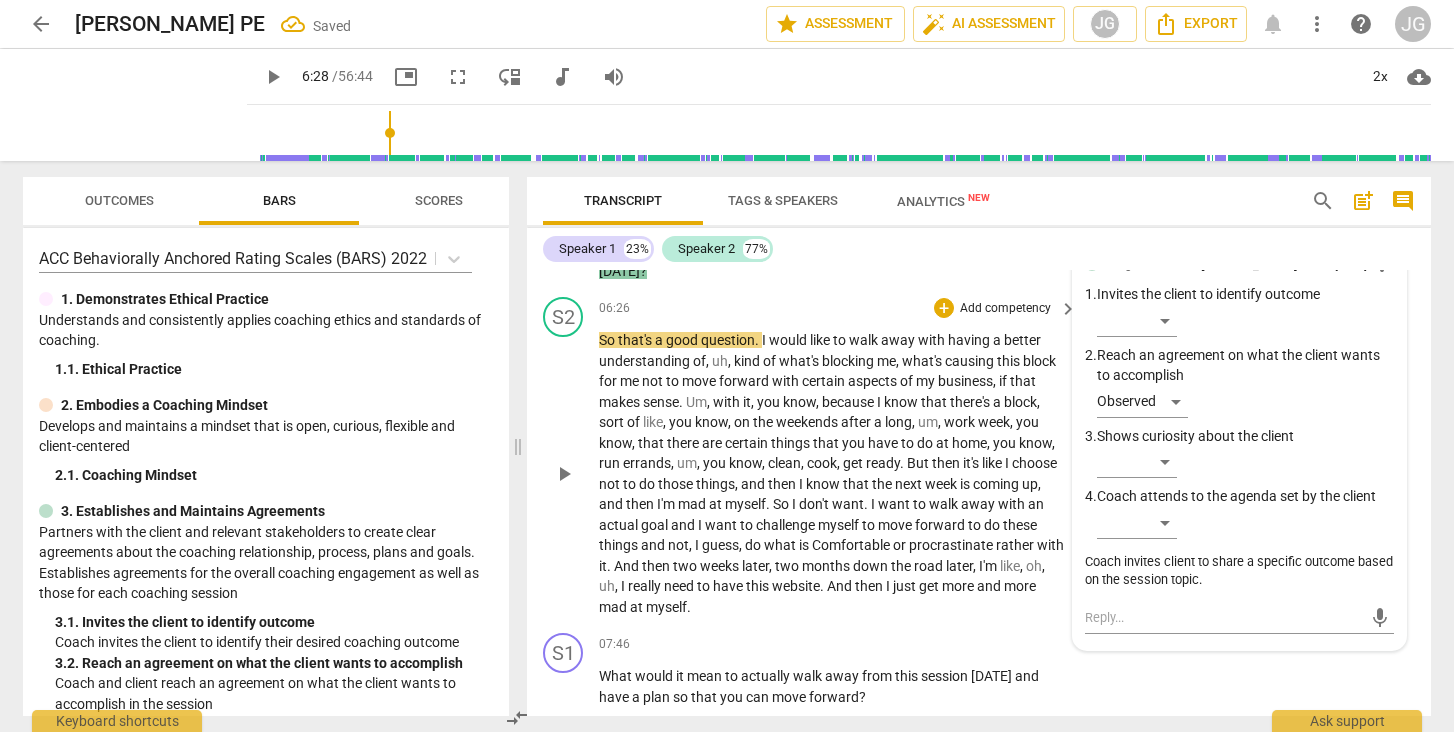 click on "play_arrow" at bounding box center [564, 474] 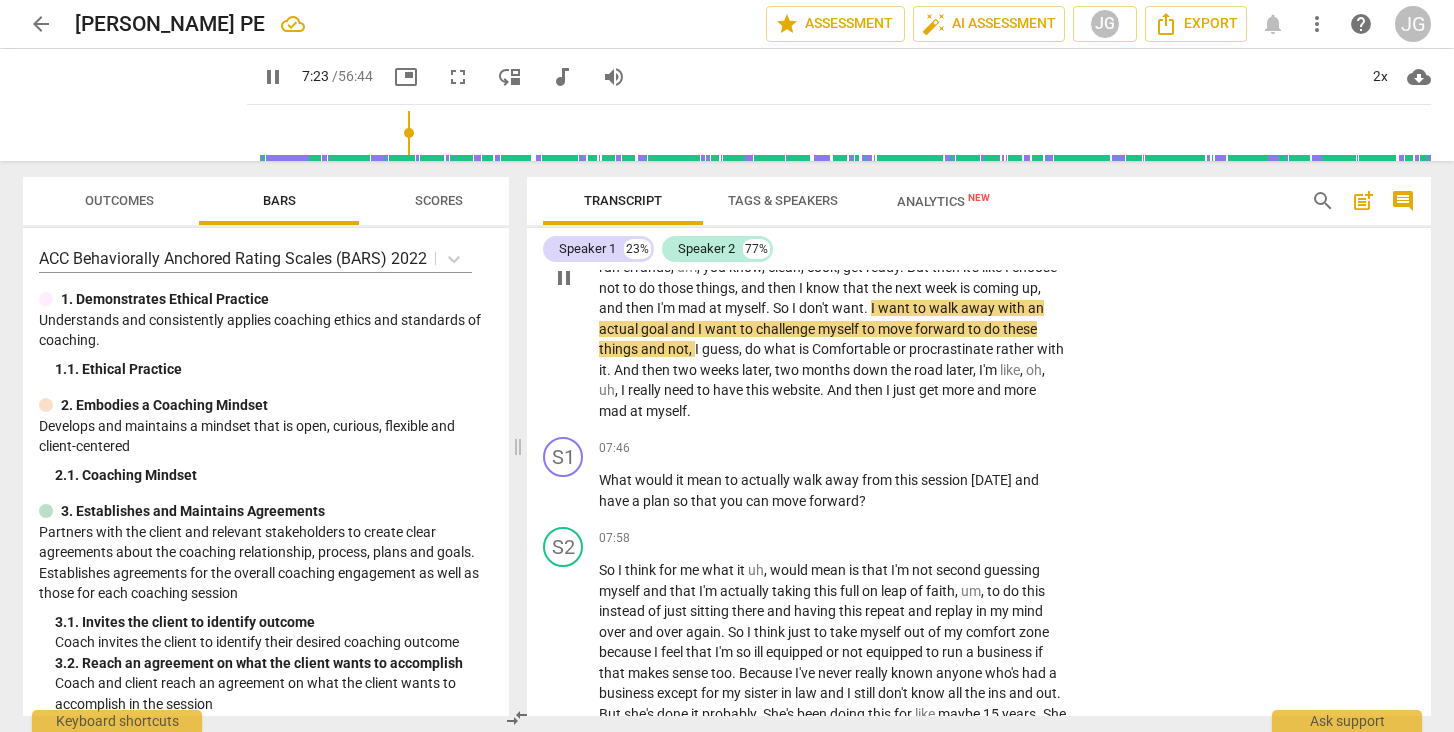 scroll, scrollTop: 2195, scrollLeft: 0, axis: vertical 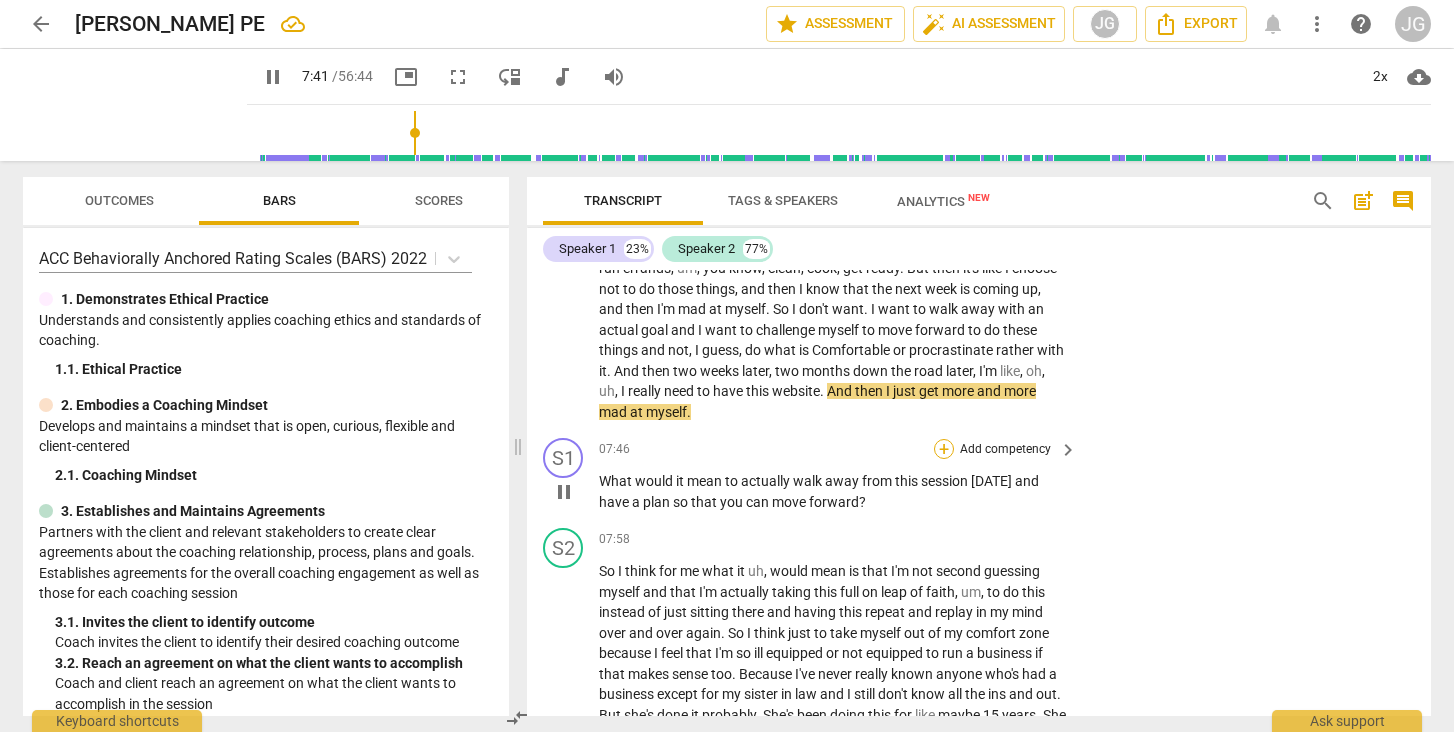 click on "+" at bounding box center (944, 449) 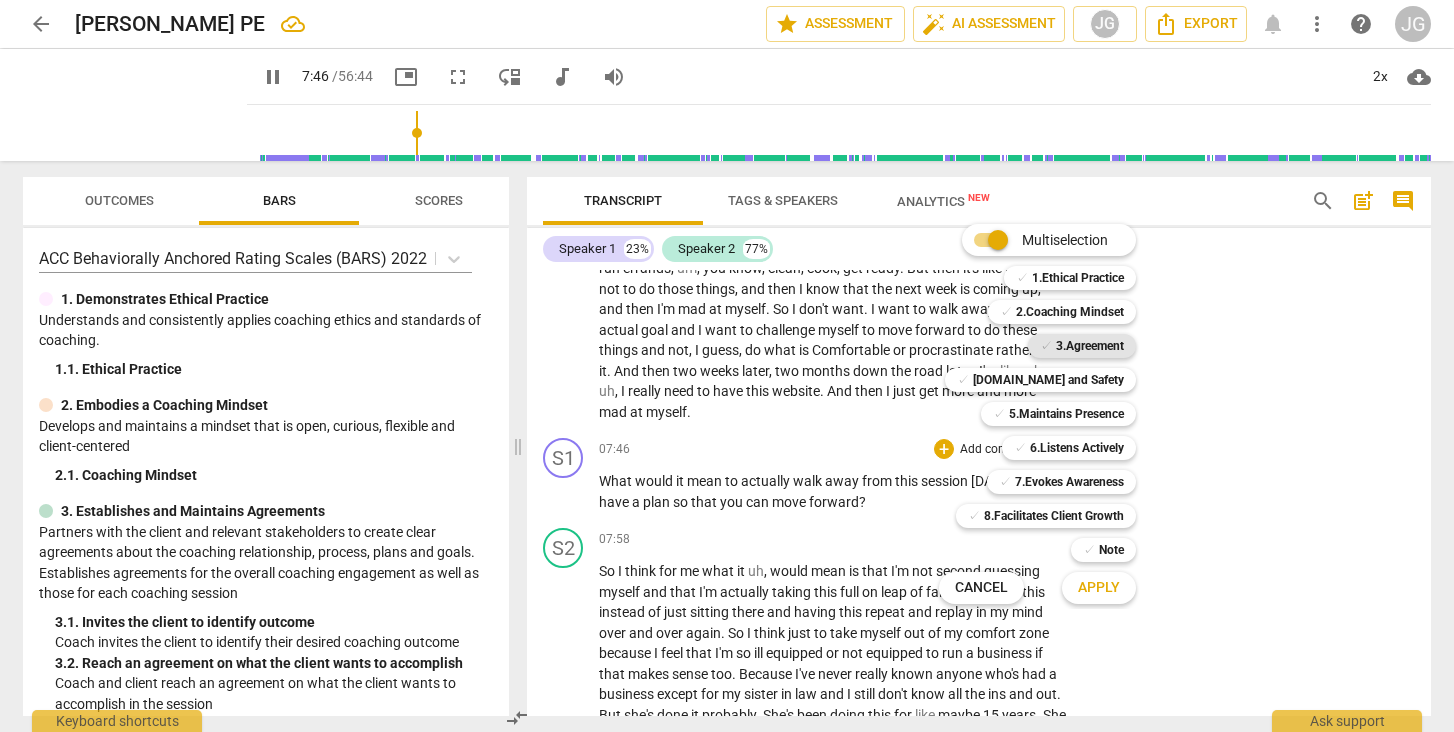 click on "3.Agreement" at bounding box center [1090, 346] 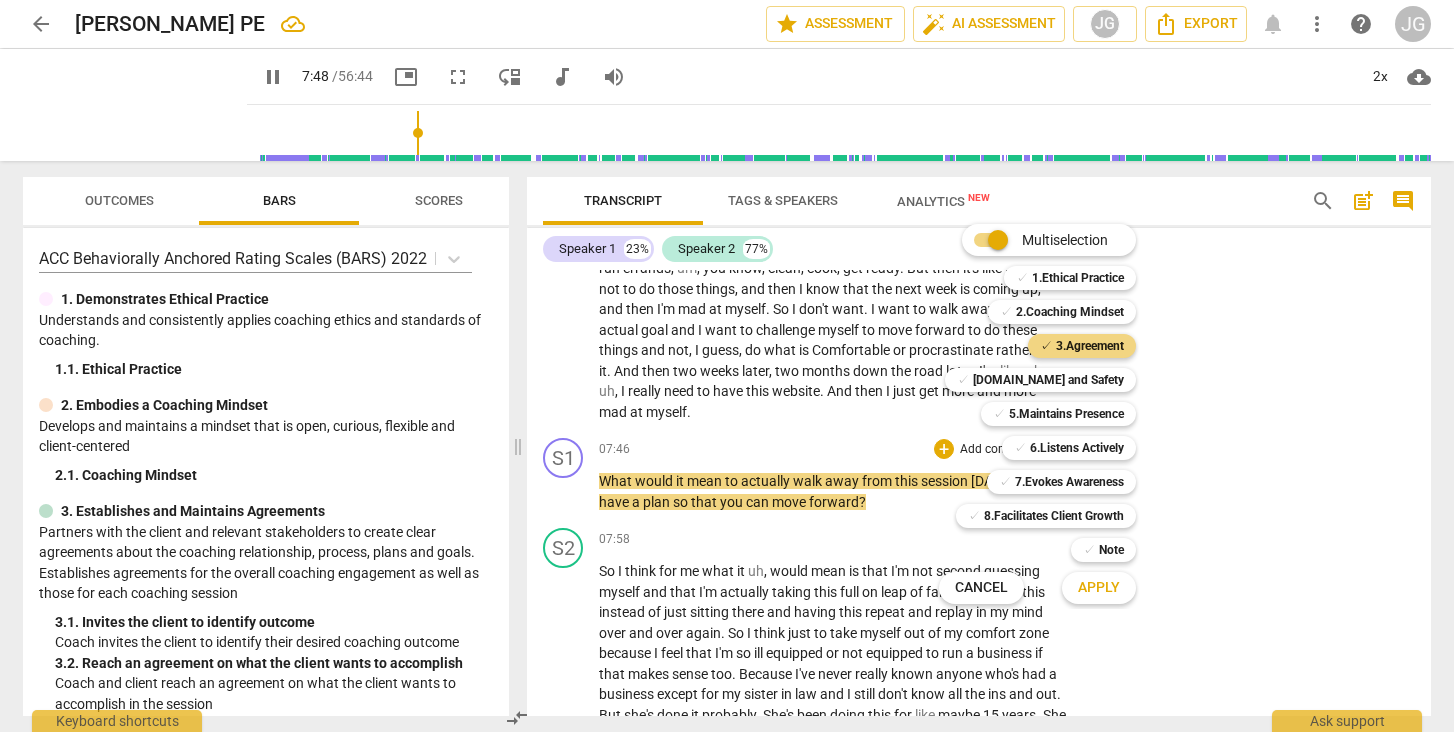 click on "Apply" at bounding box center [1099, 588] 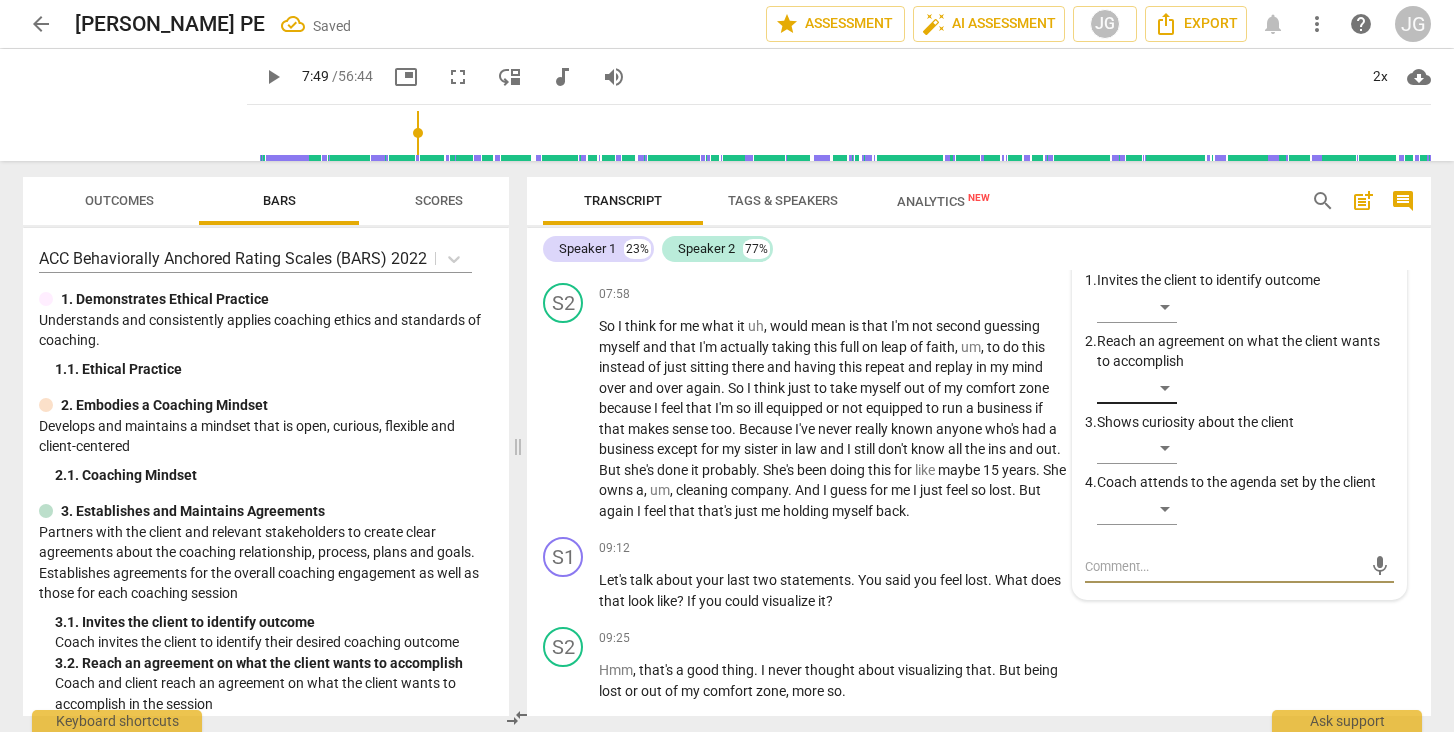 scroll, scrollTop: 2426, scrollLeft: 0, axis: vertical 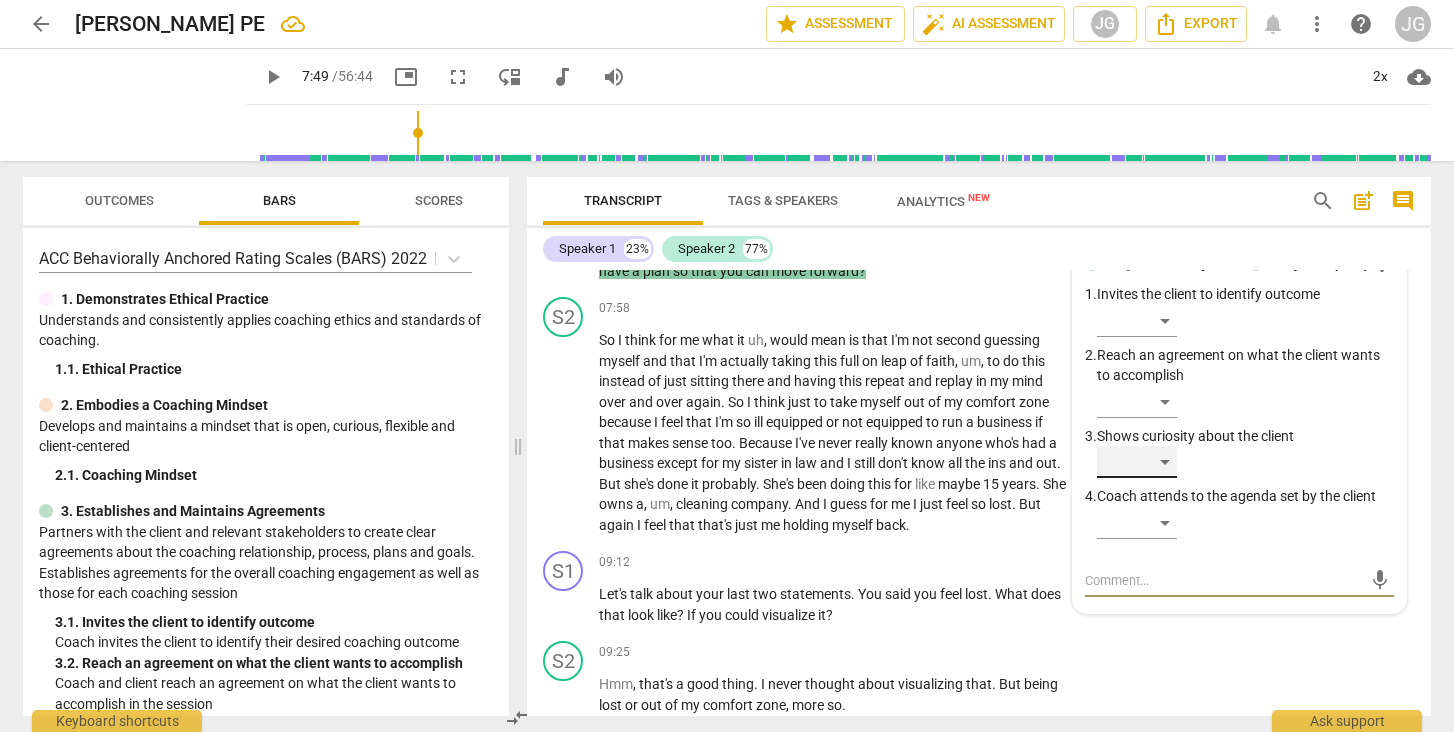 click on "​" at bounding box center (1137, 462) 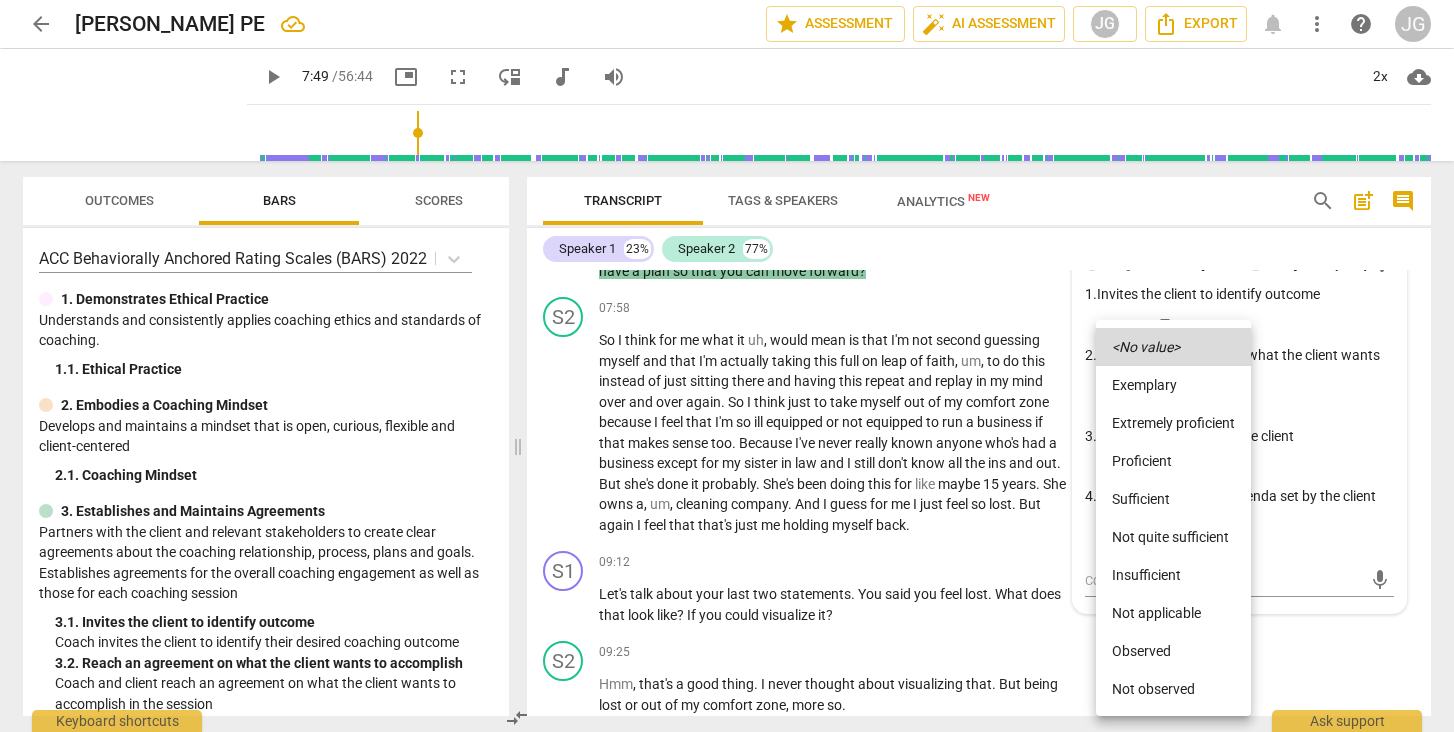 click on "Observed" at bounding box center (1173, 651) 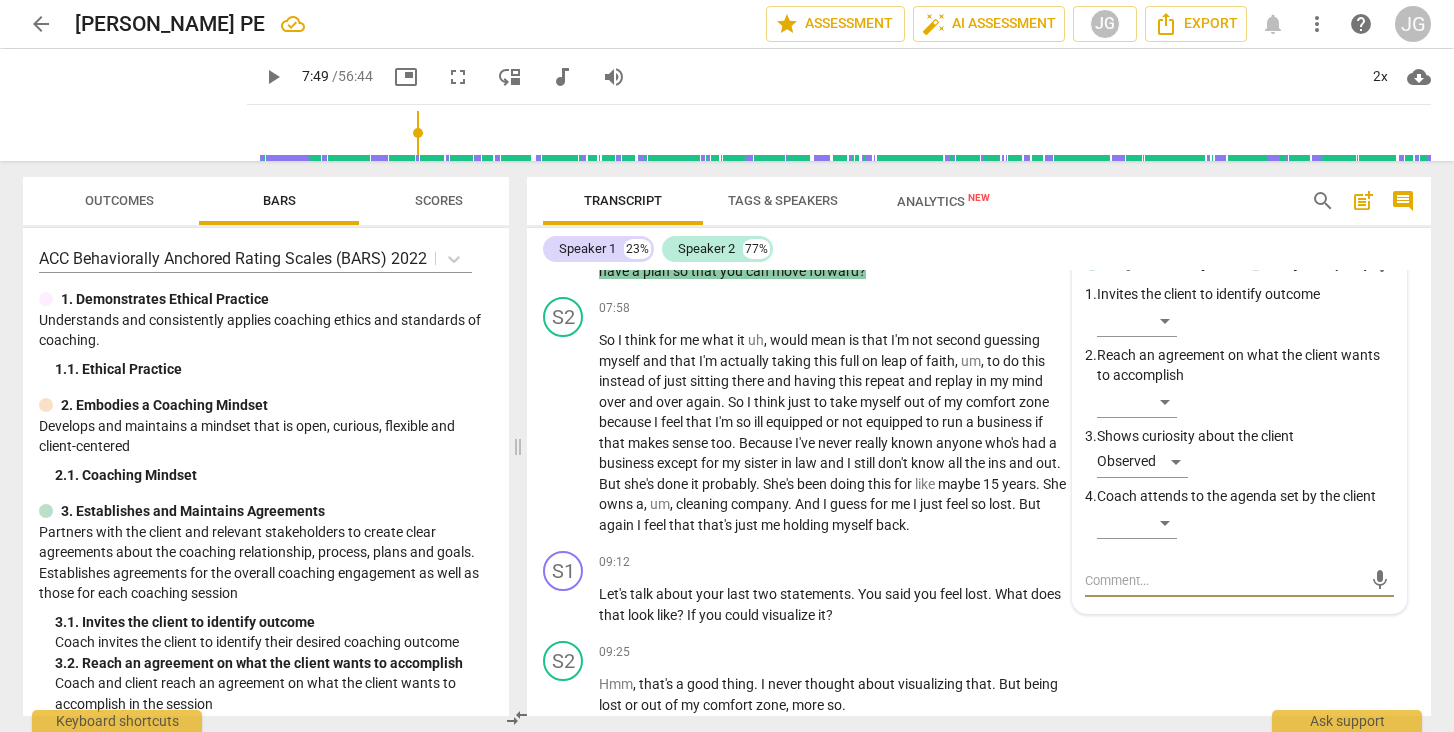 click at bounding box center [1223, 580] 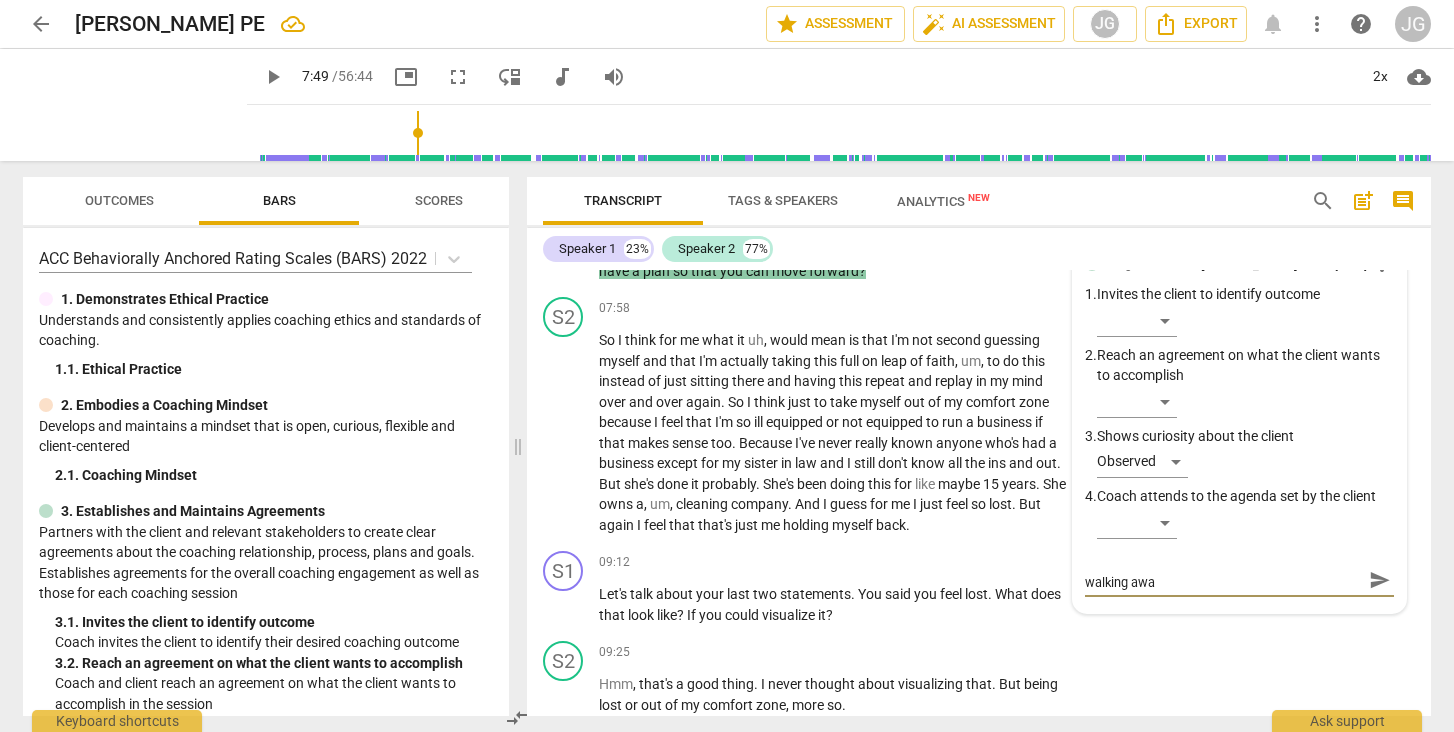 scroll, scrollTop: 0, scrollLeft: 0, axis: both 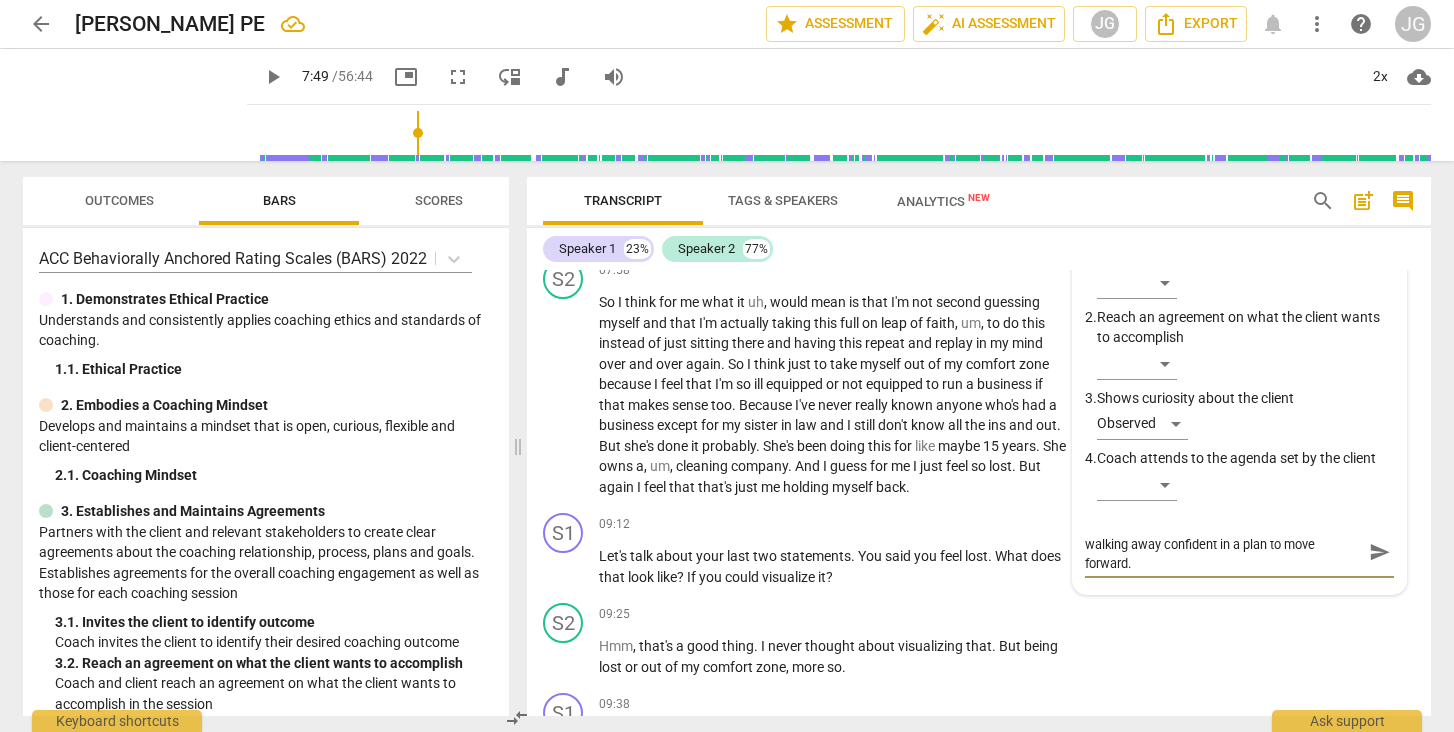 click on "send" at bounding box center [1380, 552] 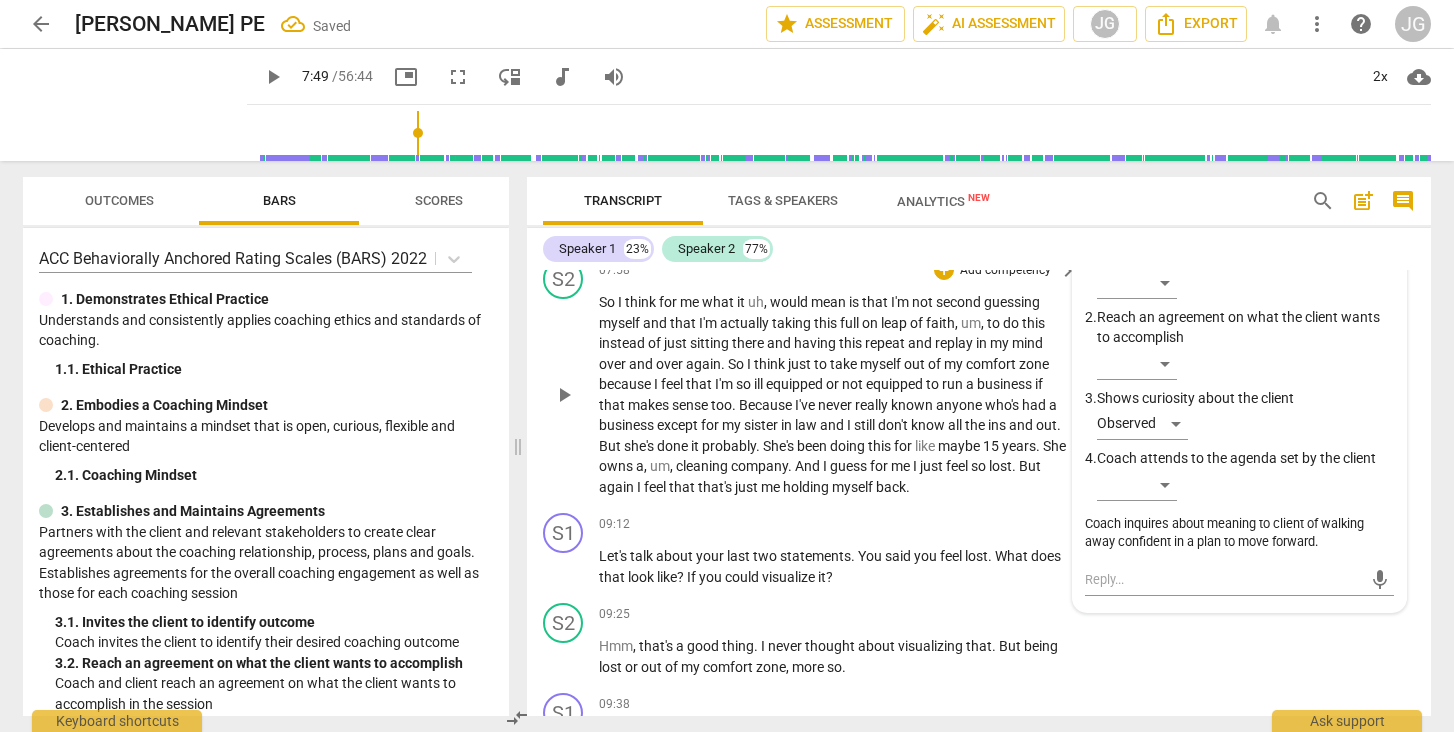 scroll, scrollTop: 0, scrollLeft: 0, axis: both 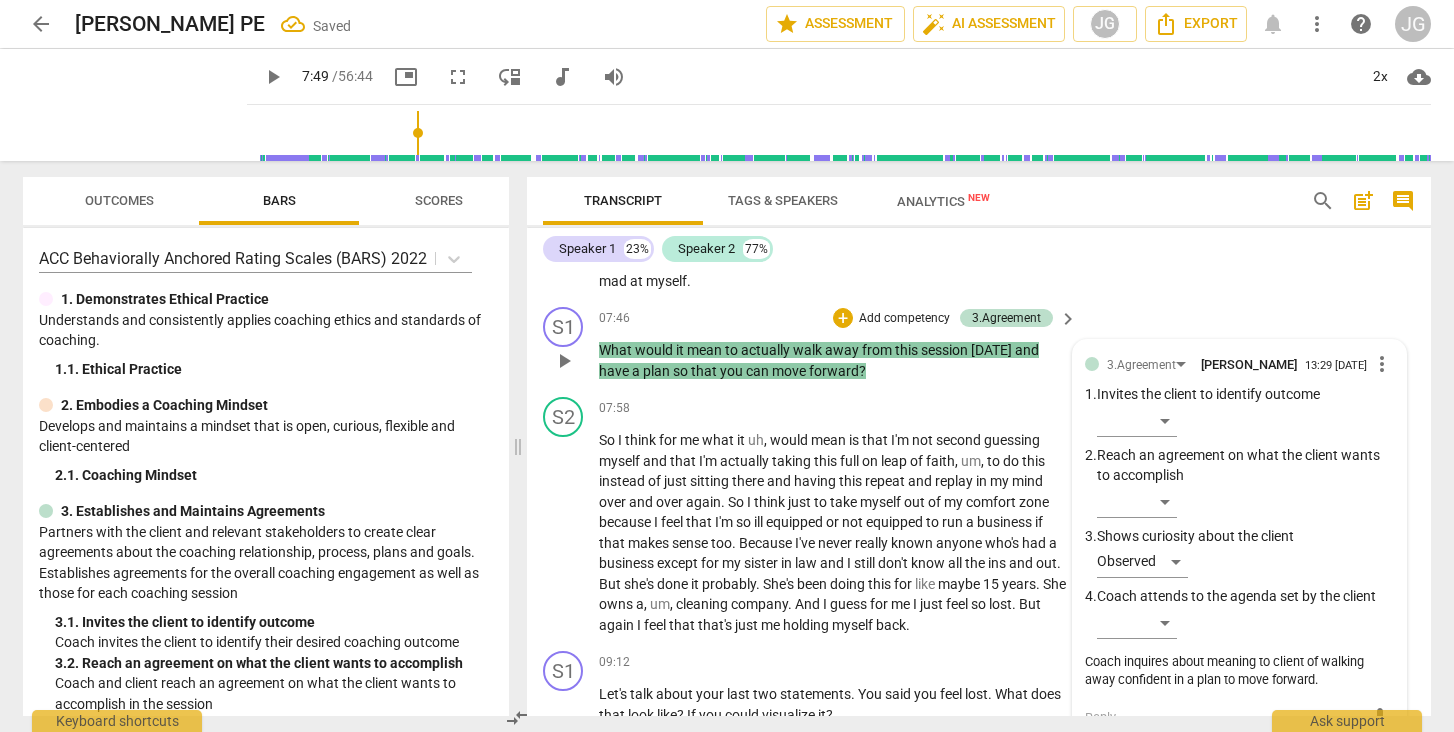 click on "play_arrow" at bounding box center (564, 361) 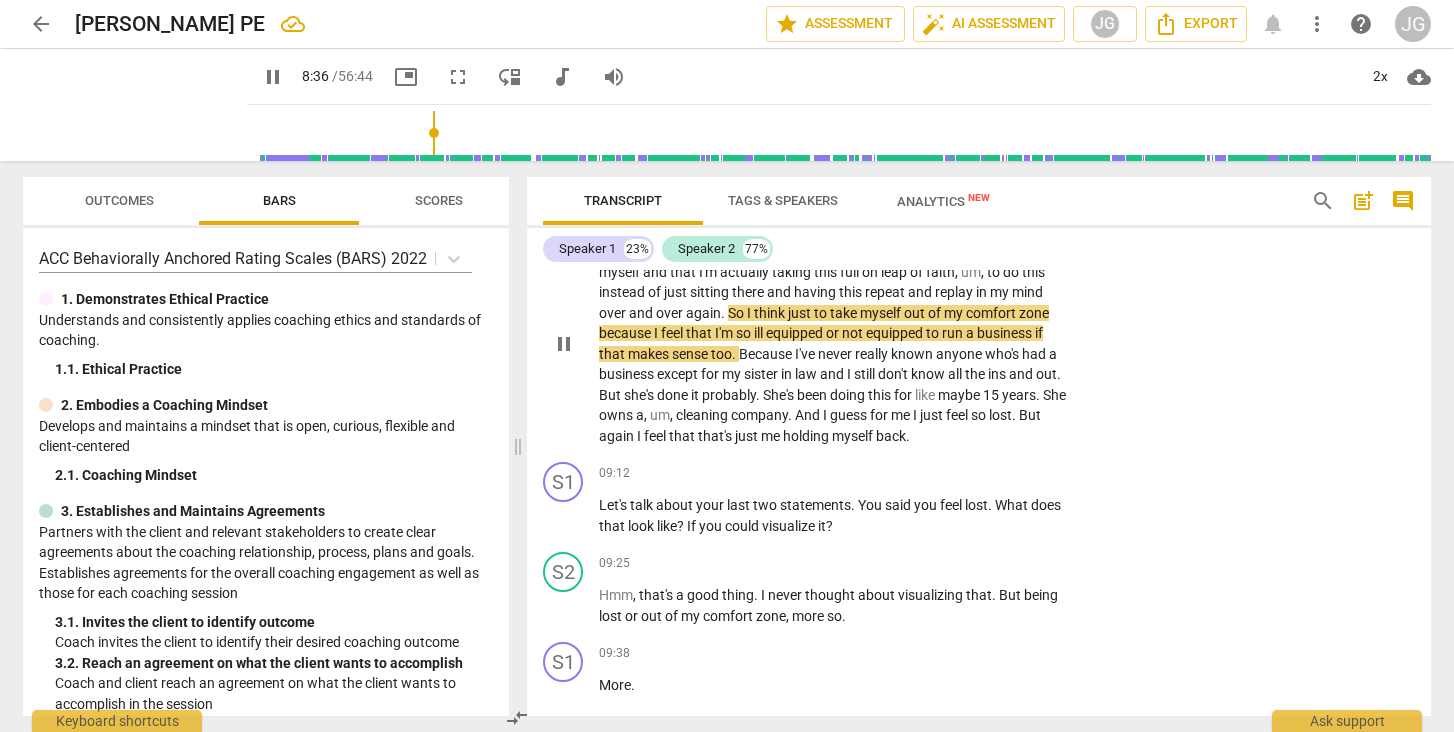 scroll, scrollTop: 2519, scrollLeft: 0, axis: vertical 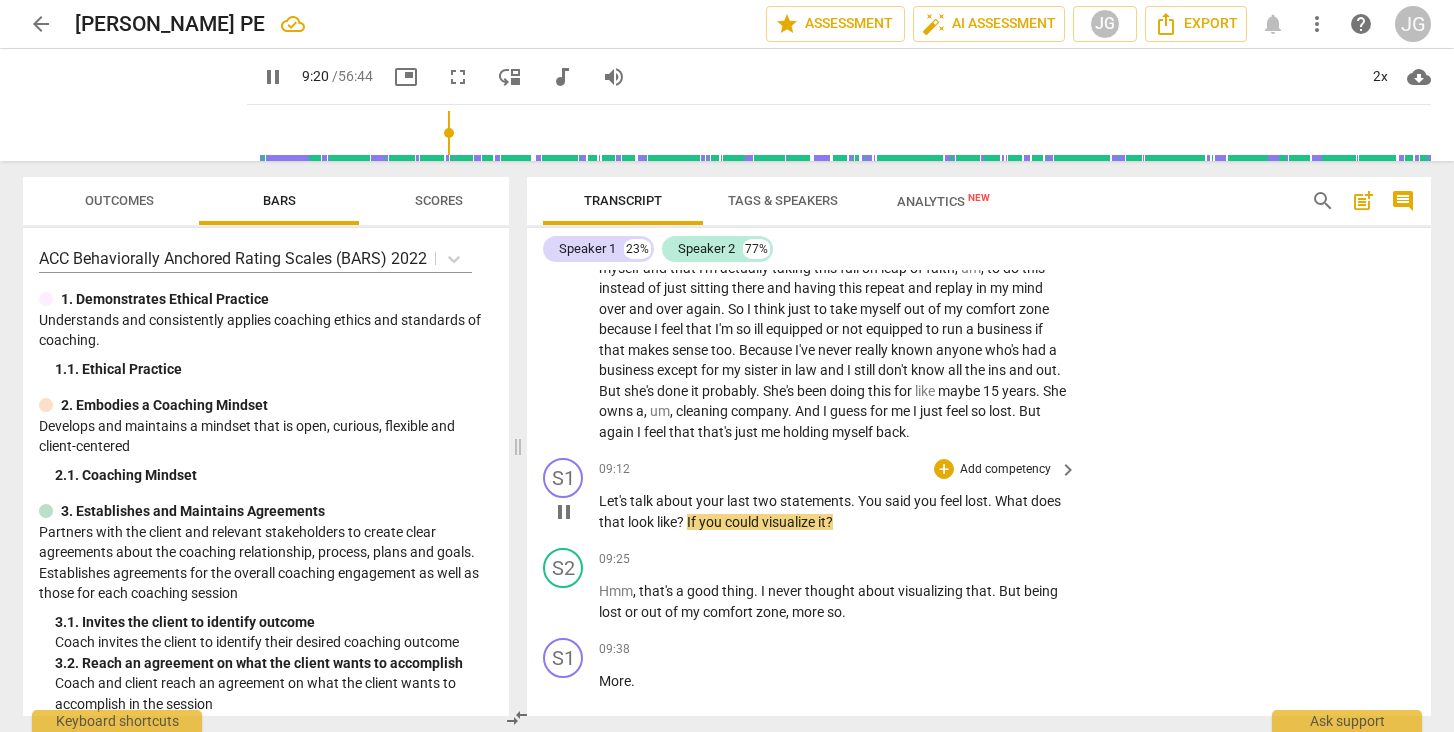 click on "pause" at bounding box center (564, 512) 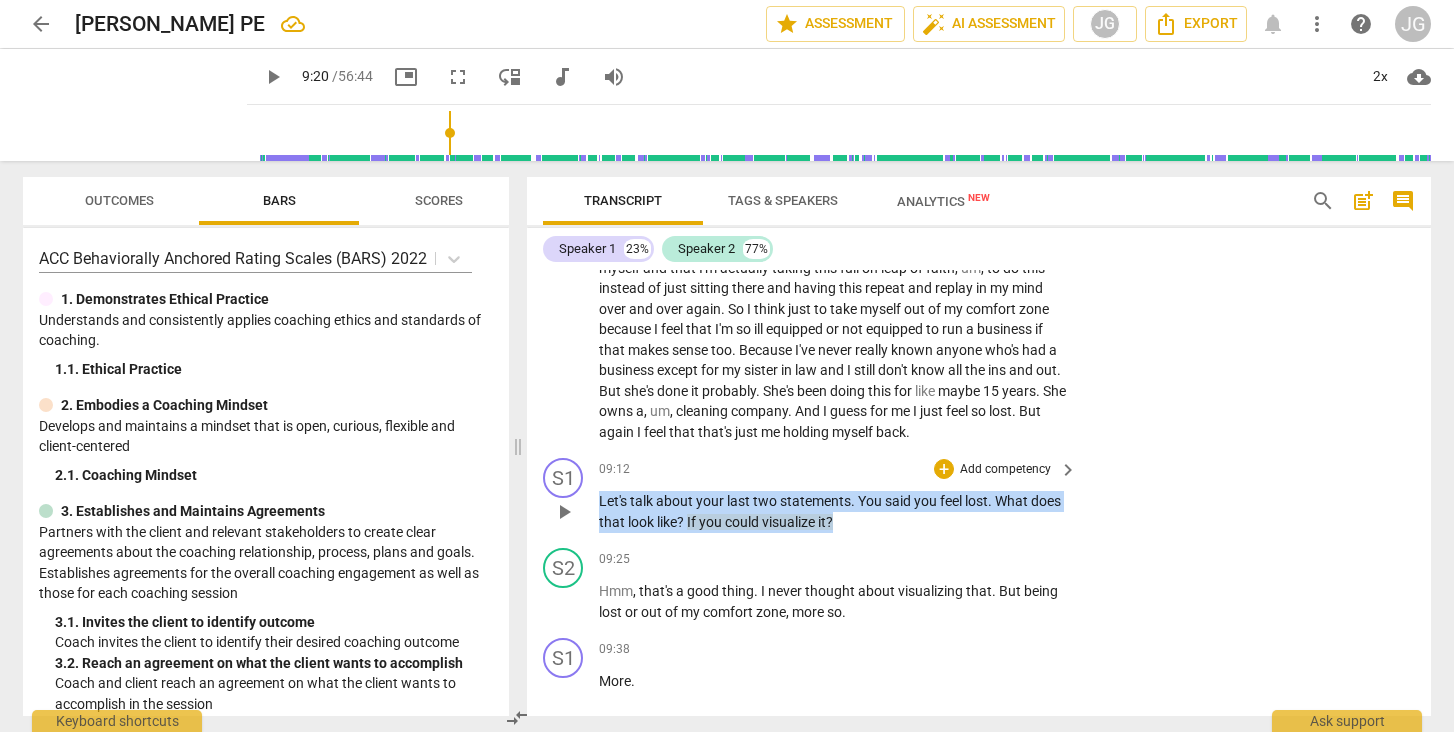 drag, startPoint x: 886, startPoint y: 476, endPoint x: 589, endPoint y: 461, distance: 297.37854 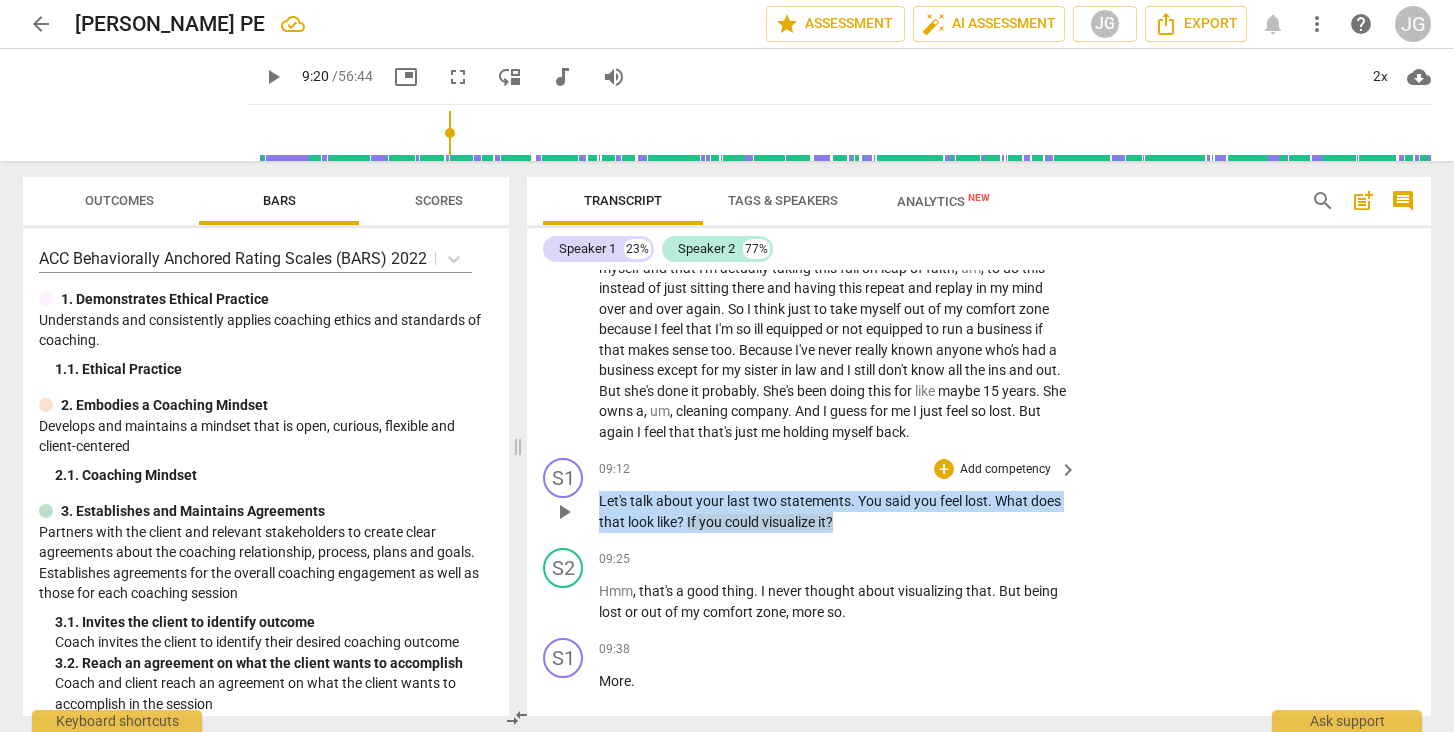 click on "S1 play_arrow pause 09:12 + Add competency keyboard_arrow_right Let's   talk   about   your   last   two   statements .   You   said   you   feel   lost .   What   does   that   look   like ?   If   you   could   visualize   it ?" at bounding box center [979, 495] 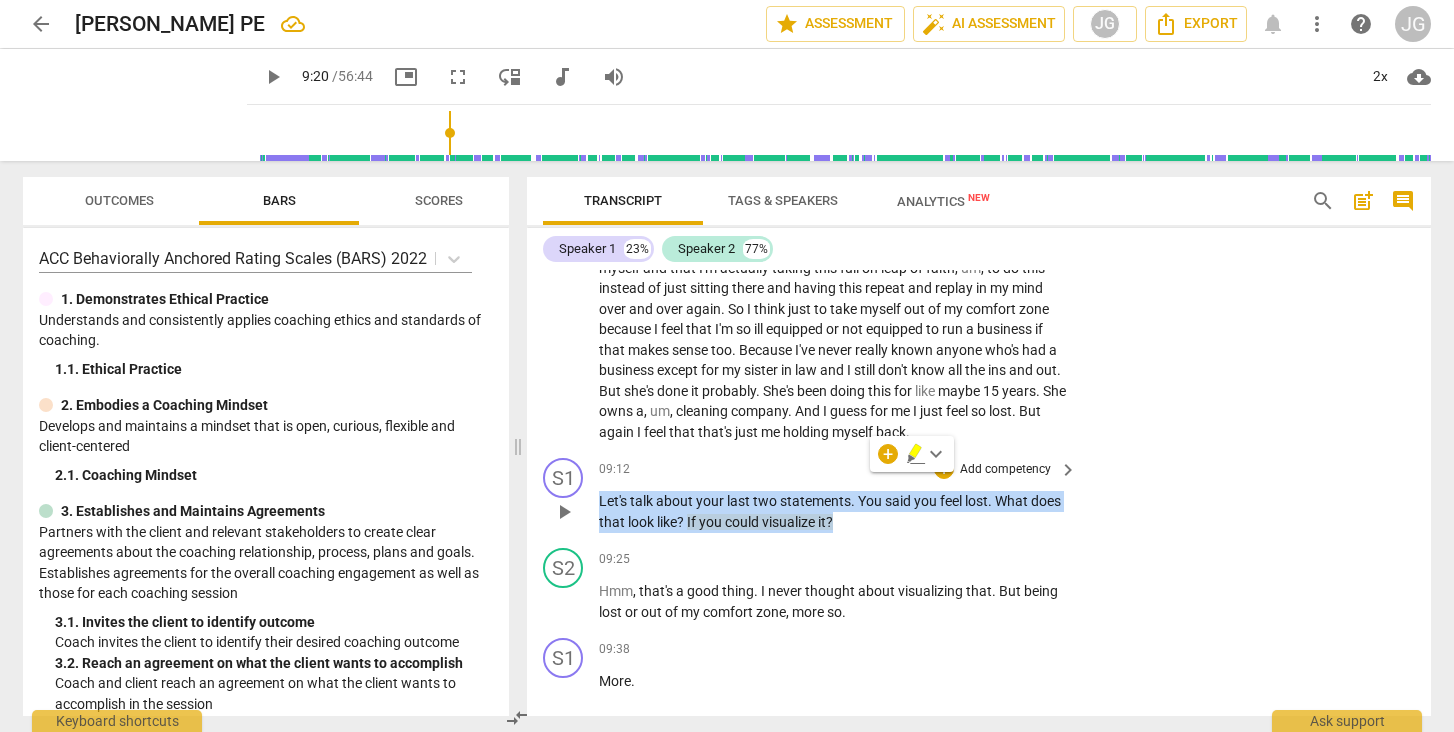 copy on "Let's   talk   about   your   last   two   statements .   You   said   you   feel   lost .   What   does   that   look   like ?   If   you   could   visualize   it ?" 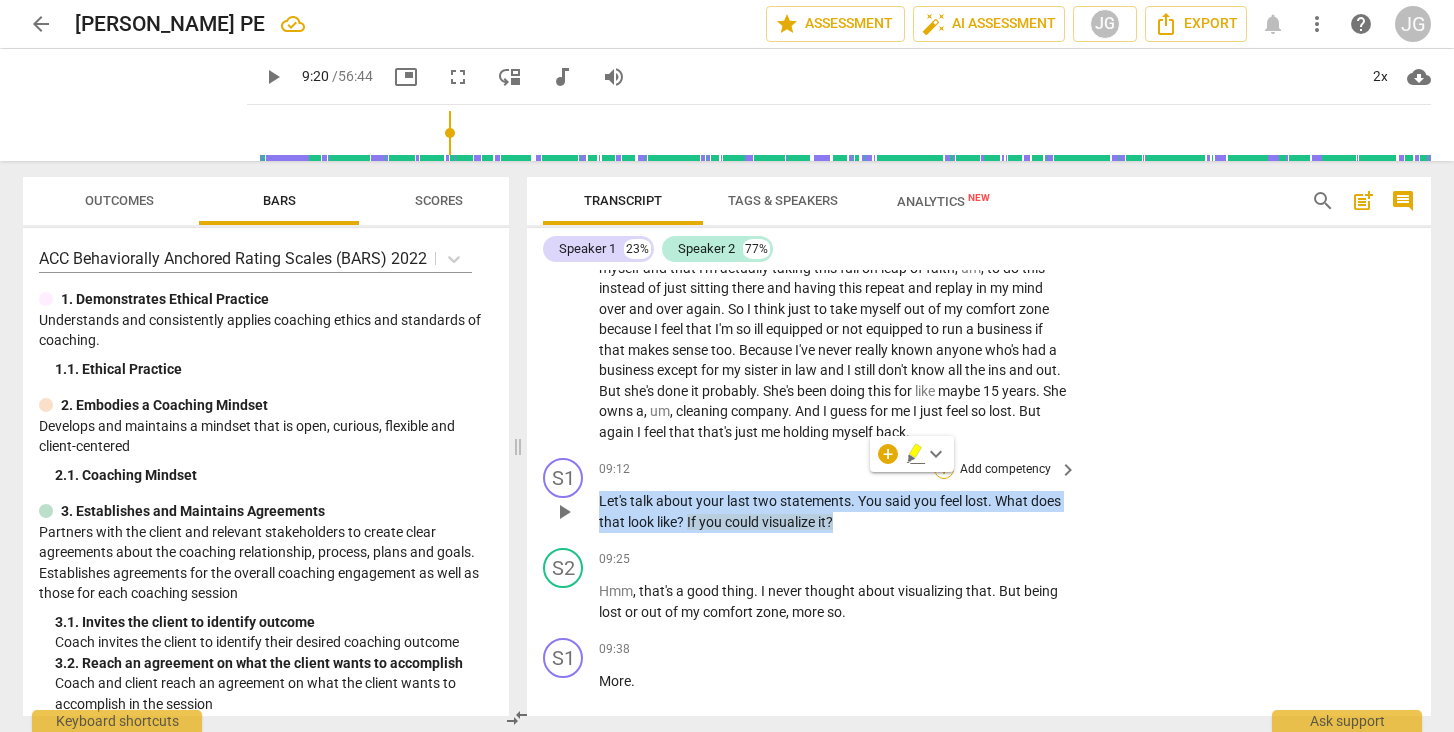 click on "+" at bounding box center (944, 469) 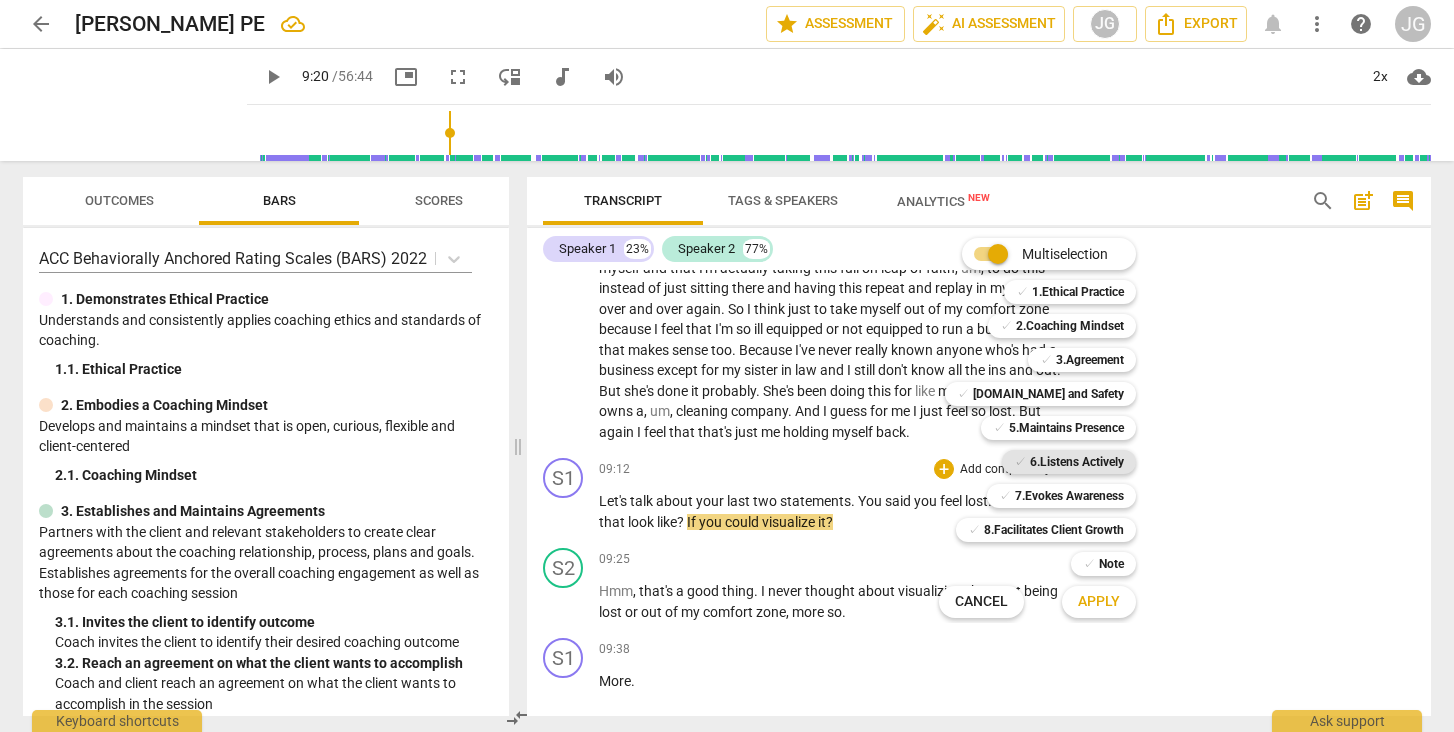 click on "6.Listens Actively" at bounding box center (1077, 462) 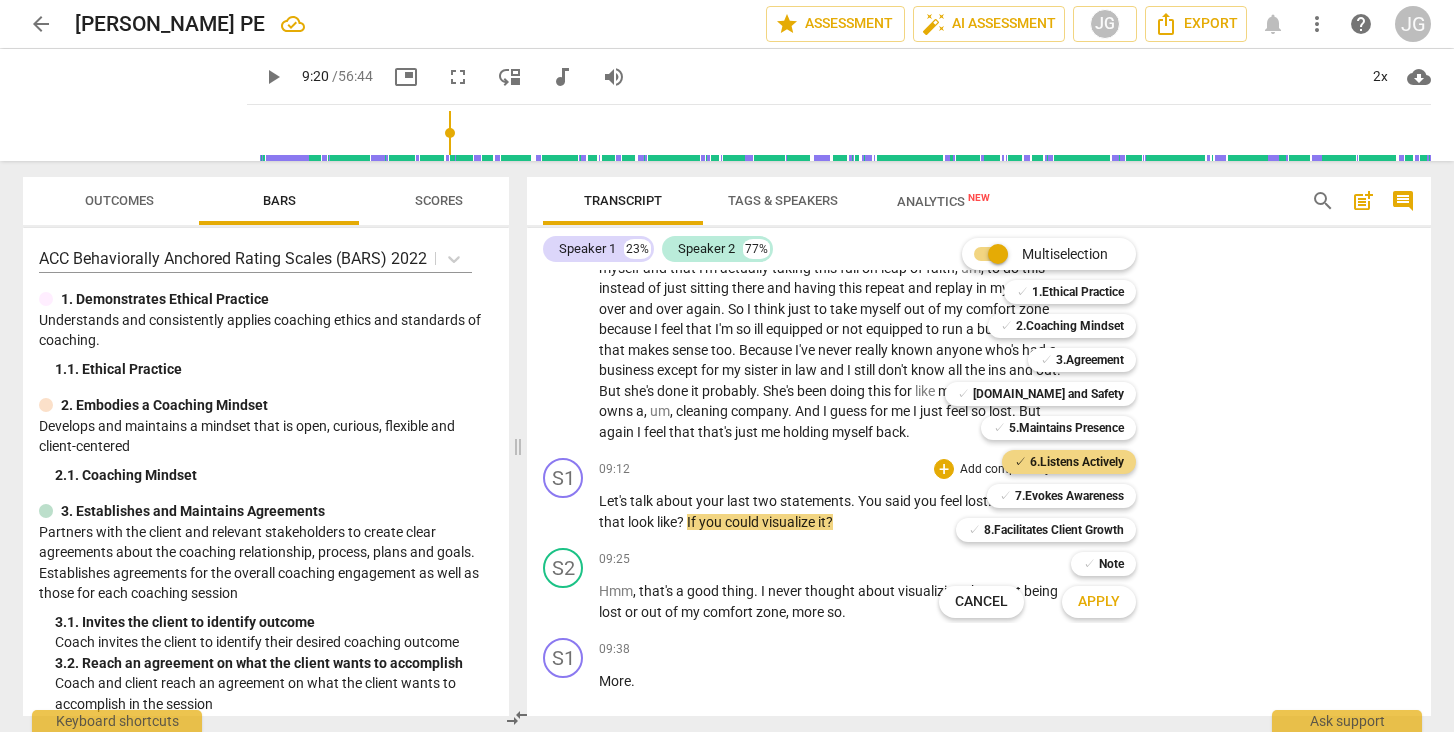 click on "Apply" at bounding box center (1099, 602) 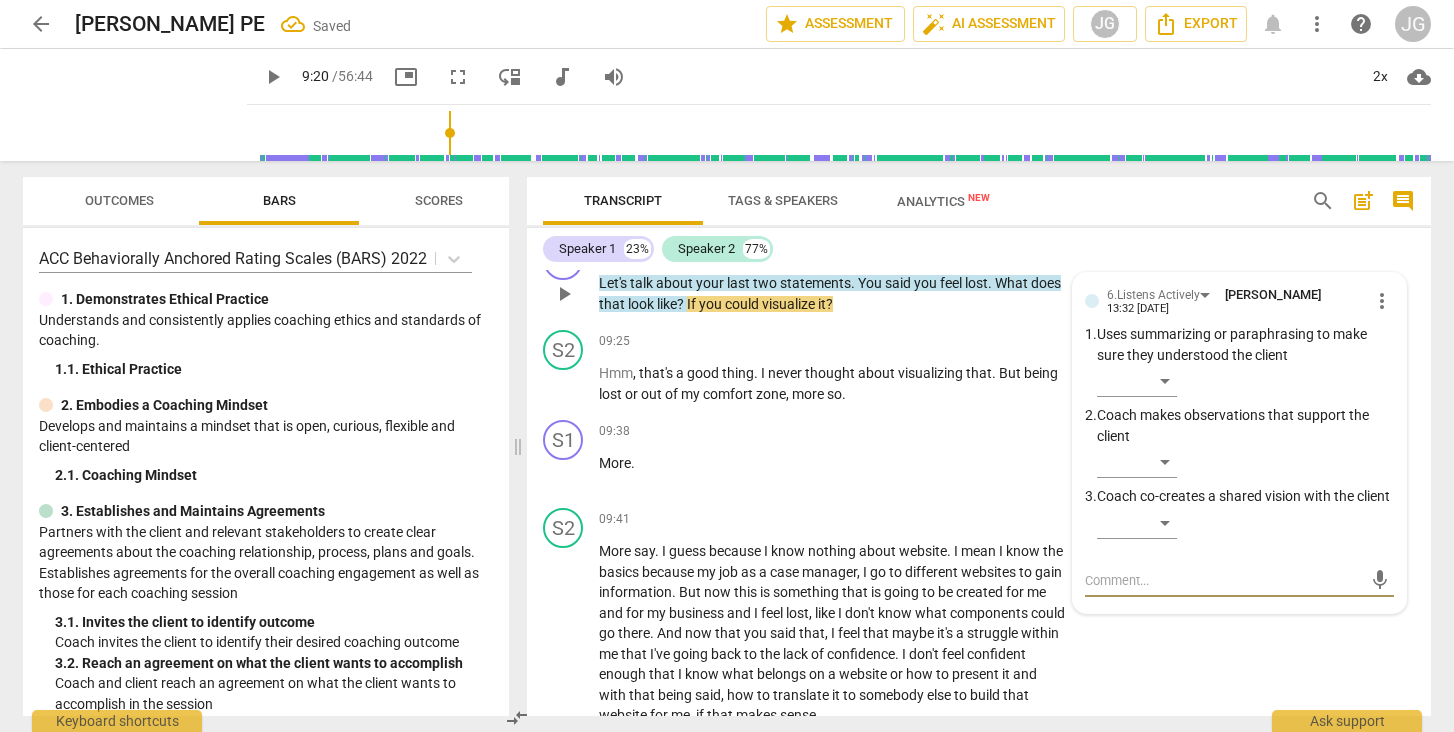 scroll, scrollTop: 2735, scrollLeft: 0, axis: vertical 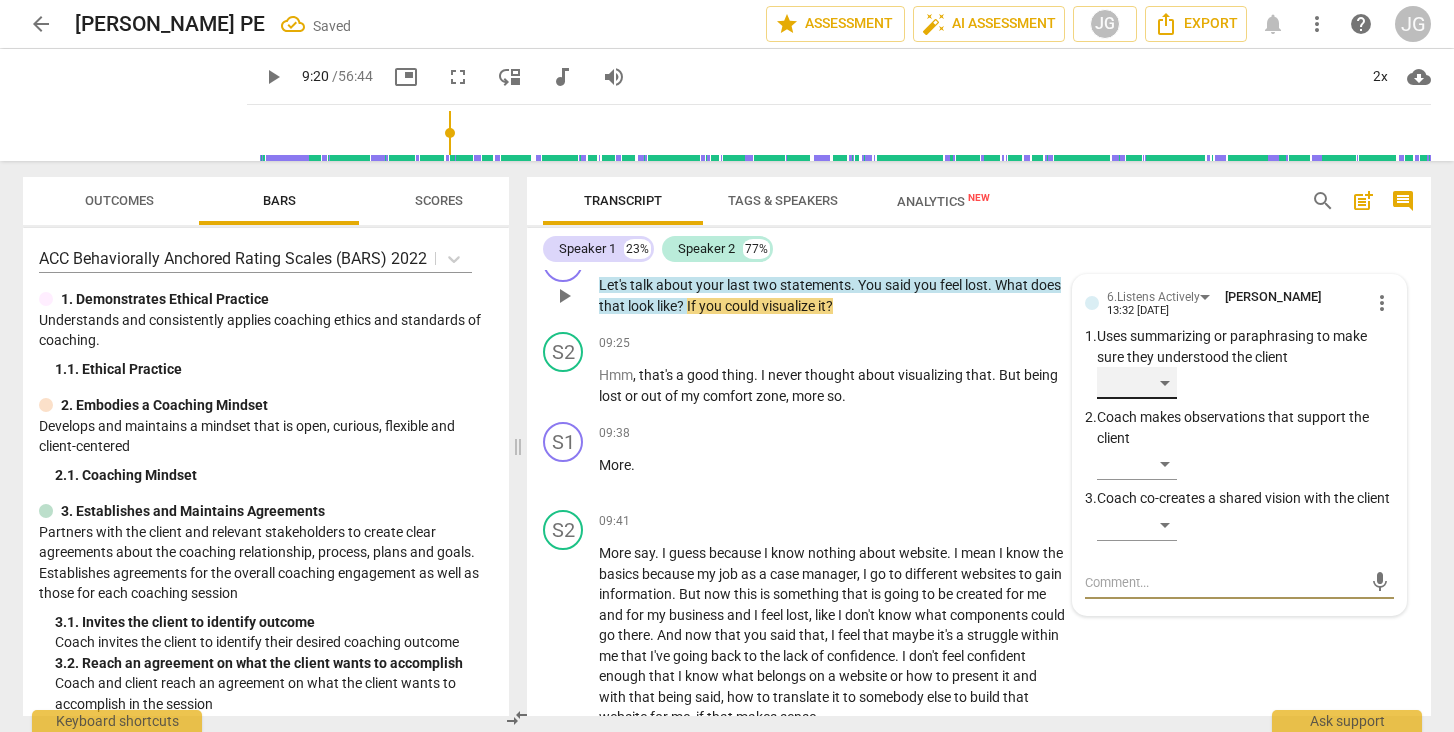 click on "​" at bounding box center (1137, 383) 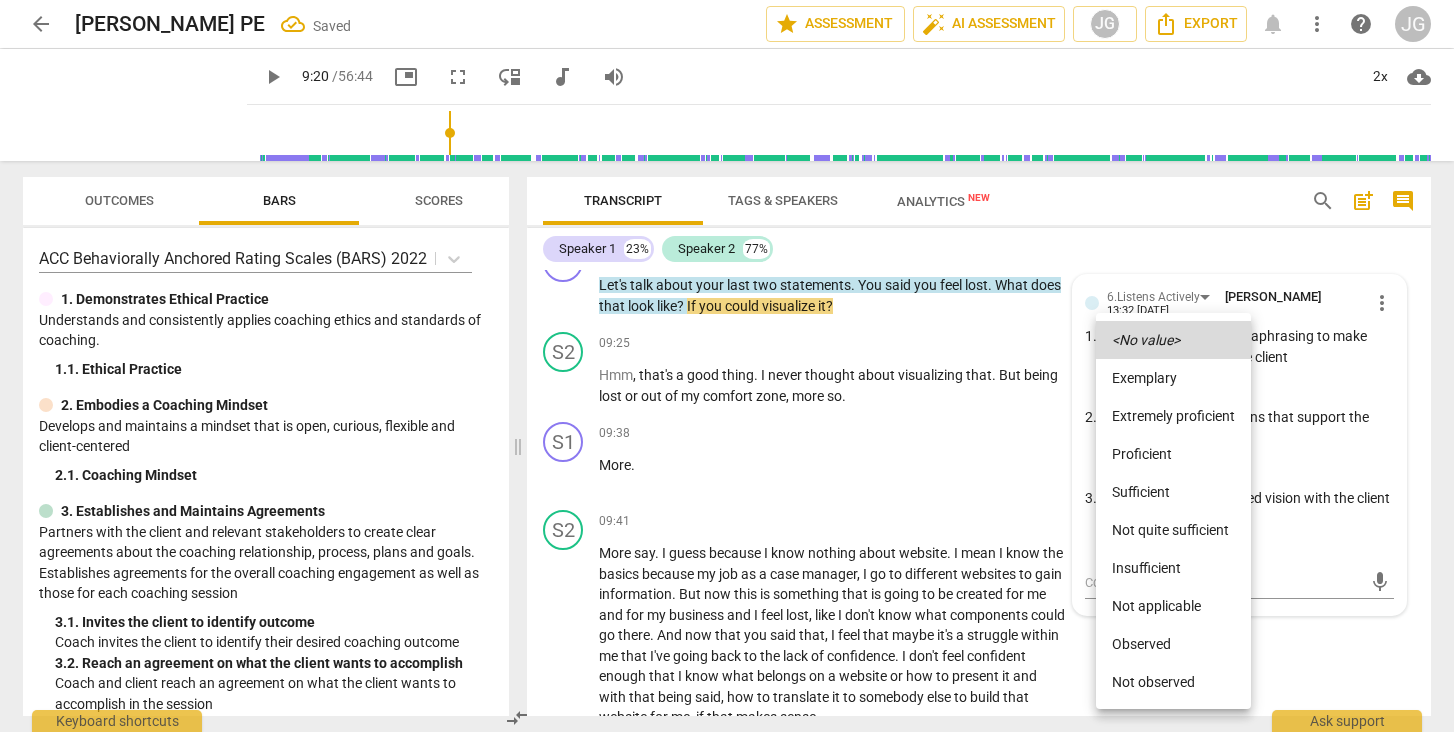 click at bounding box center (727, 366) 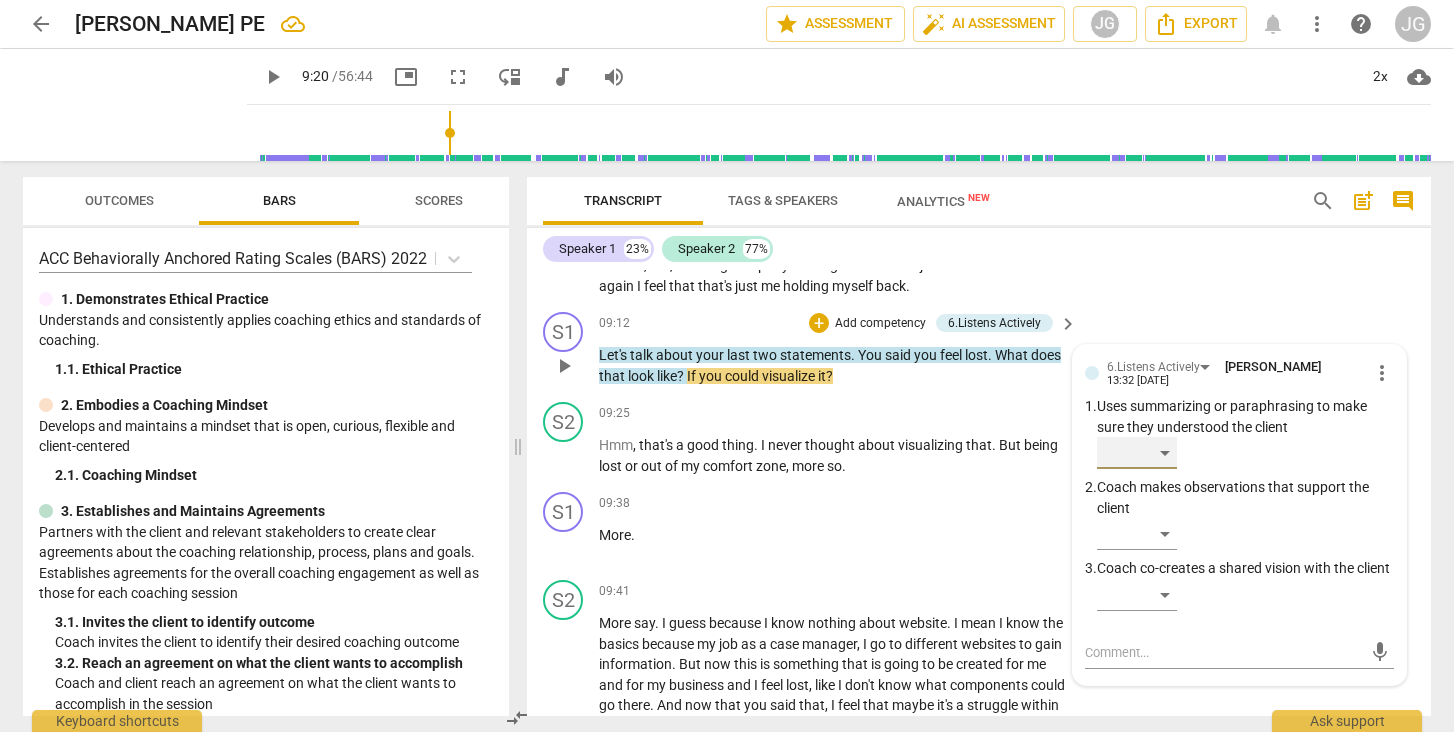 scroll, scrollTop: 2667, scrollLeft: 0, axis: vertical 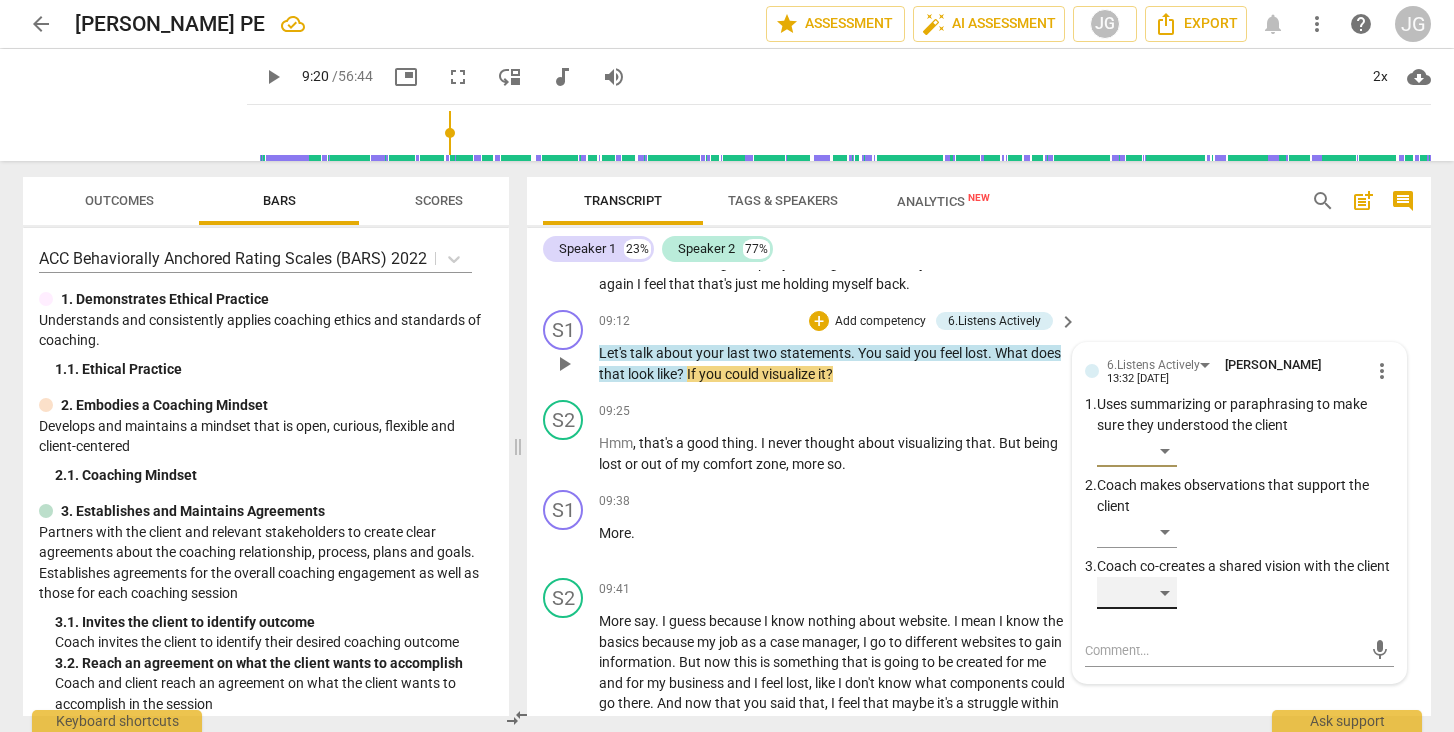 click on "​" at bounding box center [1137, 593] 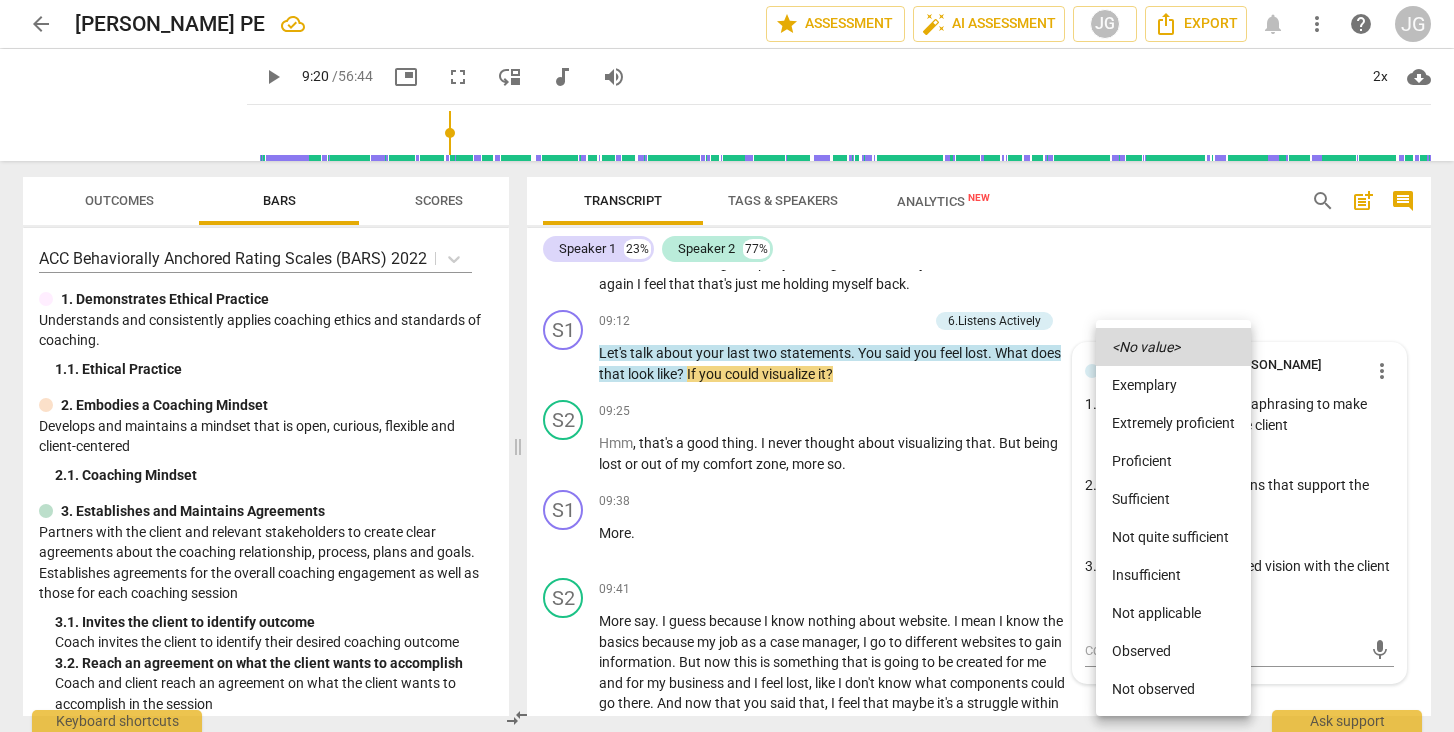 click at bounding box center (727, 366) 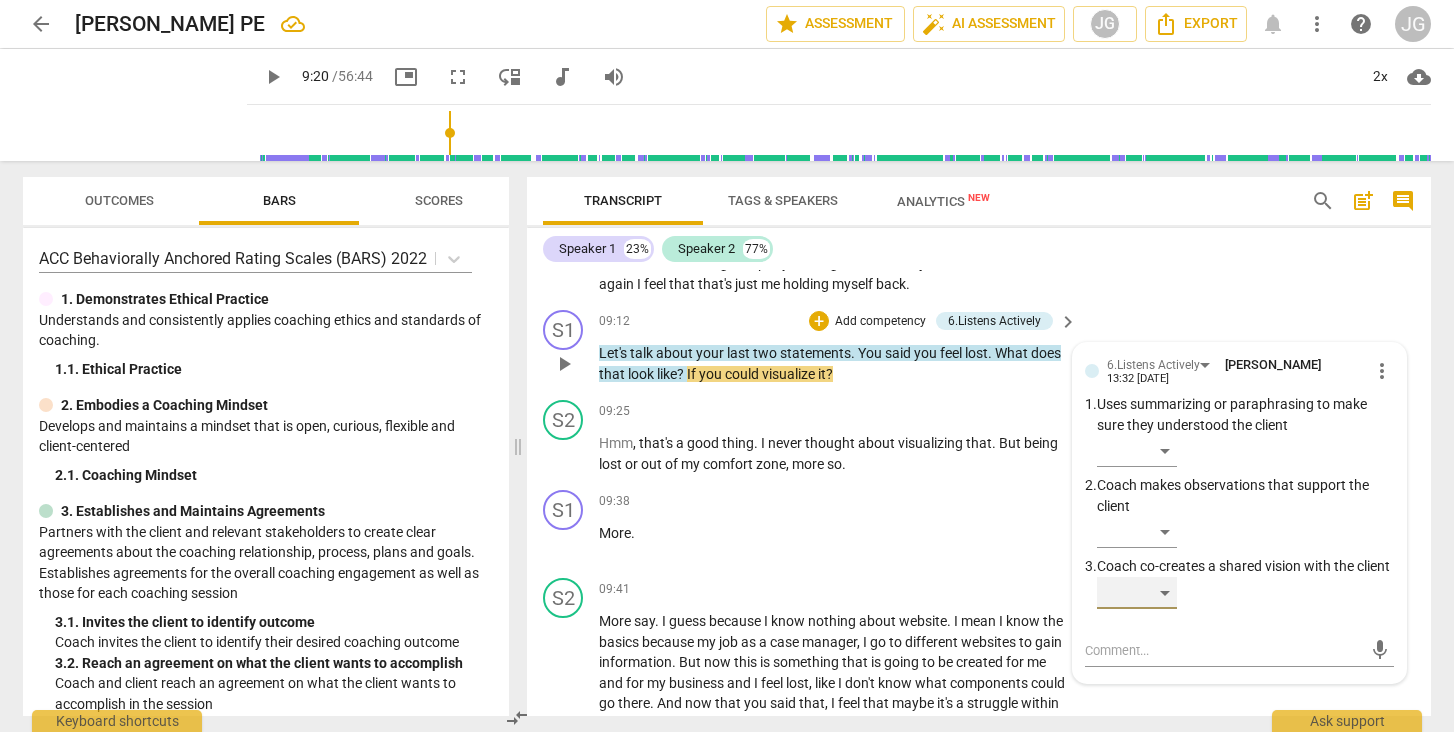 click on "​" at bounding box center [1137, 593] 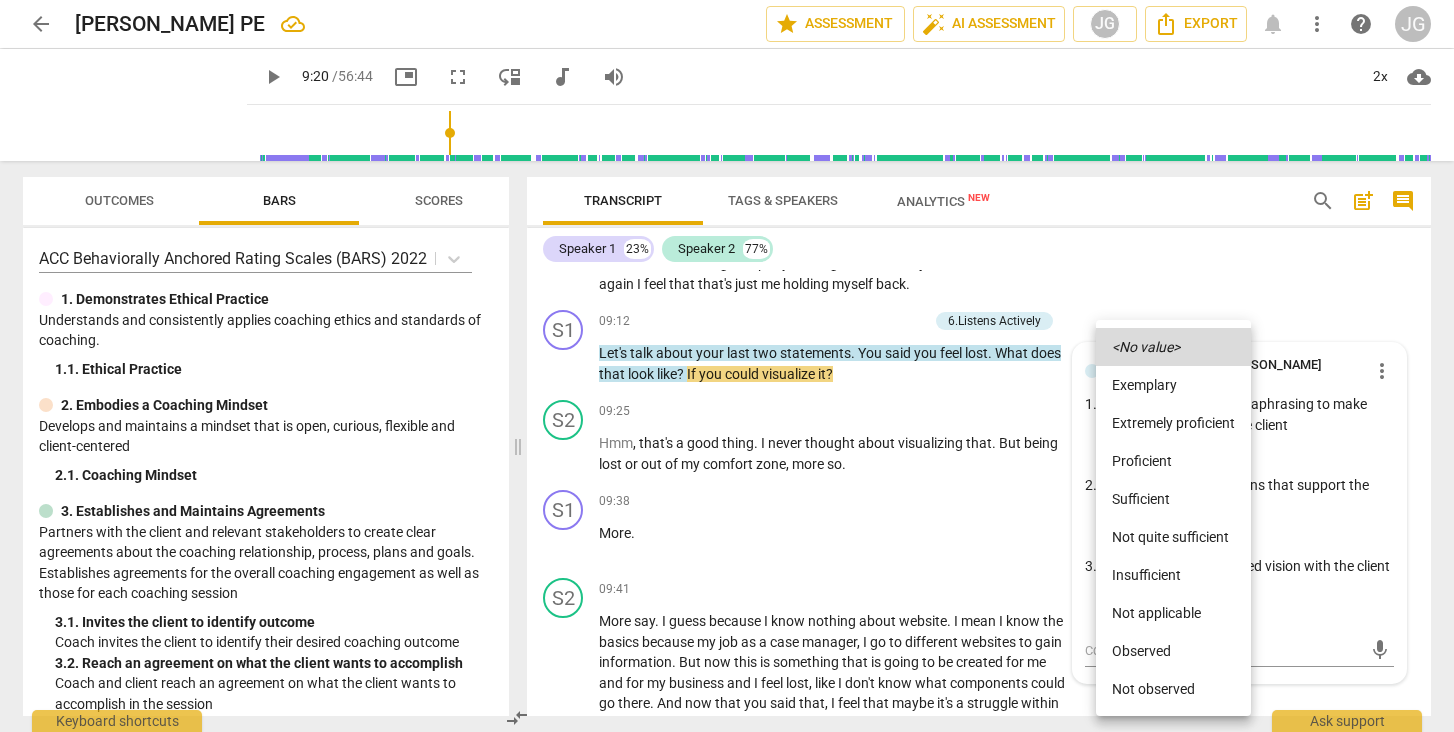 click on "Observed" at bounding box center [1173, 651] 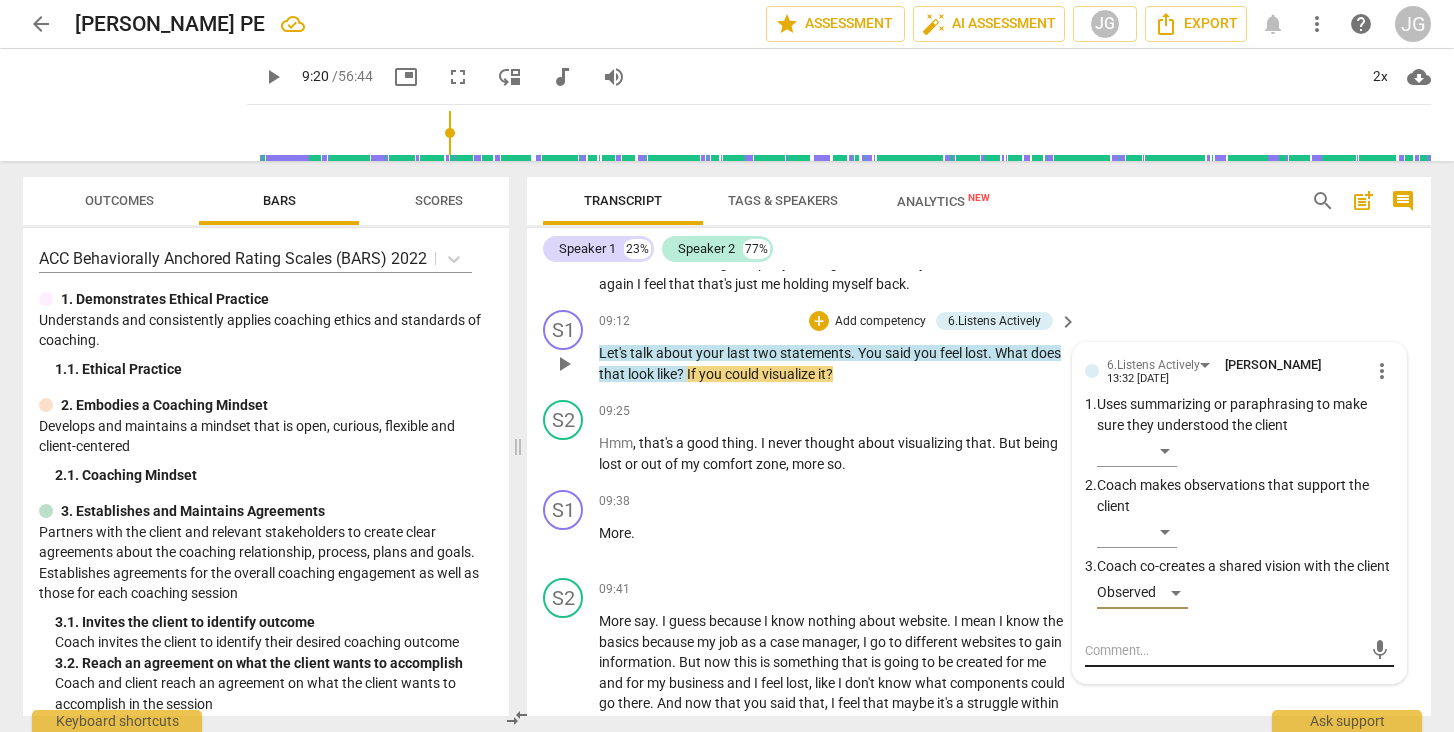 click at bounding box center (1223, 650) 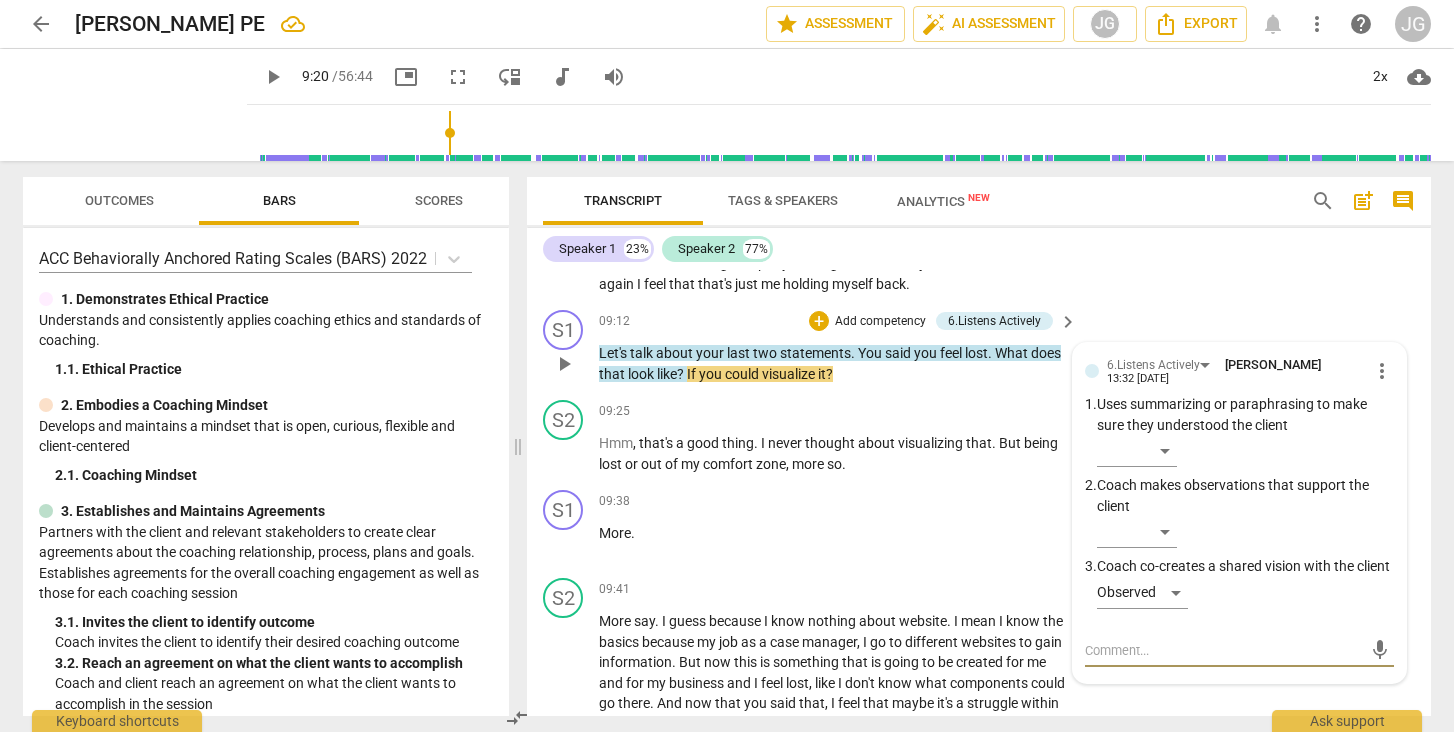 paste on "Coach invites the client to visualize what “feeling lost” looks like, encouraging awareness of the client’s internal experience. This supports the client in connecting with their emotions or energy in the moment." 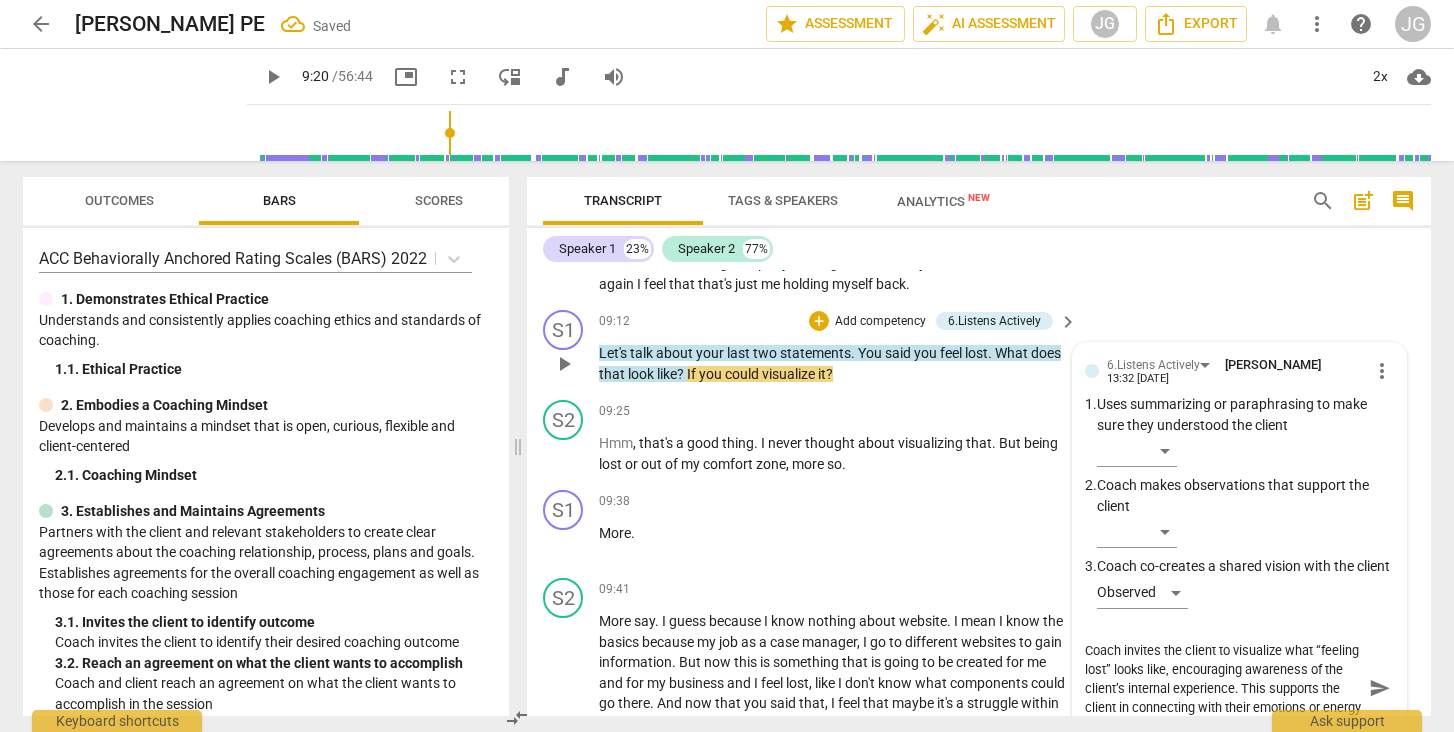 click on "Coach invites the client to visualize what “feeling lost” looks like, encouraging awareness of the client’s internal experience. This supports the client in connecting with their emotions or energy in the moment." at bounding box center [1223, 688] 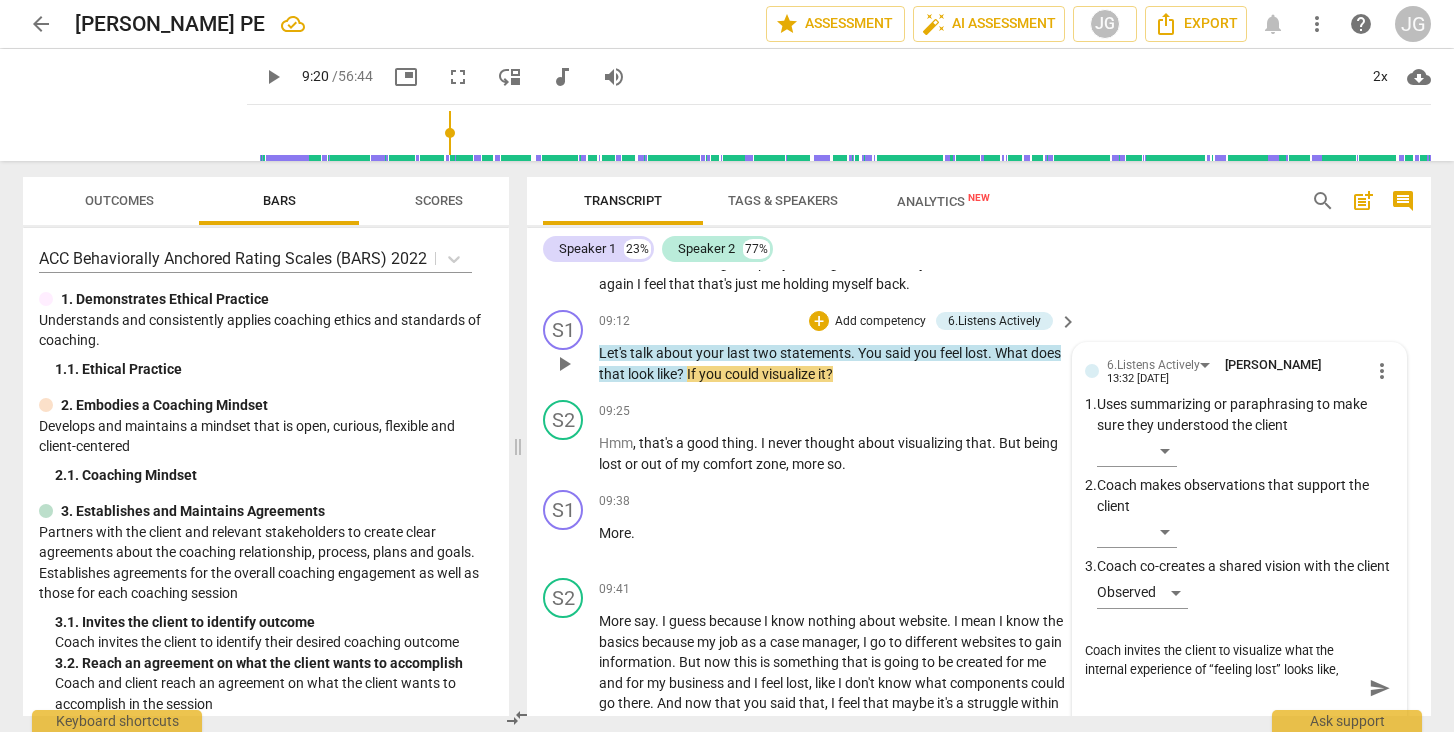 scroll, scrollTop: 0, scrollLeft: 0, axis: both 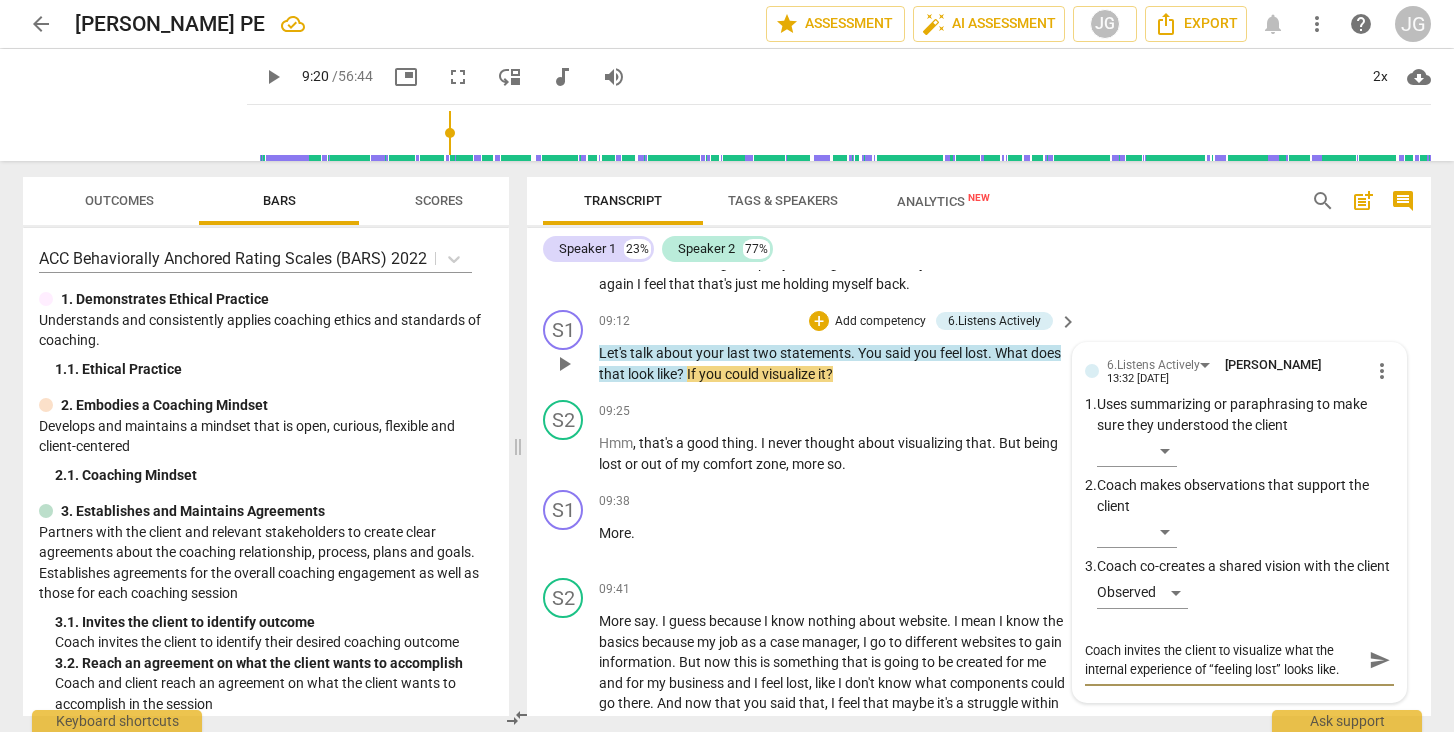 click on "send" at bounding box center [1380, 660] 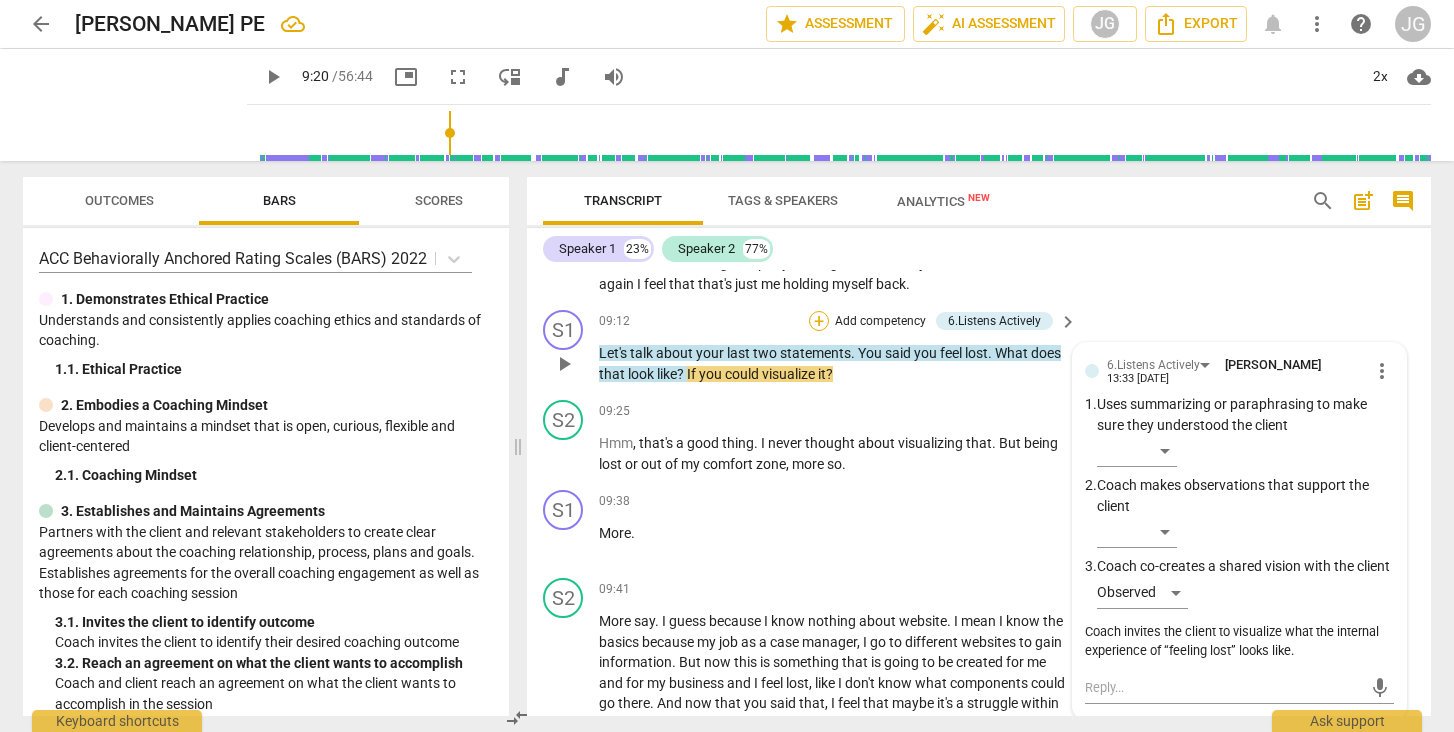 click on "+" at bounding box center [819, 321] 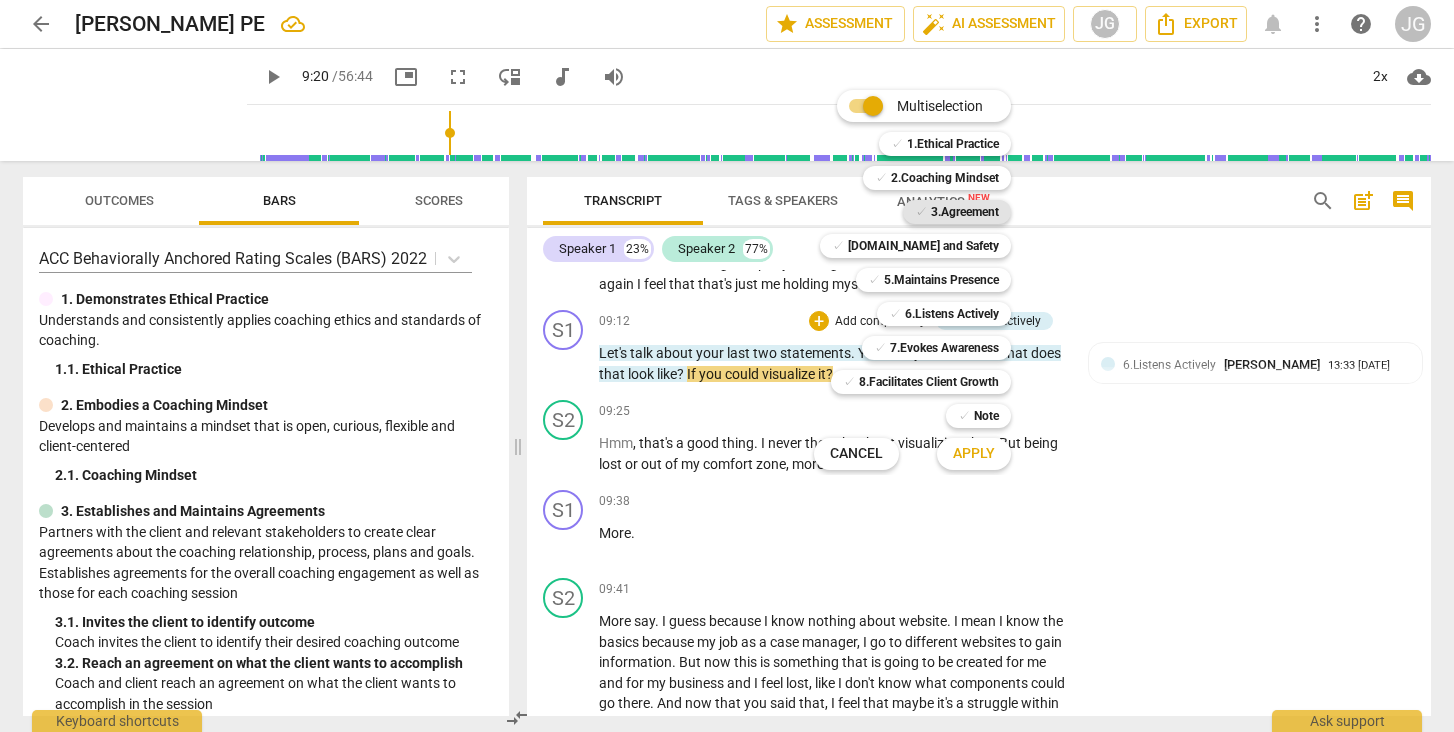 click on "3.Agreement" at bounding box center [965, 212] 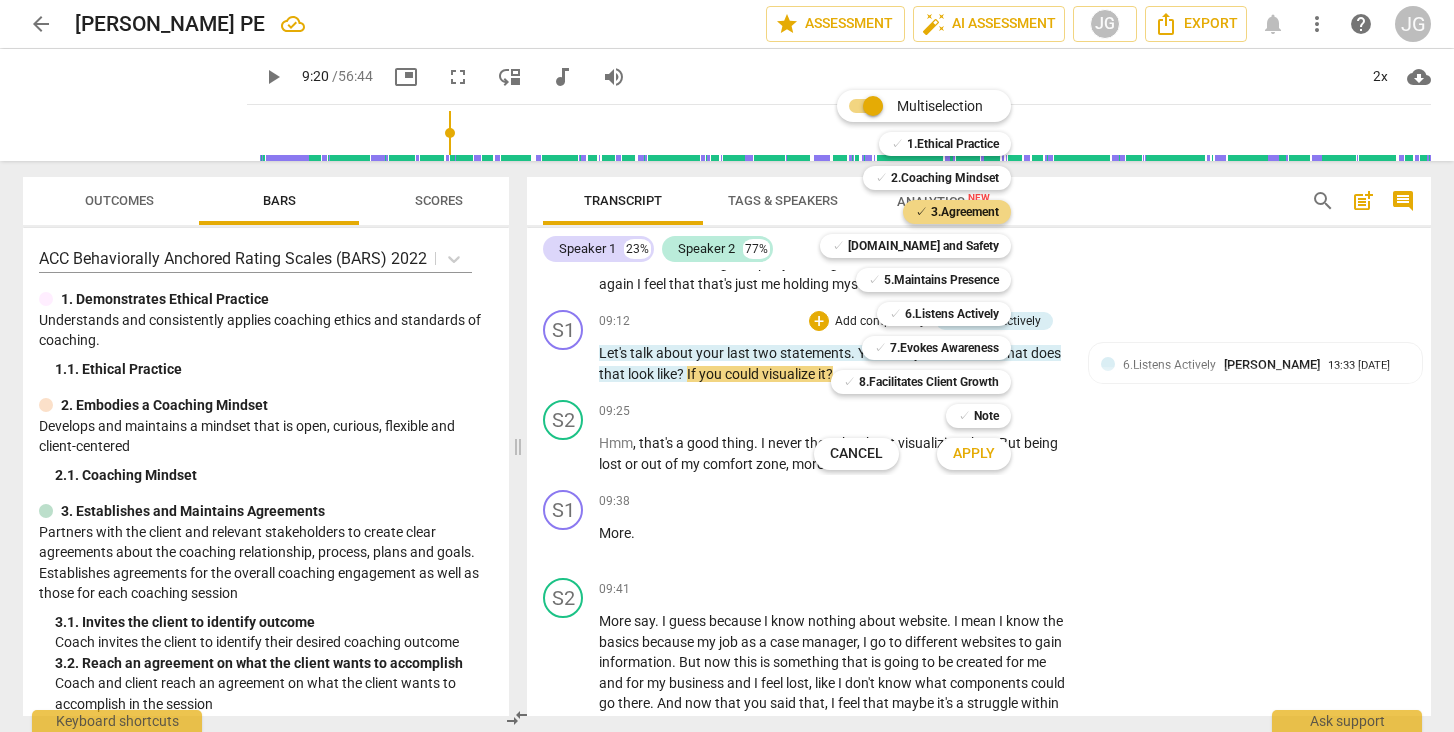 click on "Apply" at bounding box center (974, 454) 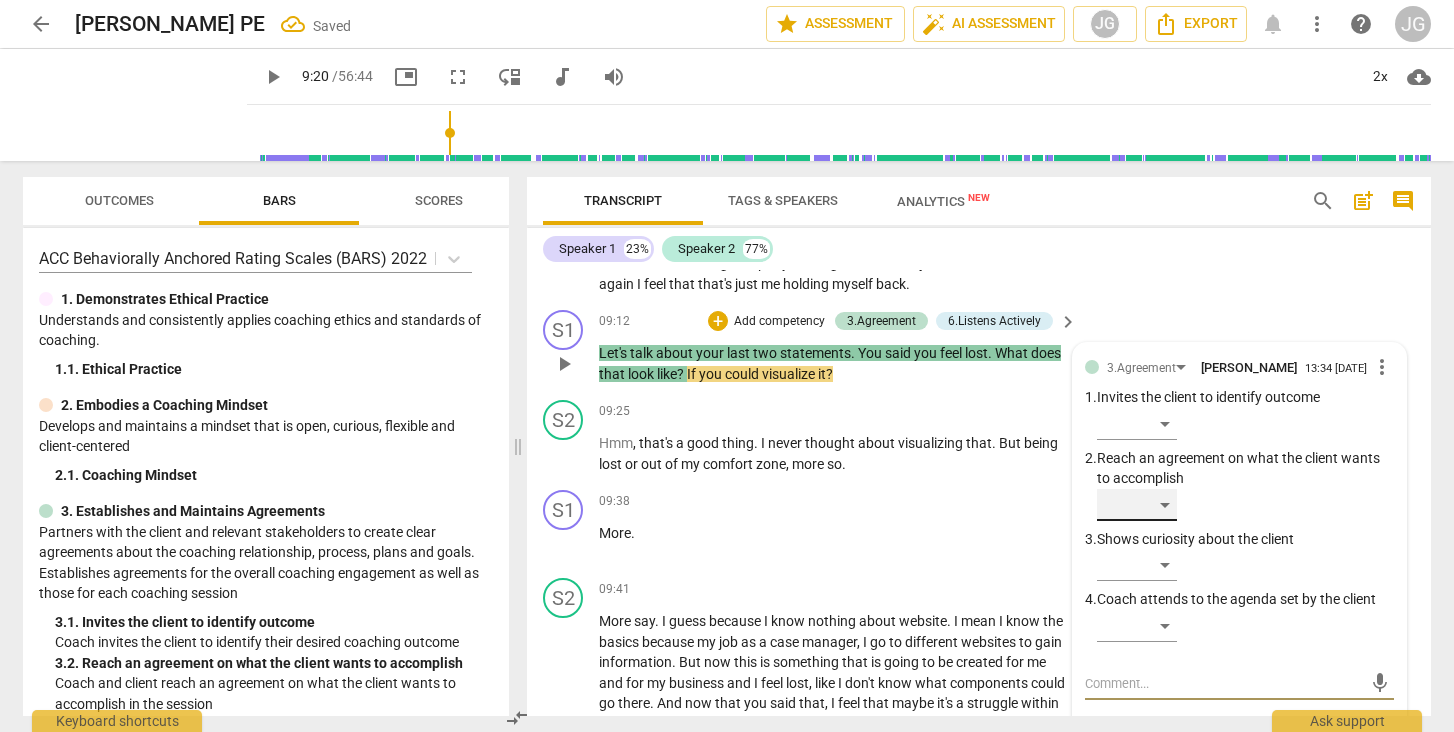 click on "​" at bounding box center (1137, 505) 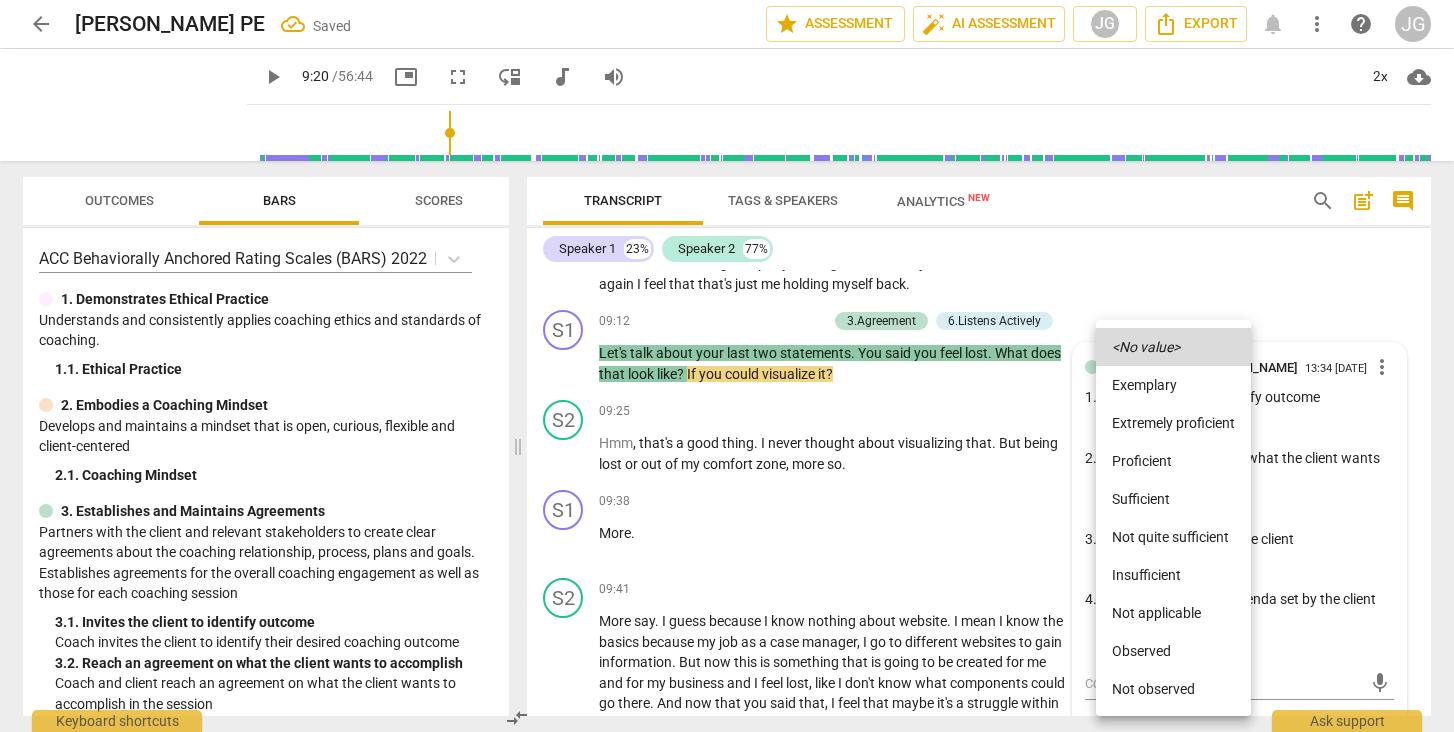 click on "Observed" at bounding box center [1173, 651] 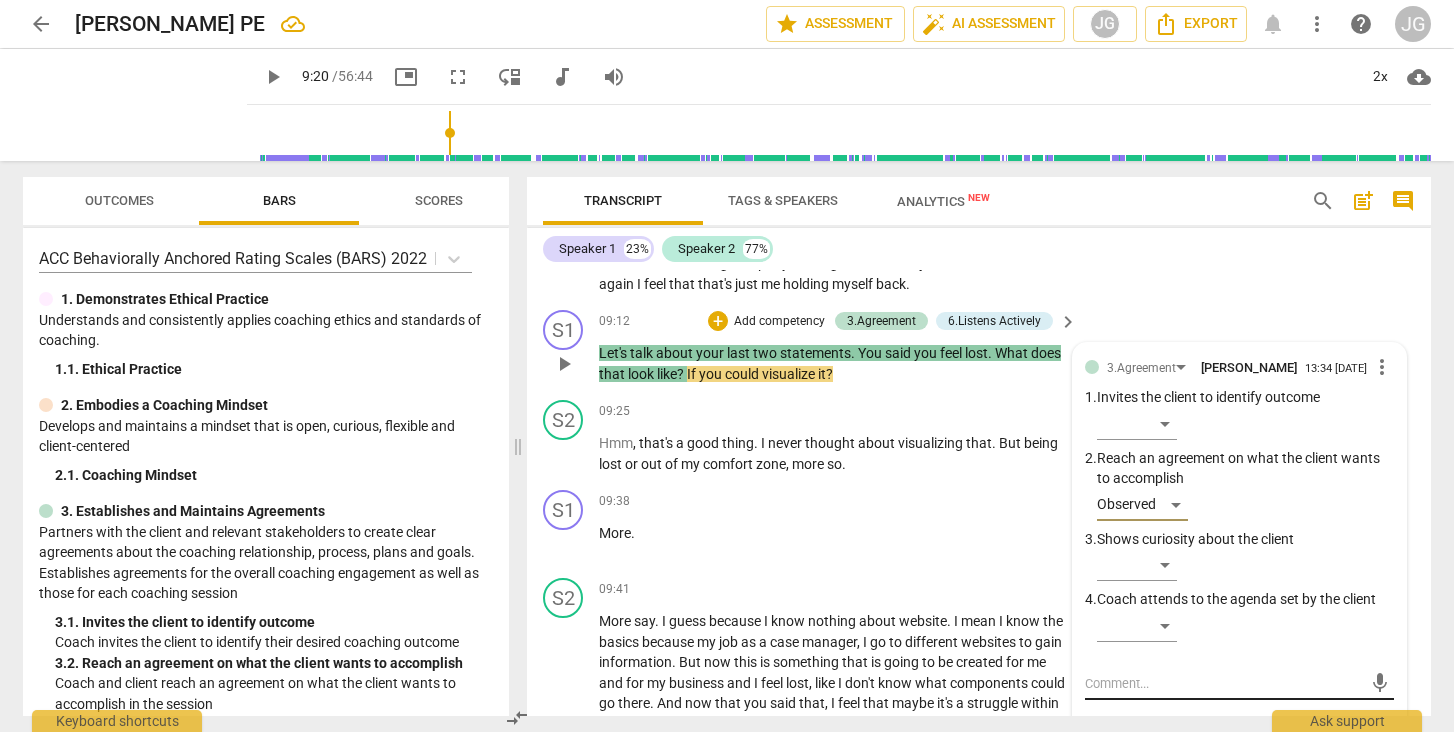 click on "mic" at bounding box center (1239, 684) 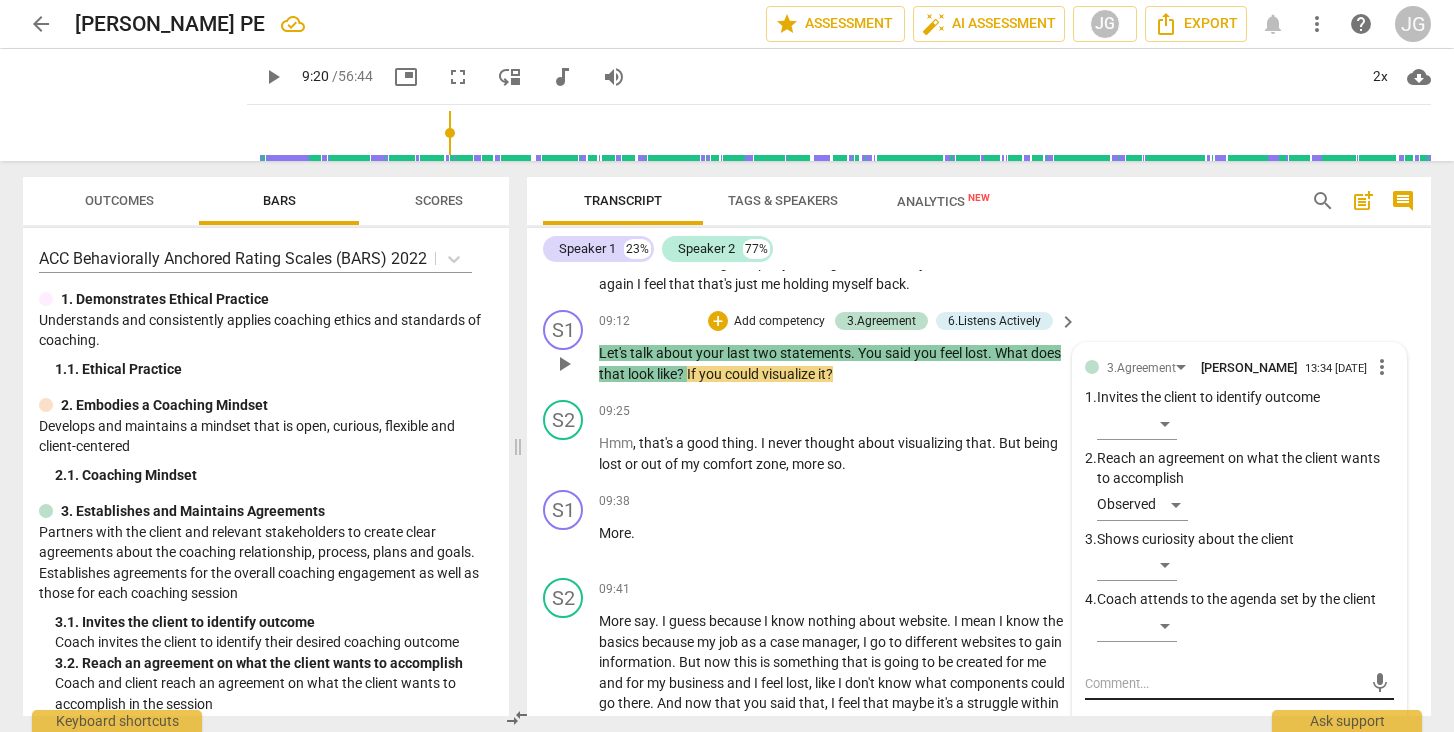 click at bounding box center [1223, 683] 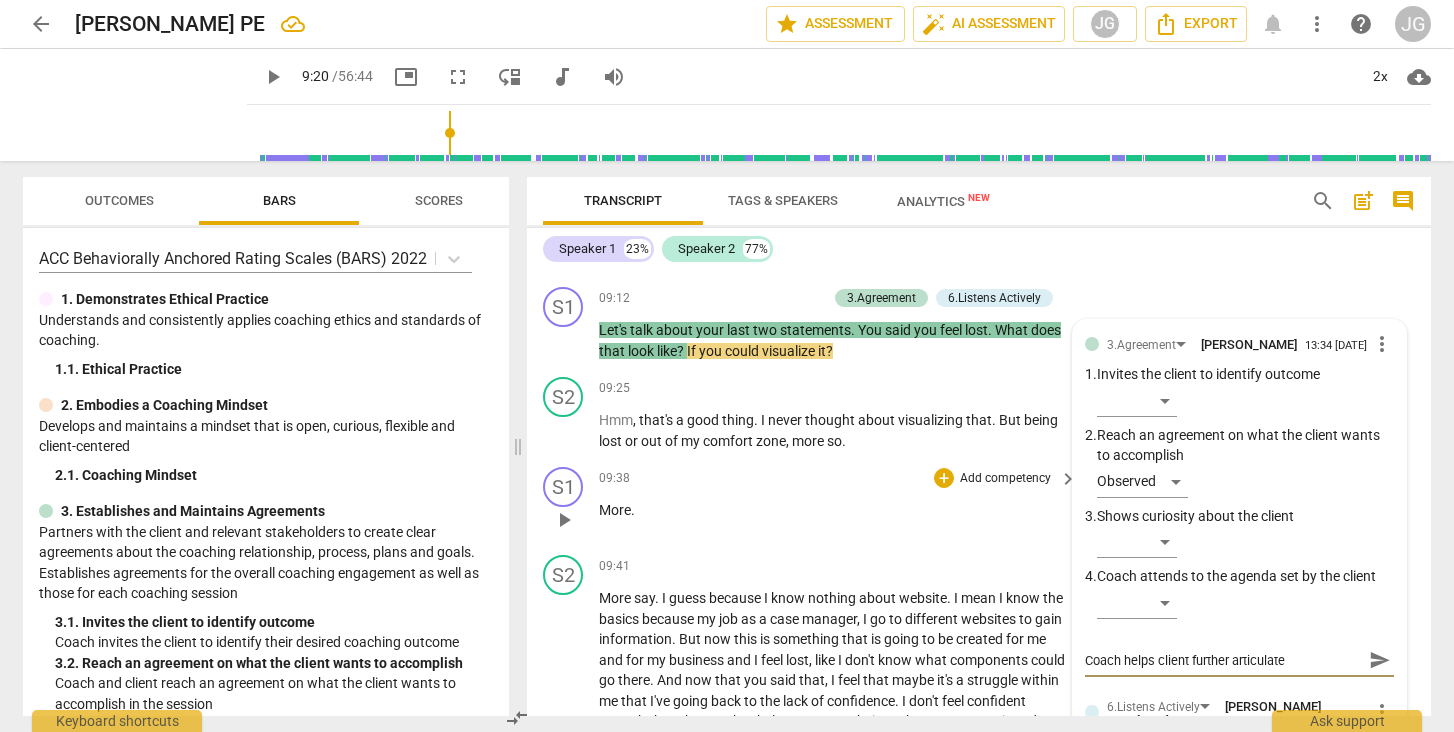 scroll, scrollTop: 2695, scrollLeft: 0, axis: vertical 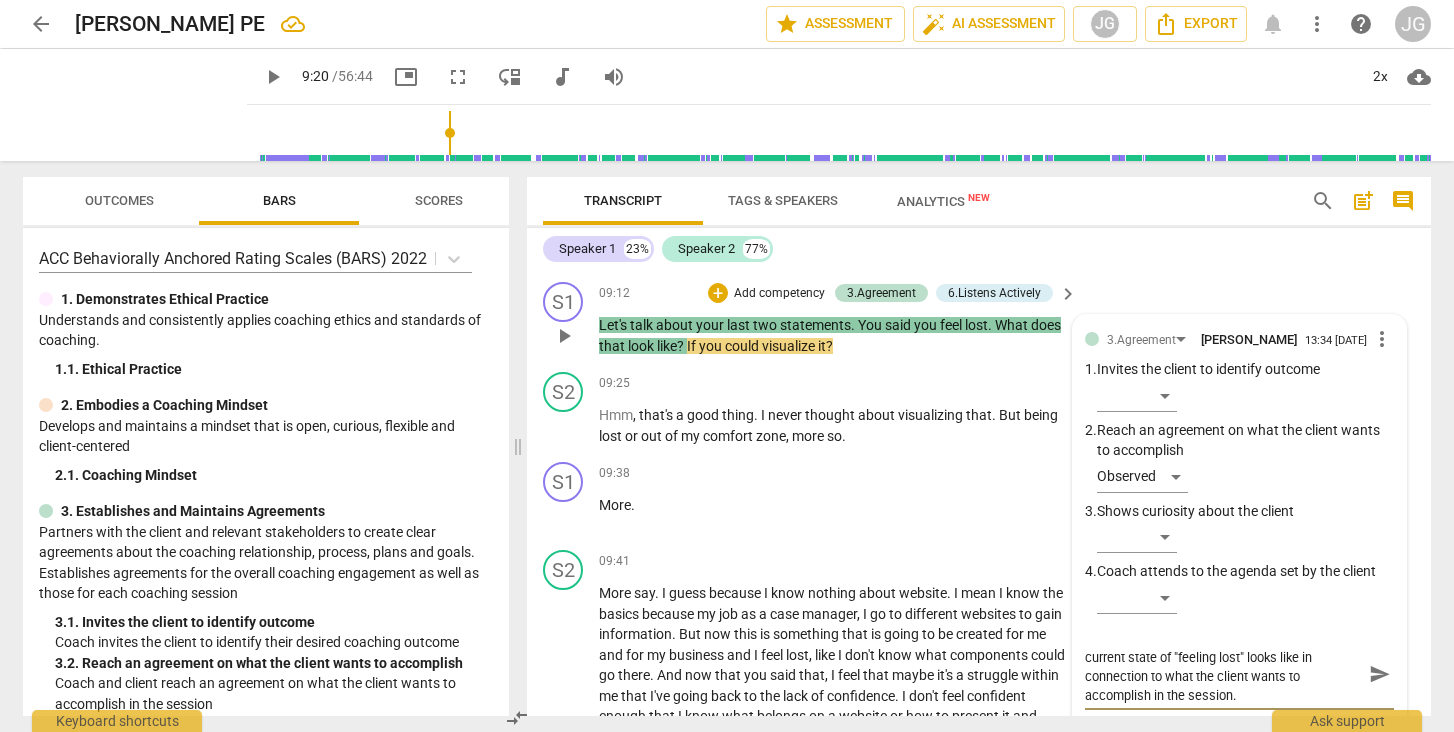 click on "send" at bounding box center [1380, 674] 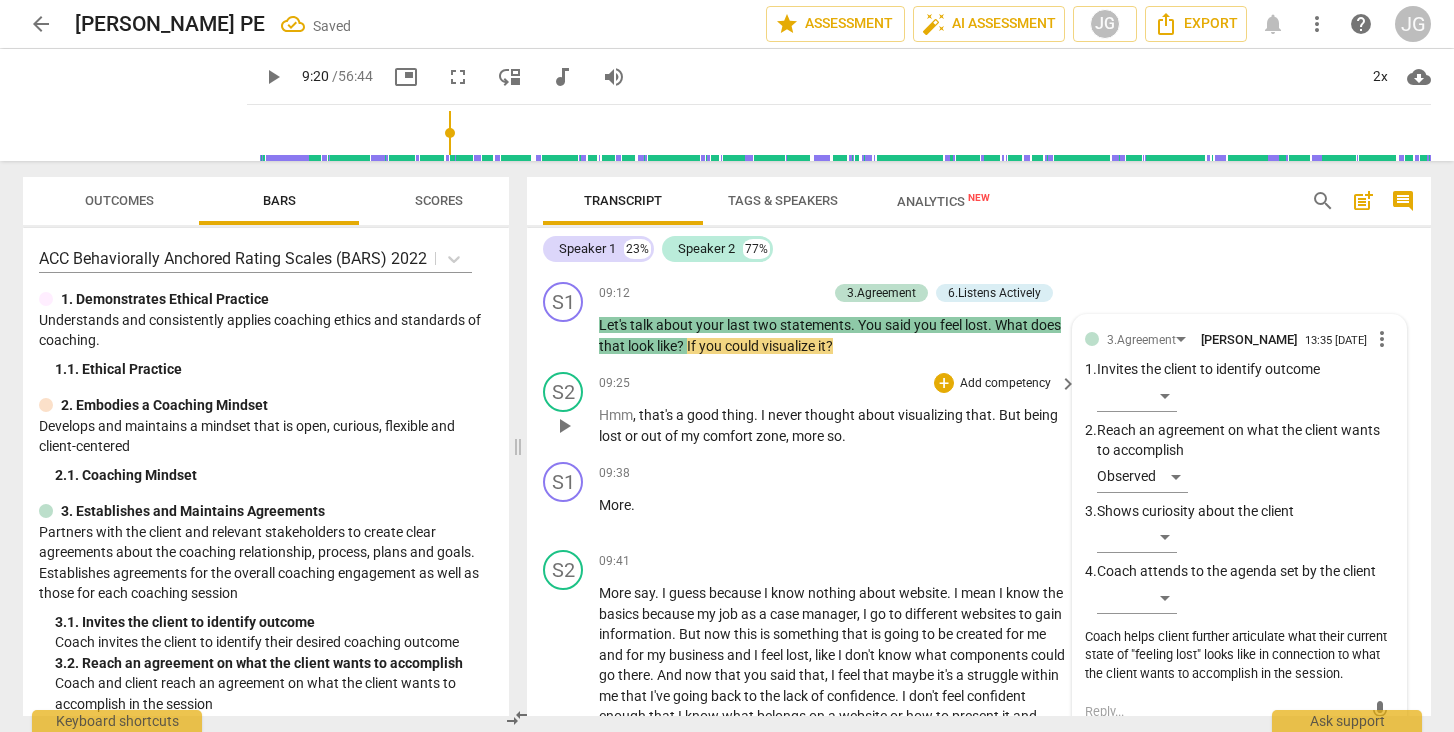 scroll, scrollTop: 0, scrollLeft: 0, axis: both 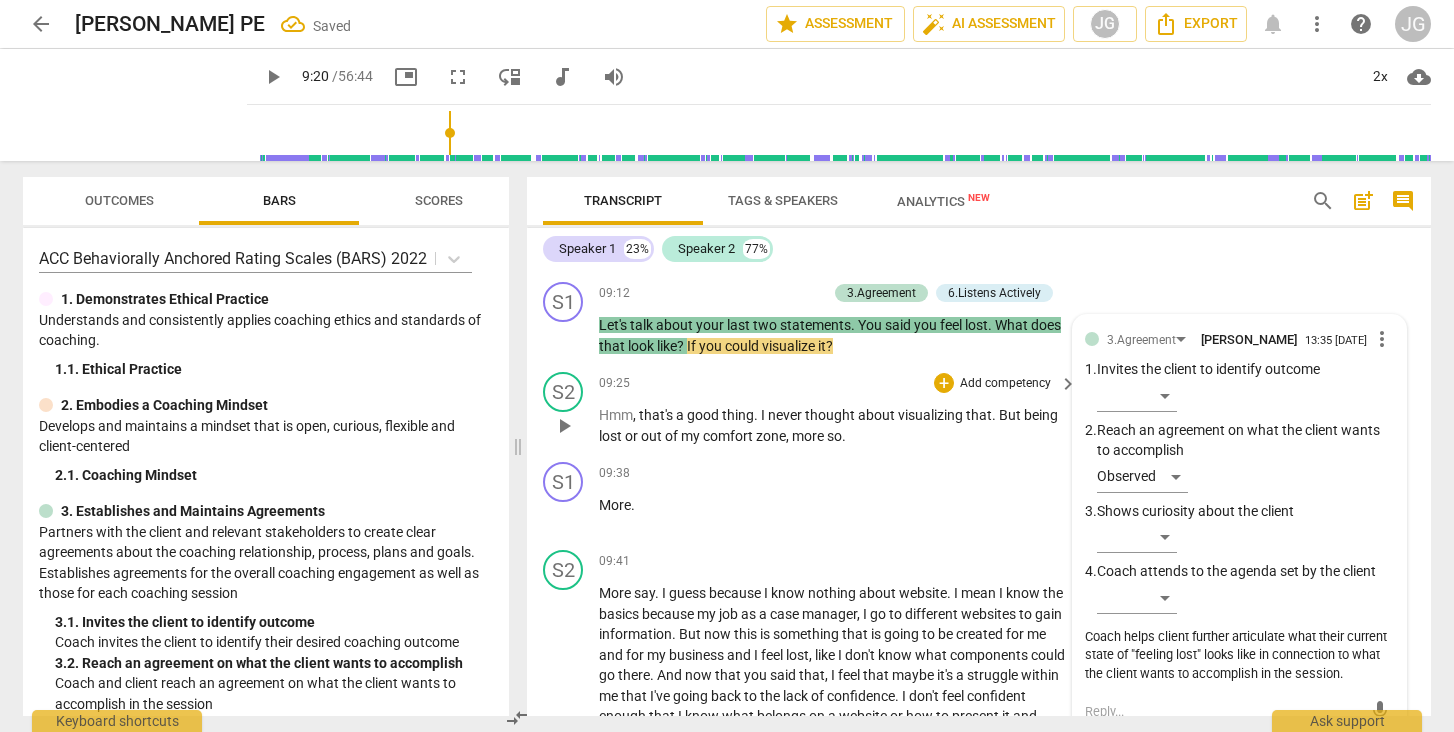 click on "play_arrow" at bounding box center (564, 426) 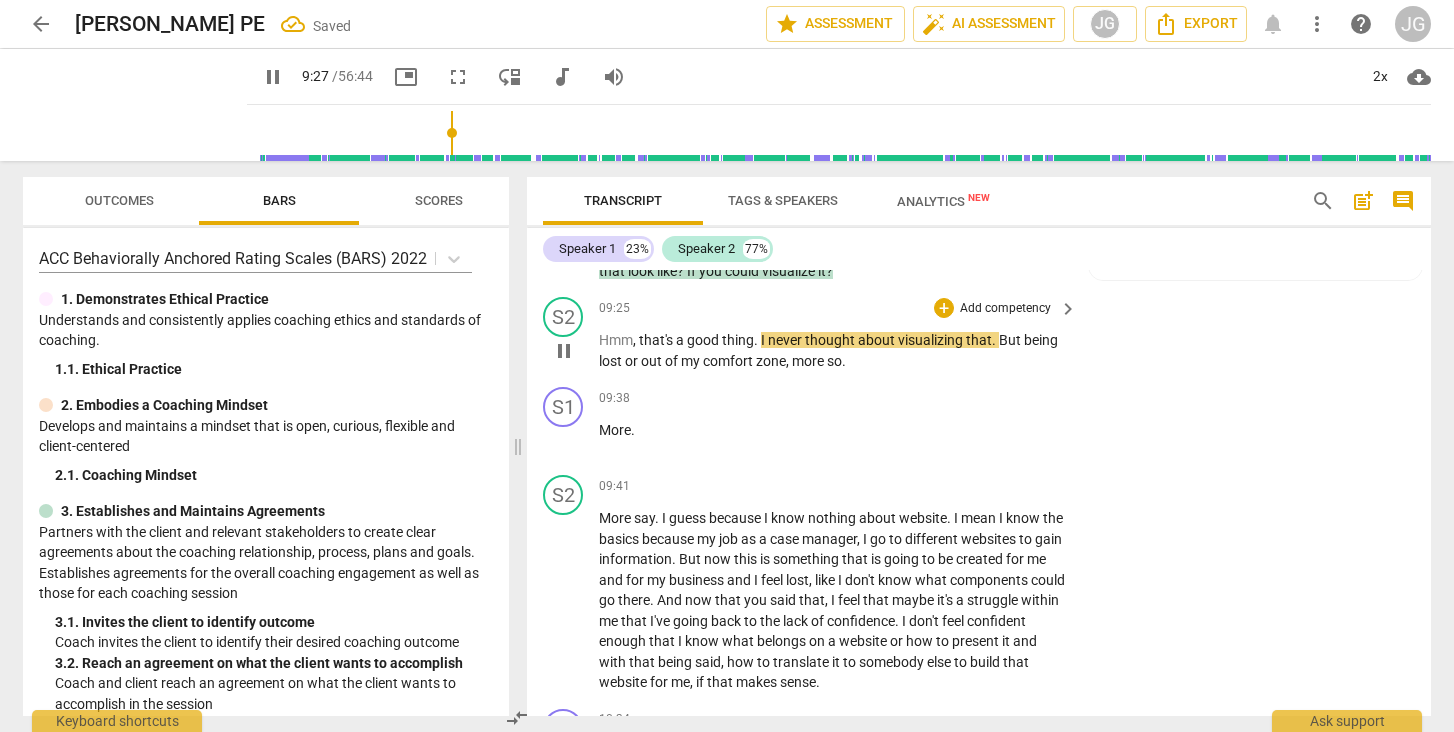 scroll, scrollTop: 2773, scrollLeft: 0, axis: vertical 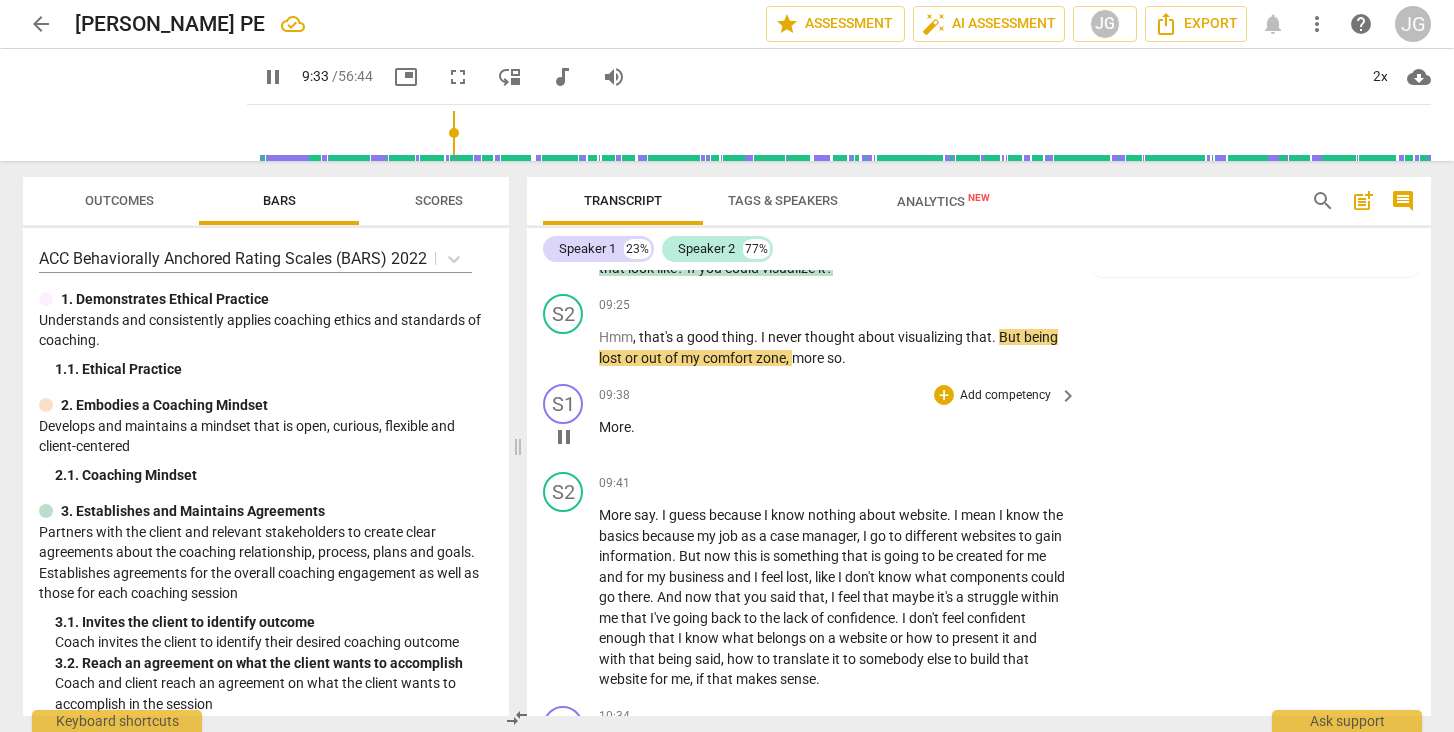 click on "pause" at bounding box center [564, 437] 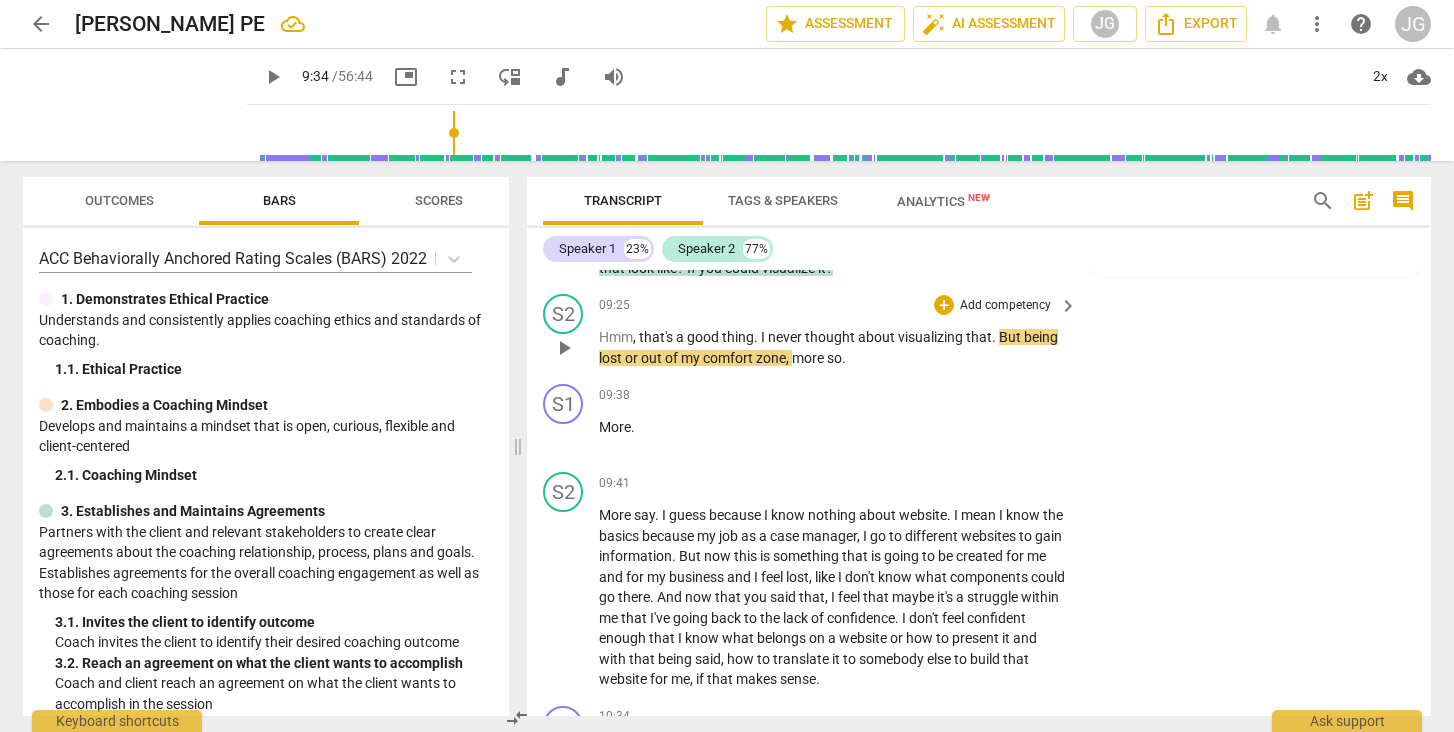click on "play_arrow" at bounding box center [564, 348] 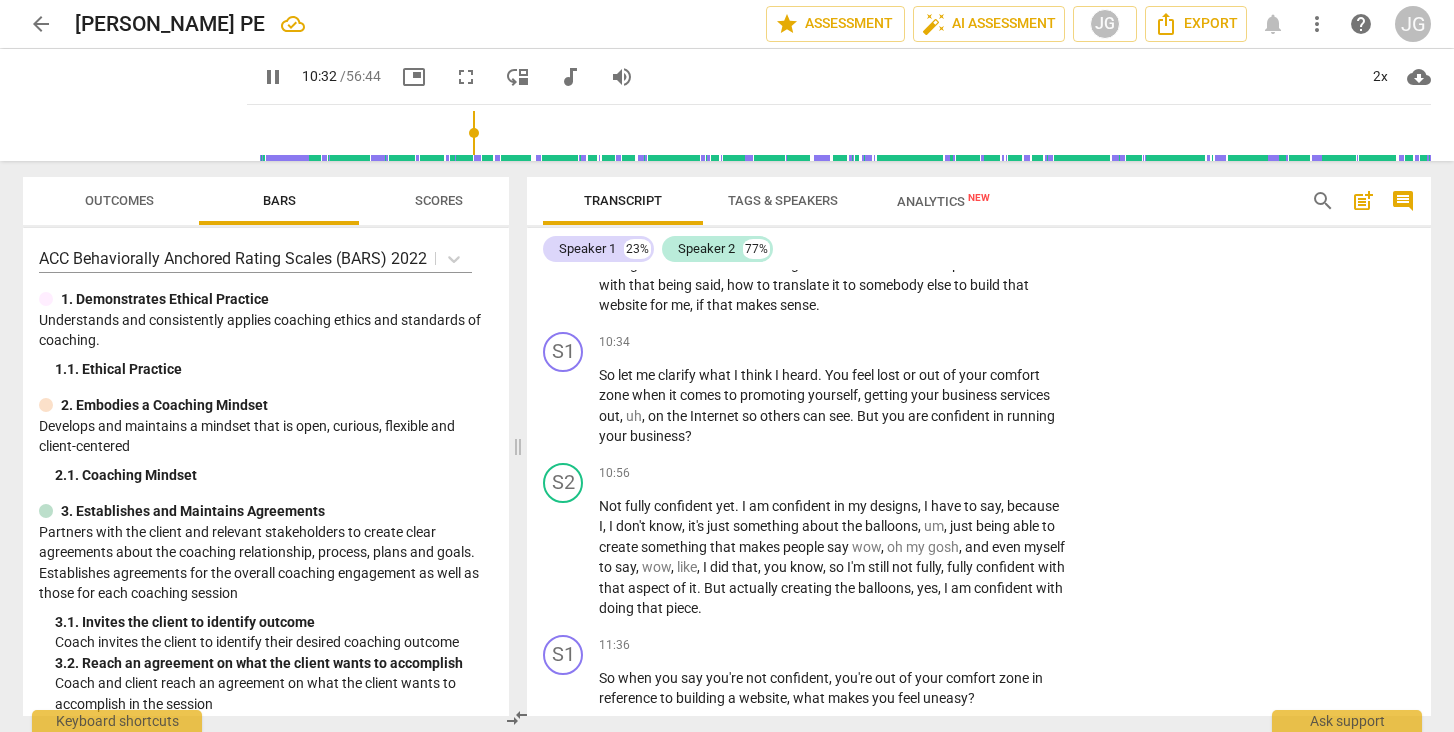 scroll, scrollTop: 3157, scrollLeft: 0, axis: vertical 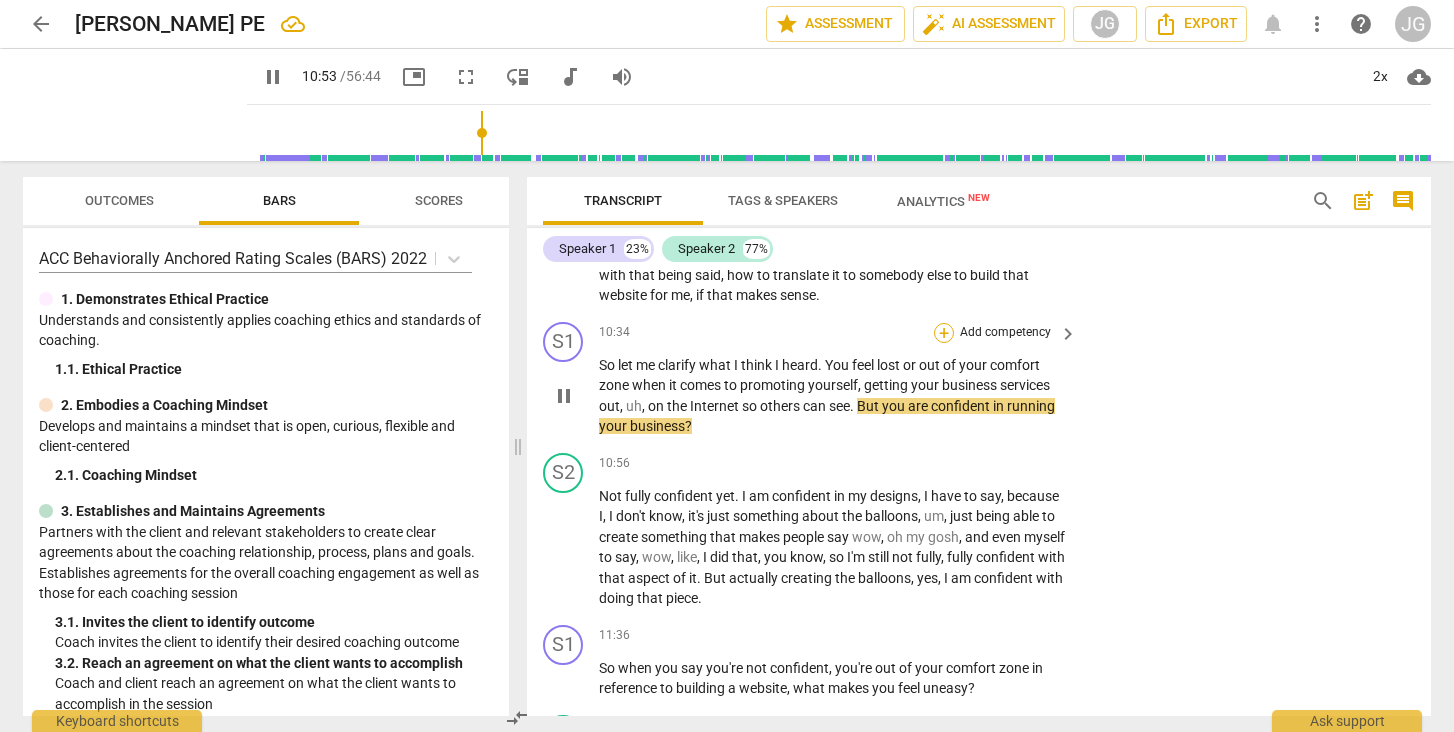 click on "+" at bounding box center [944, 333] 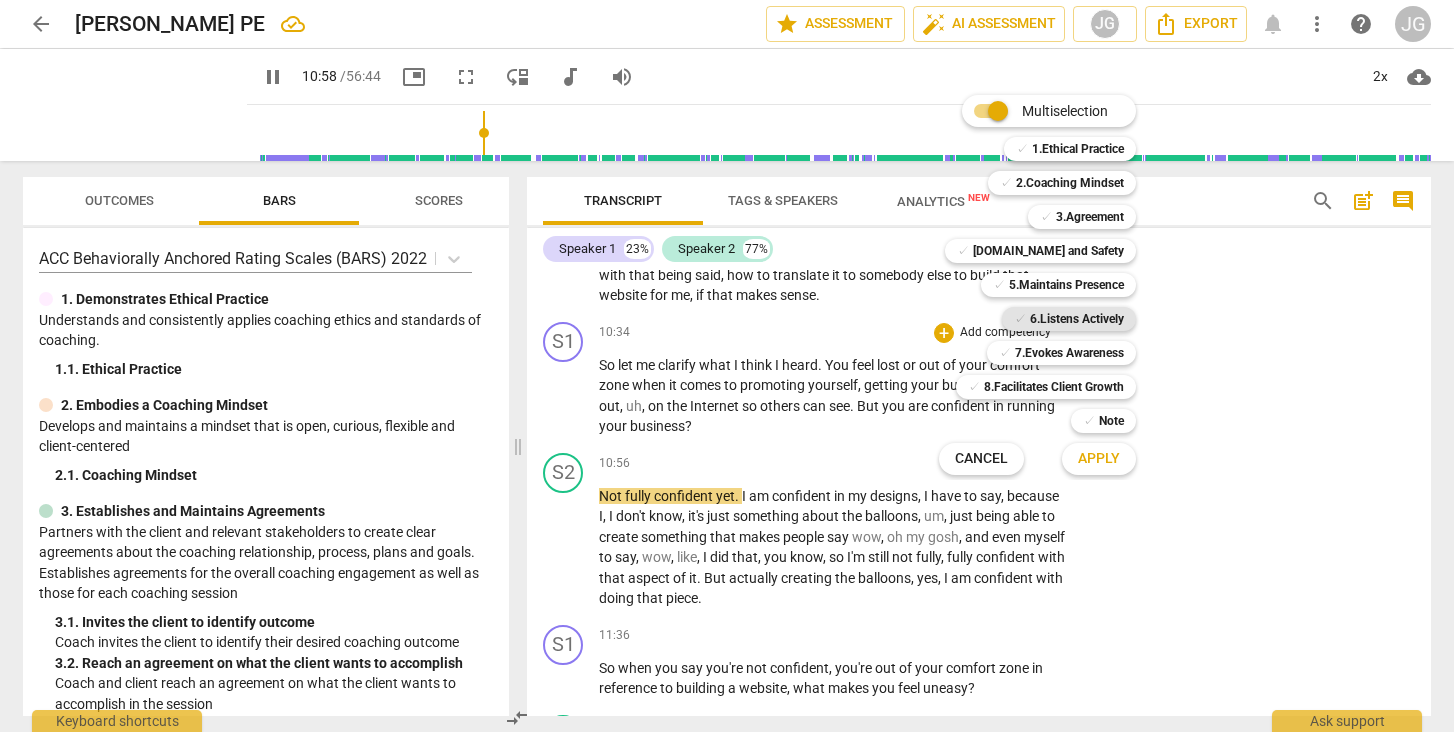click on "6.Listens Actively" at bounding box center [1077, 319] 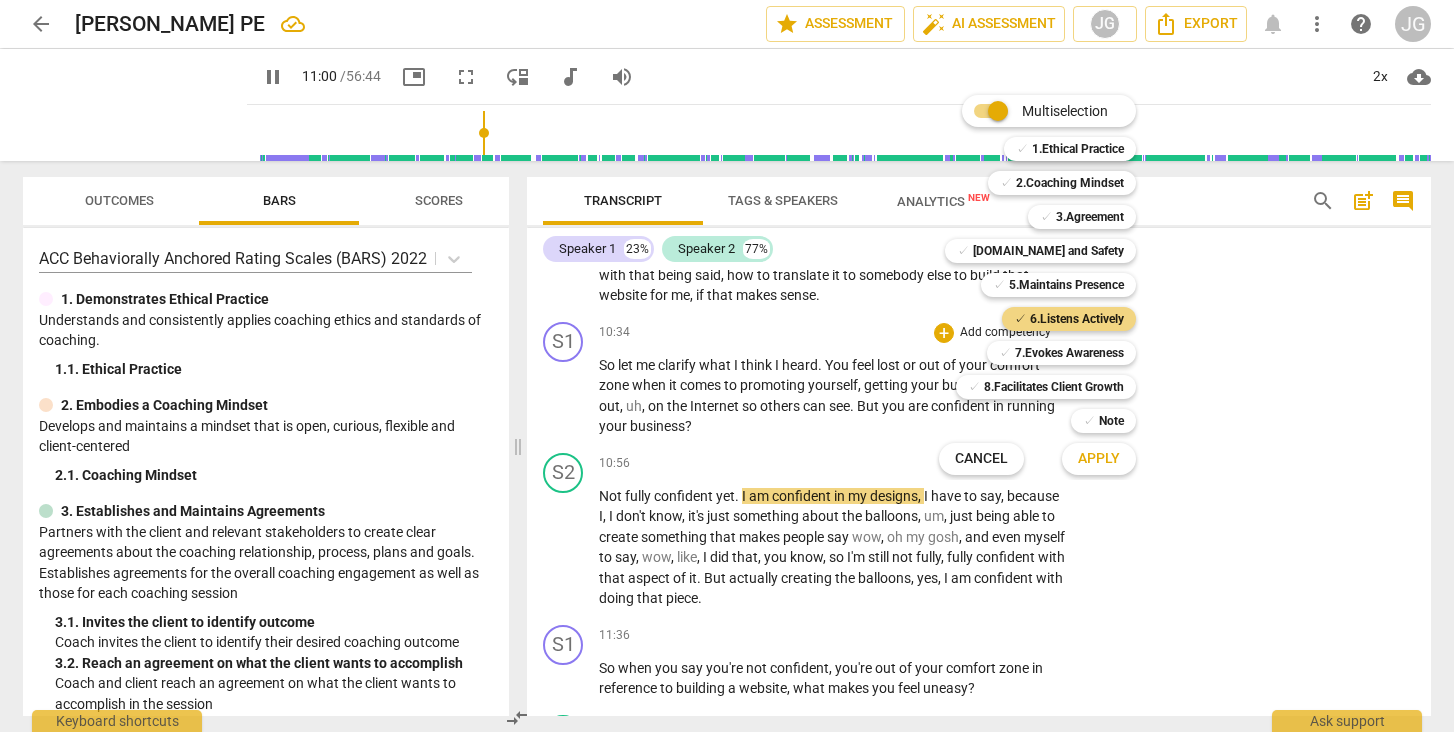 click on "Apply" at bounding box center (1099, 459) 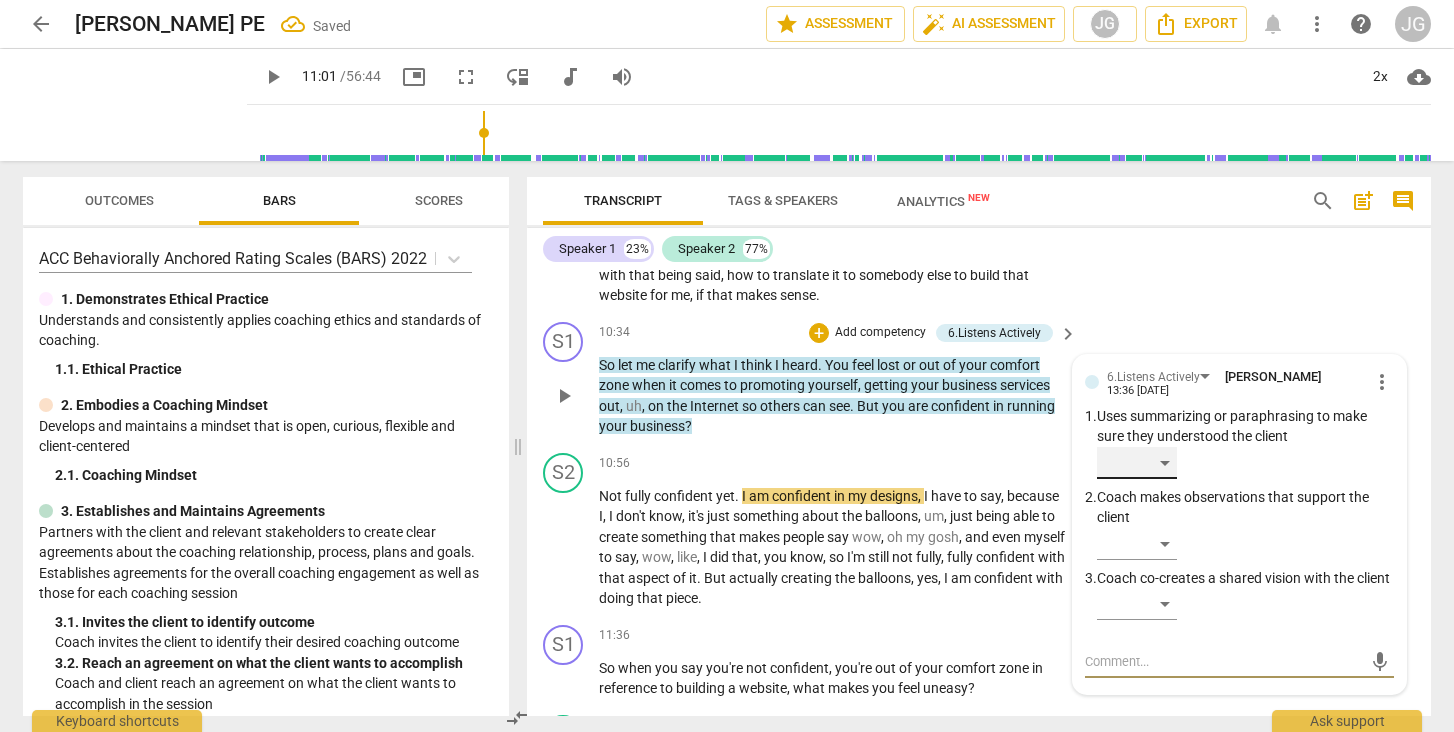 click on "​" at bounding box center (1137, 463) 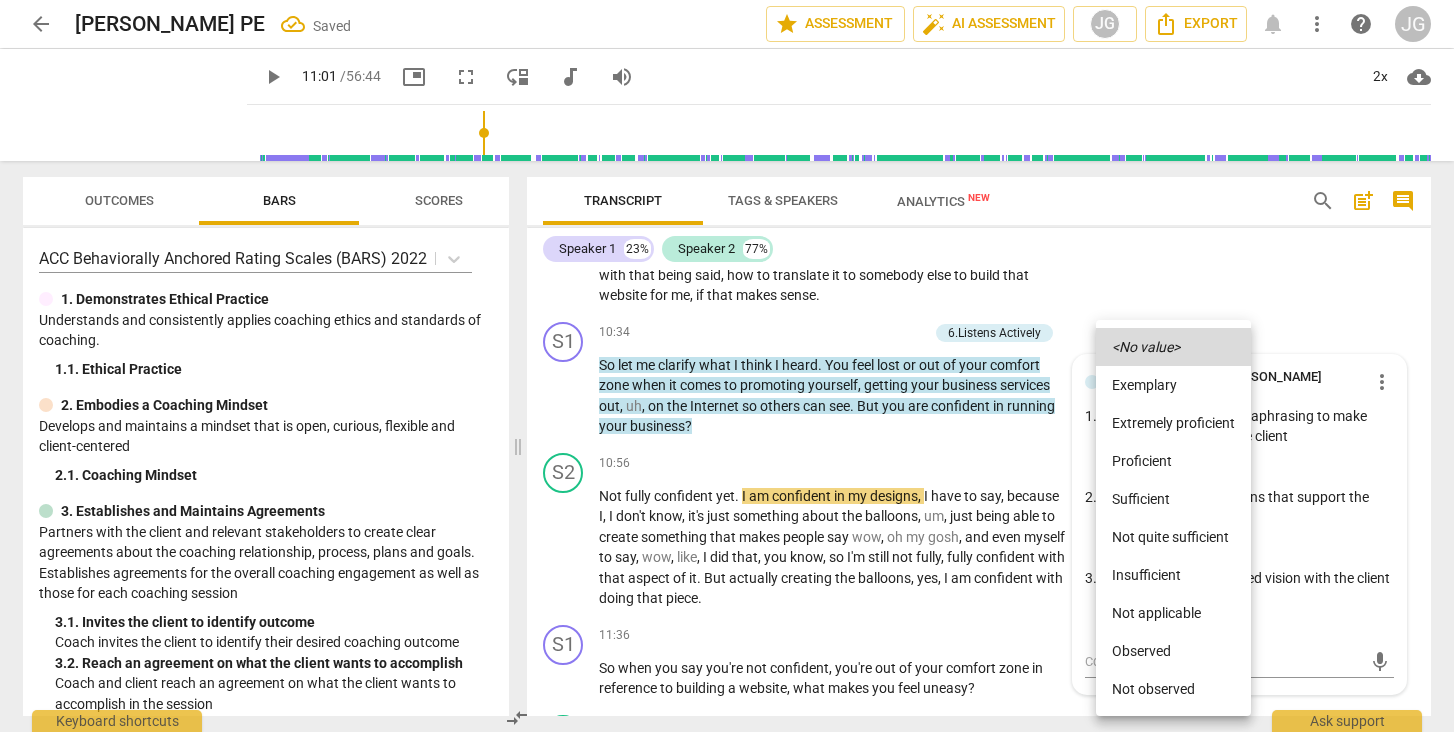 click on "Observed" at bounding box center (1173, 651) 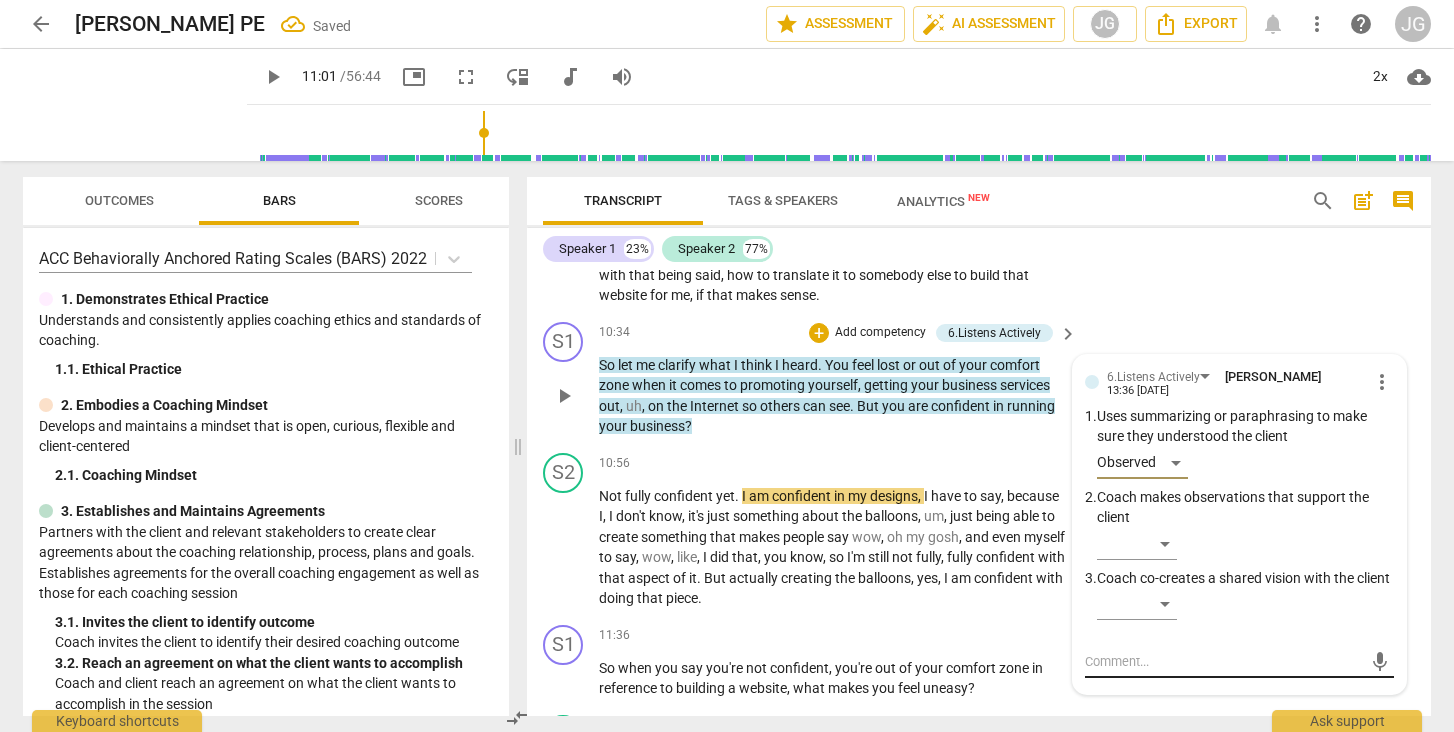click at bounding box center (1223, 661) 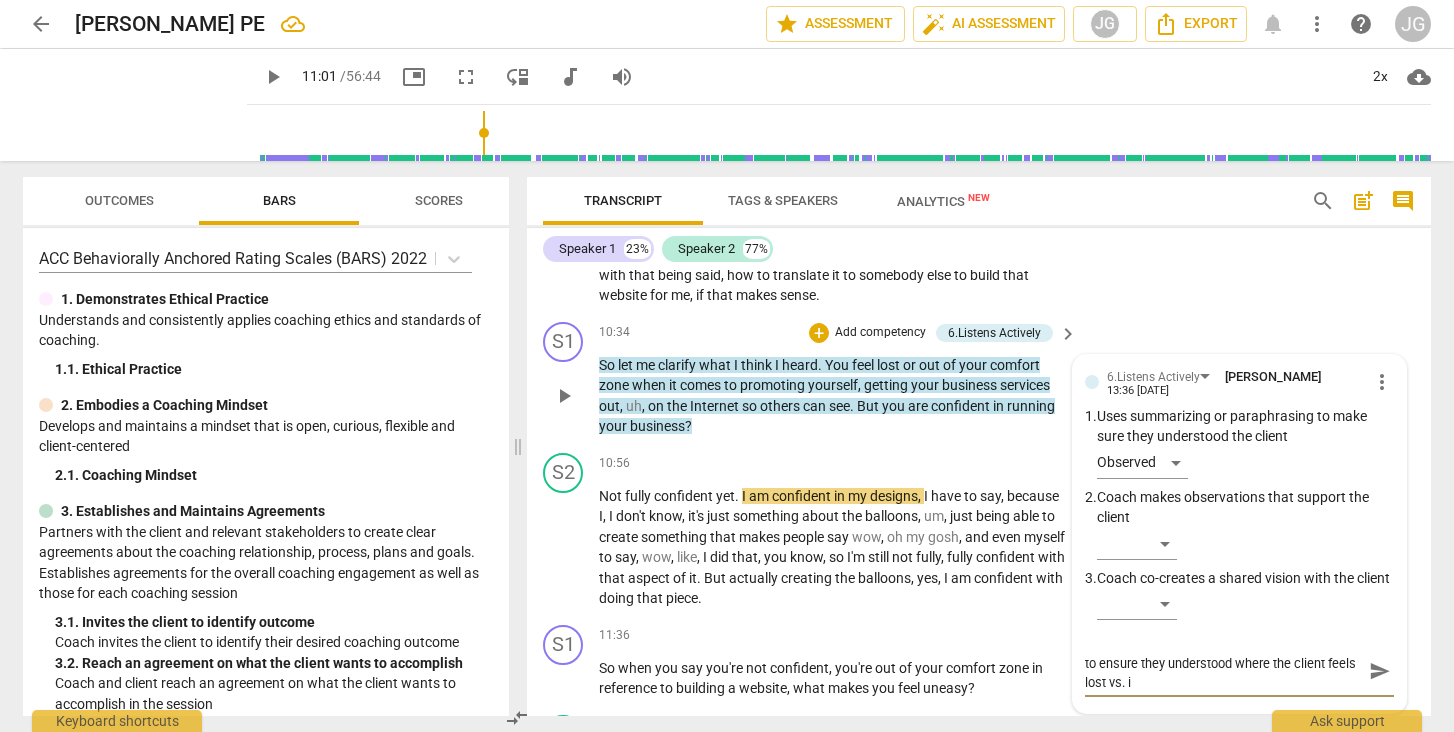 scroll, scrollTop: 0, scrollLeft: 0, axis: both 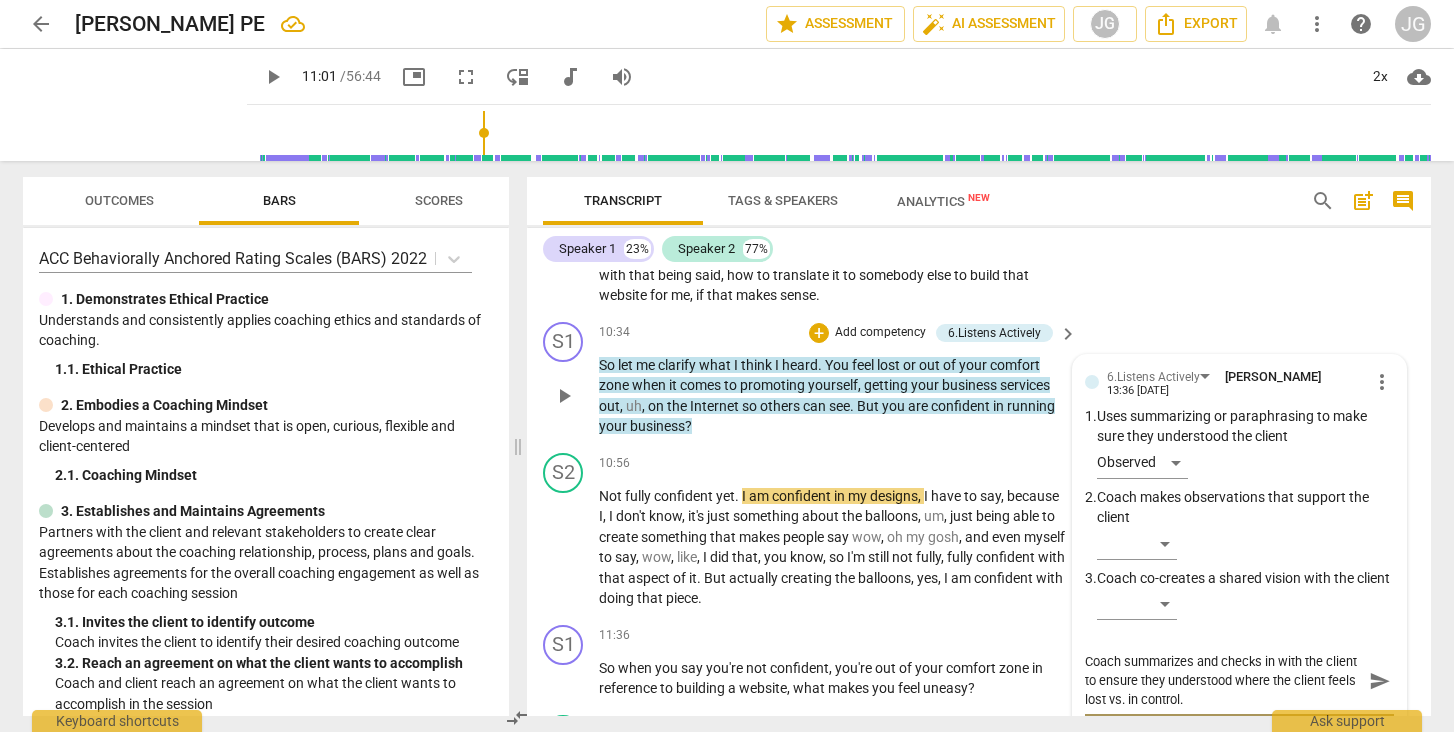 click on "send" at bounding box center (1380, 681) 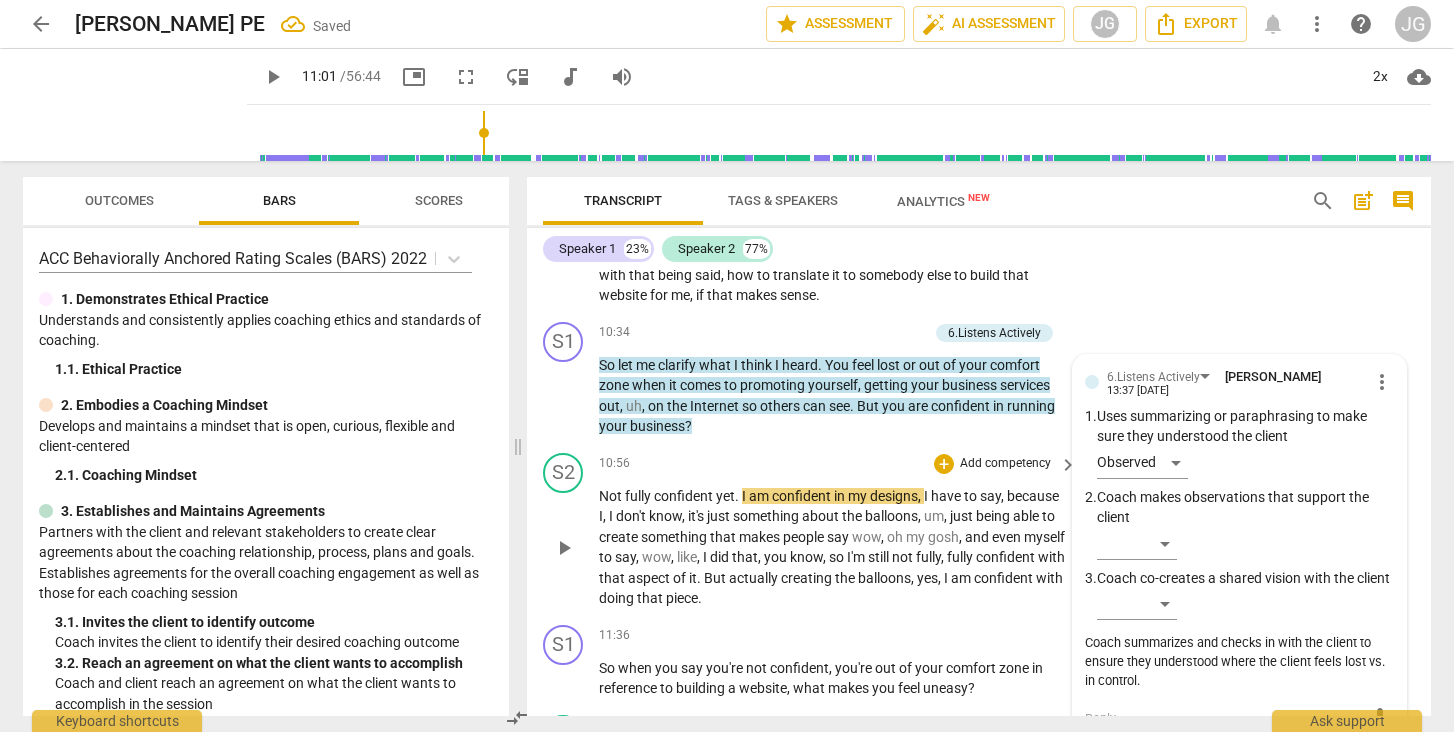 click on "play_arrow" at bounding box center [564, 548] 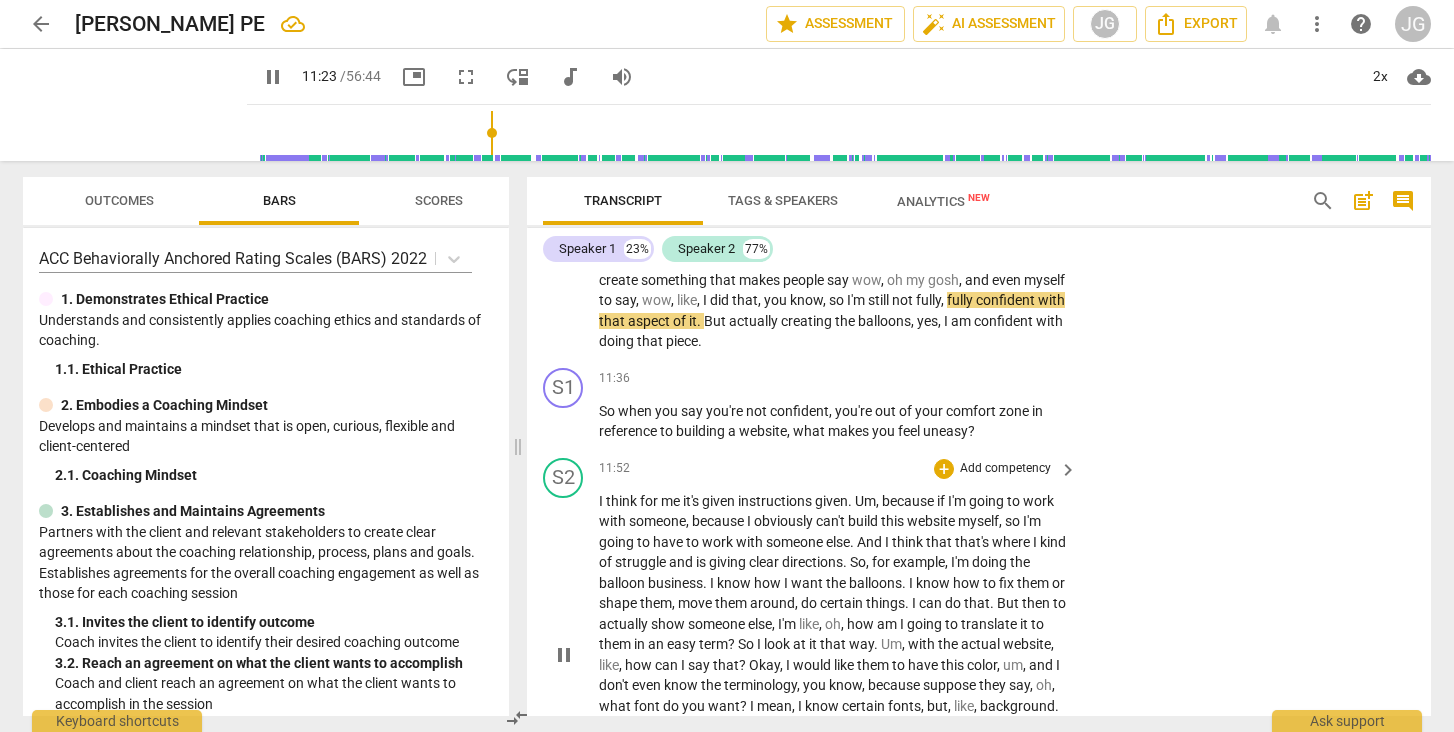 scroll, scrollTop: 3419, scrollLeft: 0, axis: vertical 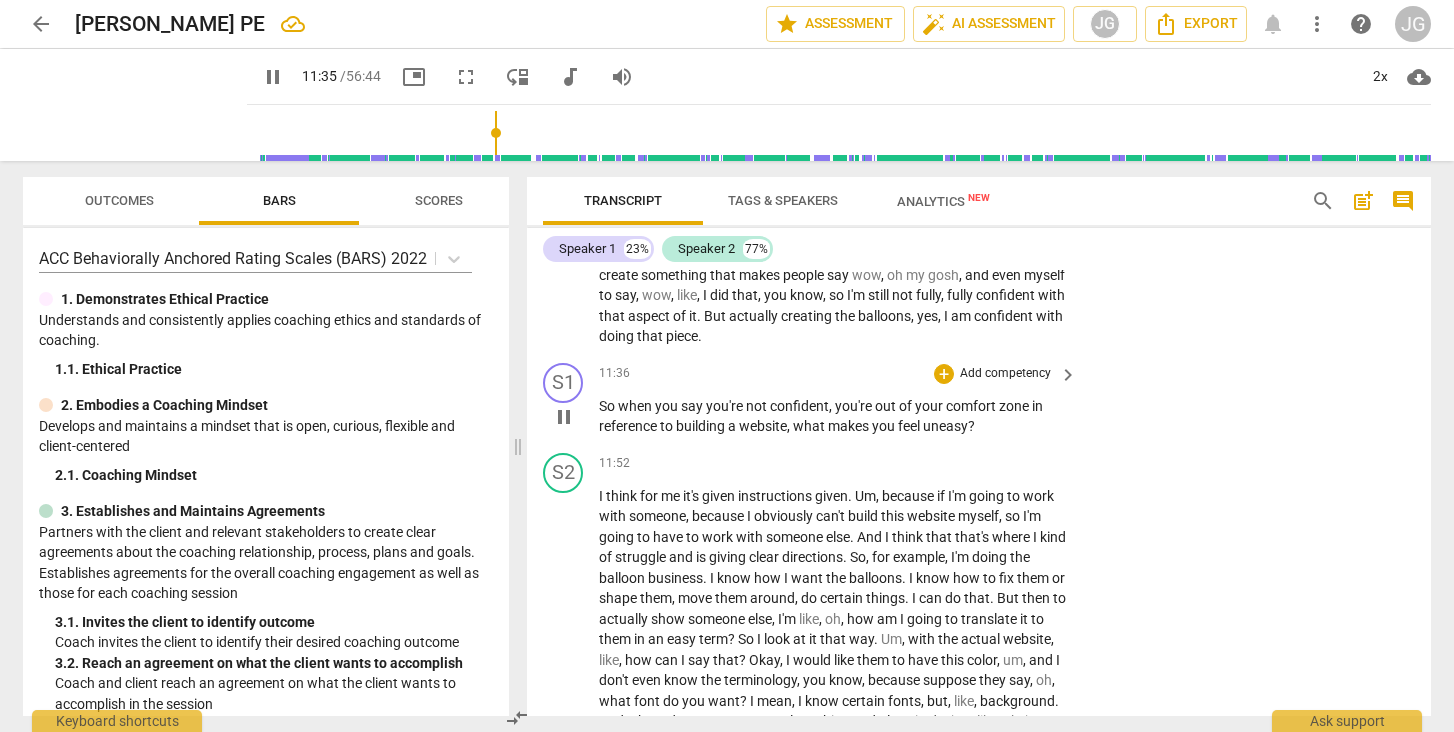 click on "pause" at bounding box center (564, 417) 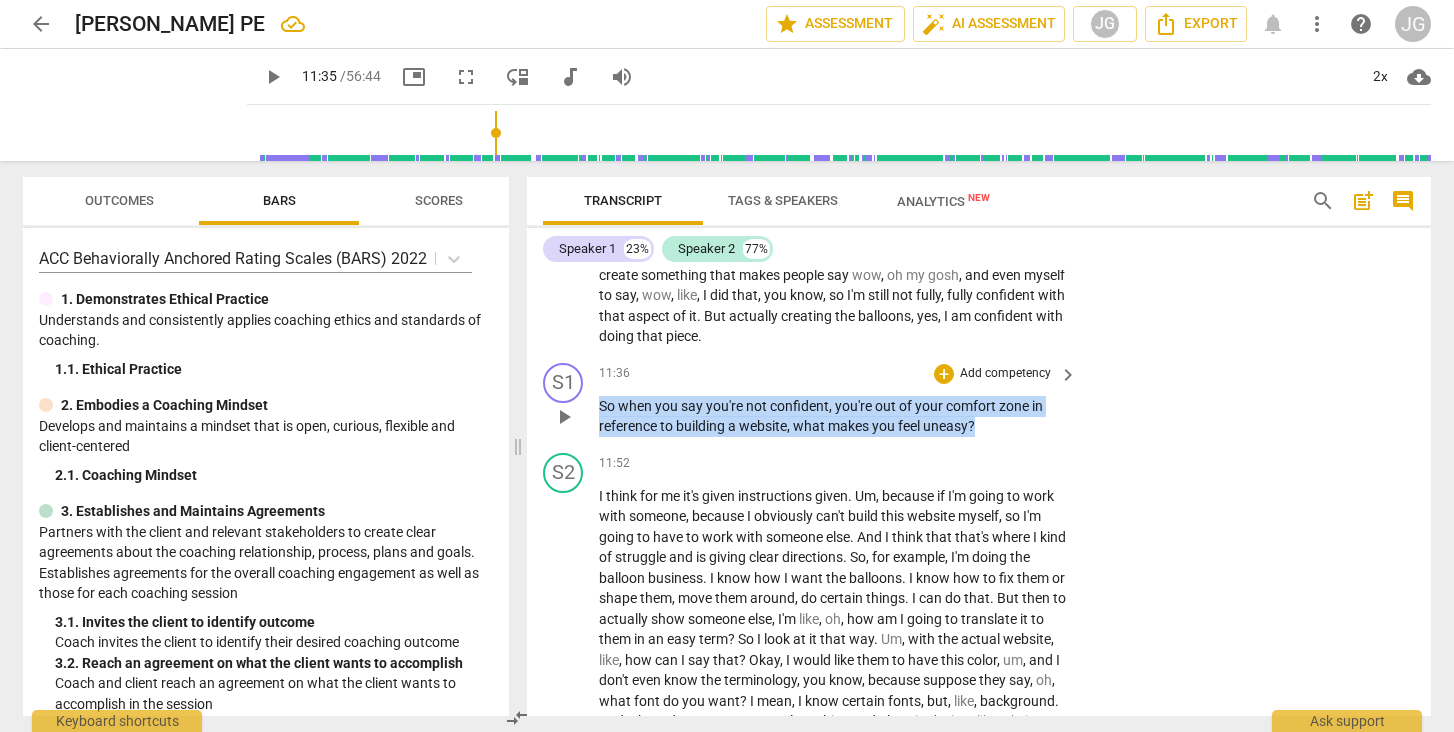 drag, startPoint x: 992, startPoint y: 373, endPoint x: 590, endPoint y: 357, distance: 402.31827 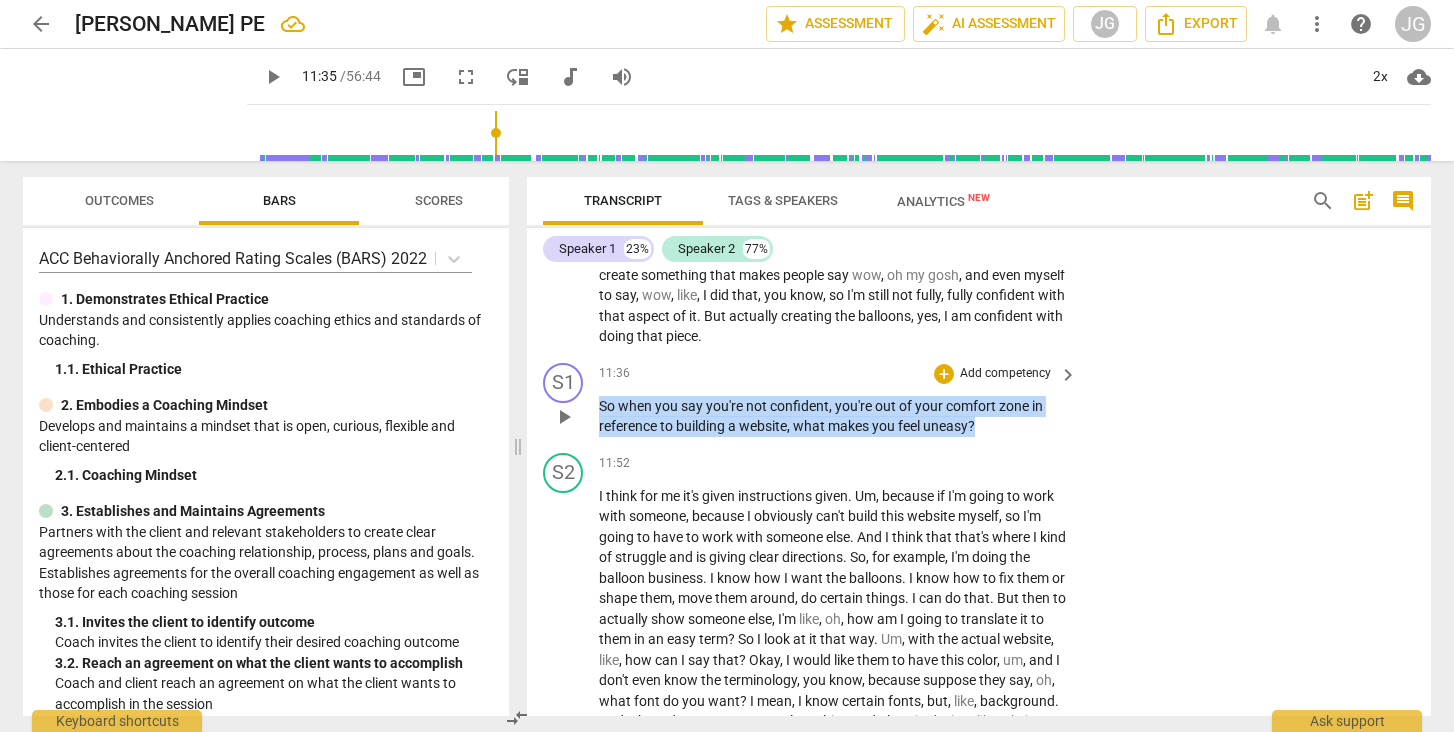 click on "S1 play_arrow pause 11:36 + Add competency keyboard_arrow_right So   when   you   say   you're   not   confident ,   you're   out   of   your   comfort   zone   in   reference   to   building   a   website ,   what   makes   you   feel   uneasy ?" at bounding box center [979, 400] 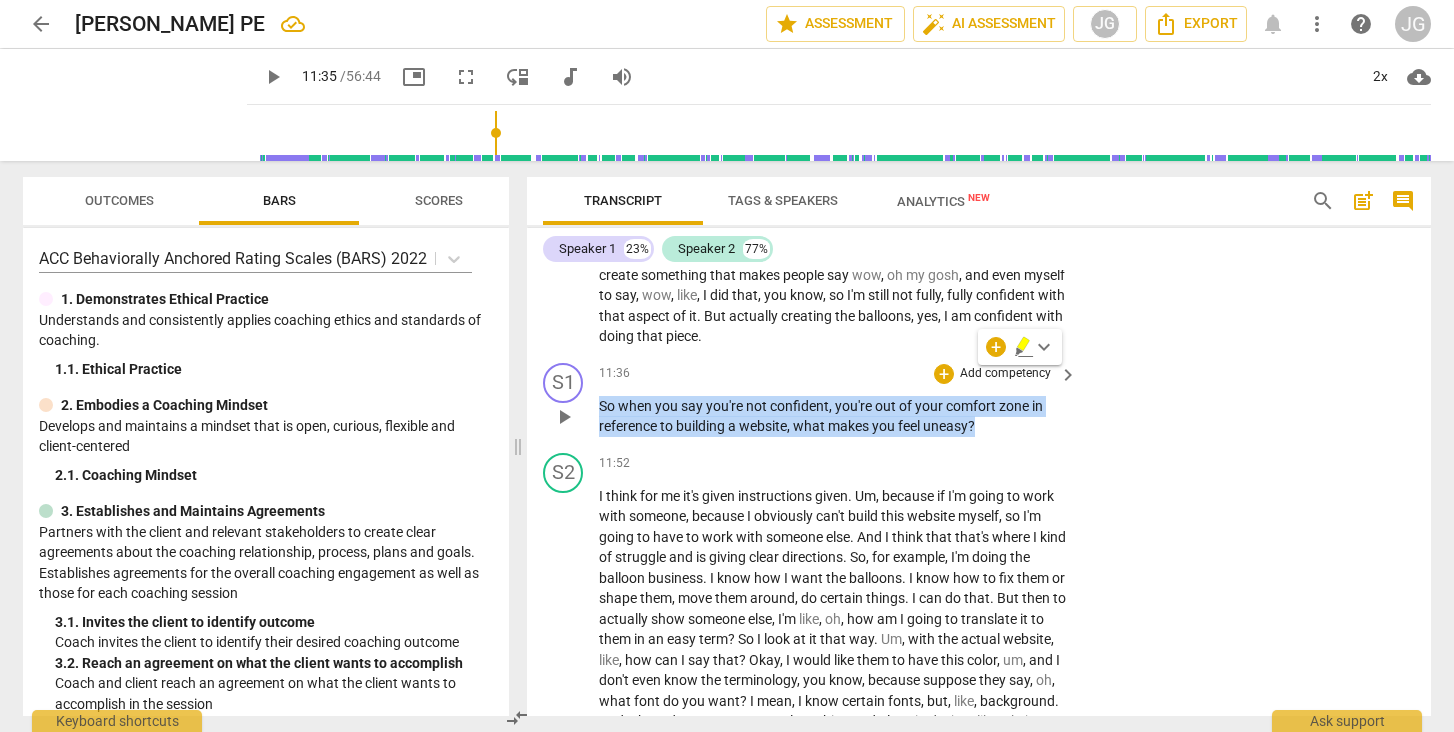 copy on "So   when   you   say   you're   not   confident ,   you're   out   of   your   comfort   zone   in   reference   to   building   a   website ,   what   makes   you   feel   uneasy ?" 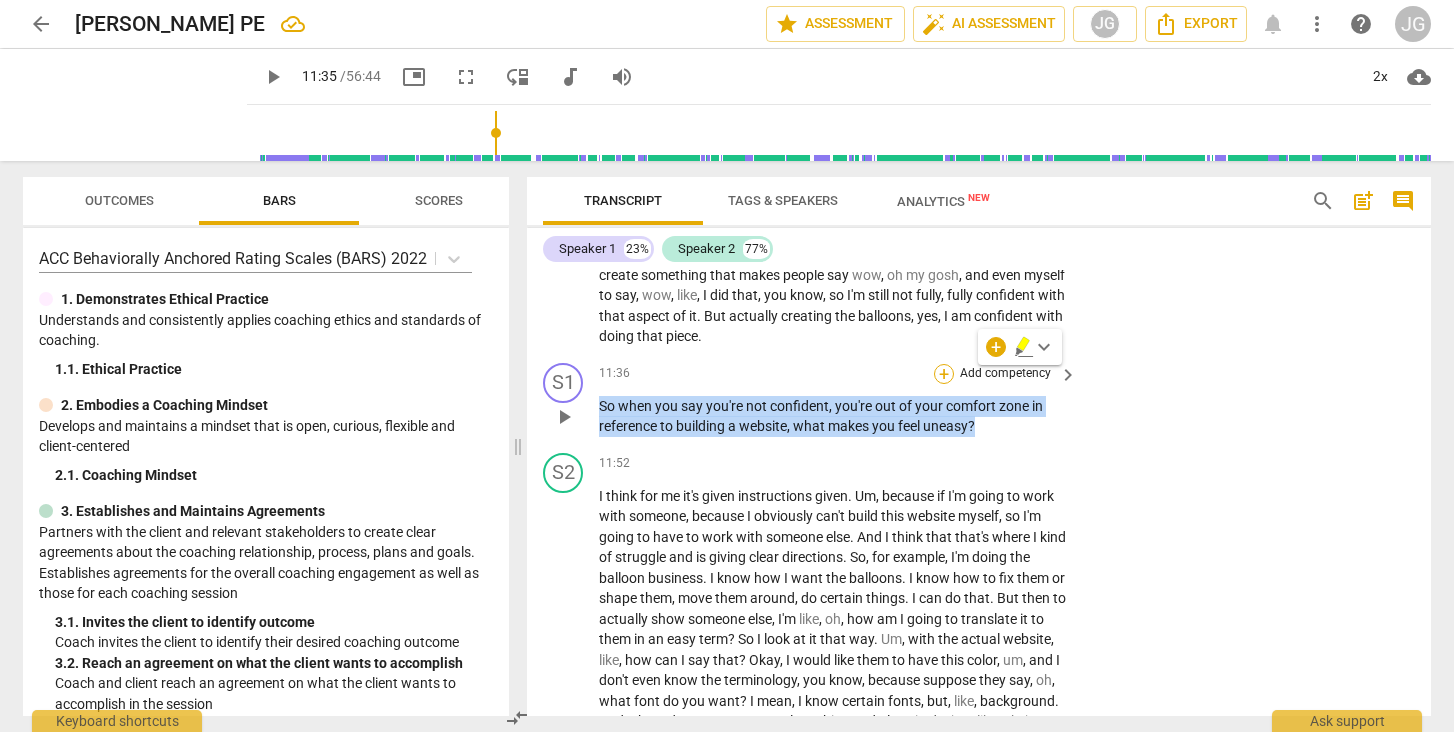 click on "+" at bounding box center [944, 374] 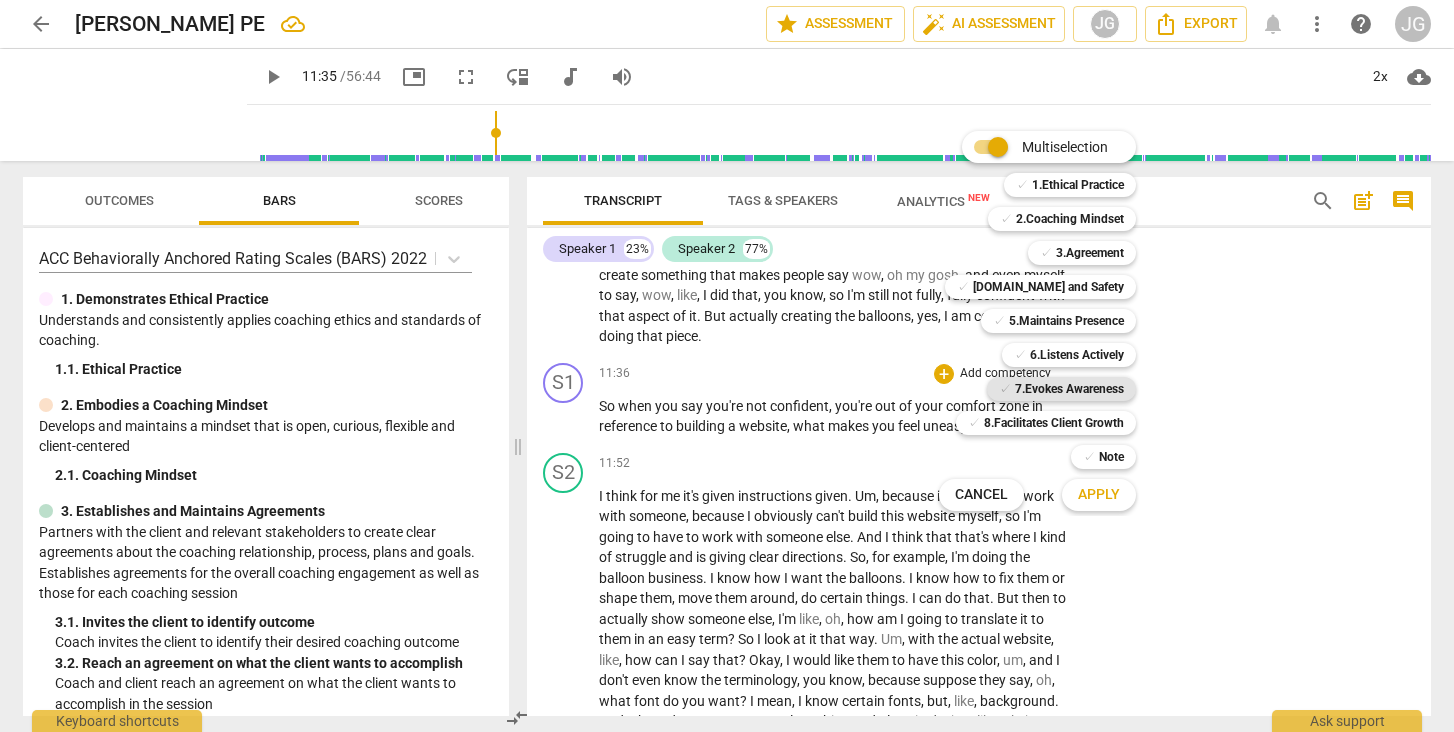 click on "7.Evokes Awareness" at bounding box center (1069, 389) 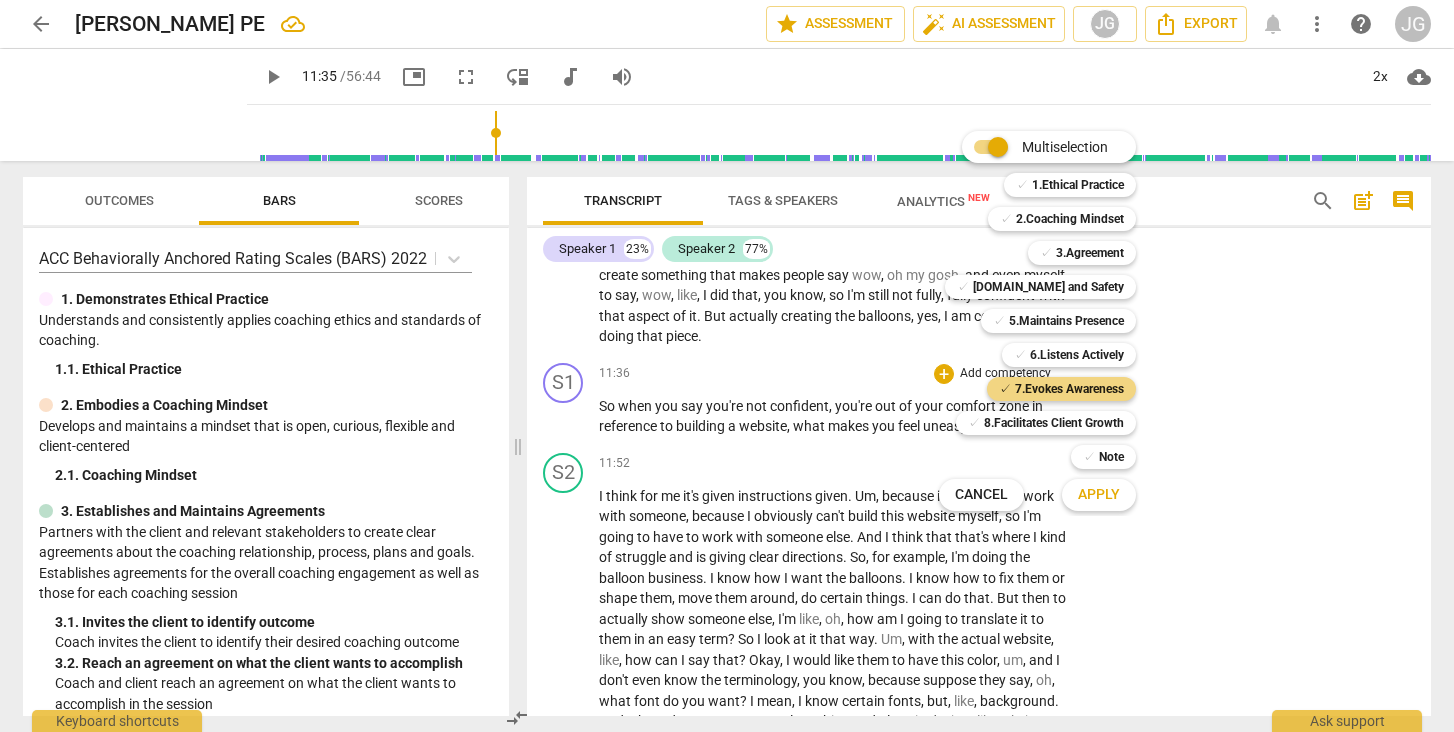 click on "Apply" at bounding box center (1099, 495) 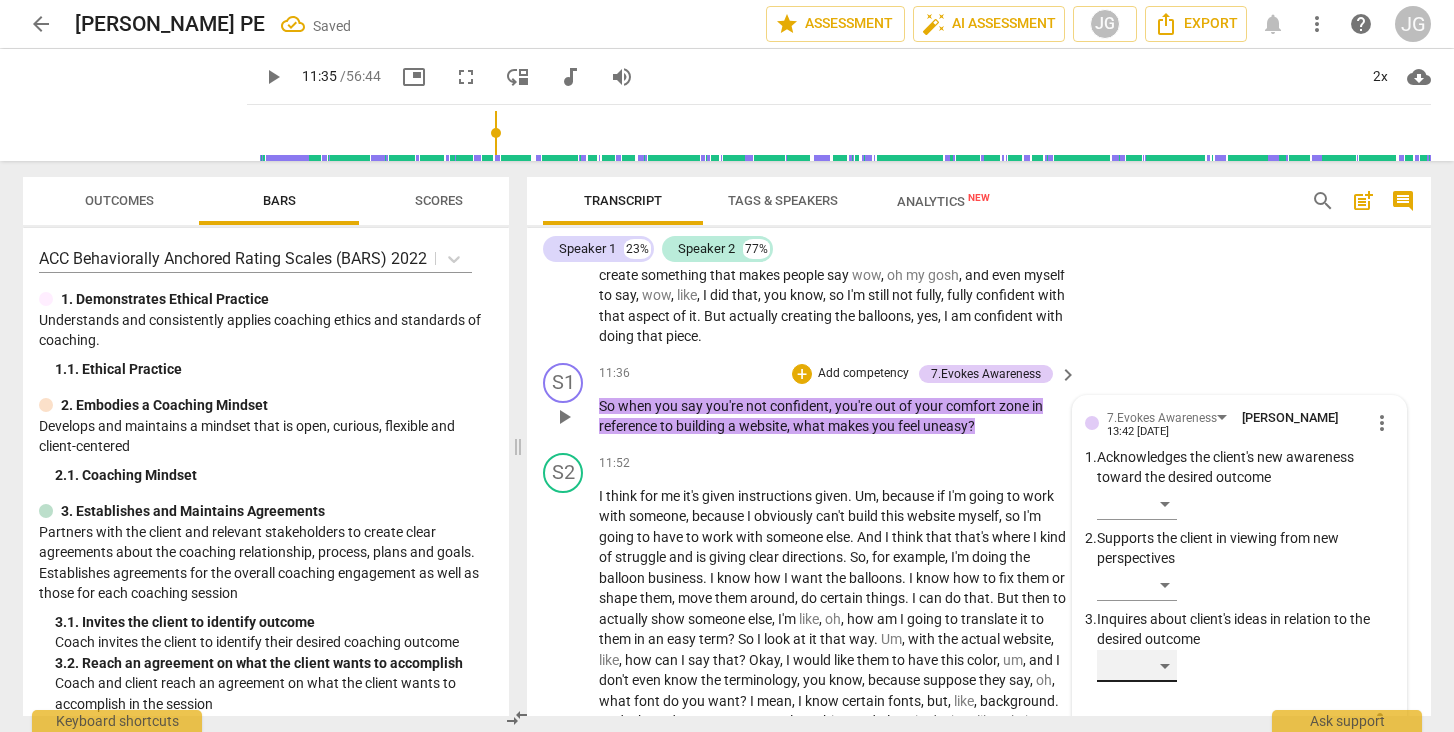 click on "​" at bounding box center (1137, 666) 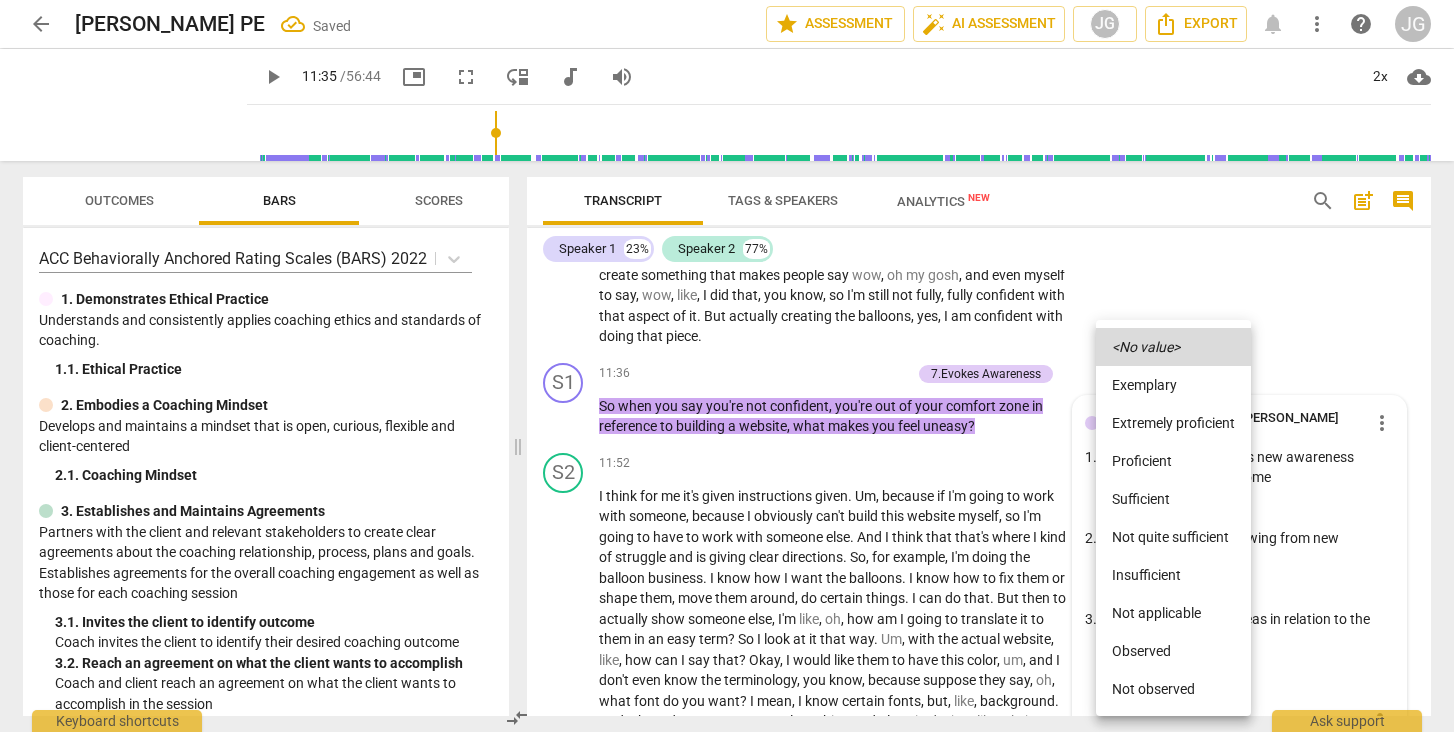 click on "Observed" at bounding box center [1173, 651] 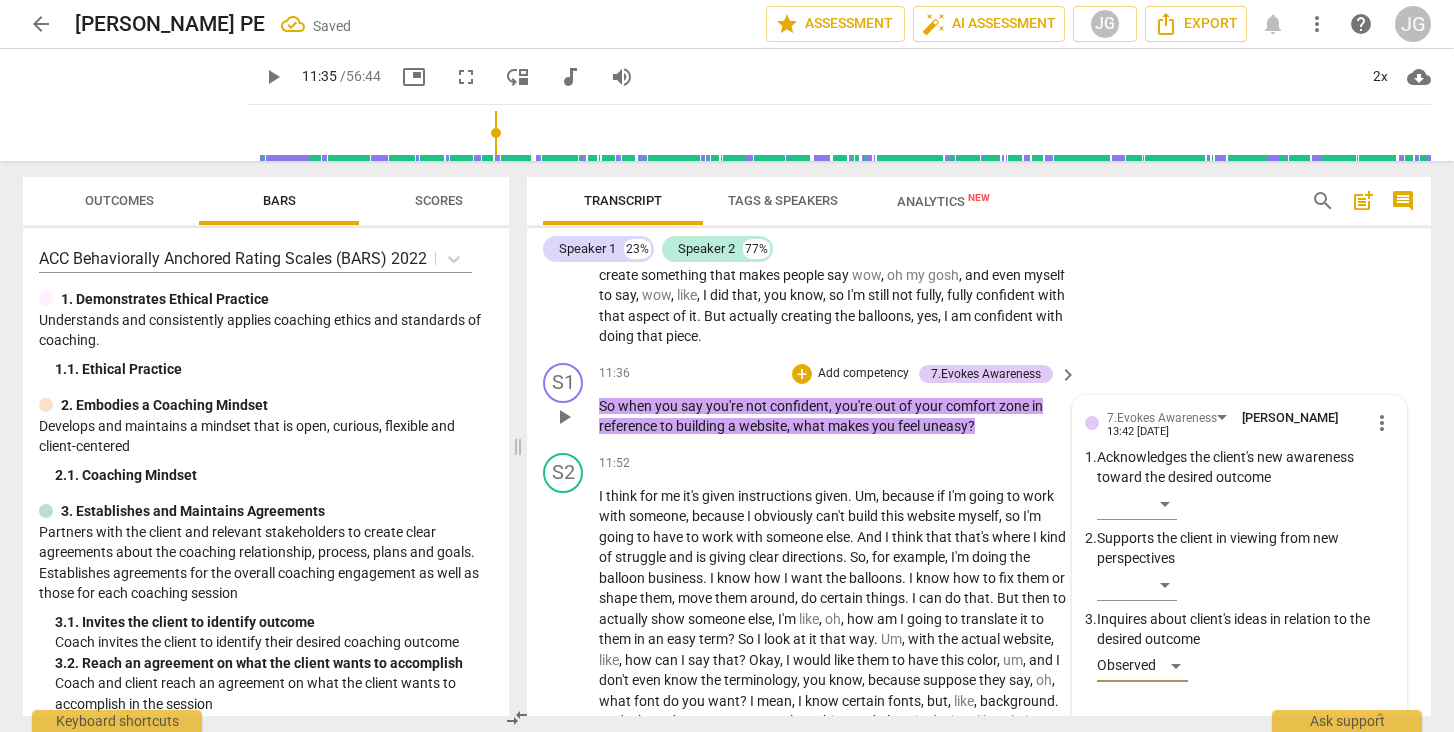 click at bounding box center (1223, 723) 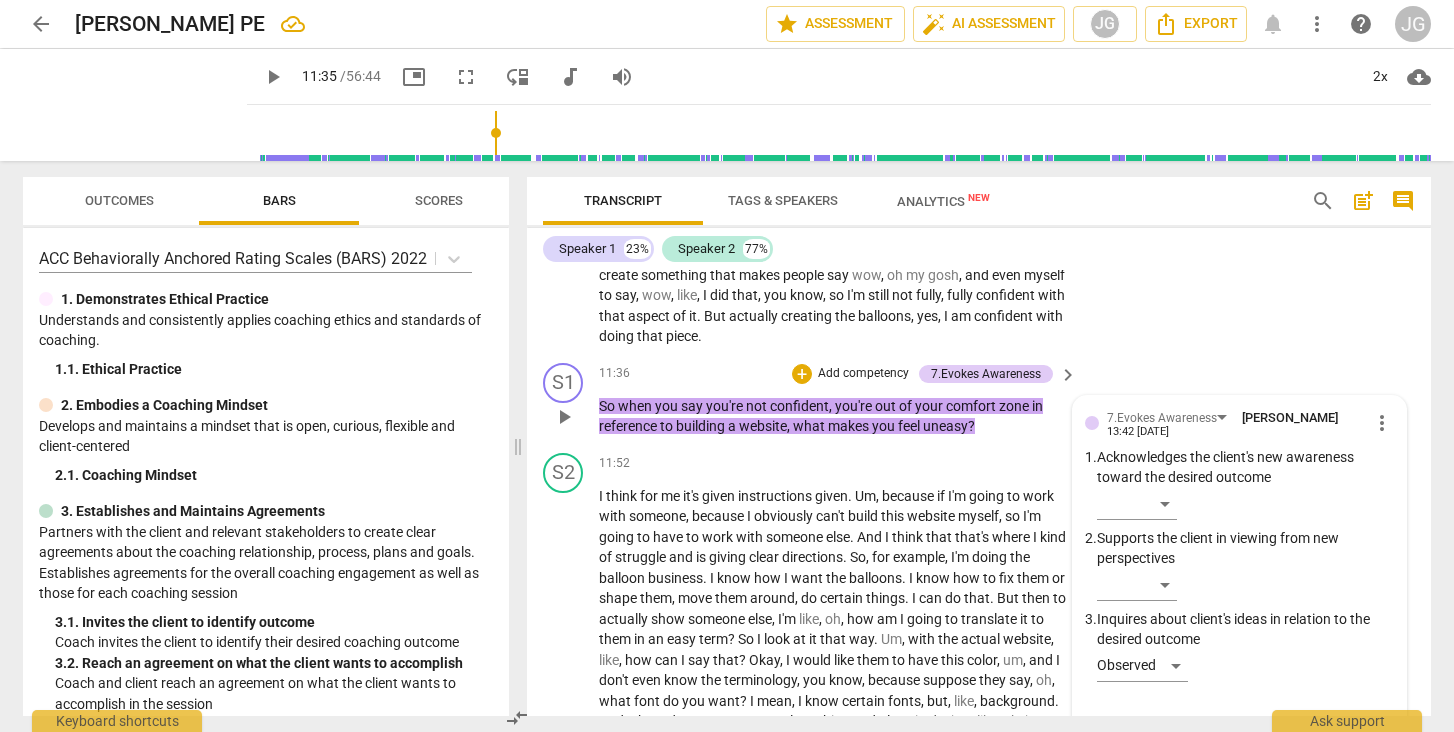 scroll, scrollTop: 0, scrollLeft: 0, axis: both 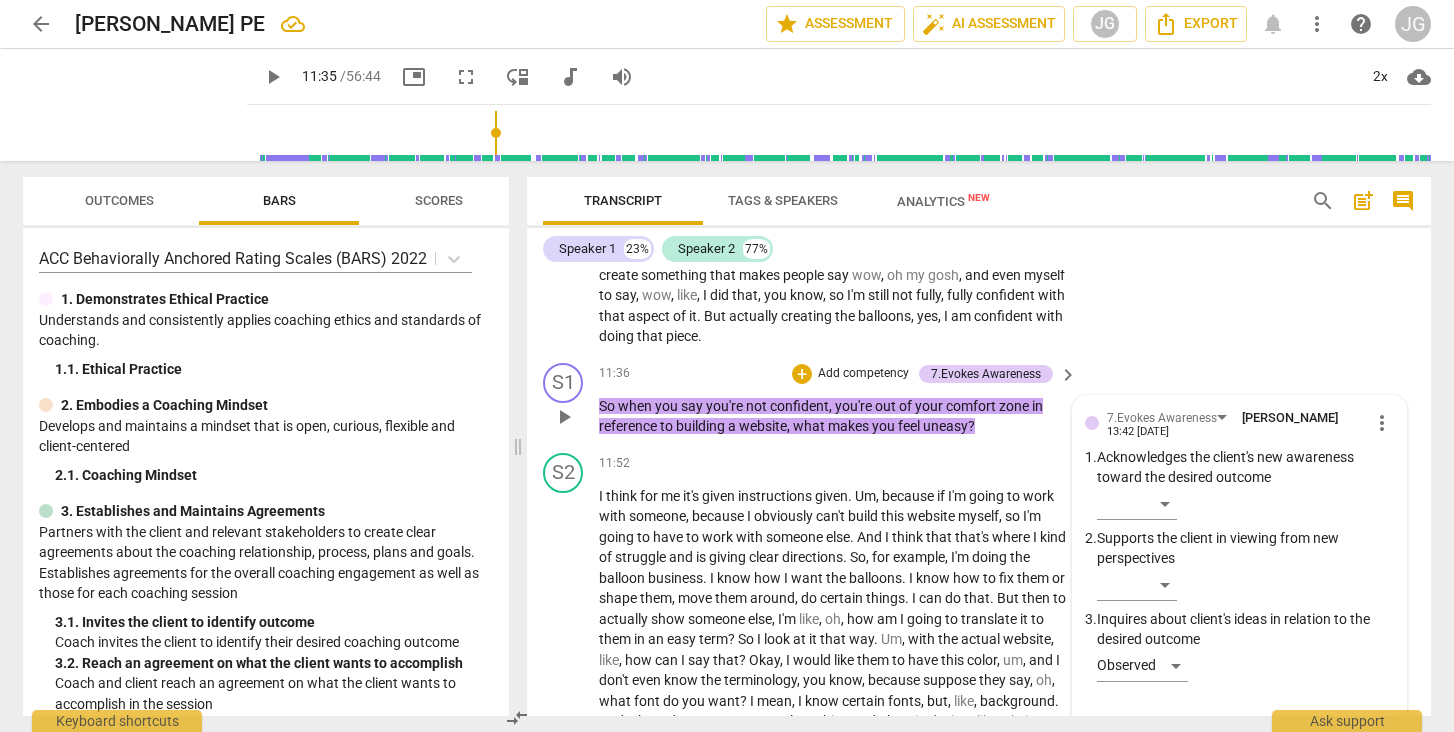 click on "Coach explores what is making the client feel uneasy in relation to session outcome." at bounding box center (1223, 733) 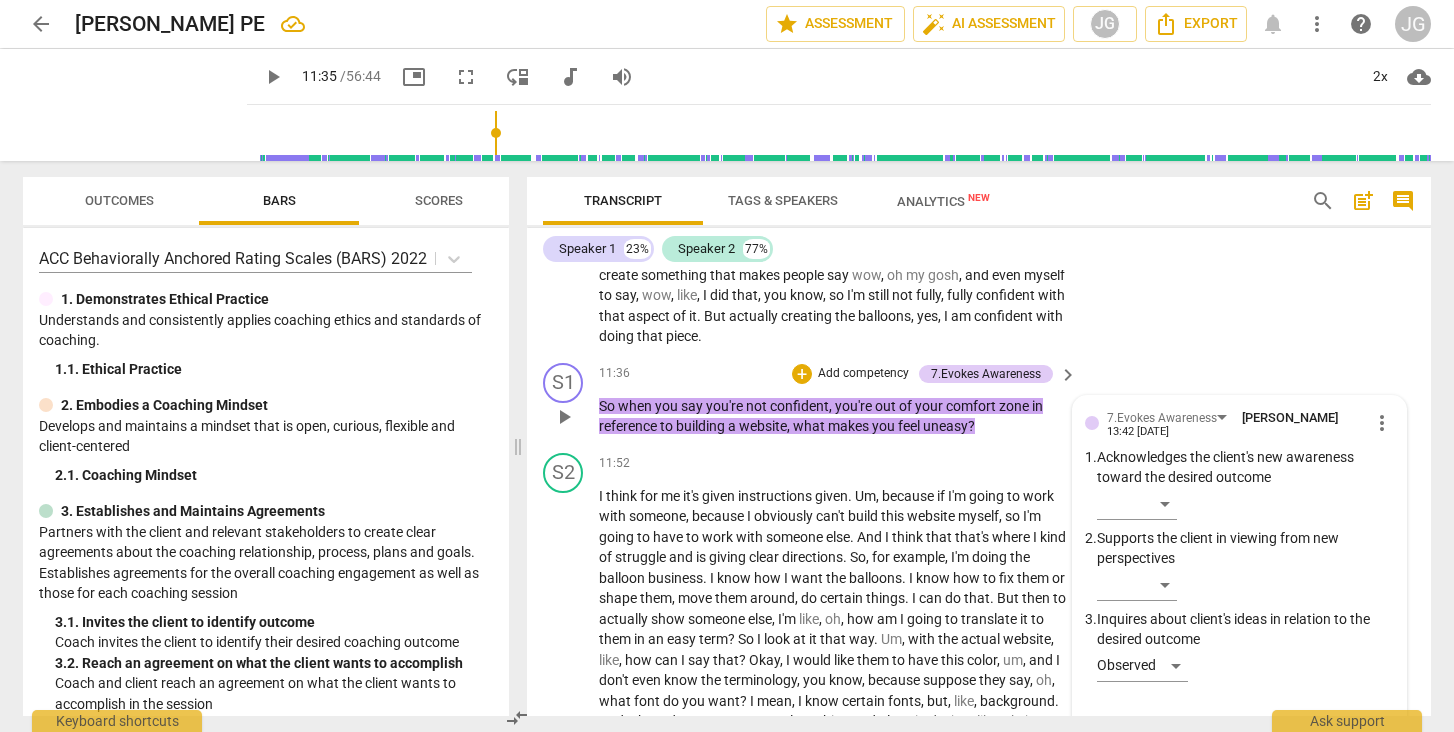click on "send" at bounding box center (1380, 733) 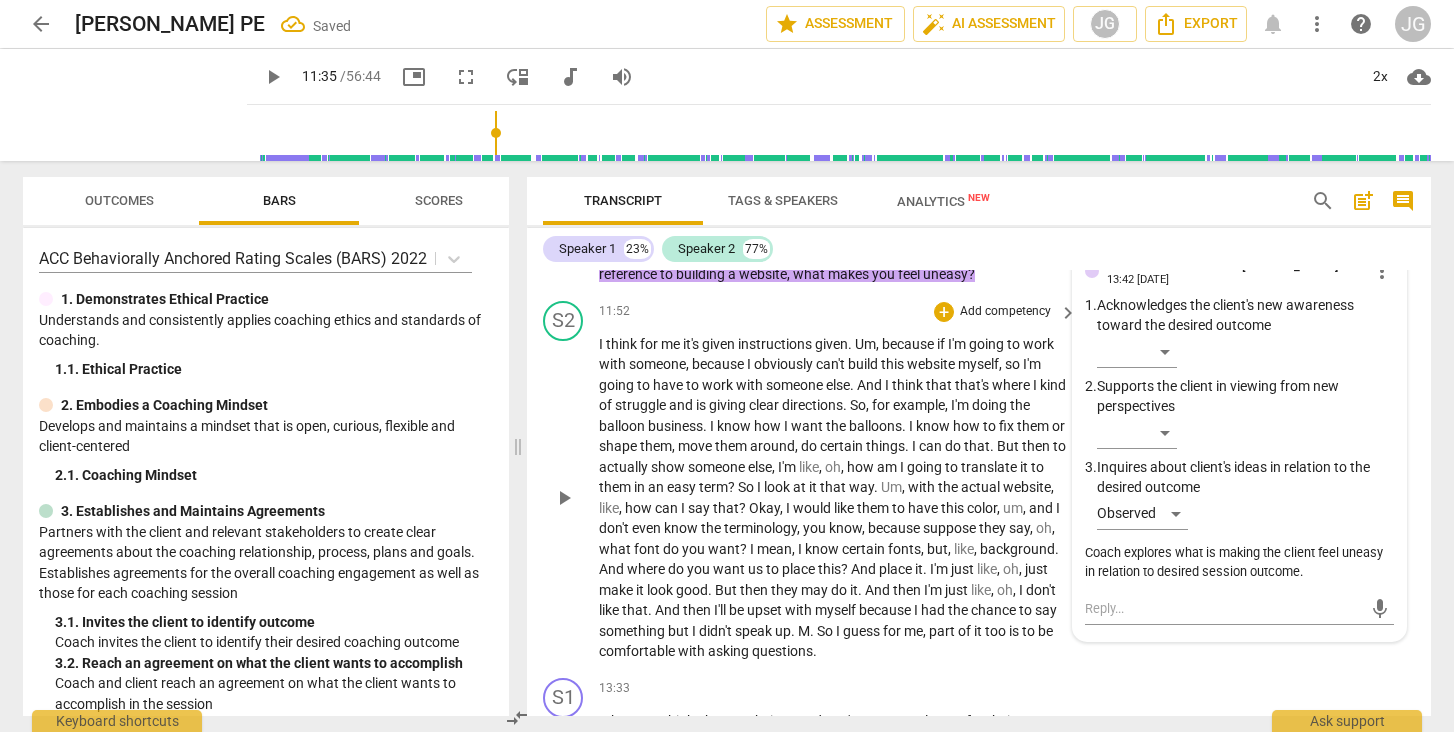 scroll, scrollTop: 3572, scrollLeft: 0, axis: vertical 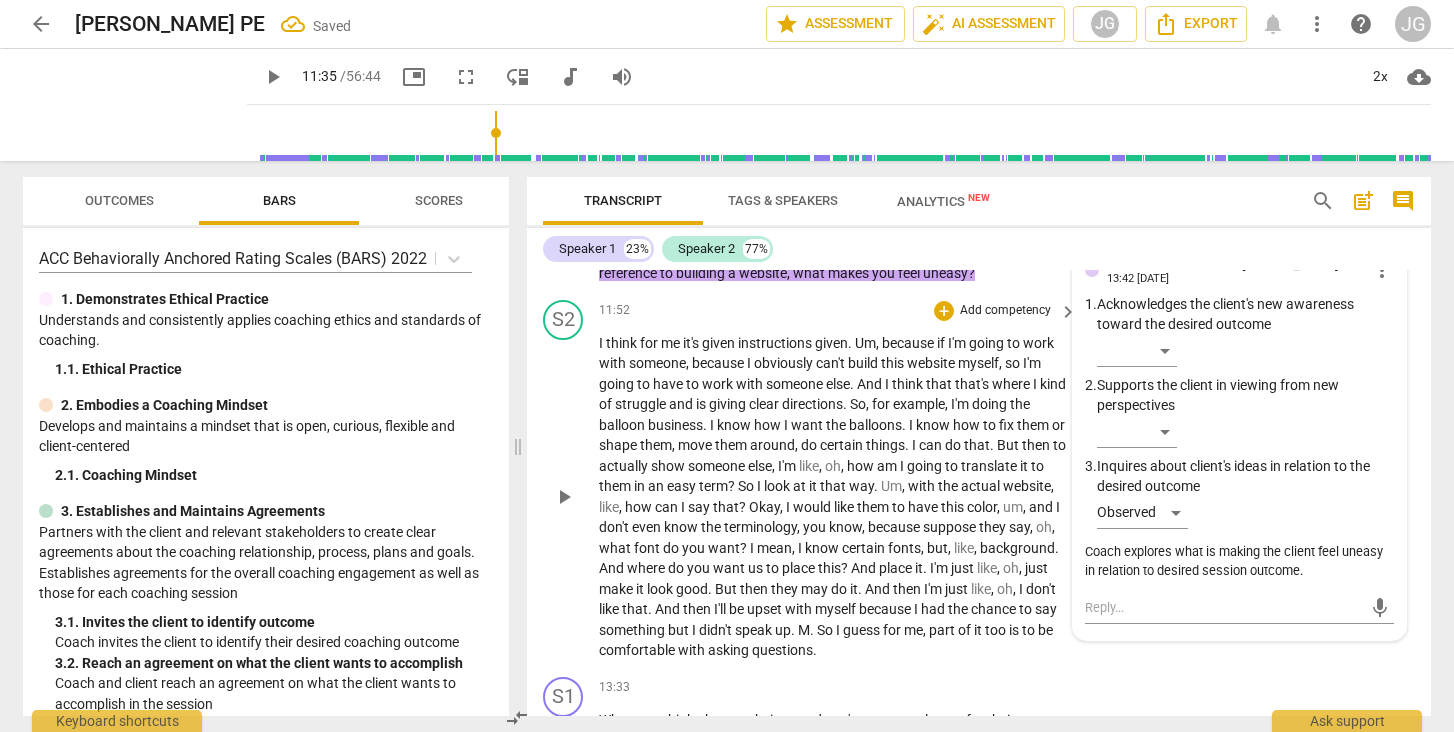 click on "play_arrow" at bounding box center (564, 497) 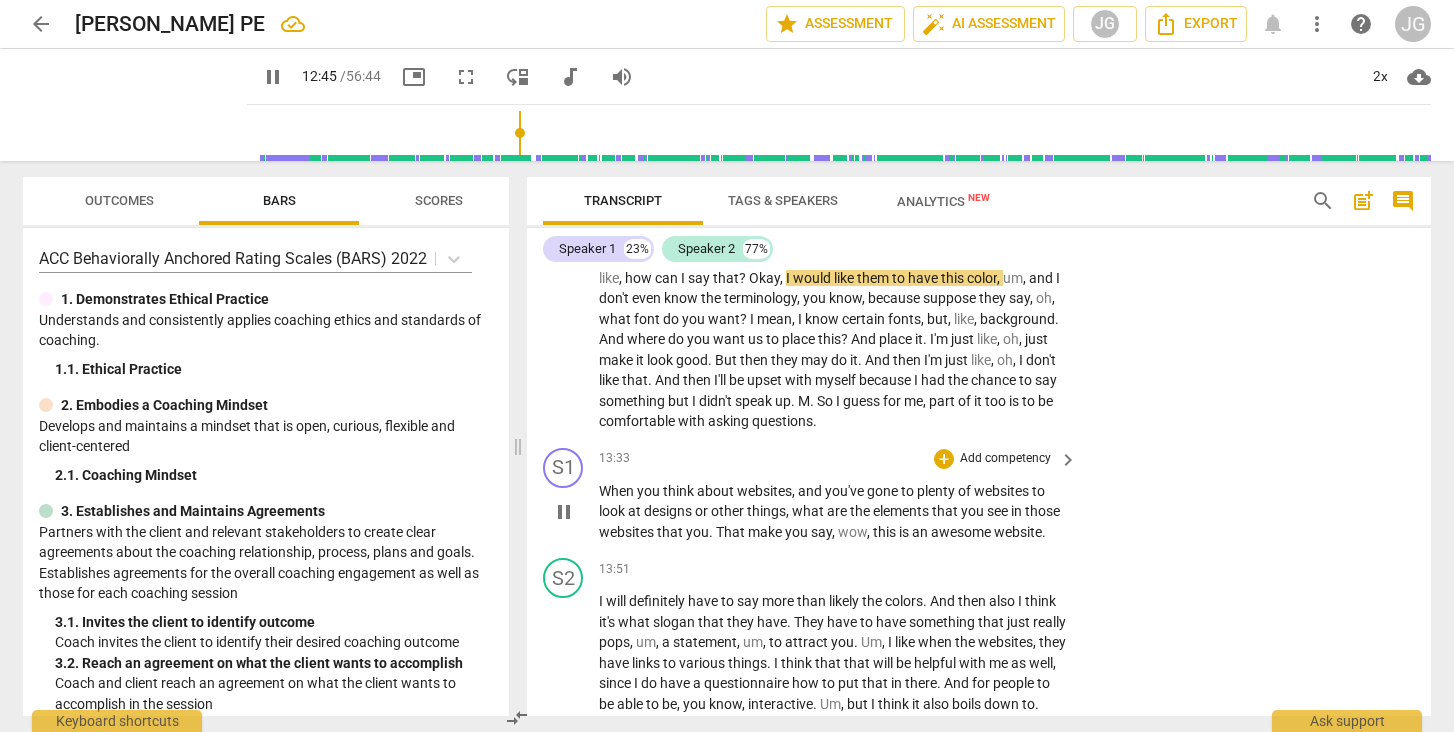scroll, scrollTop: 3803, scrollLeft: 0, axis: vertical 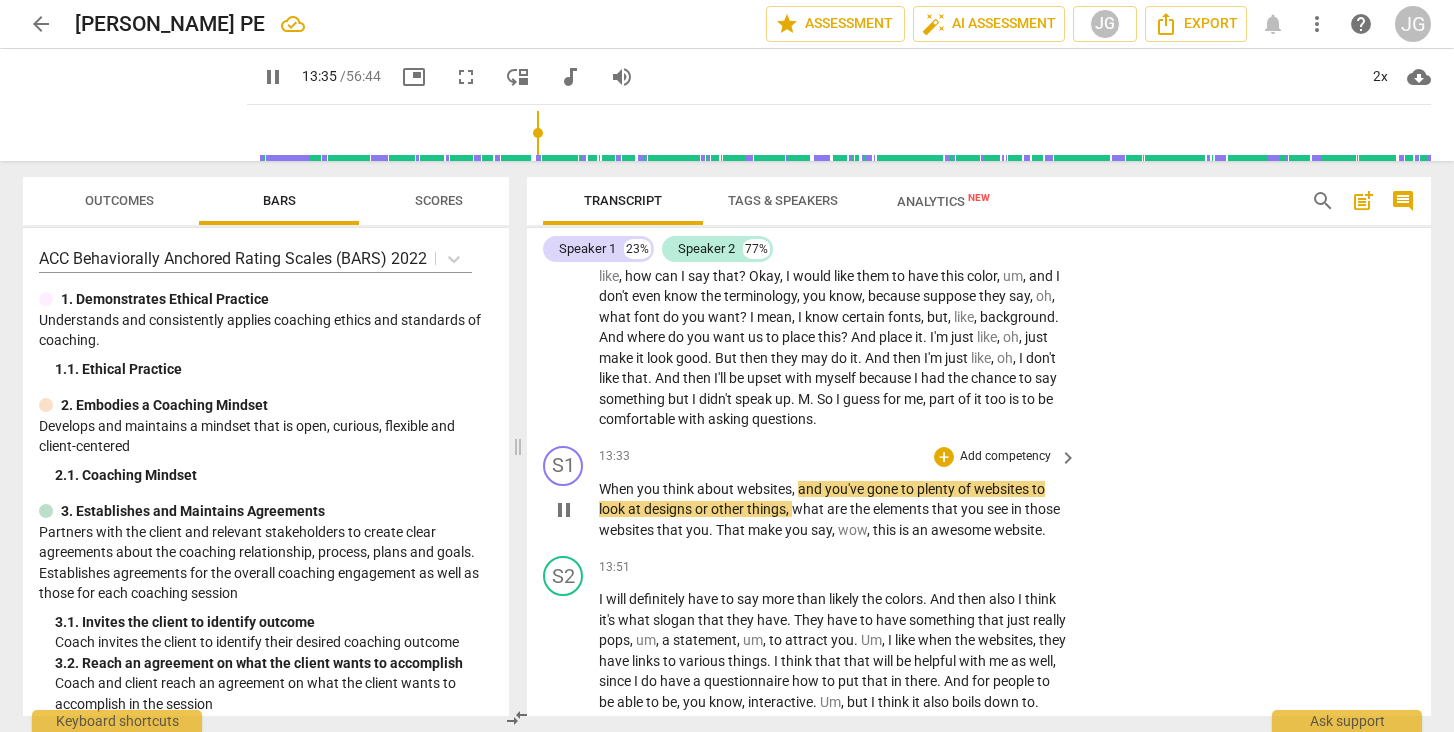 click on "pause" at bounding box center [564, 510] 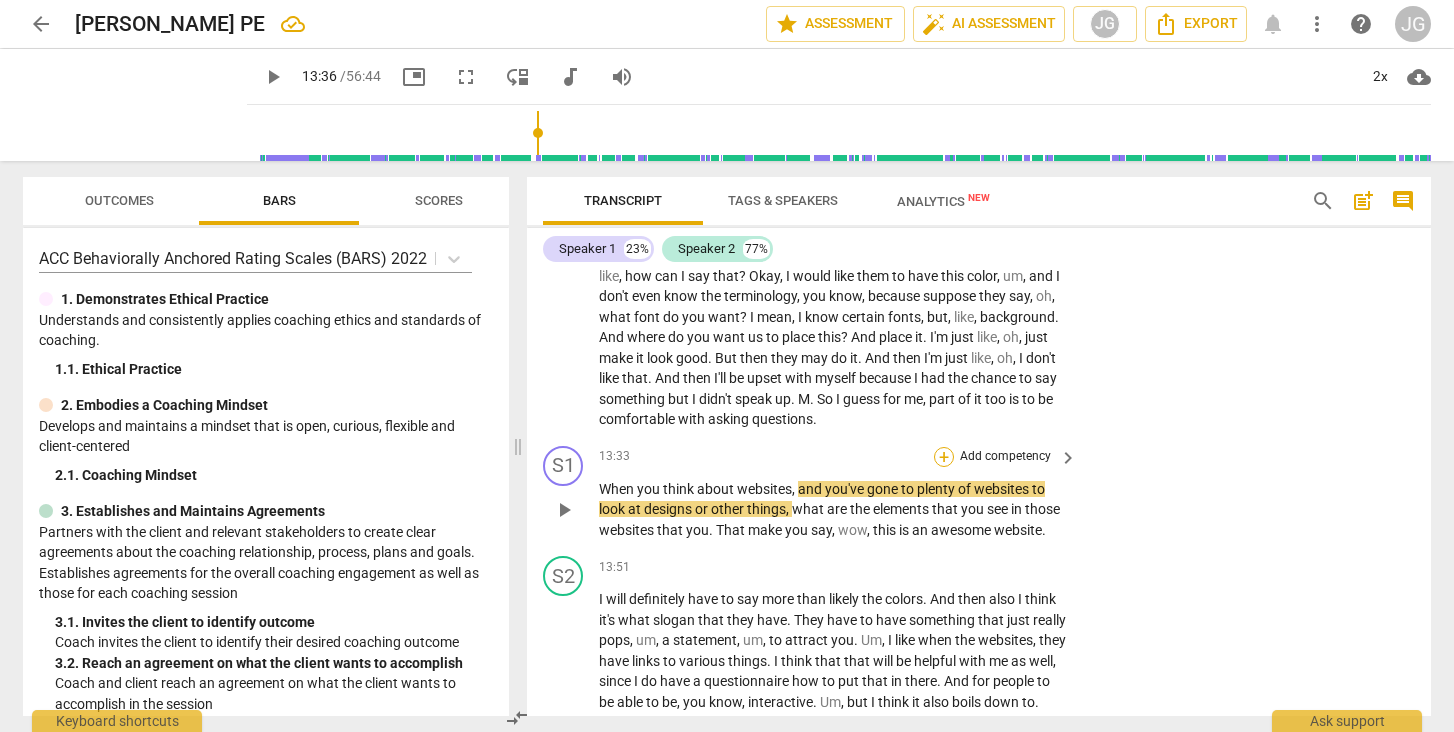 click on "+" at bounding box center [944, 457] 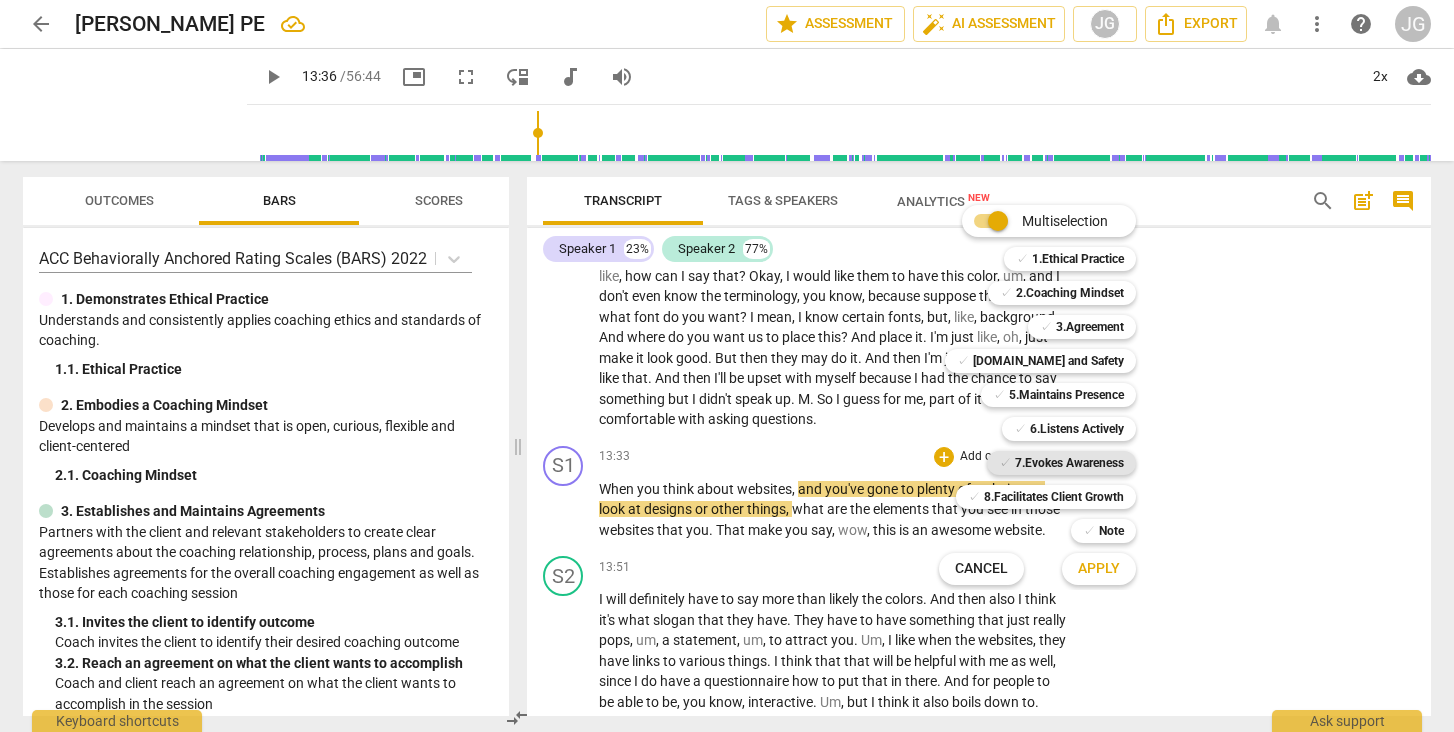 click on "7.Evokes Awareness" at bounding box center (1069, 463) 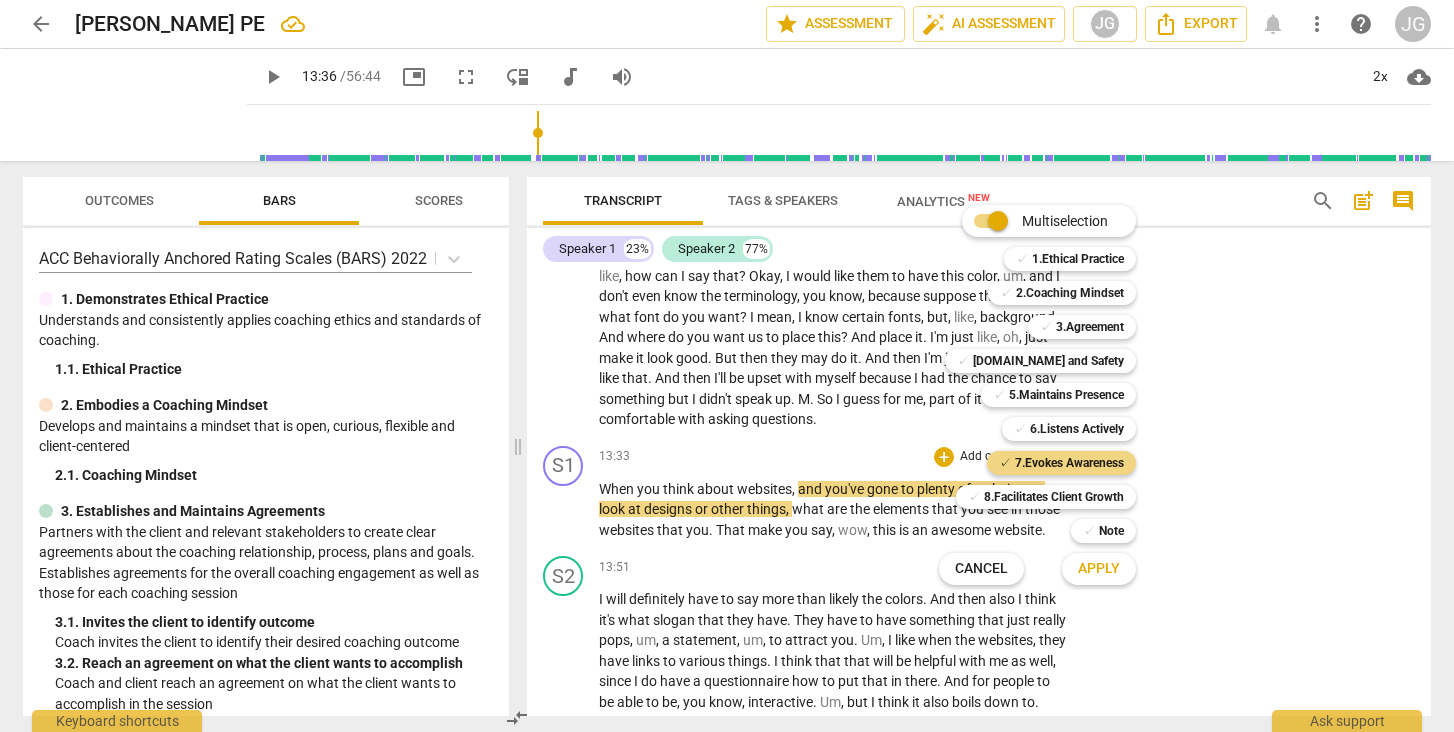 click on "Apply" at bounding box center [1099, 569] 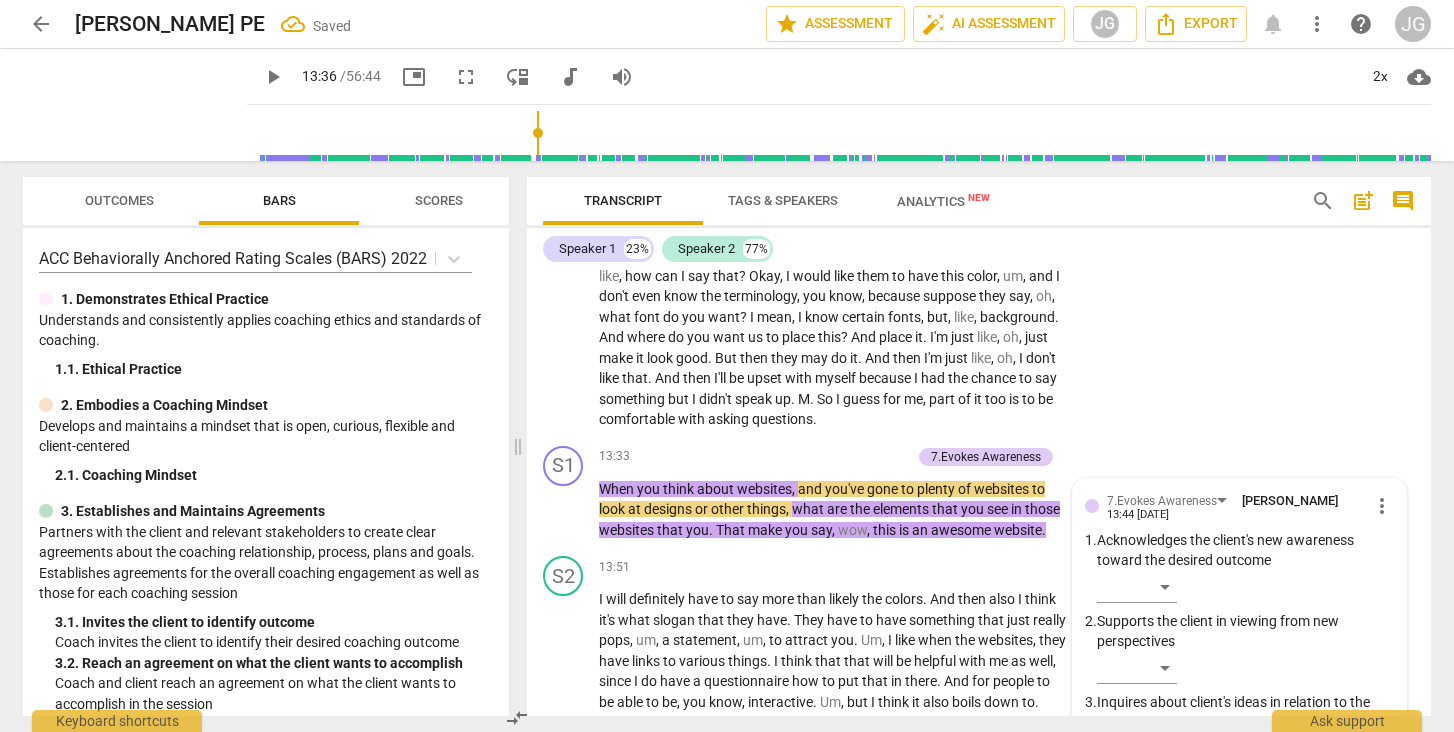 scroll, scrollTop: 4051, scrollLeft: 0, axis: vertical 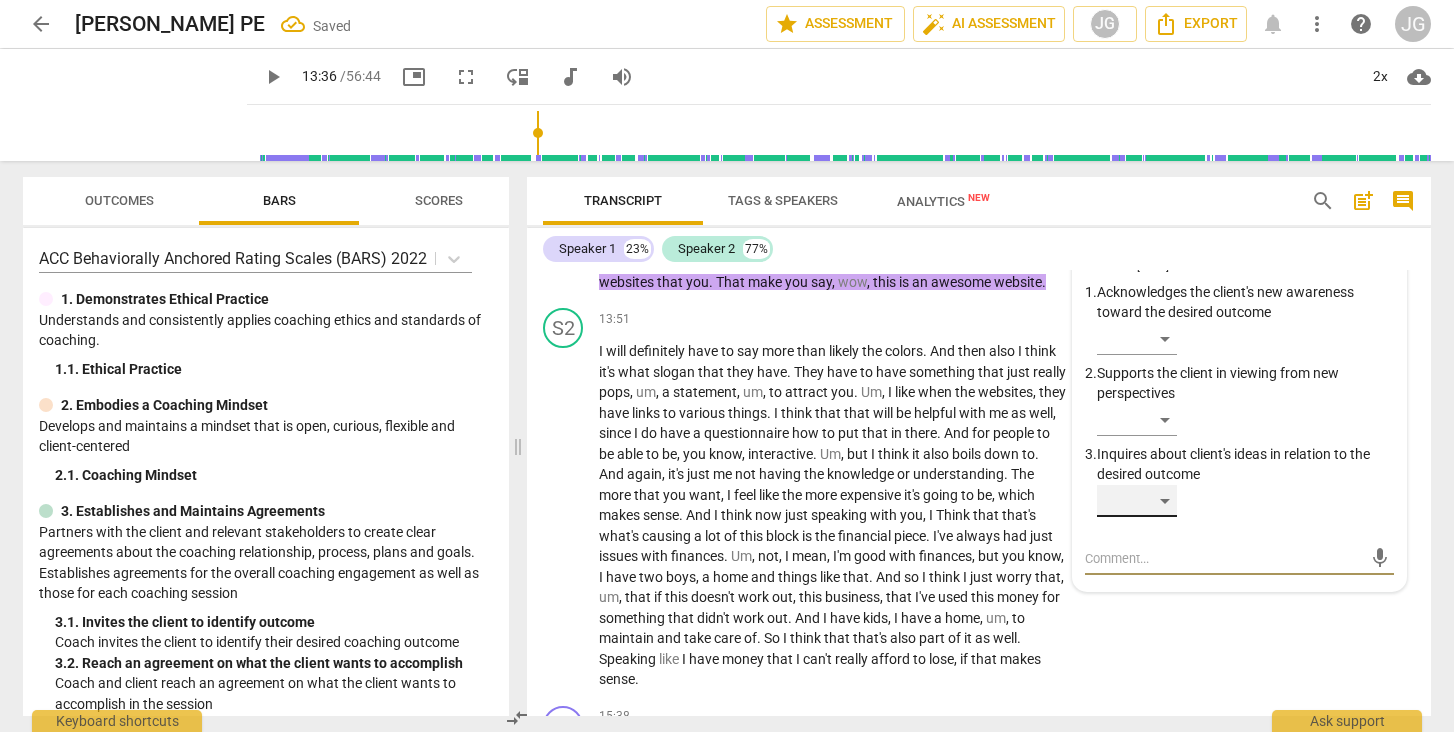 click on "​" at bounding box center [1137, 501] 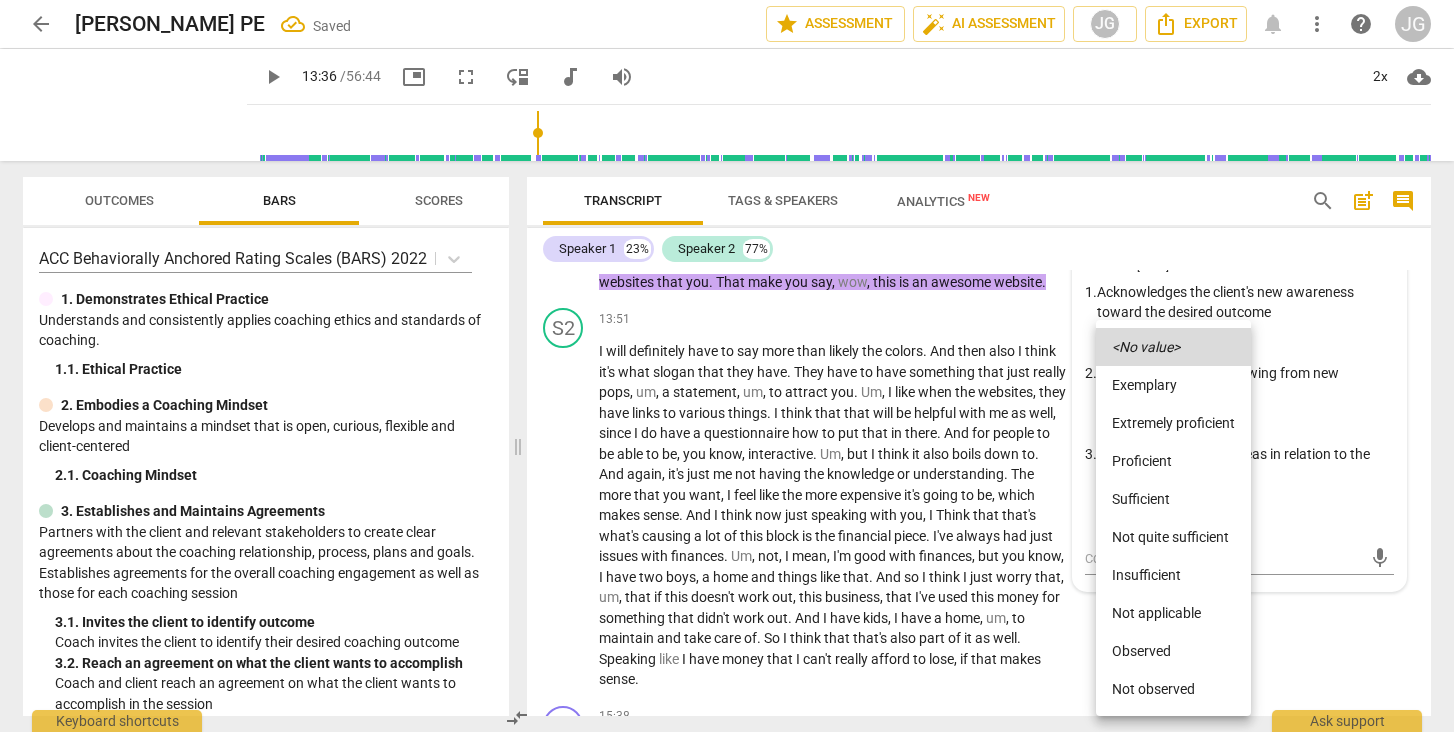 click on "Observed" at bounding box center [1173, 651] 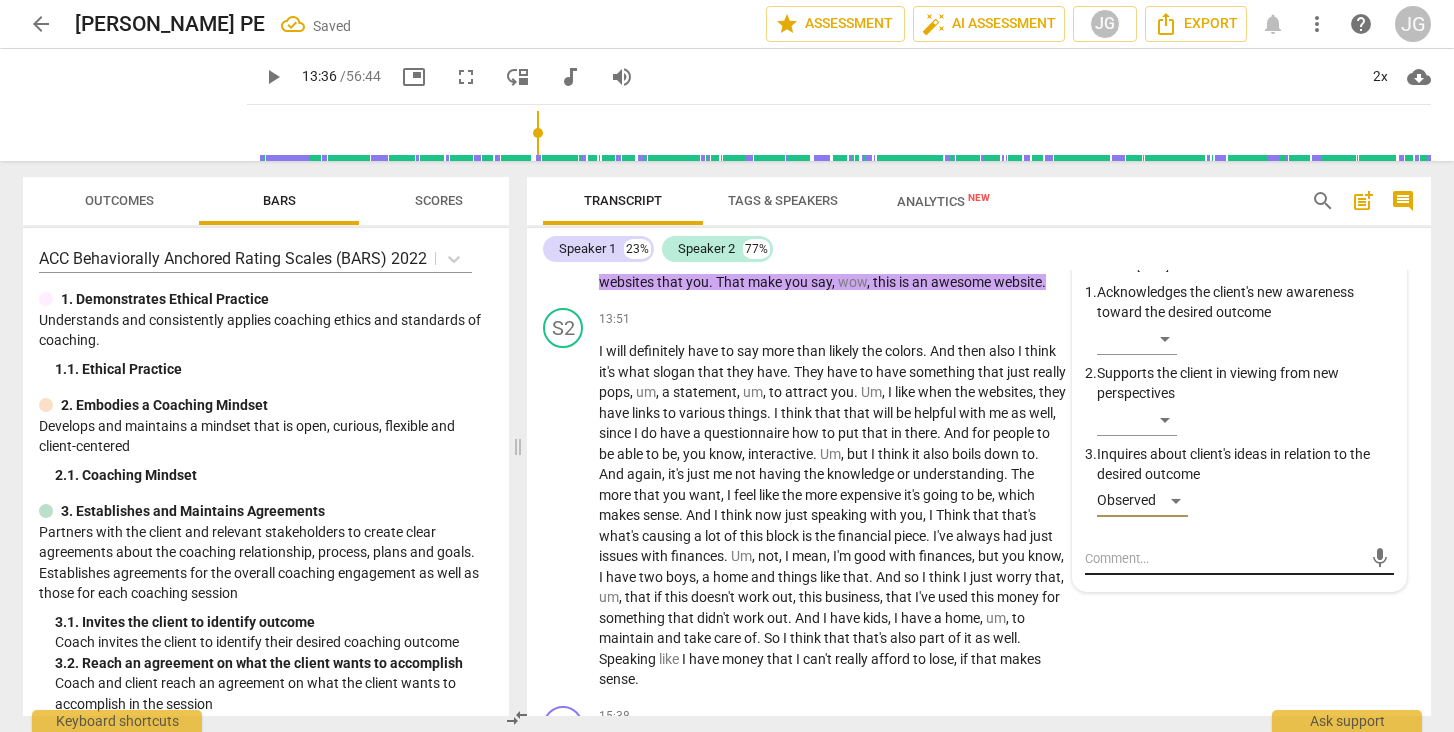 click at bounding box center (1223, 558) 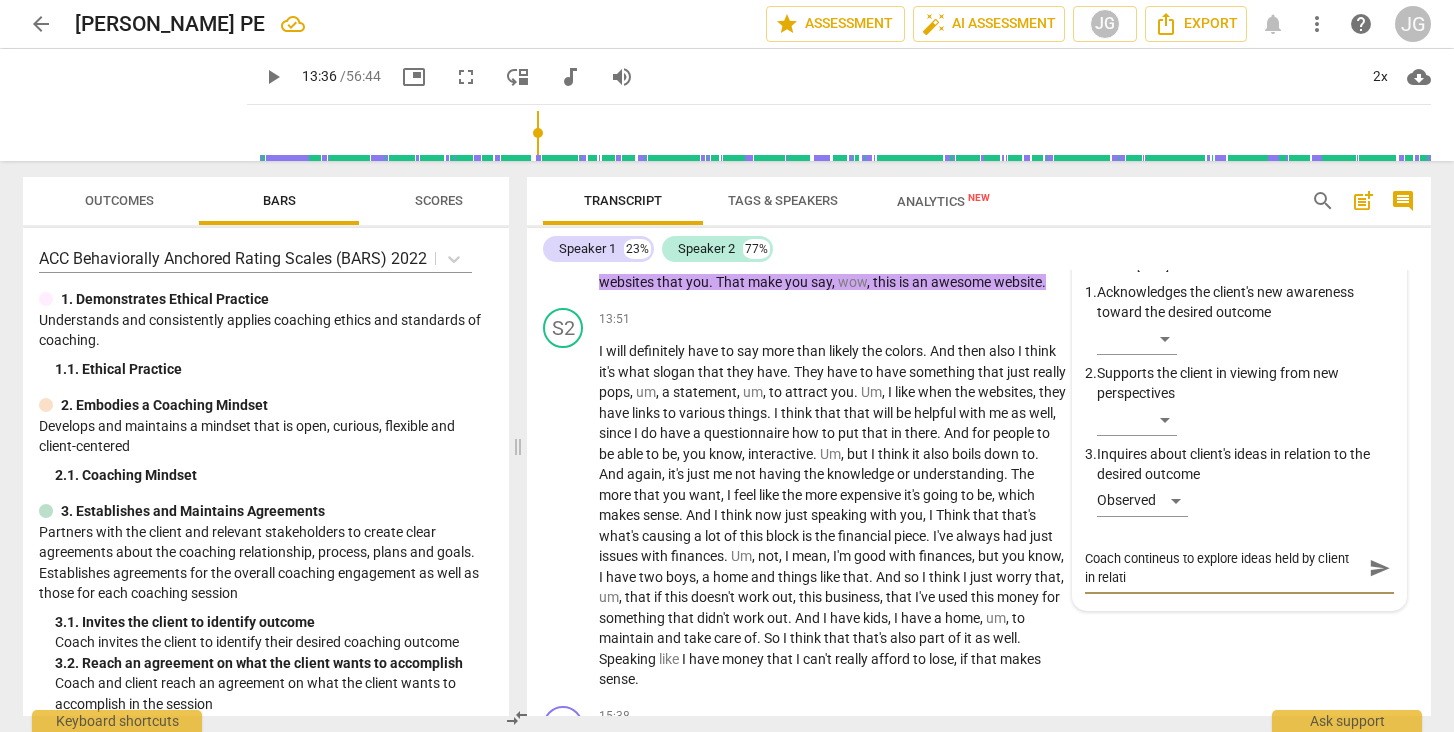 scroll, scrollTop: 0, scrollLeft: 0, axis: both 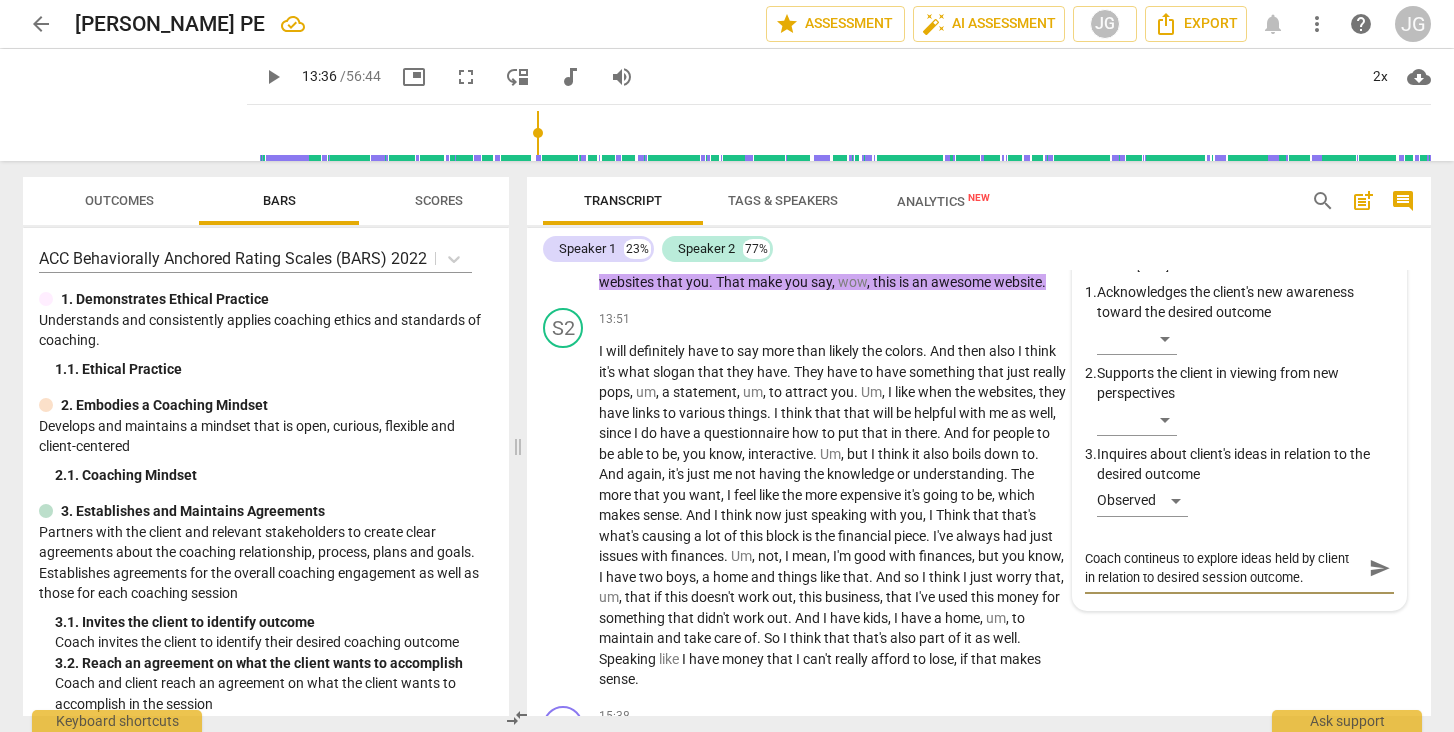 click on "Coach contineus to explore ideas held by client in relation to desired session outcome." at bounding box center [1223, 568] 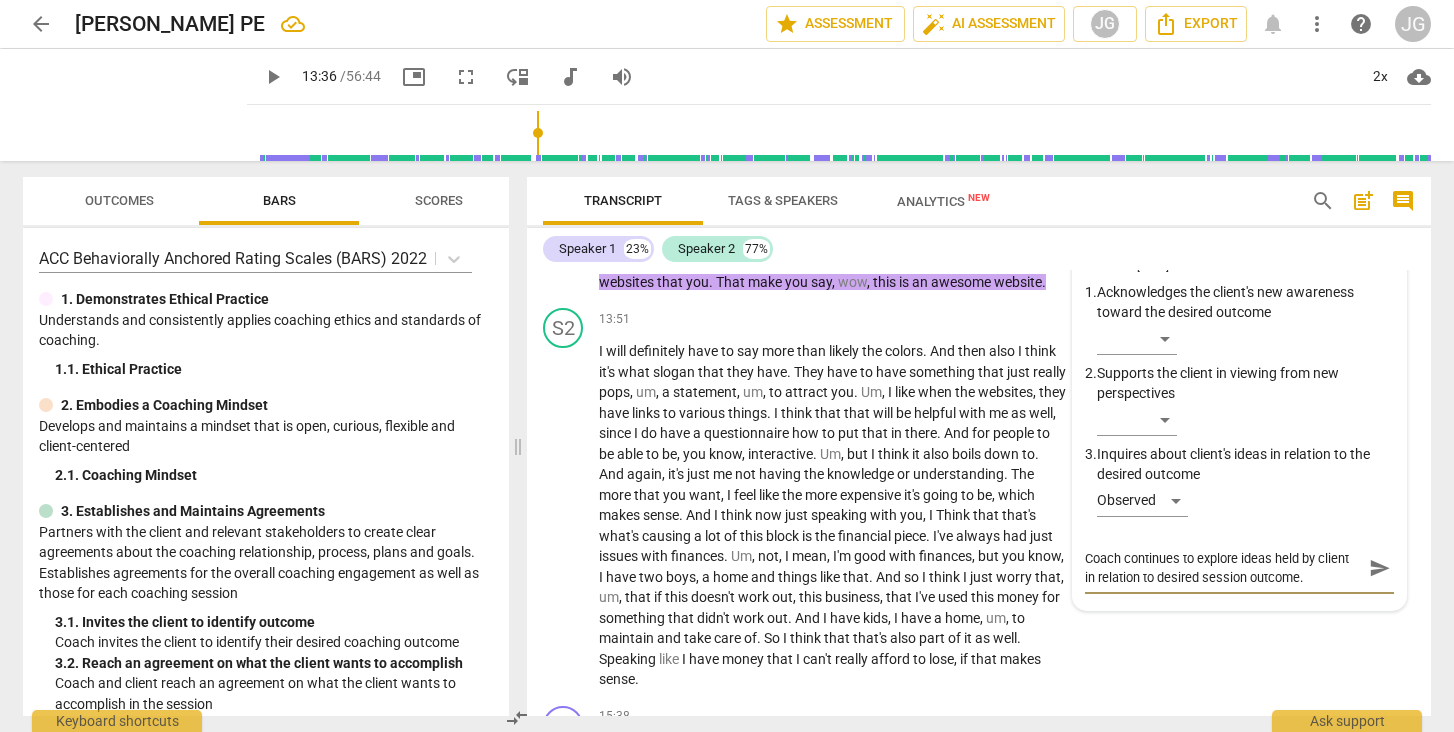 click on "send" at bounding box center (1380, 568) 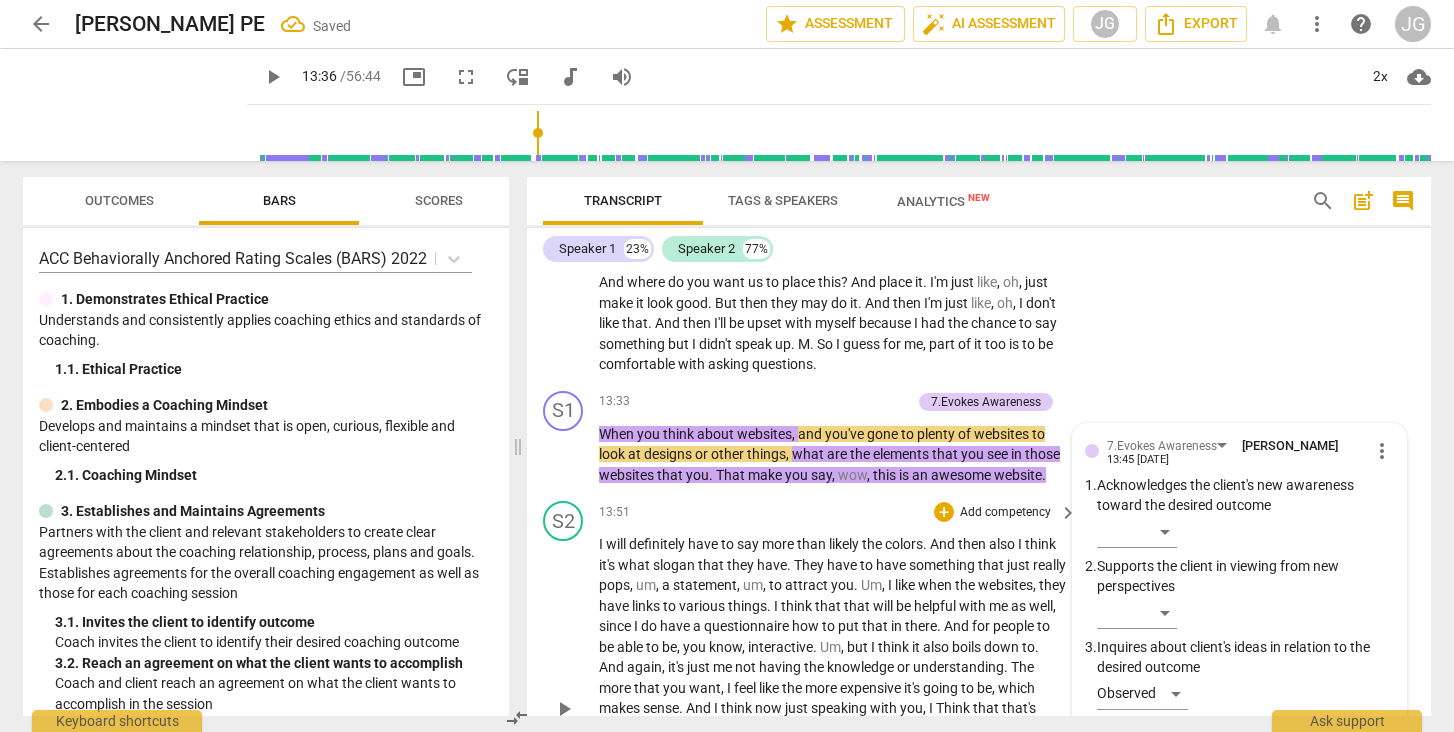 scroll, scrollTop: 3855, scrollLeft: 0, axis: vertical 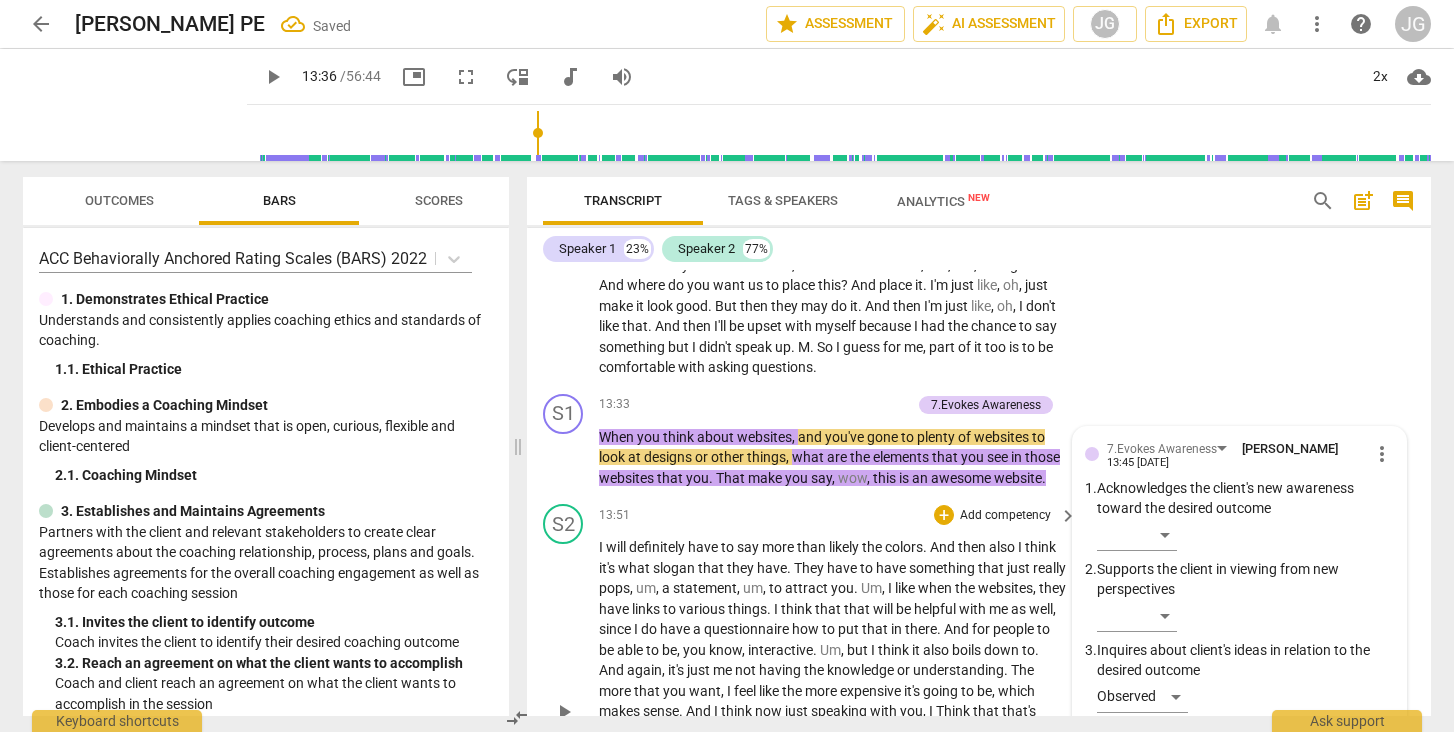 click on "play_arrow" at bounding box center [564, 712] 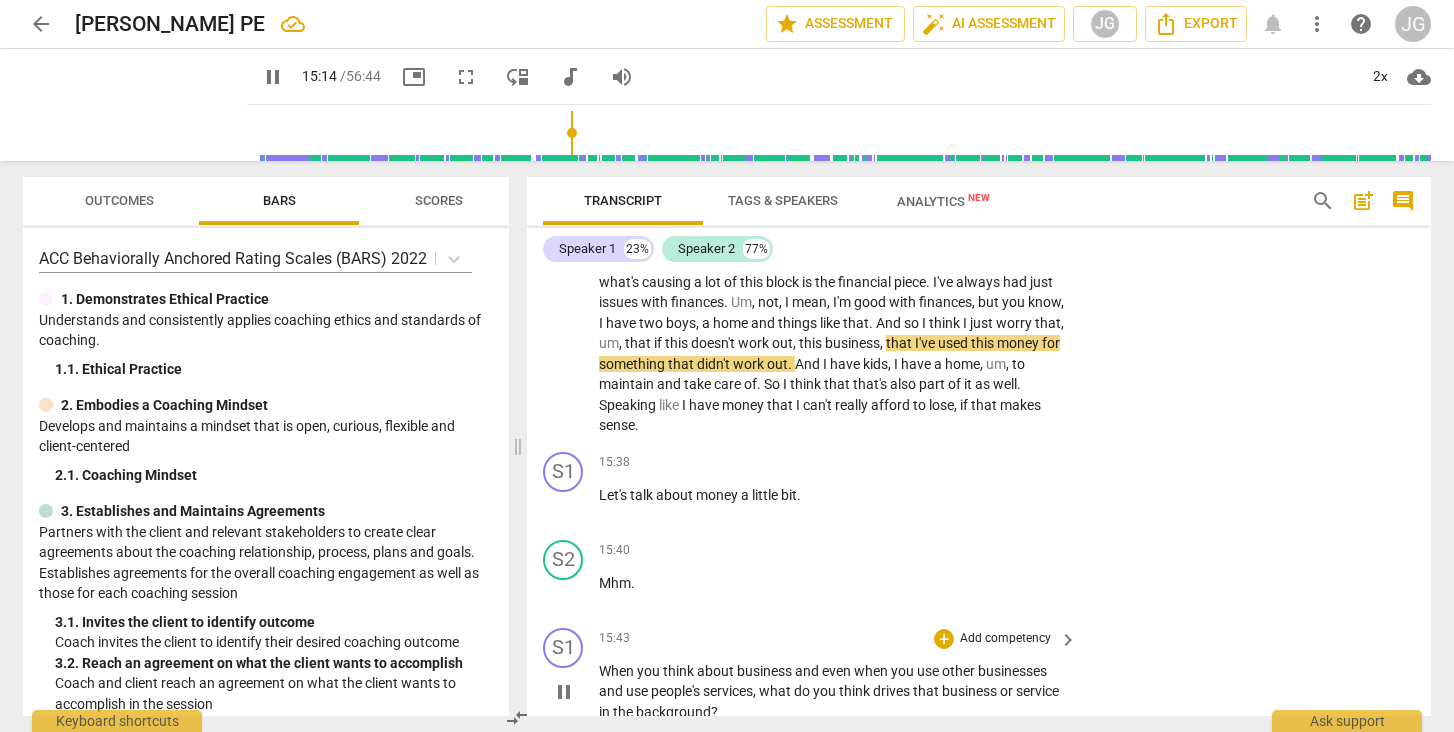 scroll, scrollTop: 4304, scrollLeft: 0, axis: vertical 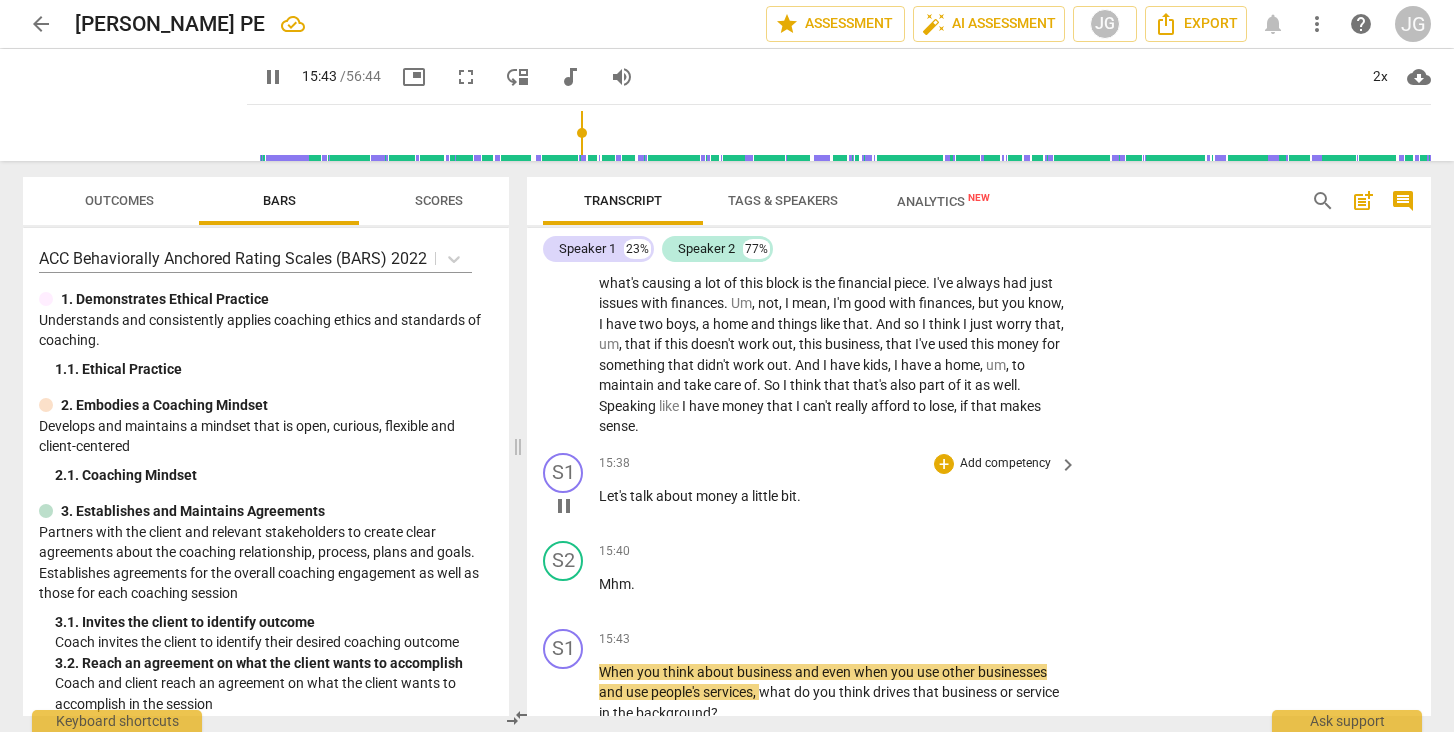 click on "pause" at bounding box center (564, 506) 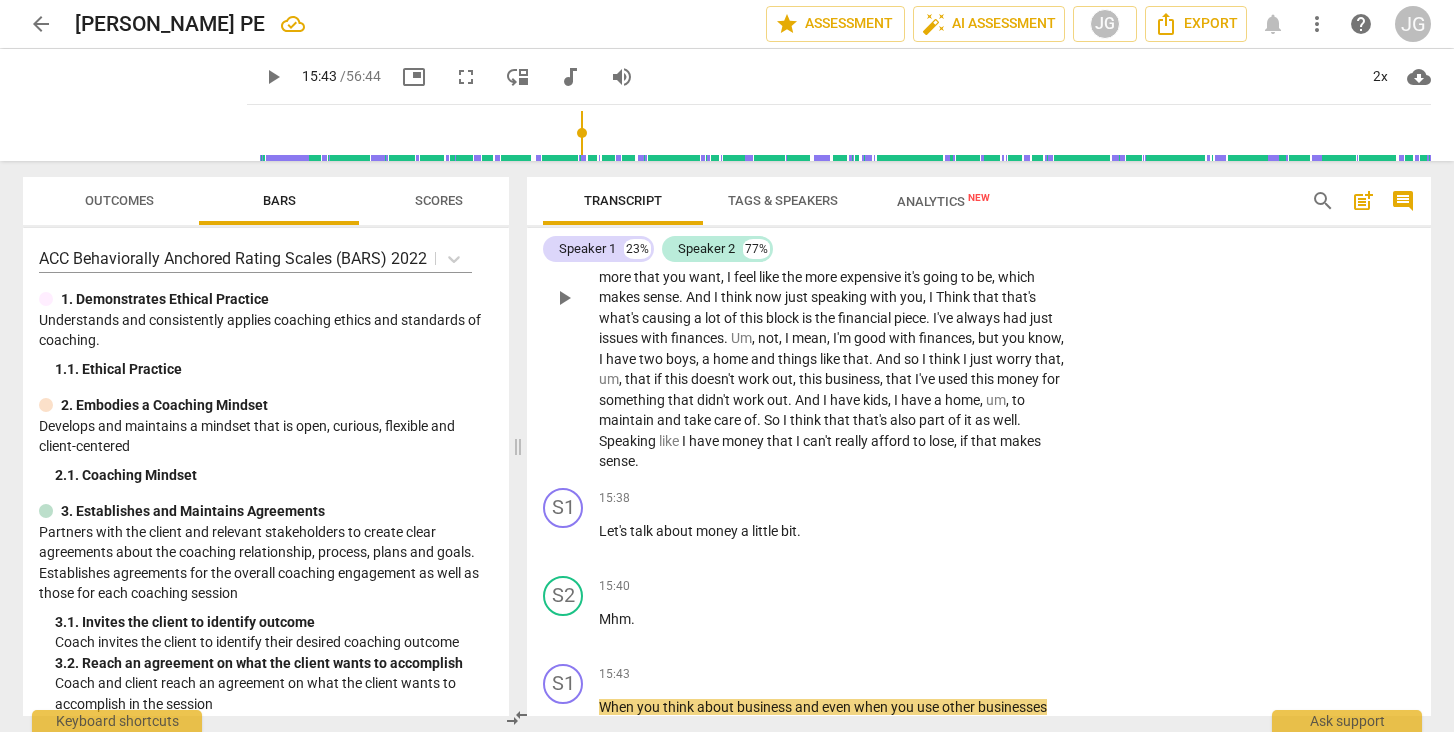 scroll, scrollTop: 4297, scrollLeft: 0, axis: vertical 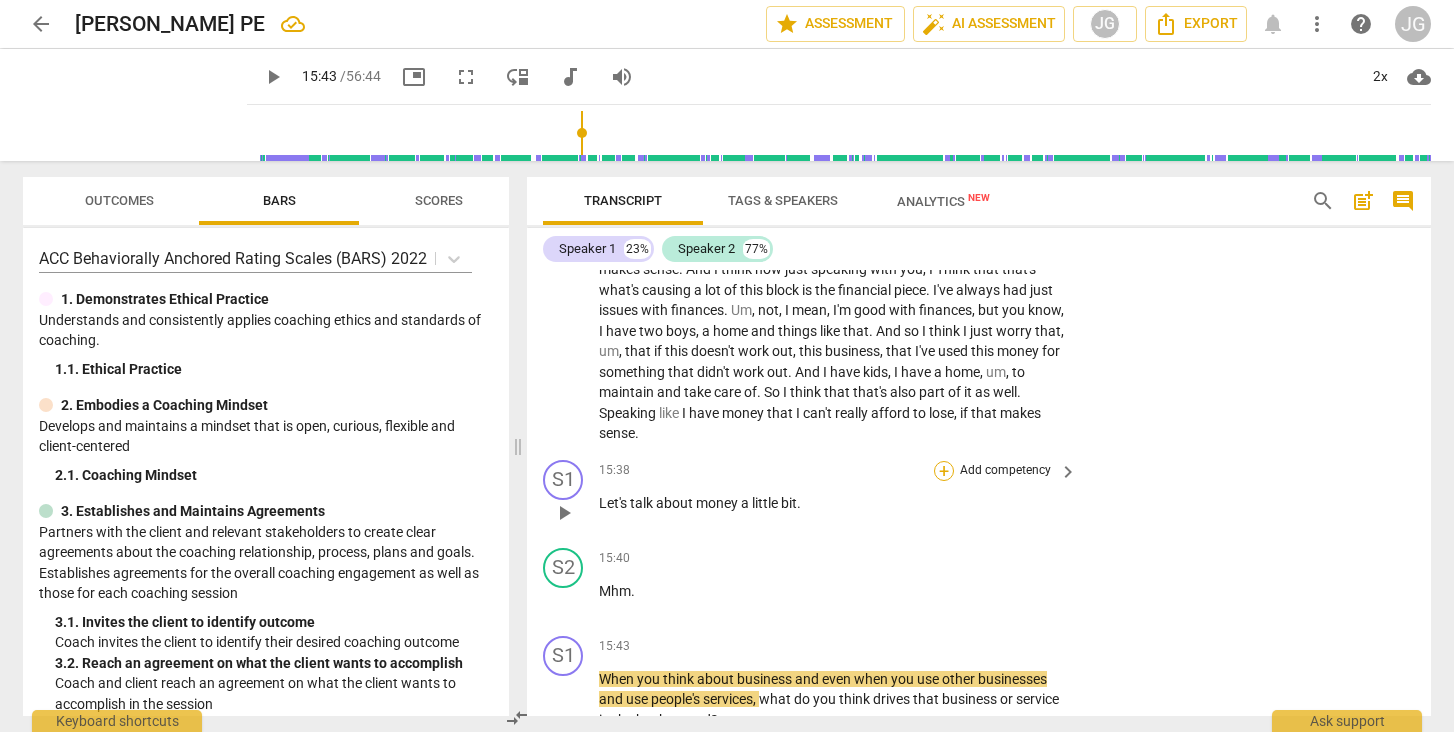 click on "+" at bounding box center (944, 471) 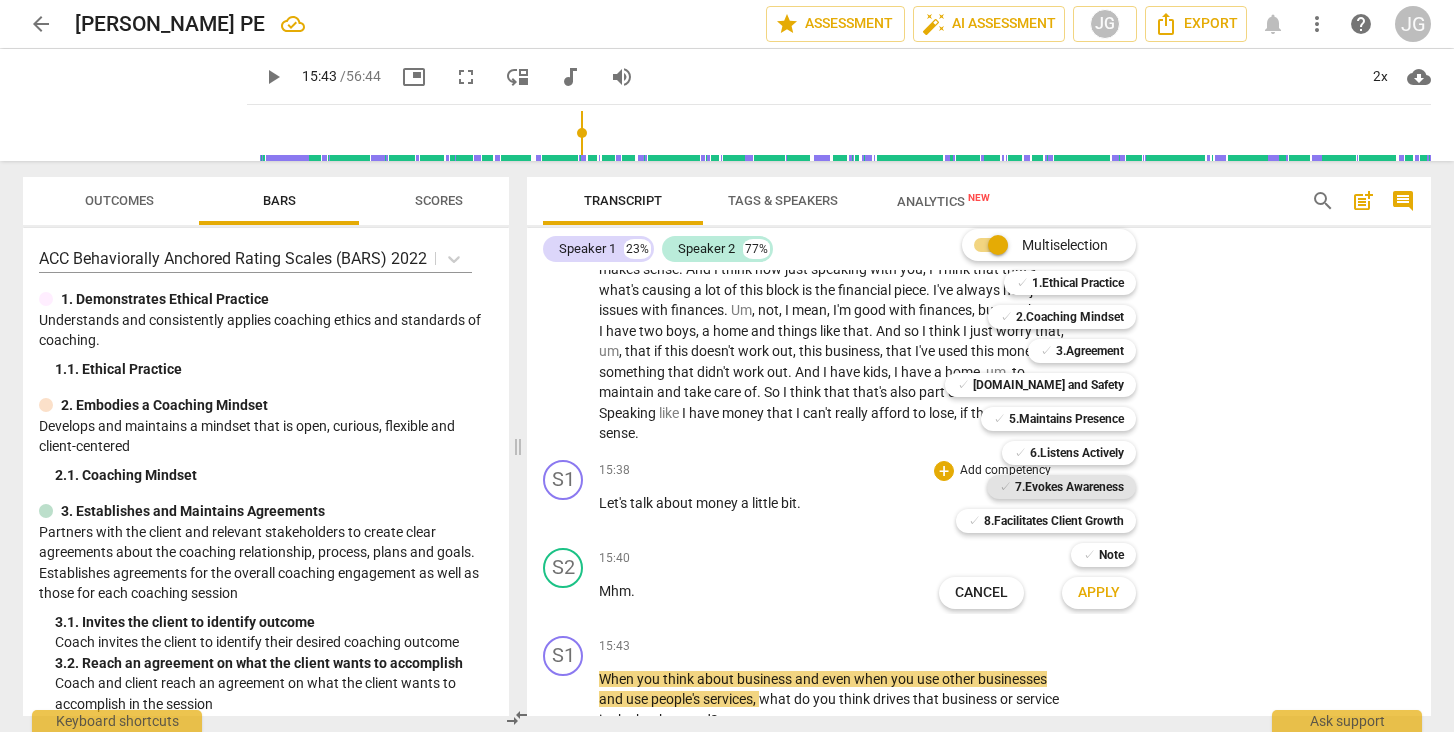click on "7.Evokes Awareness" at bounding box center (1069, 487) 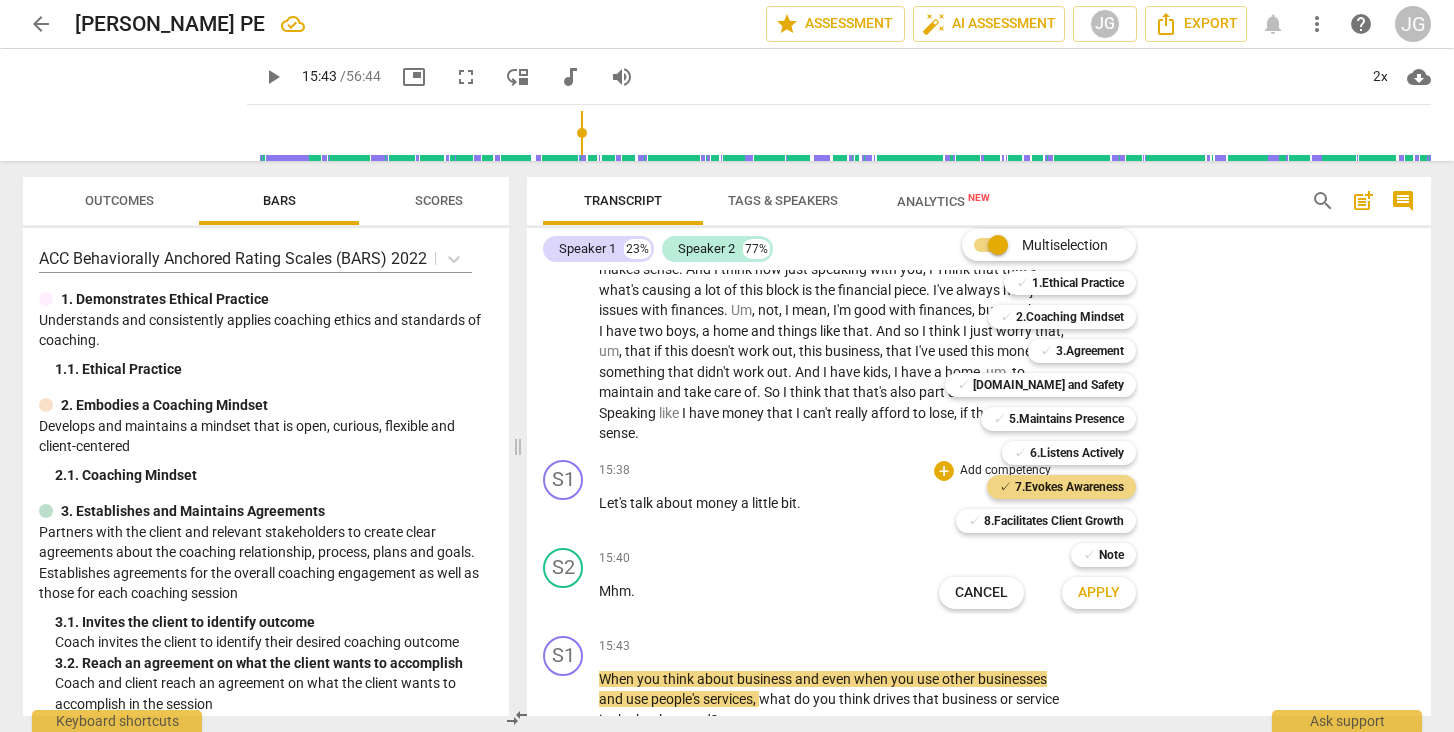 click on "Apply" at bounding box center [1099, 593] 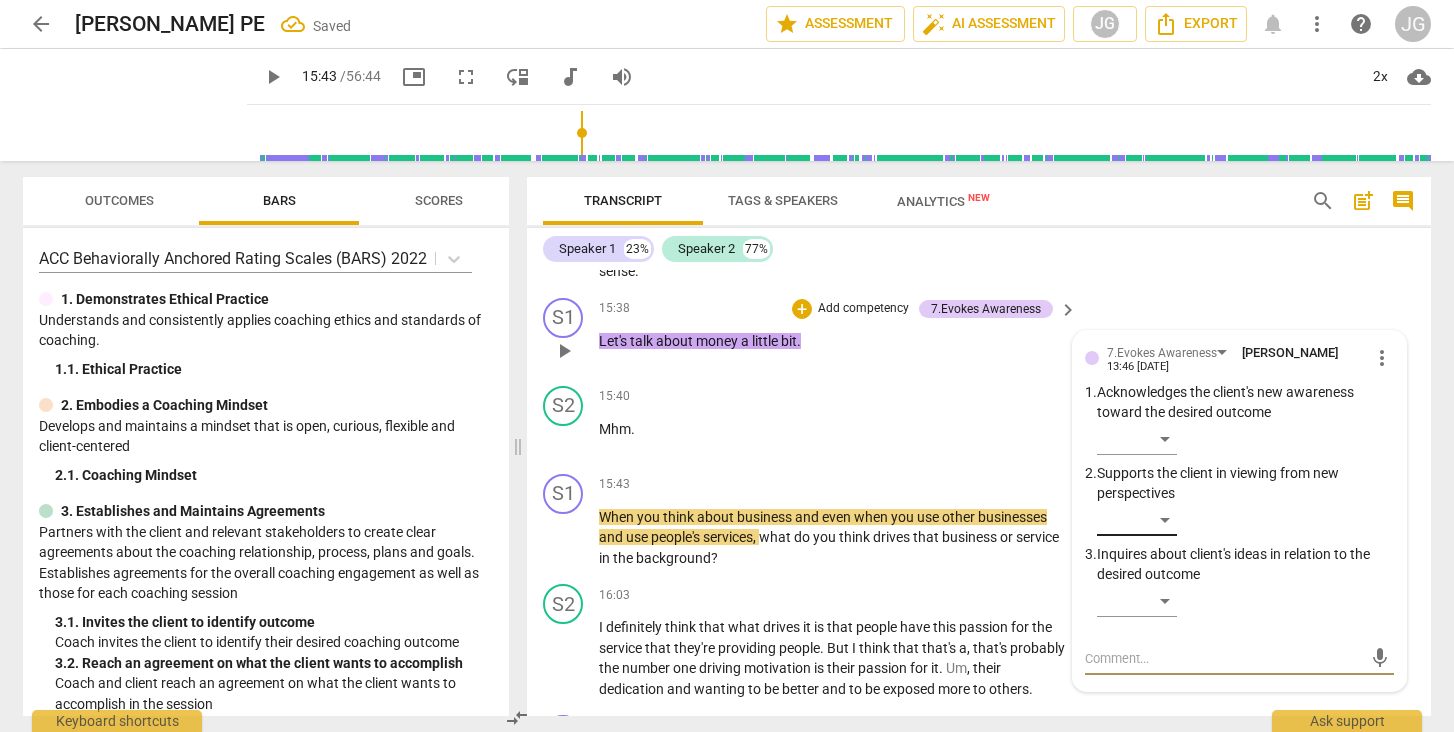 scroll, scrollTop: 4457, scrollLeft: 0, axis: vertical 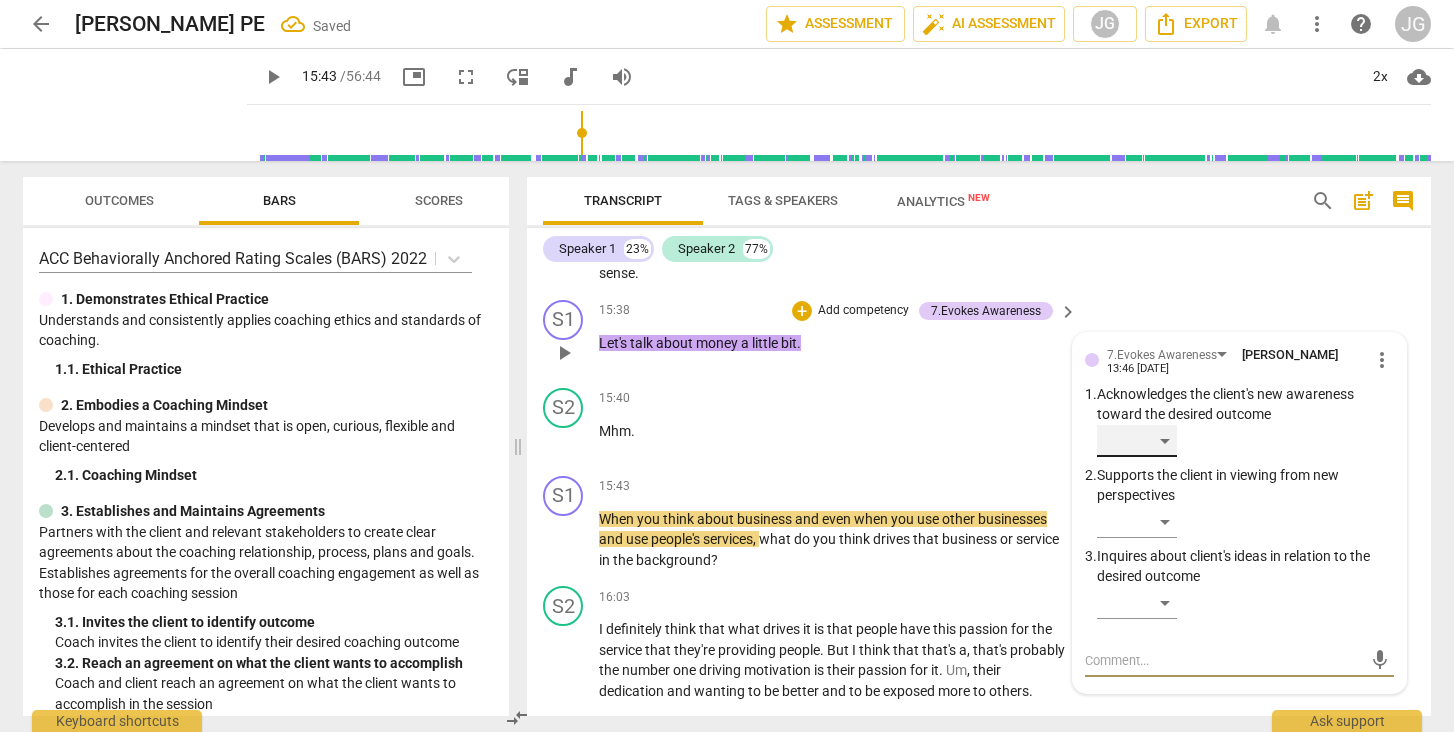 click on "​" at bounding box center (1137, 441) 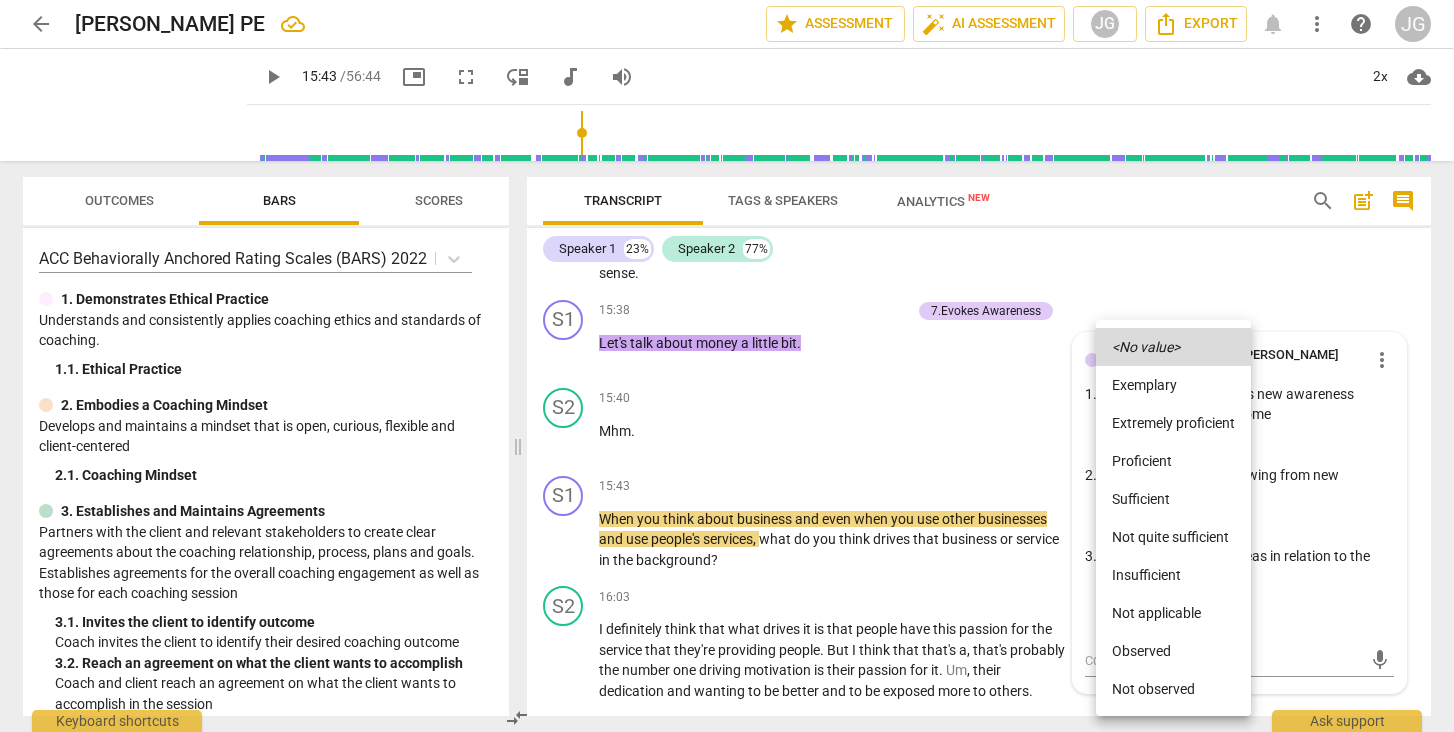 click on "Not observed" at bounding box center (1173, 689) 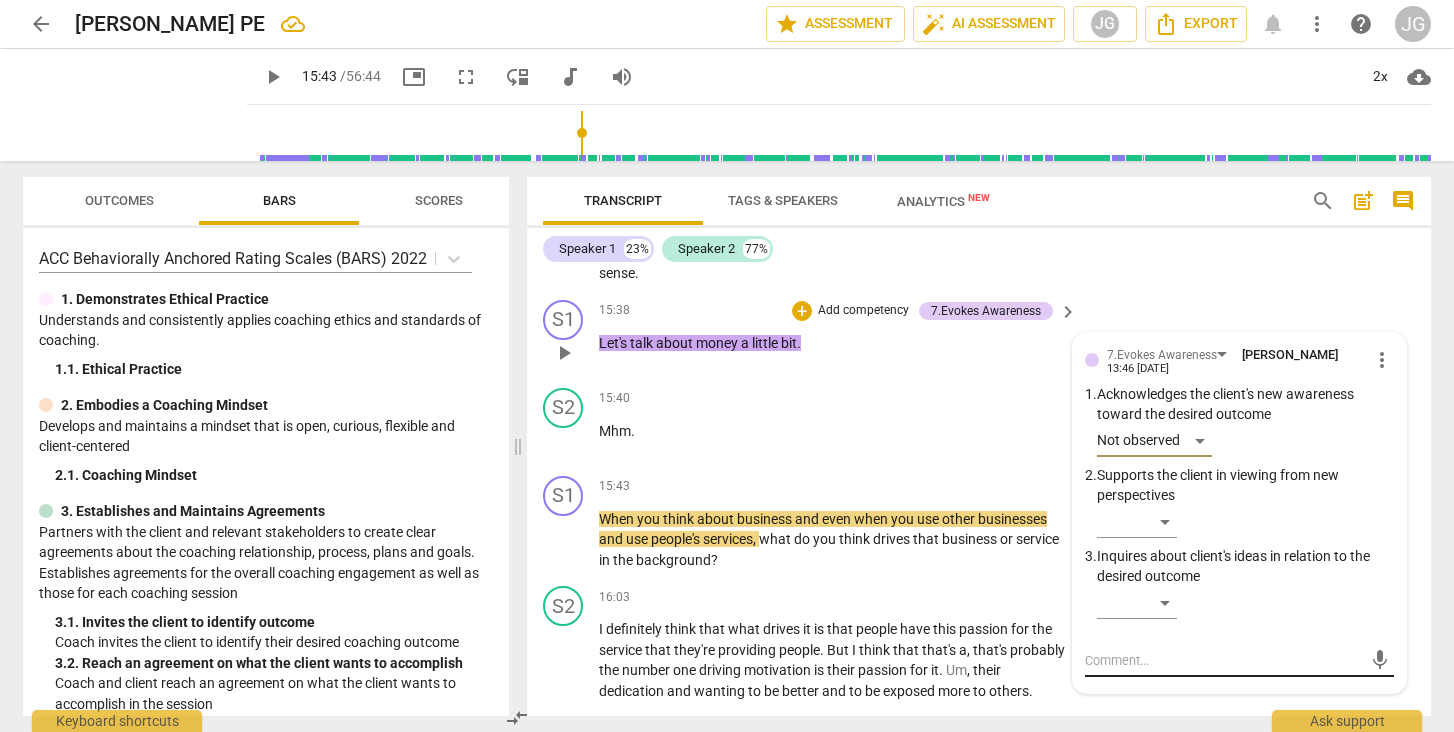 click at bounding box center (1223, 660) 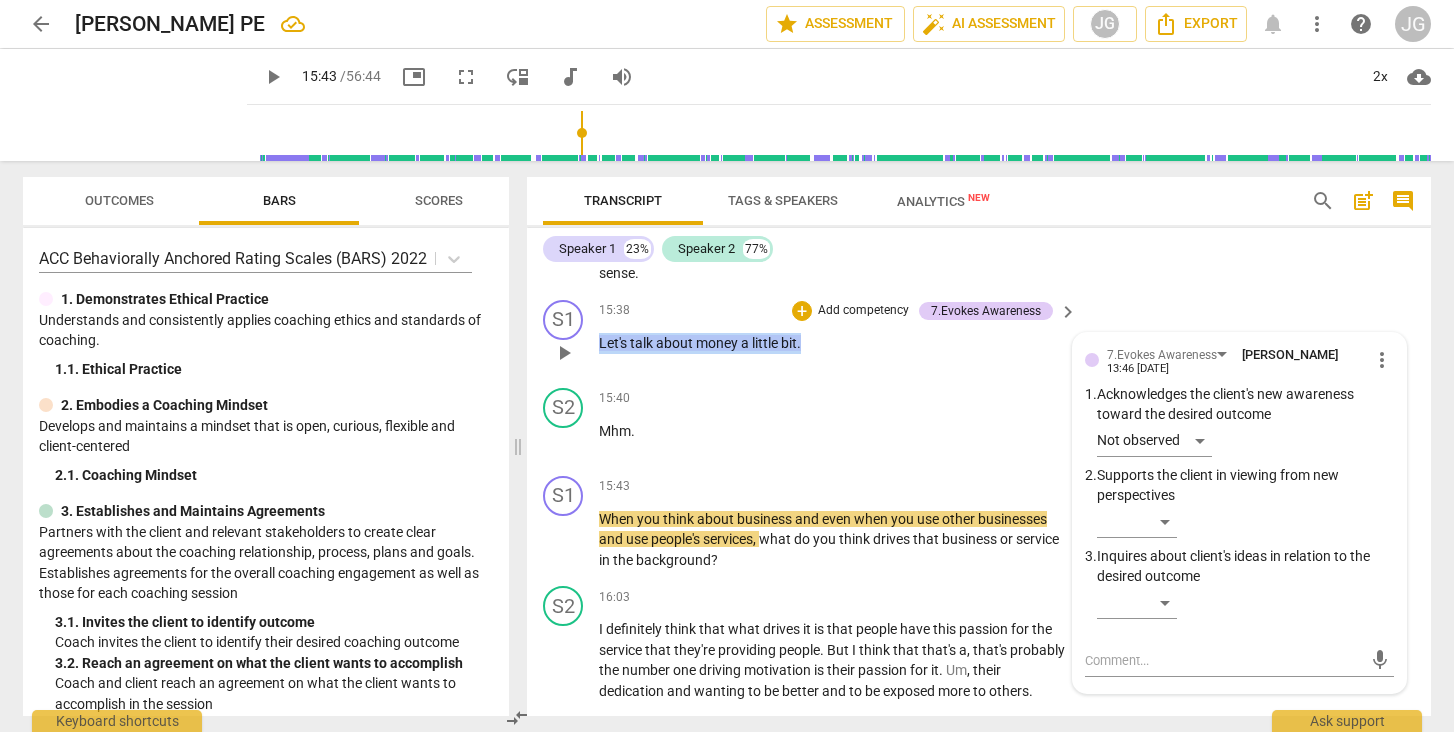 drag, startPoint x: 821, startPoint y: 295, endPoint x: 561, endPoint y: 293, distance: 260.0077 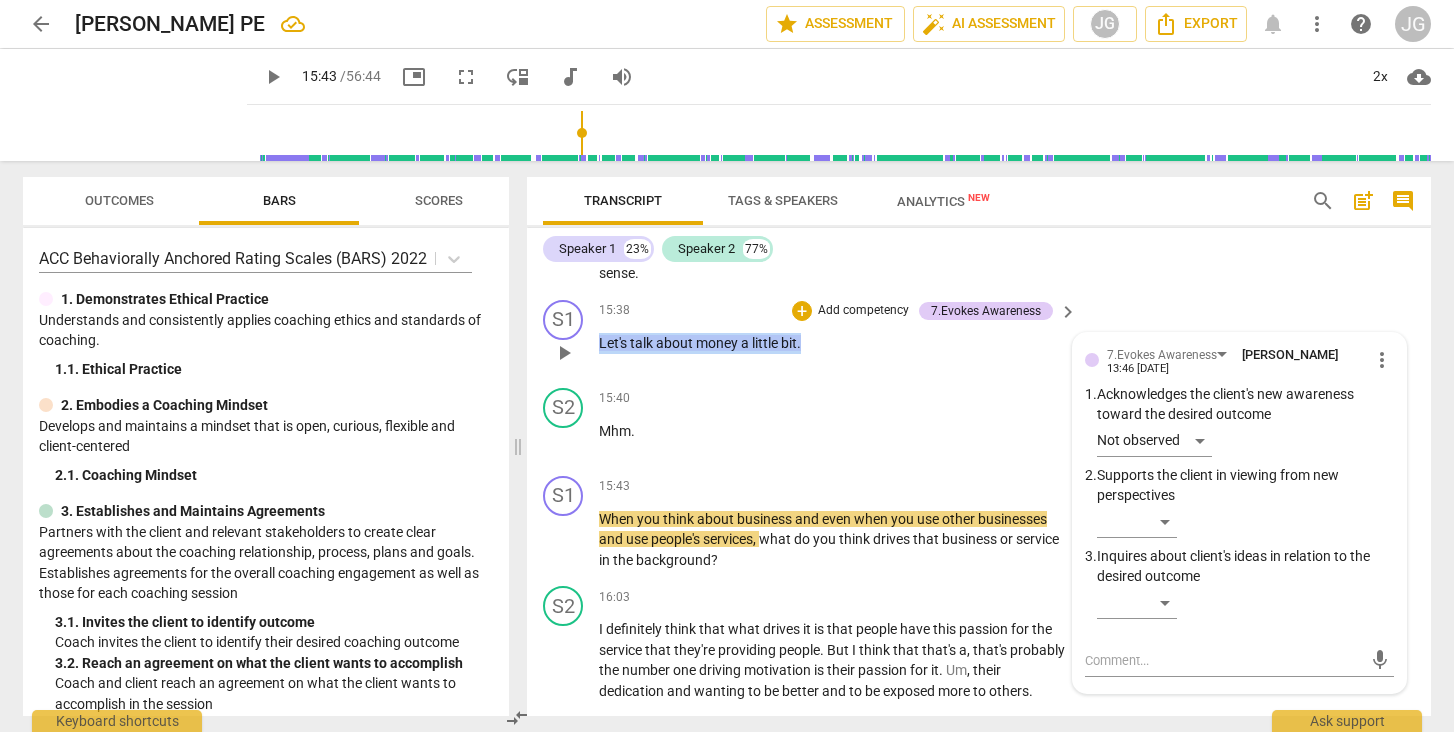 click on "S1 play_arrow pause 15:38 + Add competency 7.Evokes Awareness keyboard_arrow_right Let's   talk   about   money   a   little   bit . 7.Evokes Awareness [PERSON_NAME] 13:46 [DATE] more_vert 1.  Acknowledges the client's new awareness toward the desired outcome Not observed 2.  Supports the client in viewing from new perspectives ​ 3.  Inquires about client's ideas in relation to the desired outcome ​ mic" at bounding box center (979, 336) 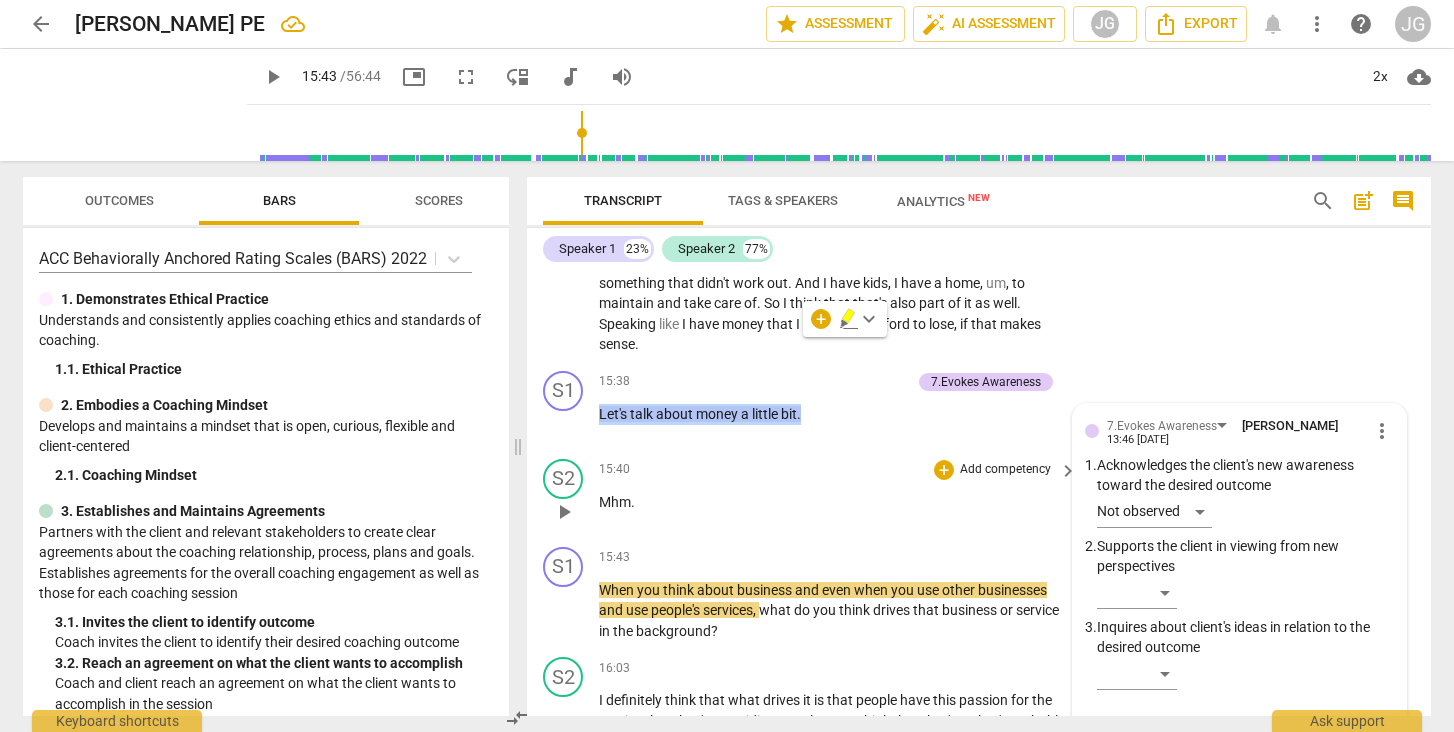 scroll, scrollTop: 4379, scrollLeft: 0, axis: vertical 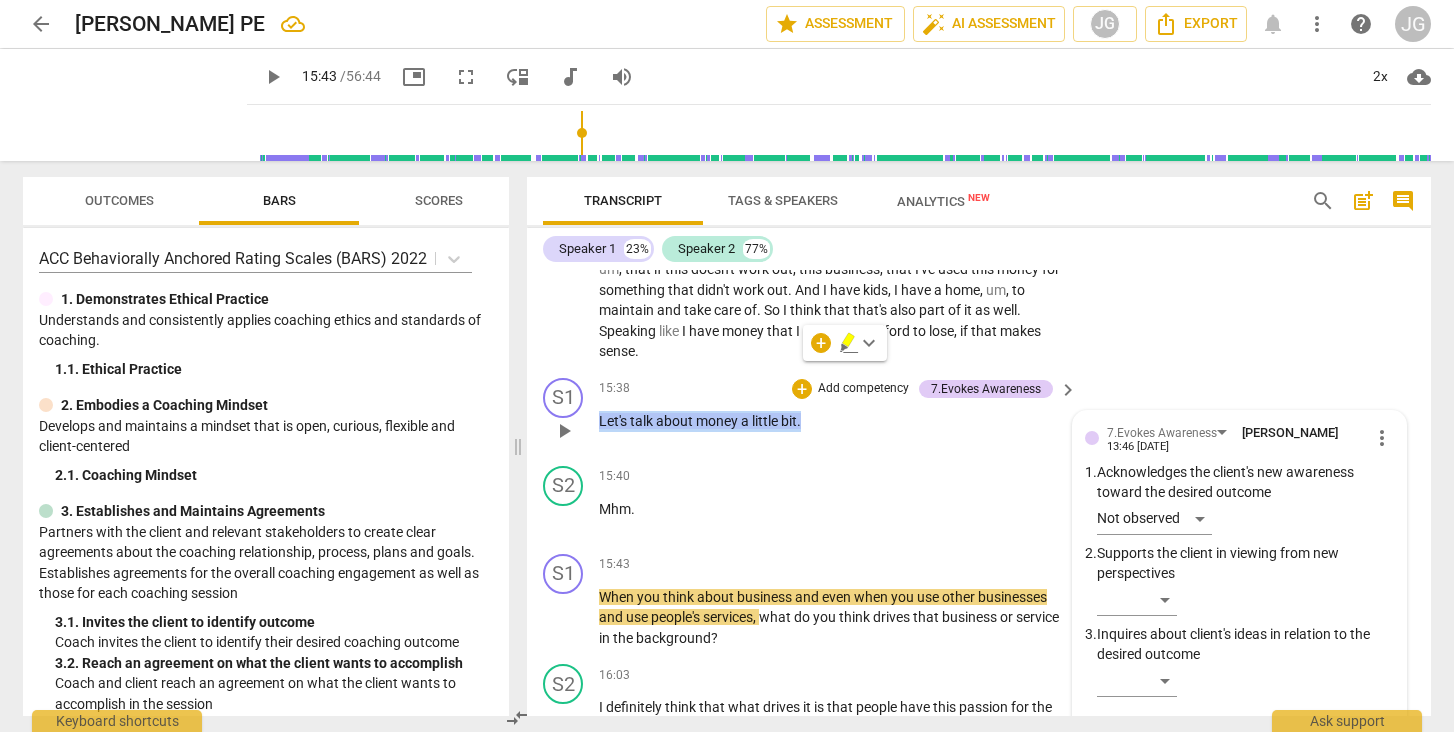 click at bounding box center (1223, 738) 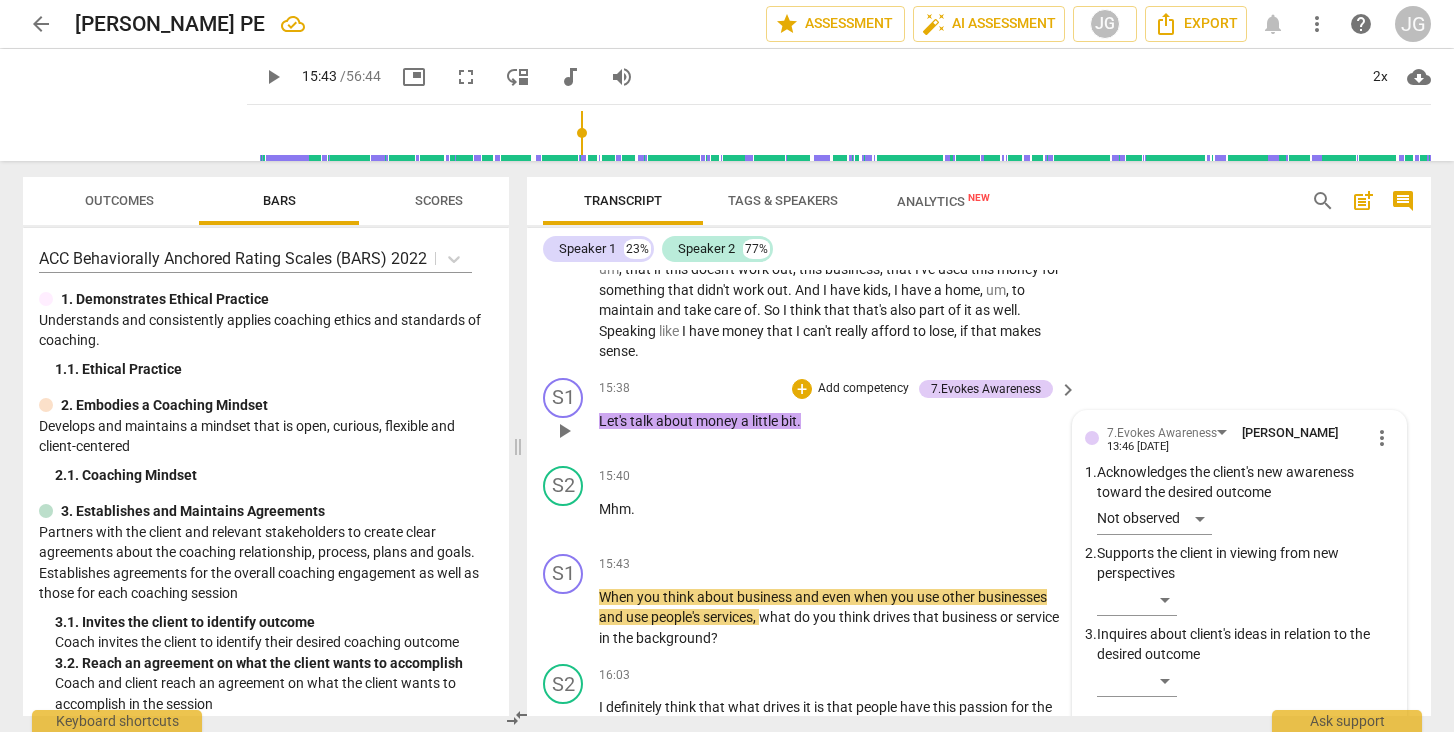 scroll, scrollTop: 0, scrollLeft: 0, axis: both 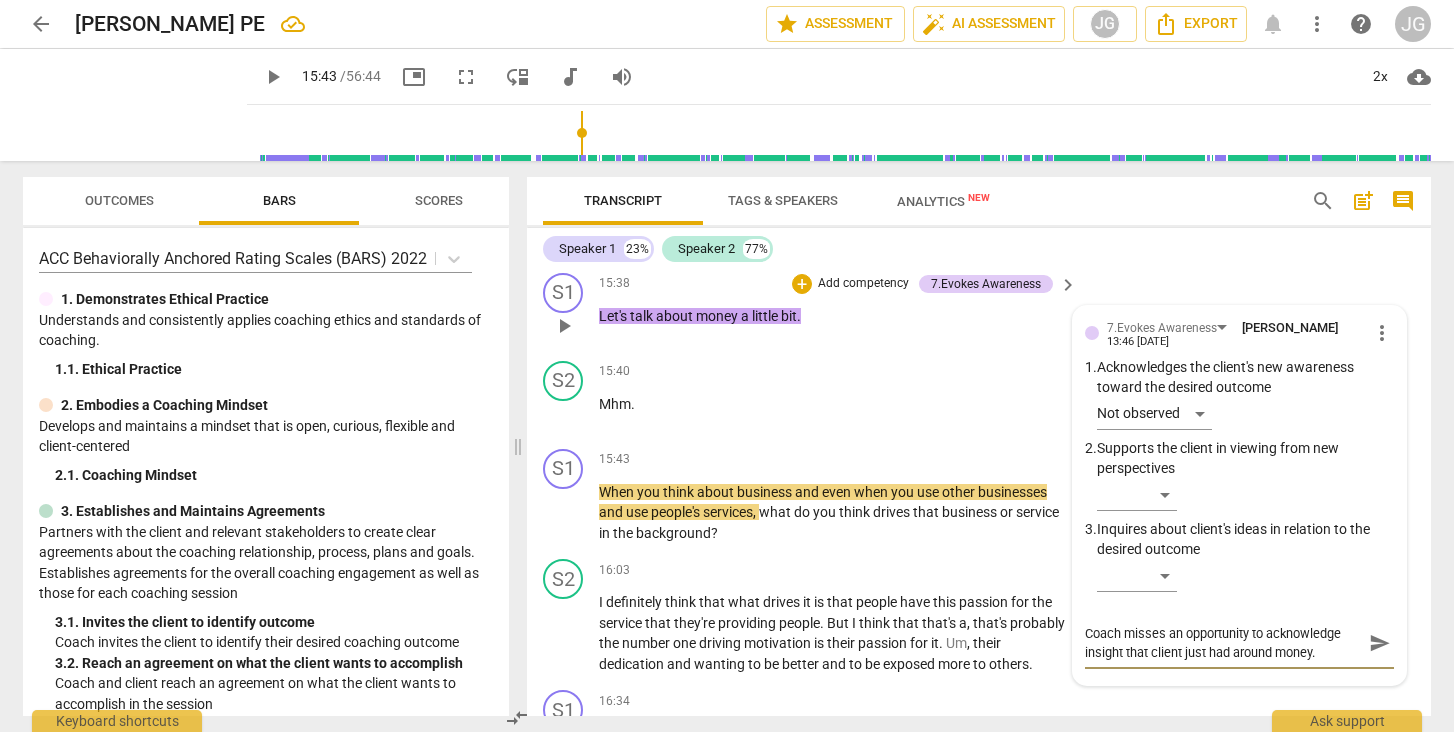 click on "Coach misses an opportunity to acknowledge insight that client just had around money." at bounding box center [1223, 643] 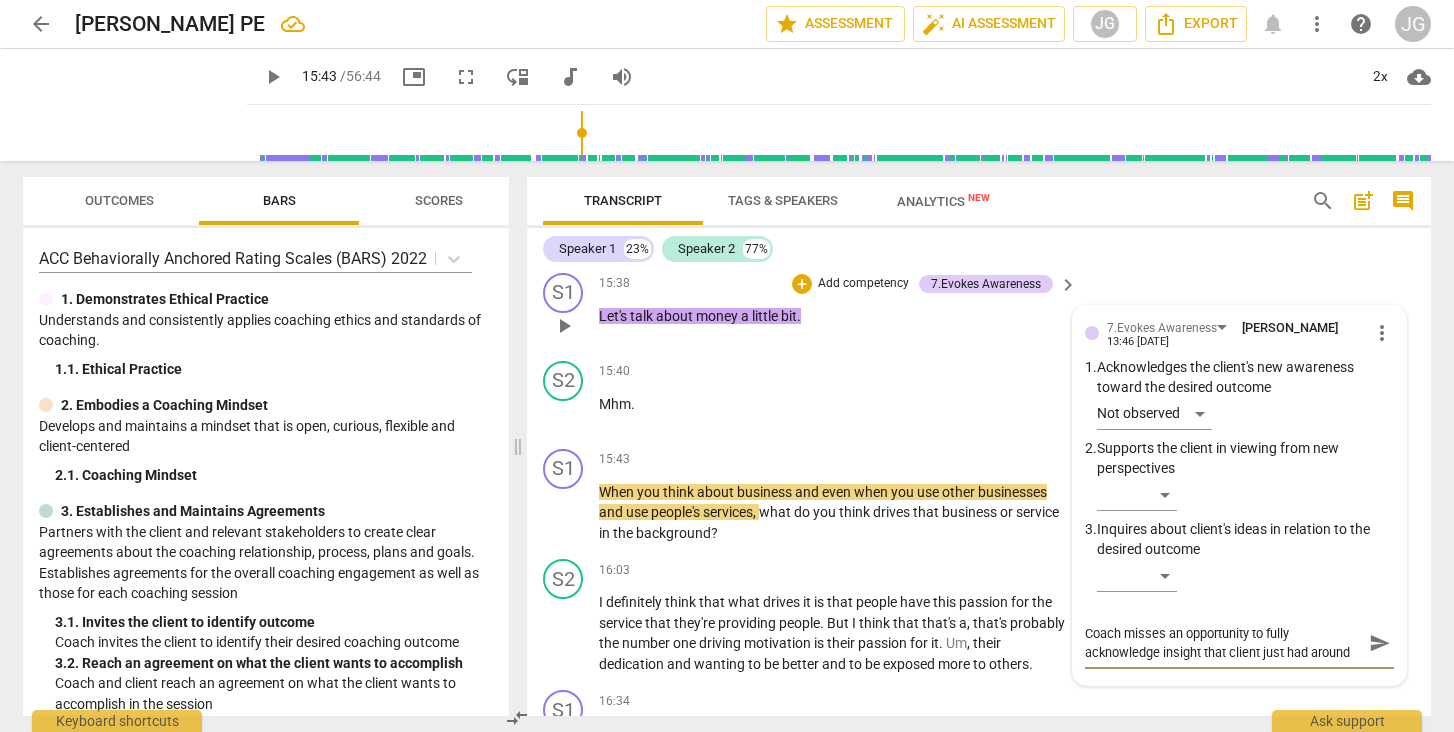 scroll, scrollTop: 17, scrollLeft: 0, axis: vertical 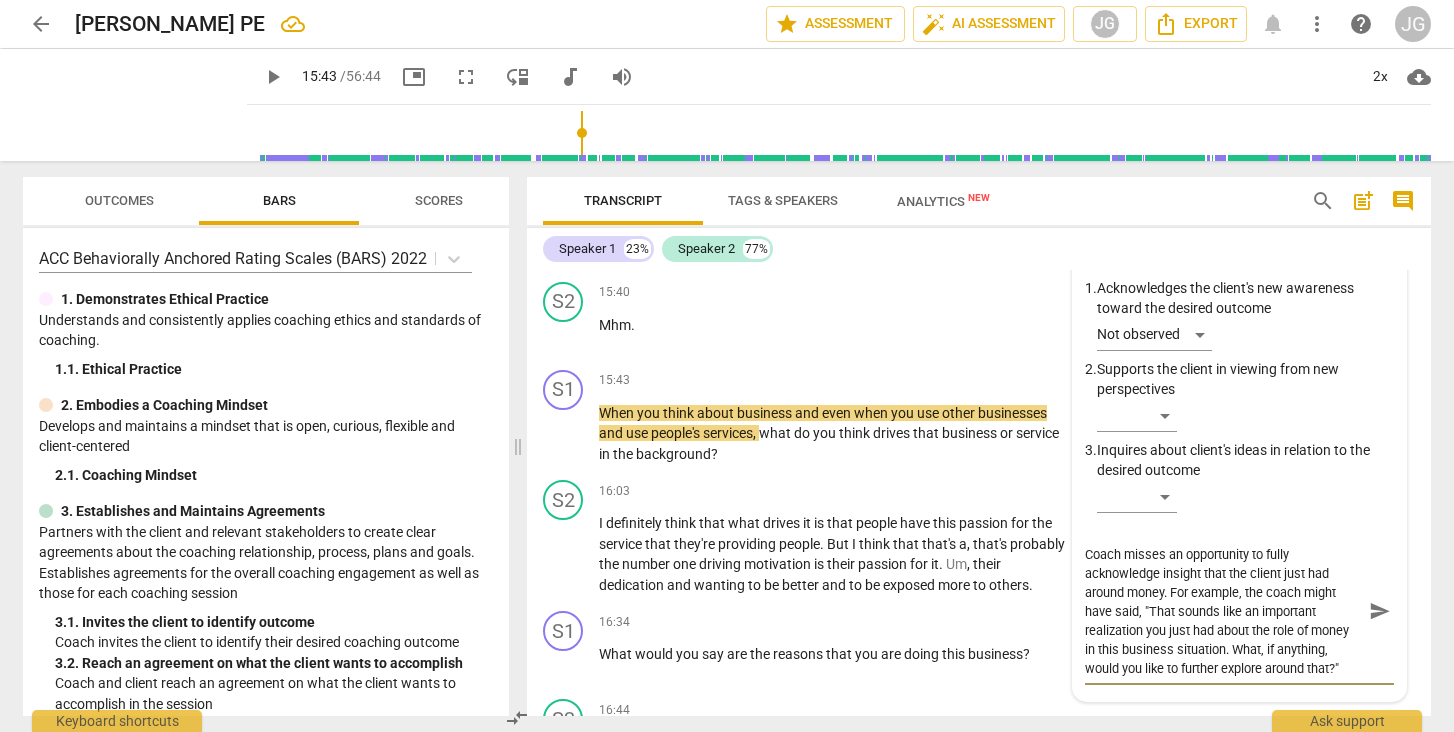 click on "send" at bounding box center (1380, 611) 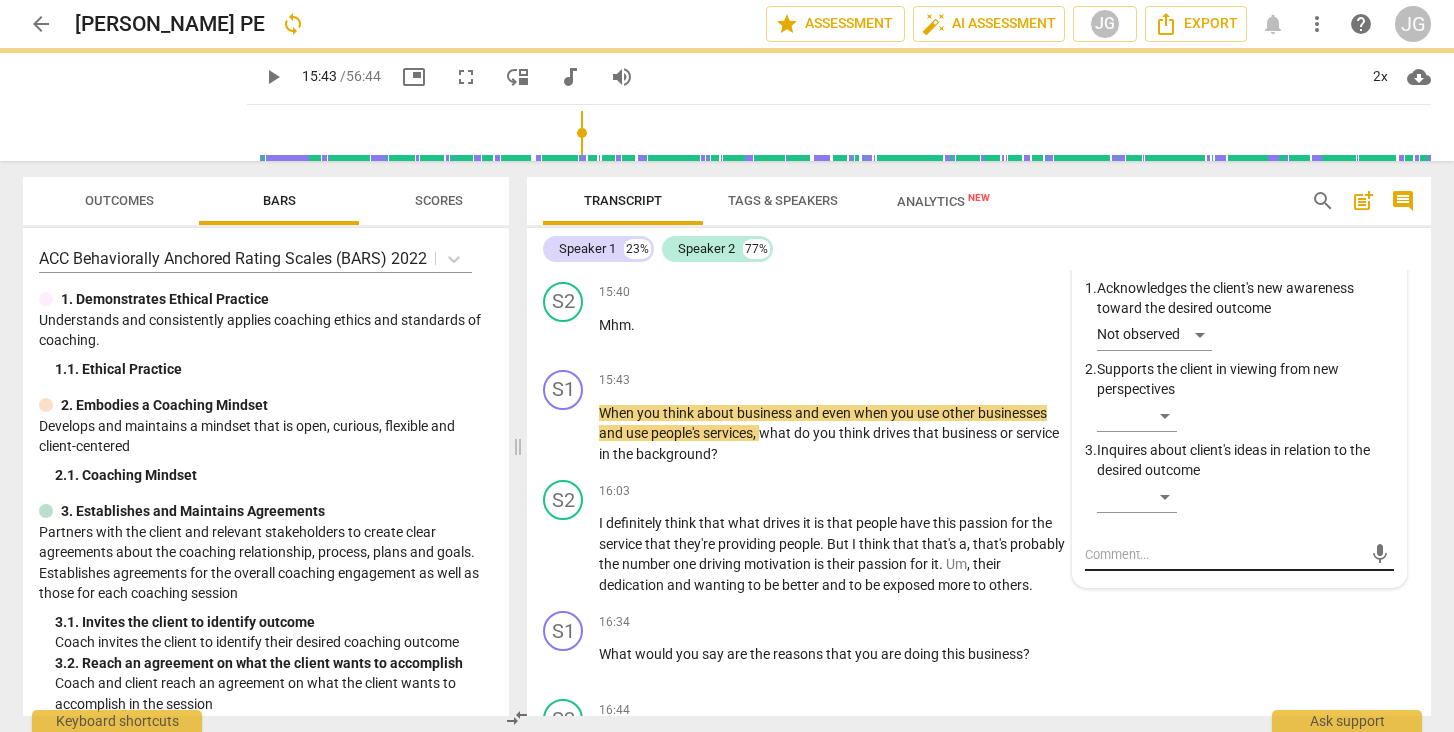 scroll, scrollTop: 0, scrollLeft: 0, axis: both 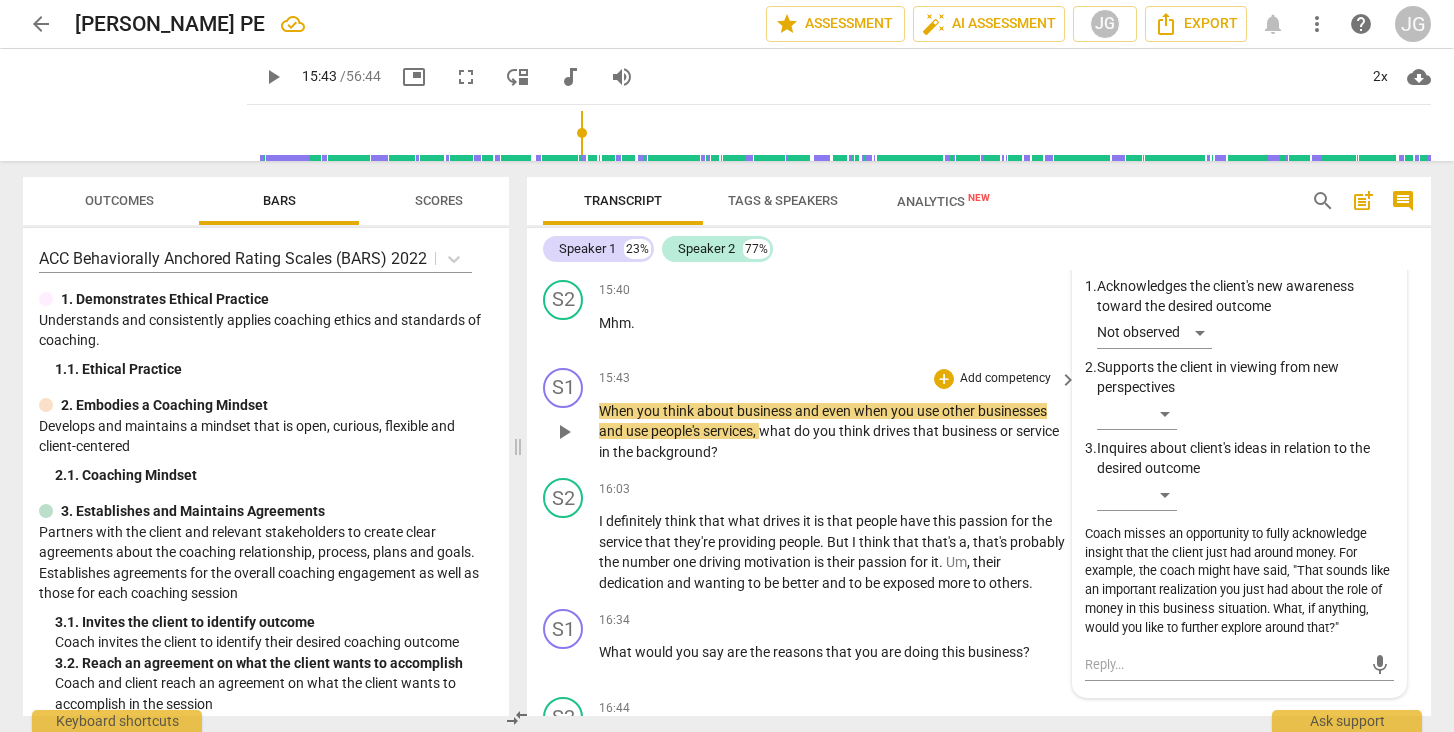 click on "play_arrow" at bounding box center (564, 432) 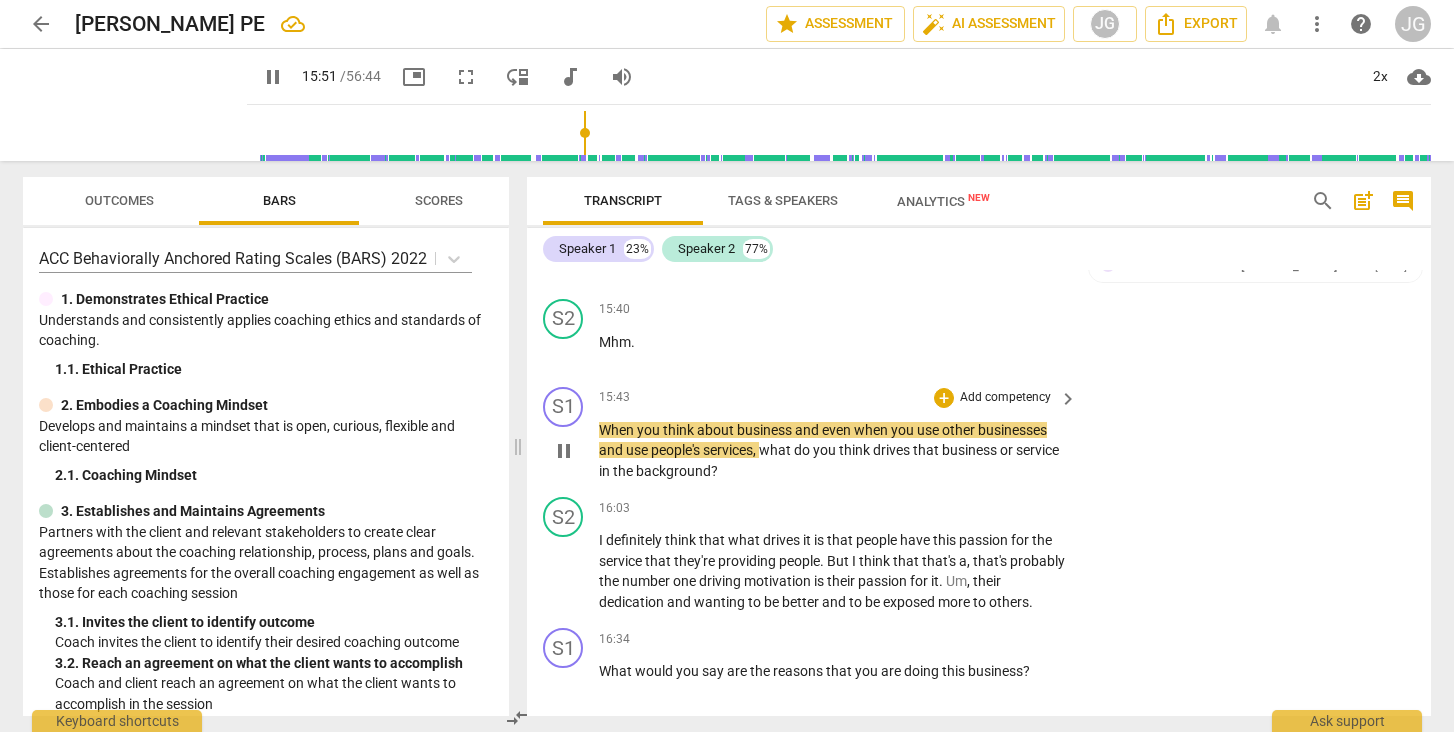 scroll, scrollTop: 4540, scrollLeft: 0, axis: vertical 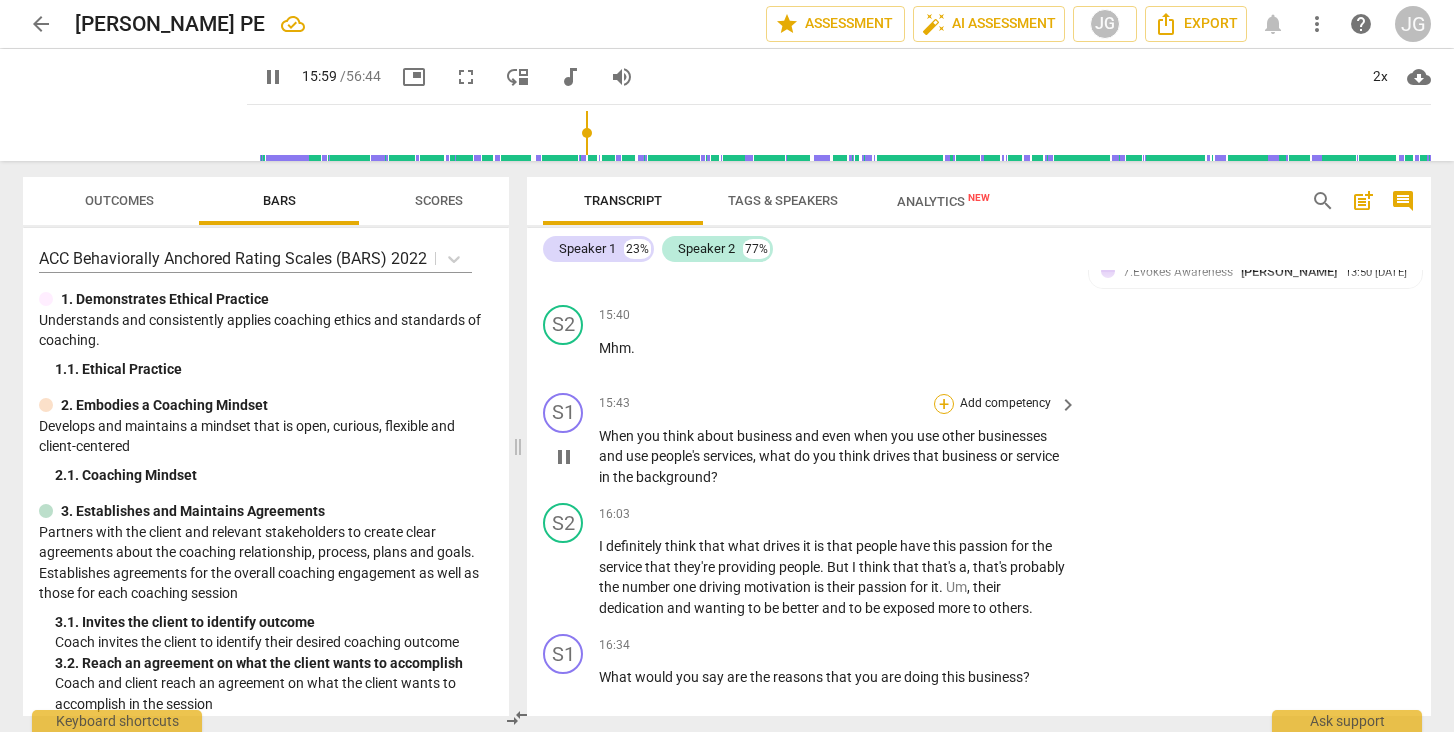 click on "+" at bounding box center (944, 404) 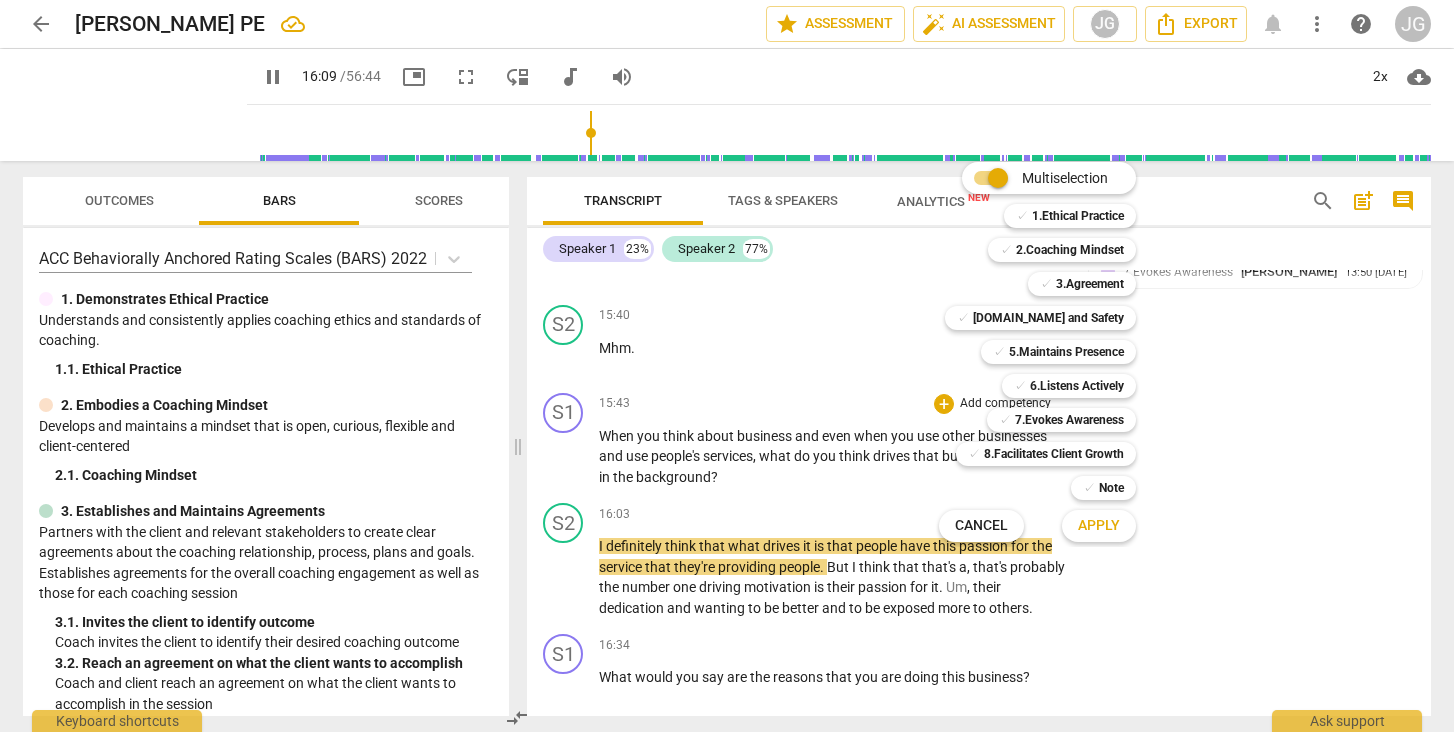 click at bounding box center [727, 366] 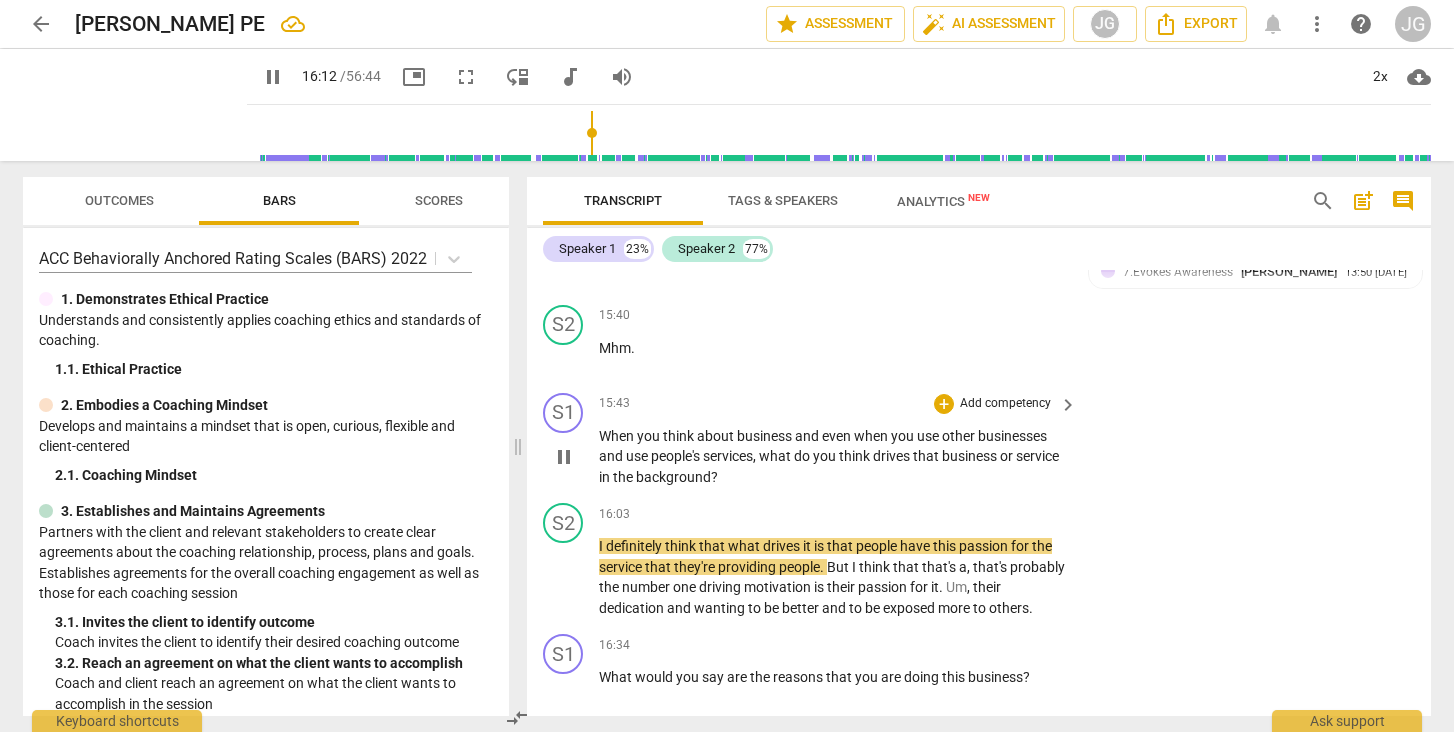 click on "pause" at bounding box center (564, 457) 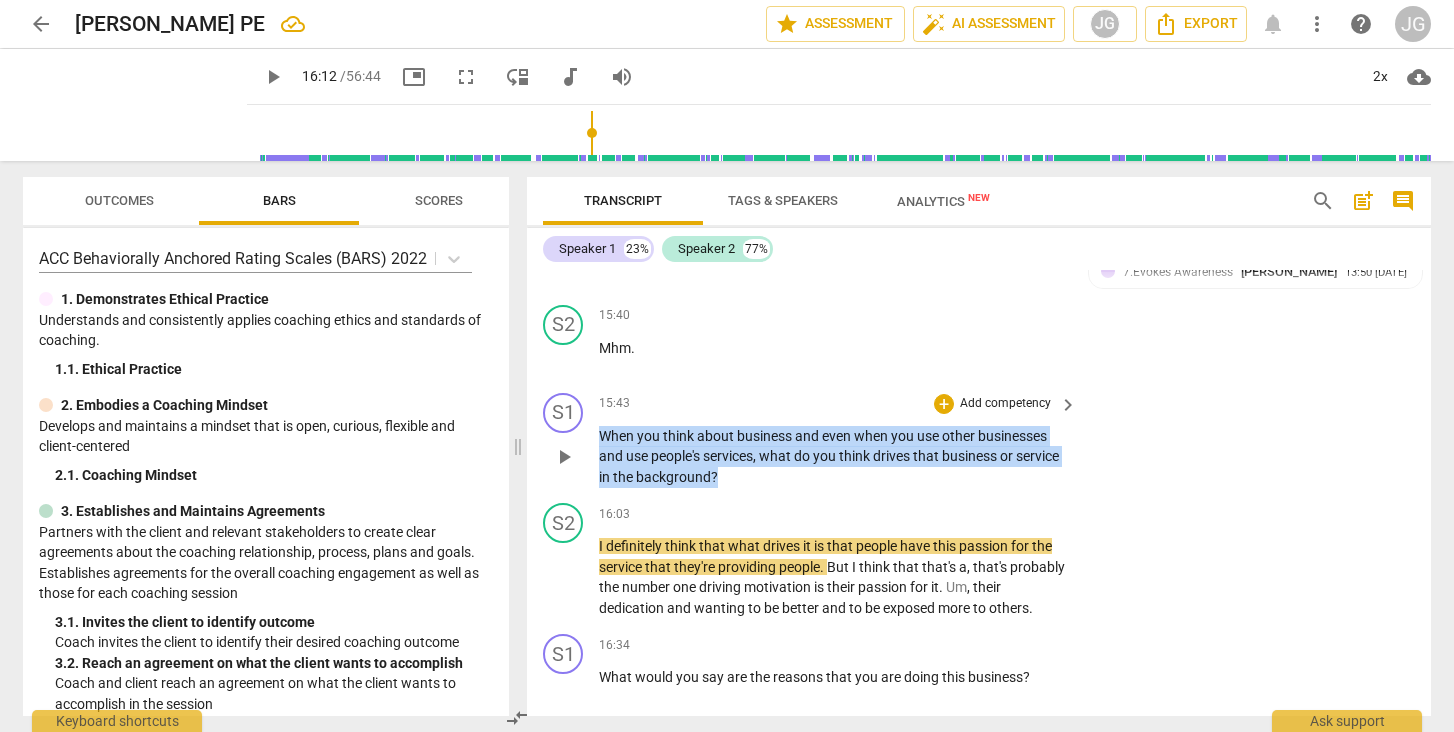 drag, startPoint x: 786, startPoint y: 425, endPoint x: 603, endPoint y: 388, distance: 186.70297 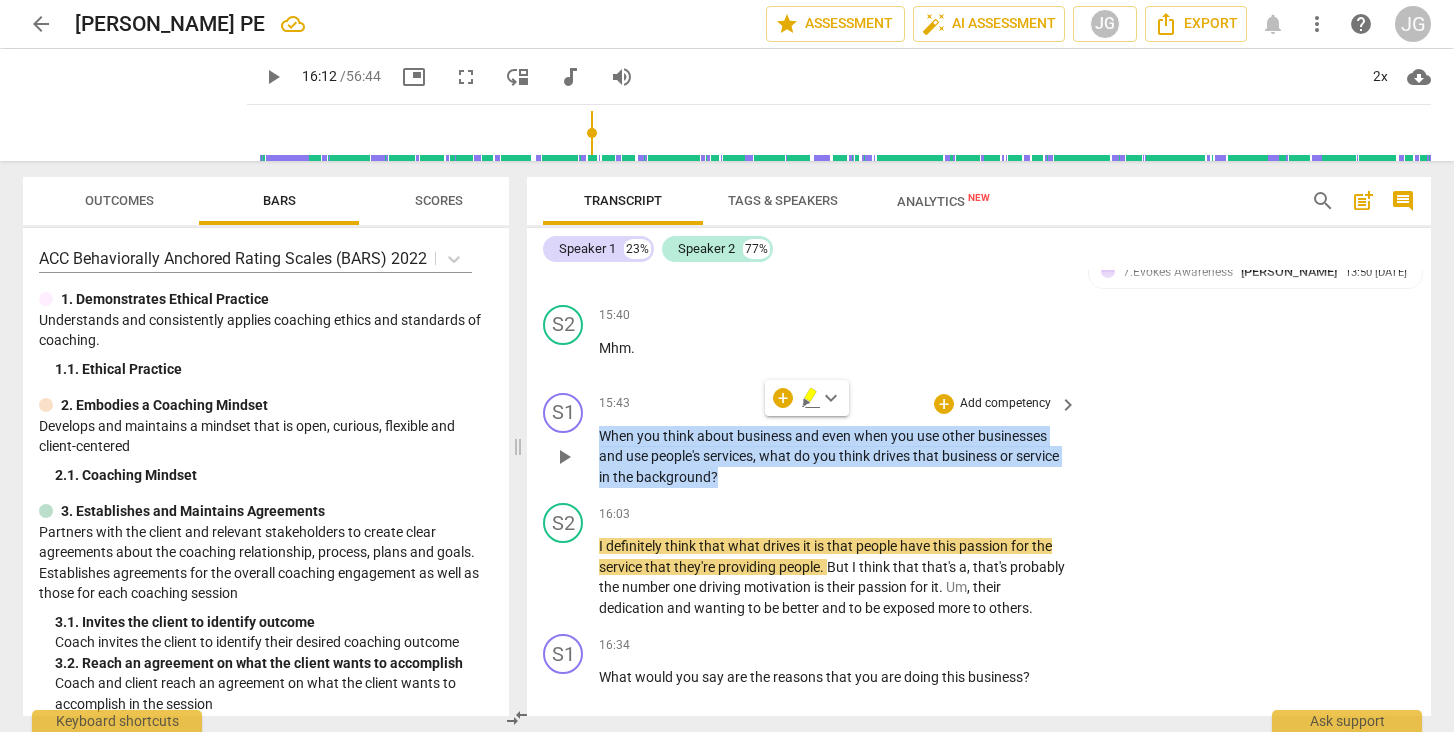 copy on "When   you   think   about   business   and   even   when   you   use   other   businesses   and   use   people's   services ,   what   do   you   think   drives   that   business   or   service   in   the   background ?" 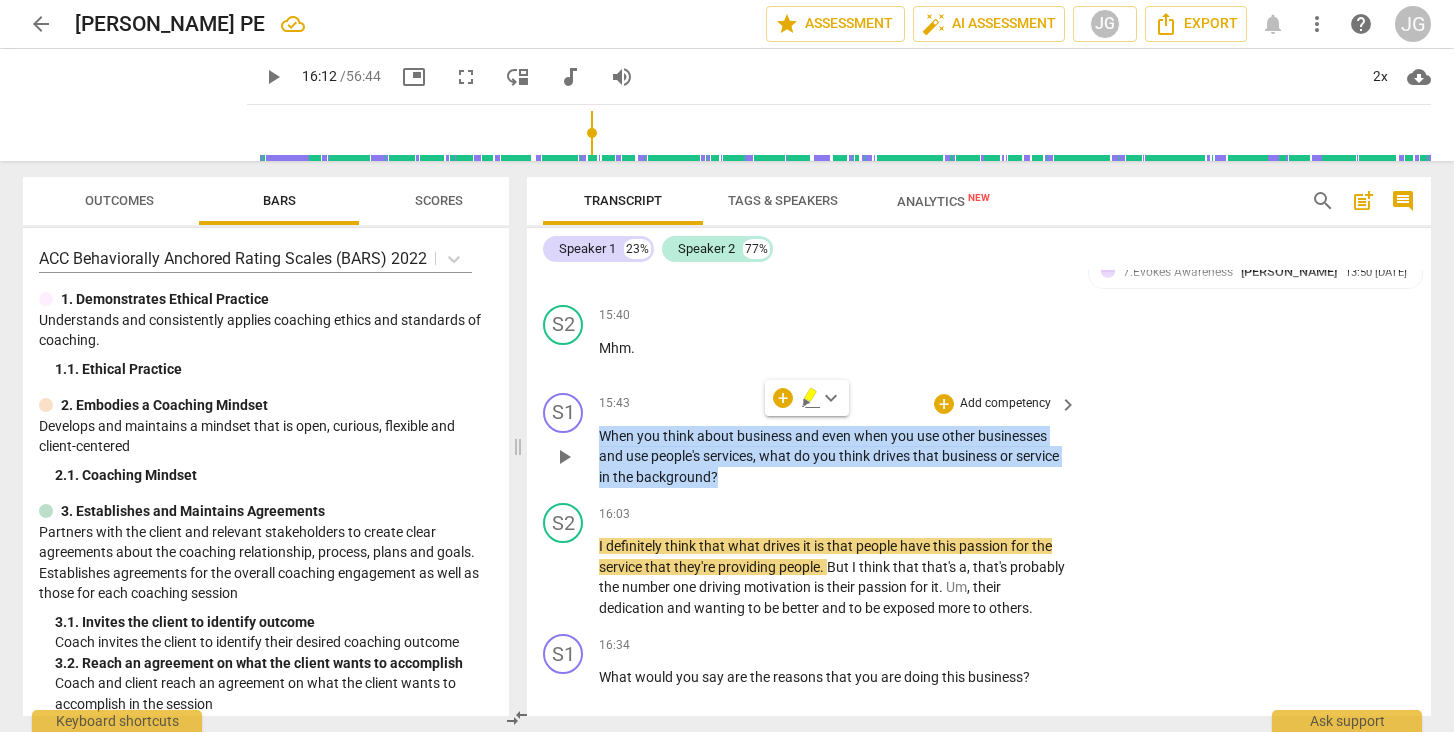 copy on "When   you   think   about   business   and   even   when   you   use   other   businesses   and   use   people's   services ,   what   do   you   think   drives   that   business   or   service   in   the   background ?" 